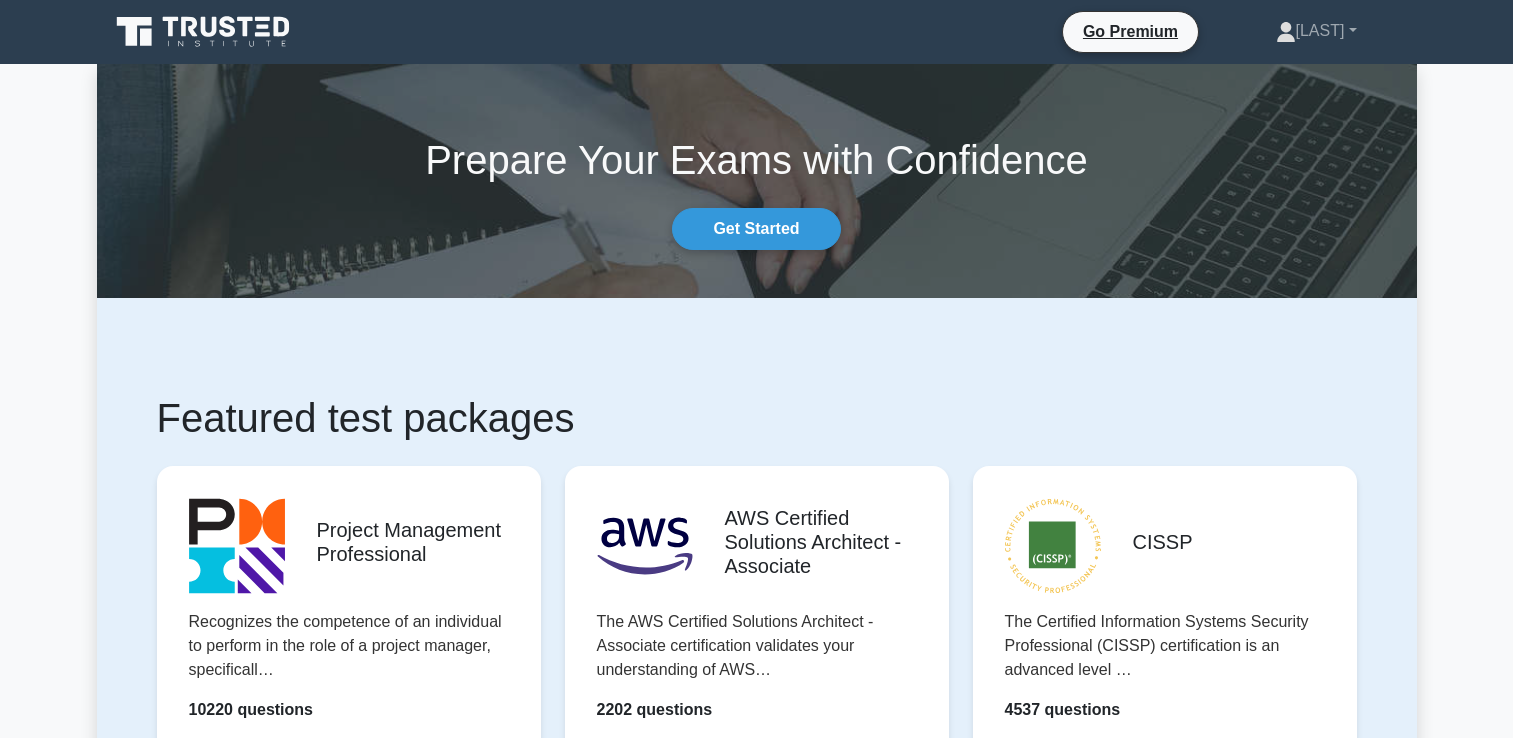 scroll, scrollTop: 0, scrollLeft: 0, axis: both 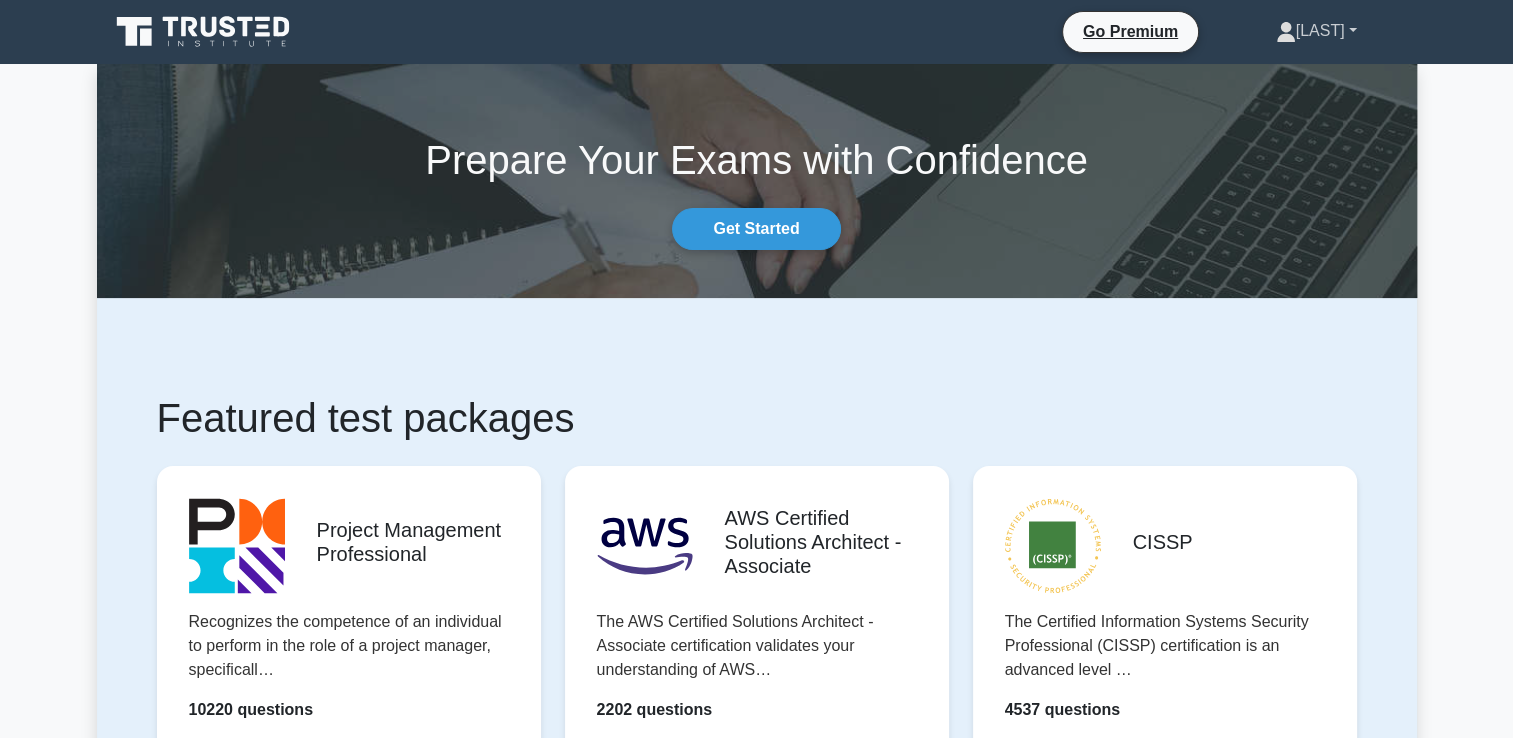 click on "[FIRST]" at bounding box center [1316, 31] 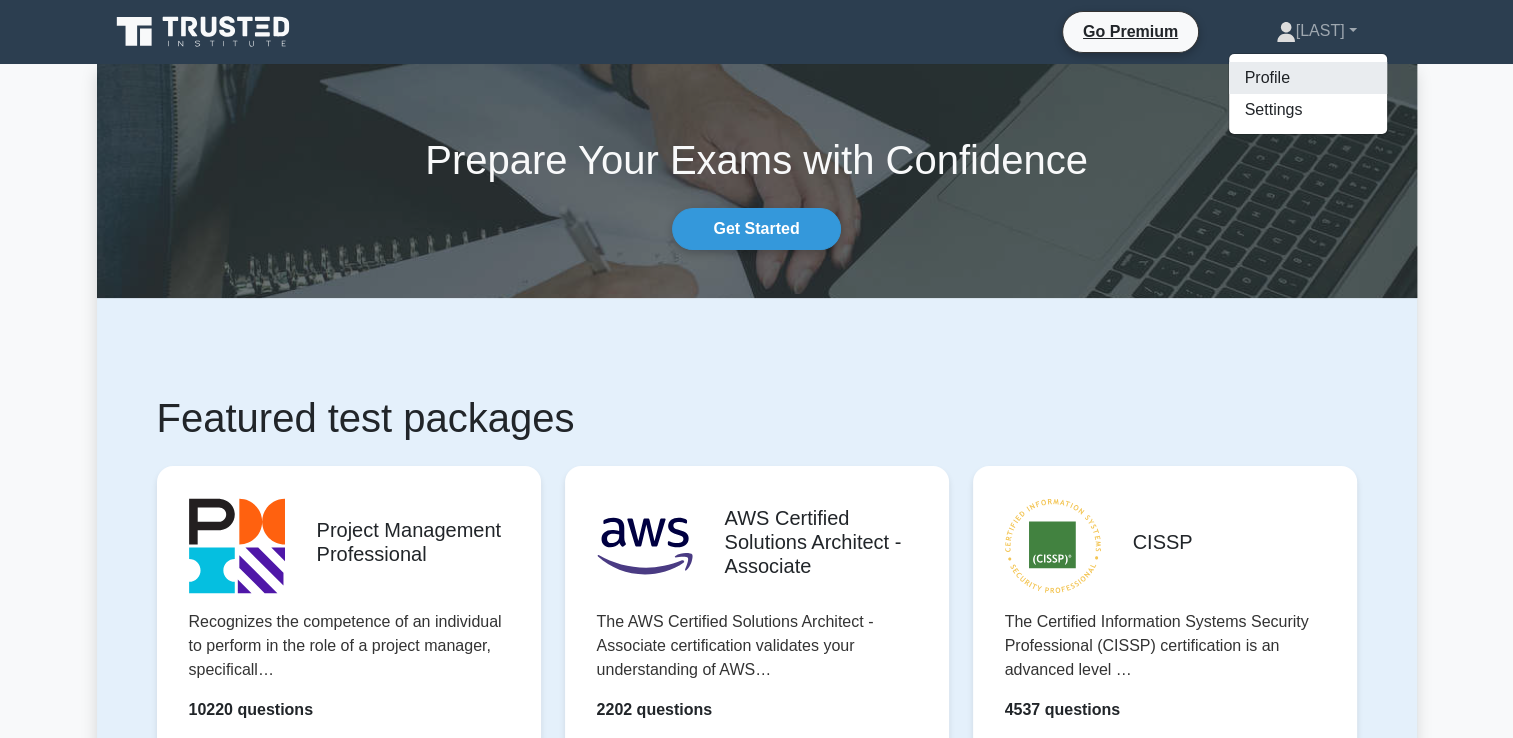 click on "Profile" at bounding box center [1308, 78] 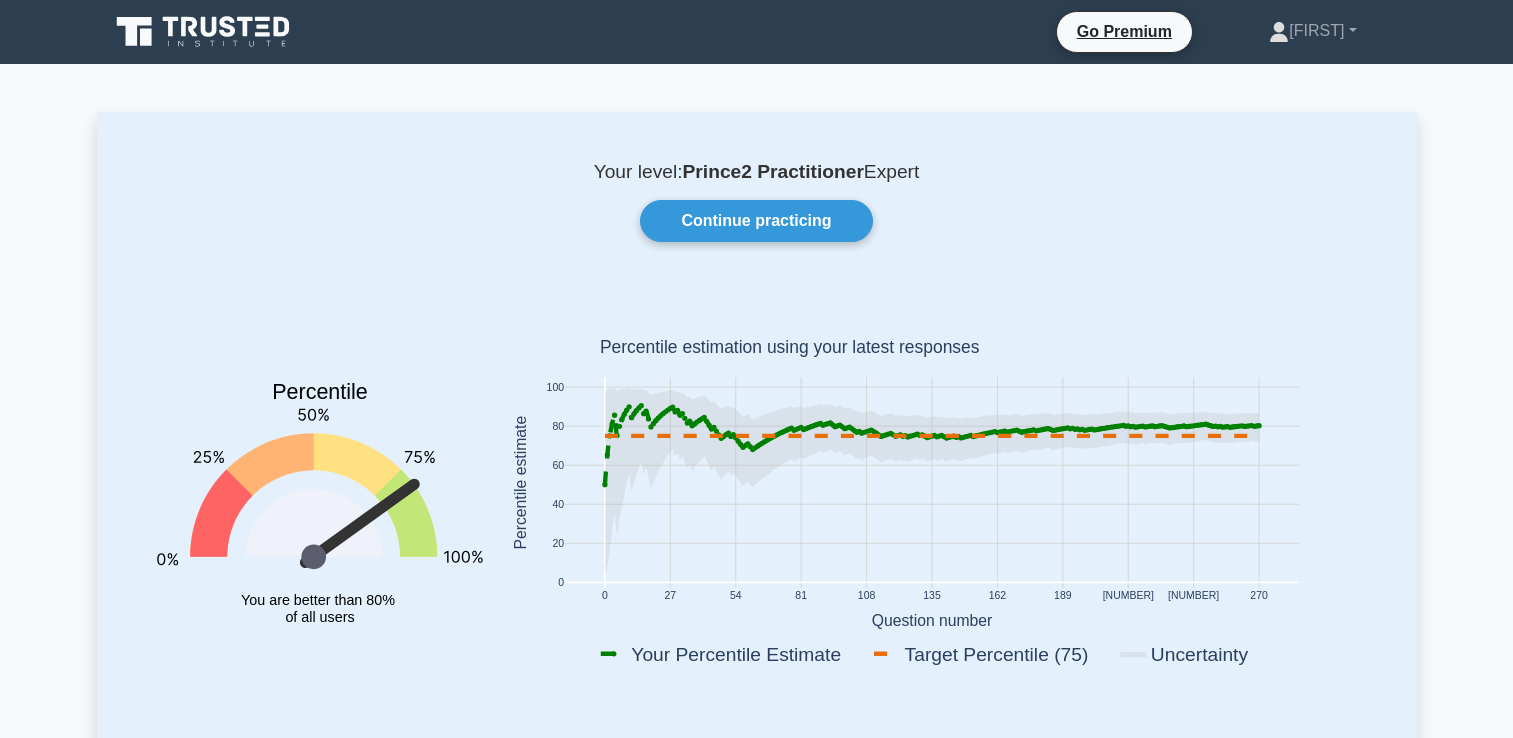 scroll, scrollTop: 0, scrollLeft: 0, axis: both 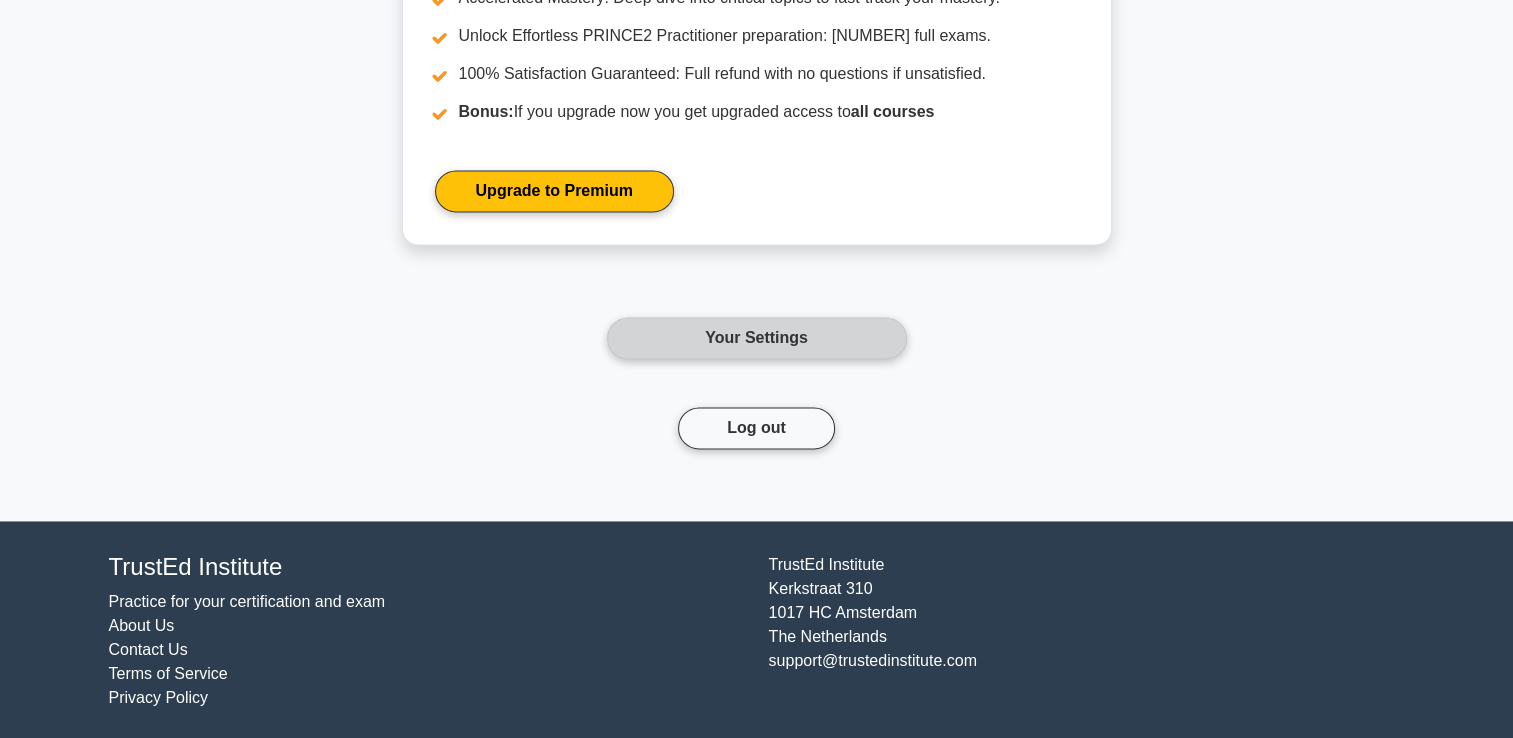 click on "Your Settings" at bounding box center [757, 338] 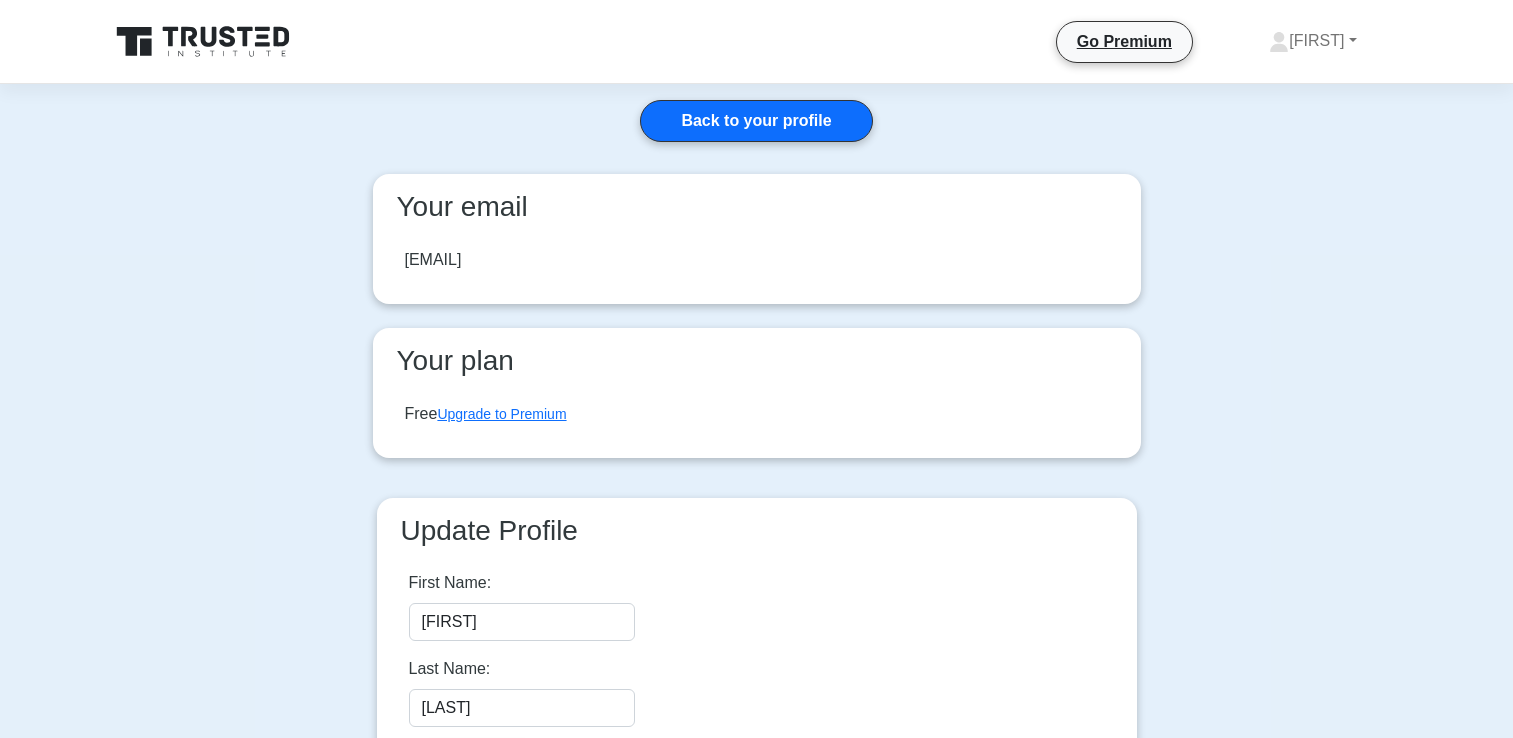 scroll, scrollTop: 0, scrollLeft: 0, axis: both 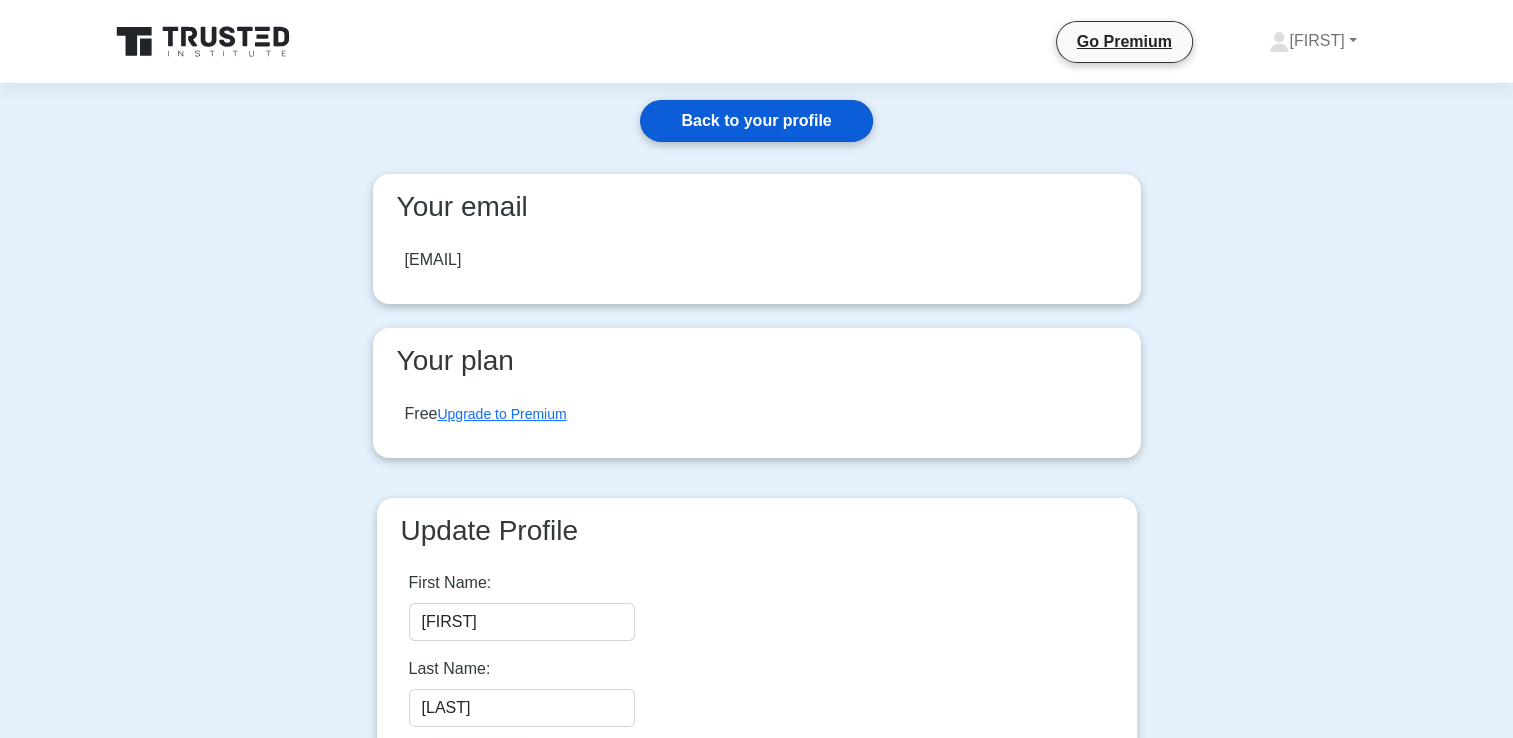 click on "Back to your profile" at bounding box center [756, 121] 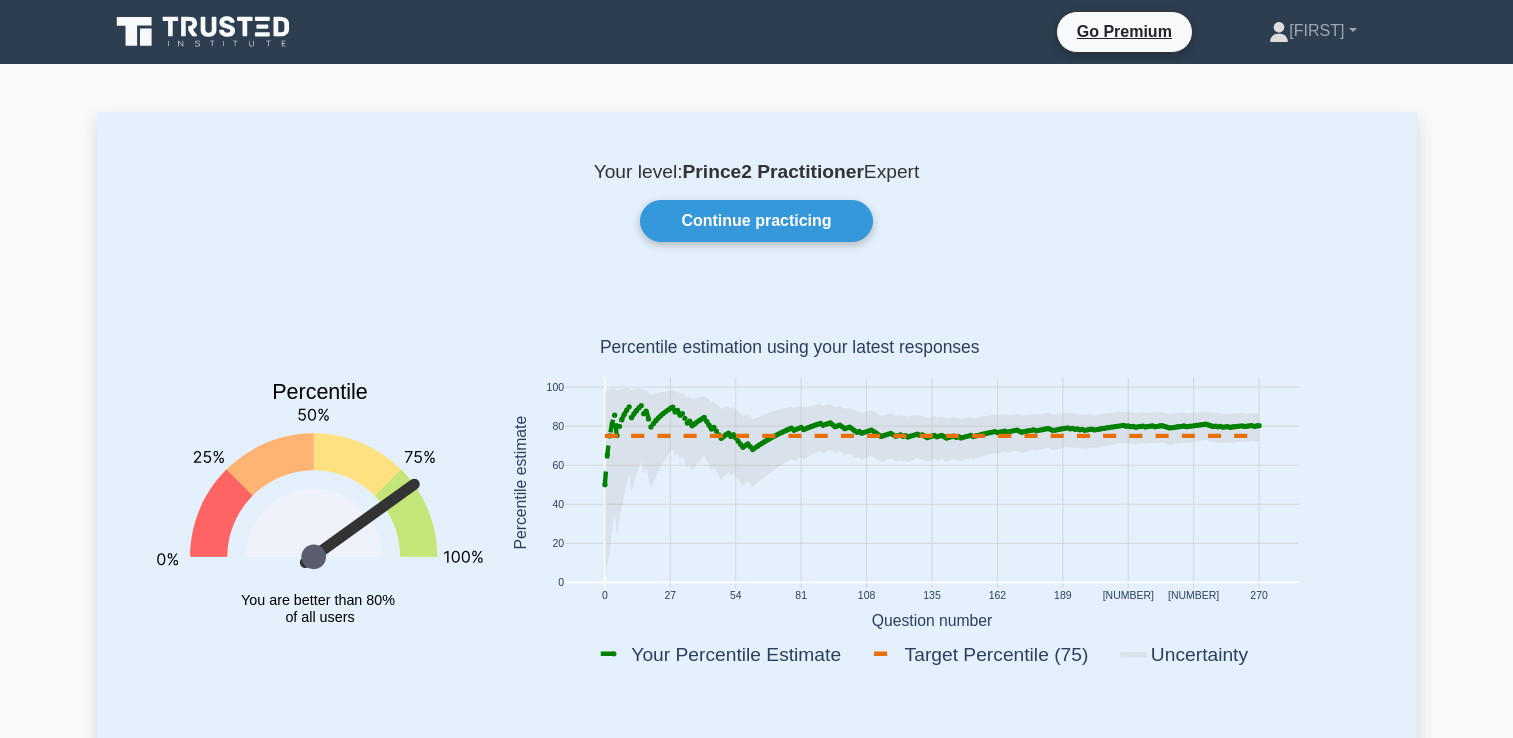 scroll, scrollTop: 0, scrollLeft: 0, axis: both 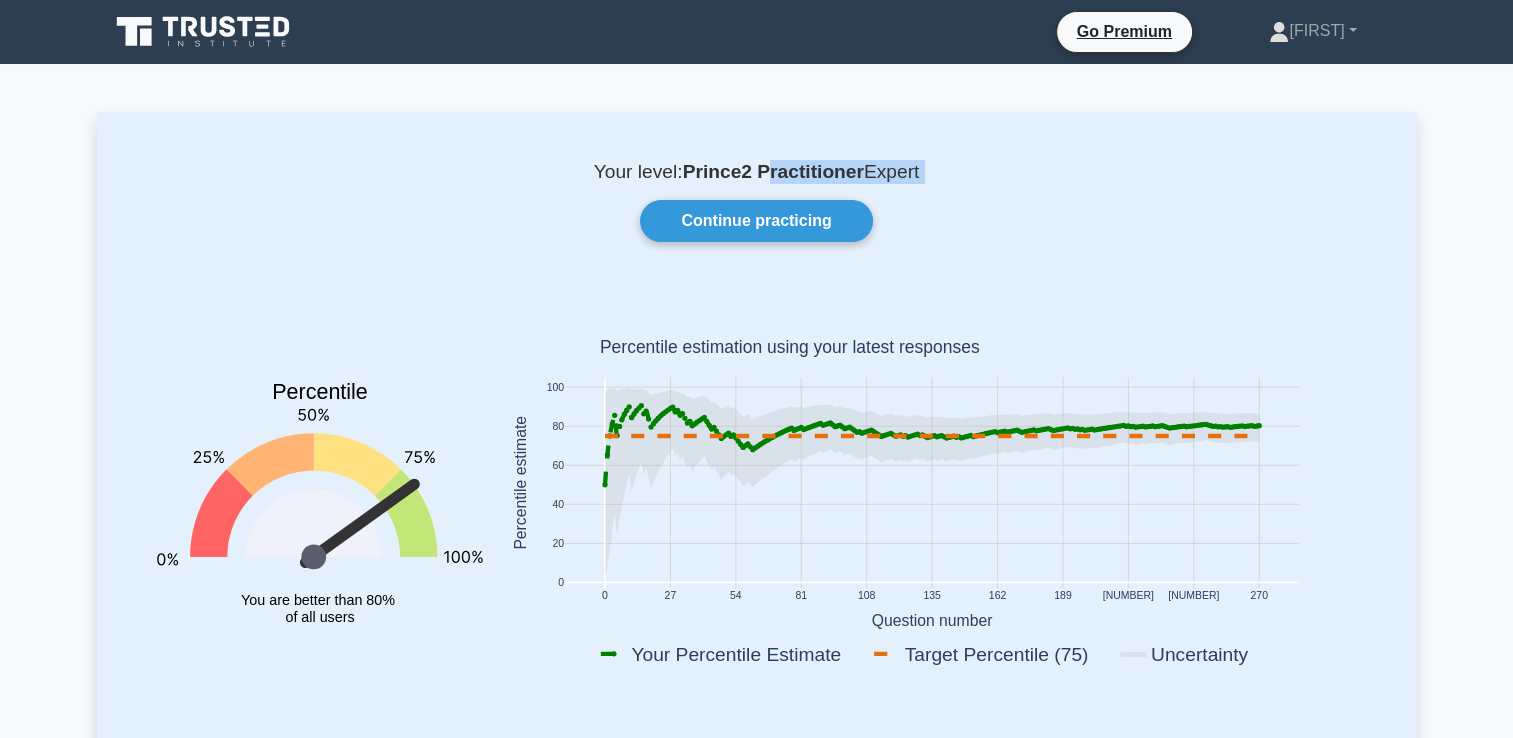 click on "Go Premium
Rubina" at bounding box center (756, 1821) 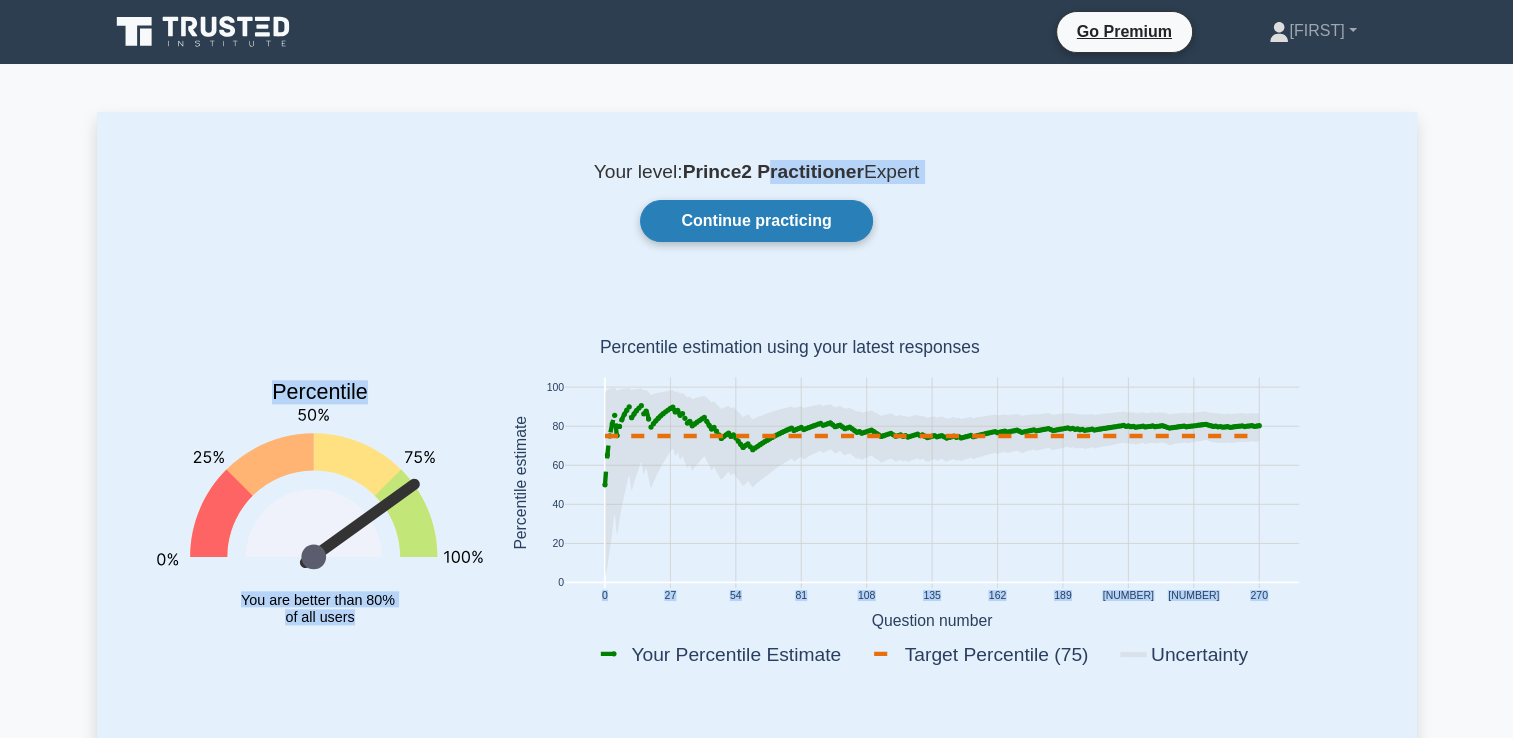 click on "Continue practicing" at bounding box center [756, 221] 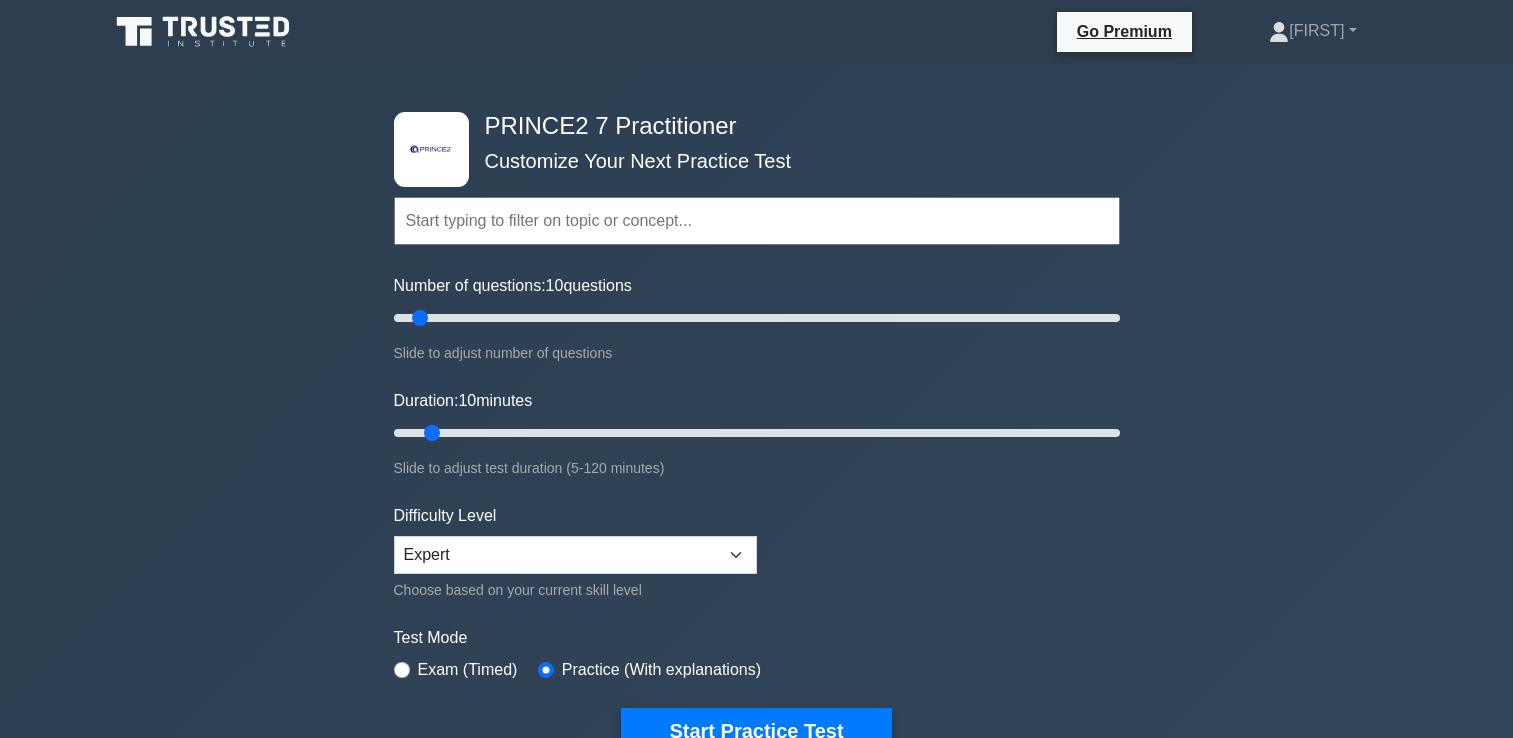 scroll, scrollTop: 0, scrollLeft: 0, axis: both 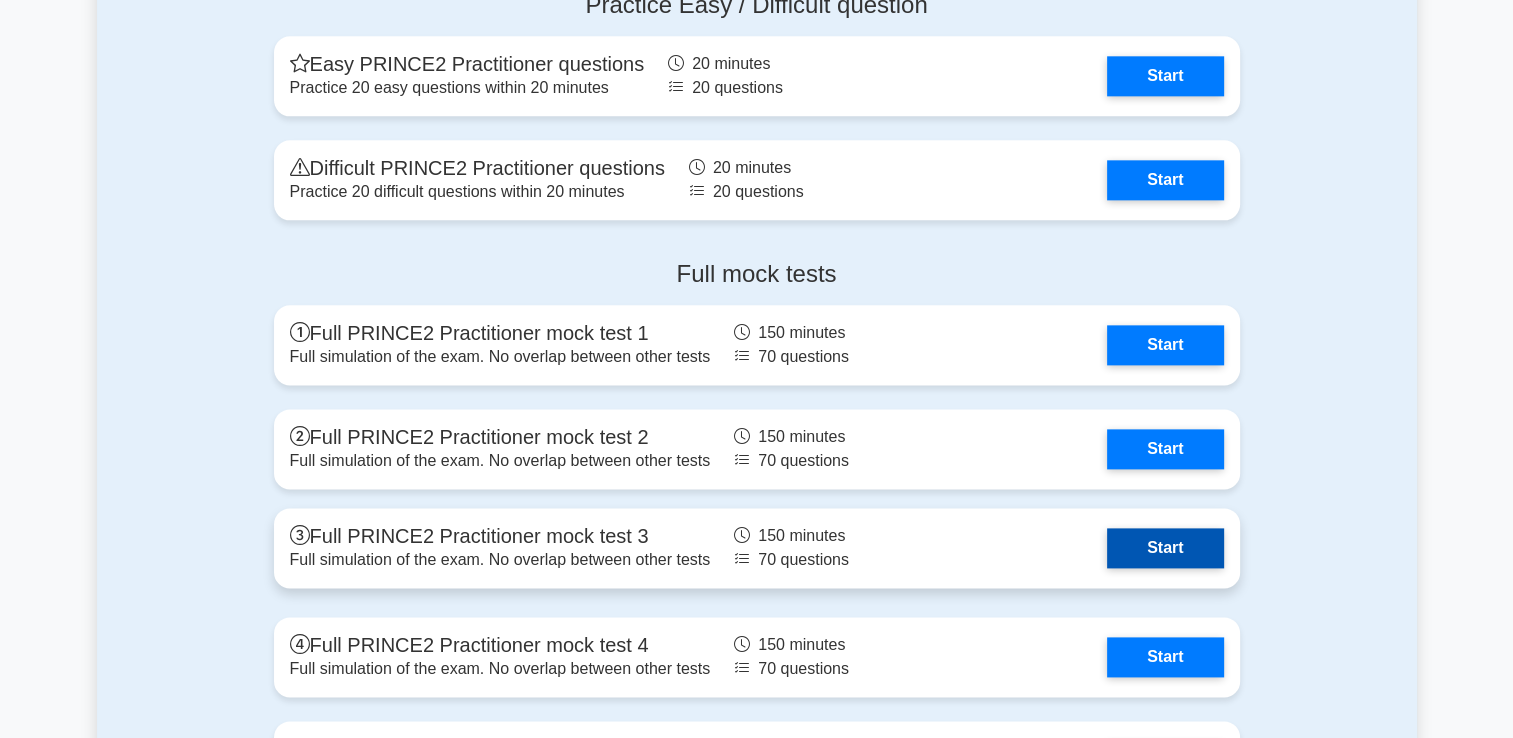 click on "Start" at bounding box center (1165, 548) 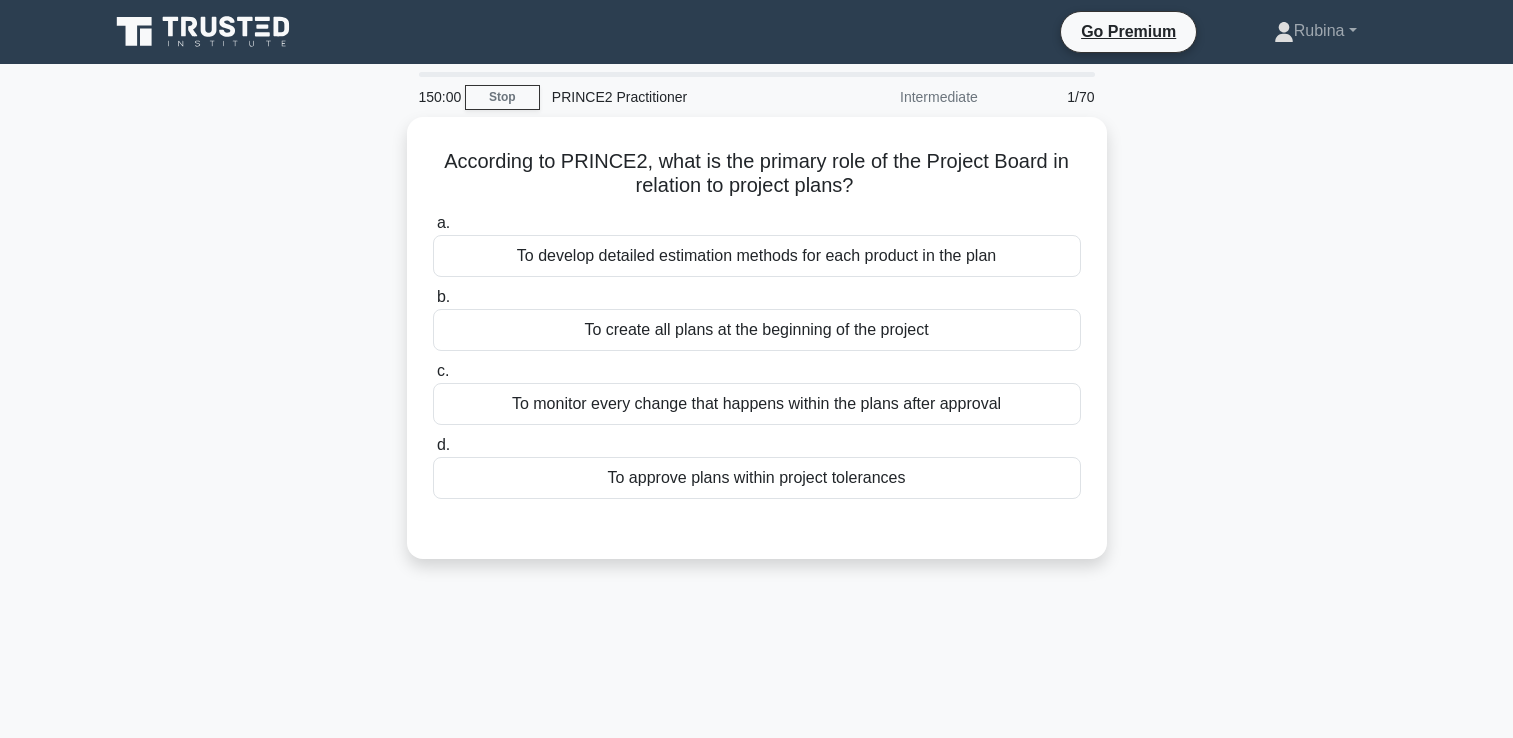 scroll, scrollTop: 0, scrollLeft: 0, axis: both 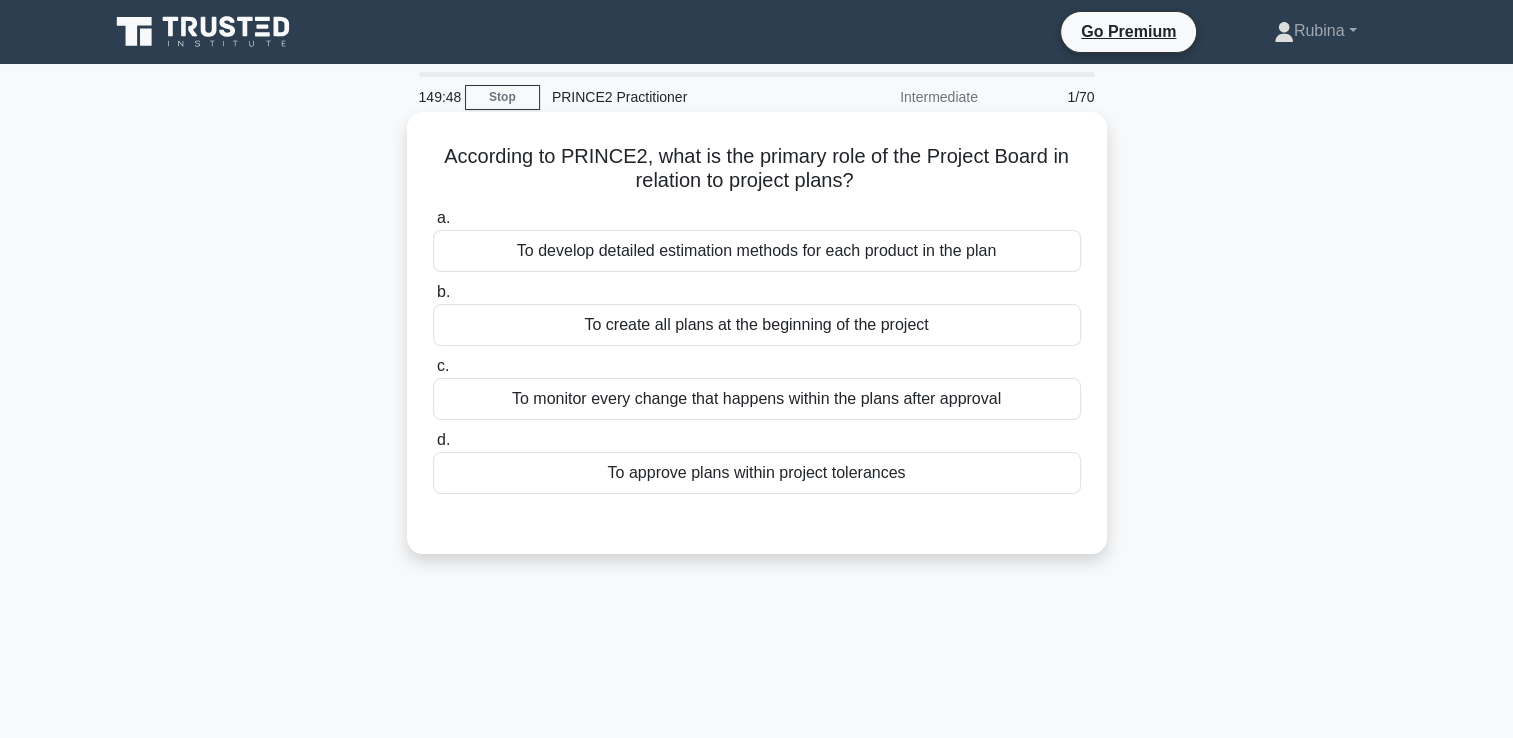 click on "To approve plans within project tolerances" at bounding box center (757, 473) 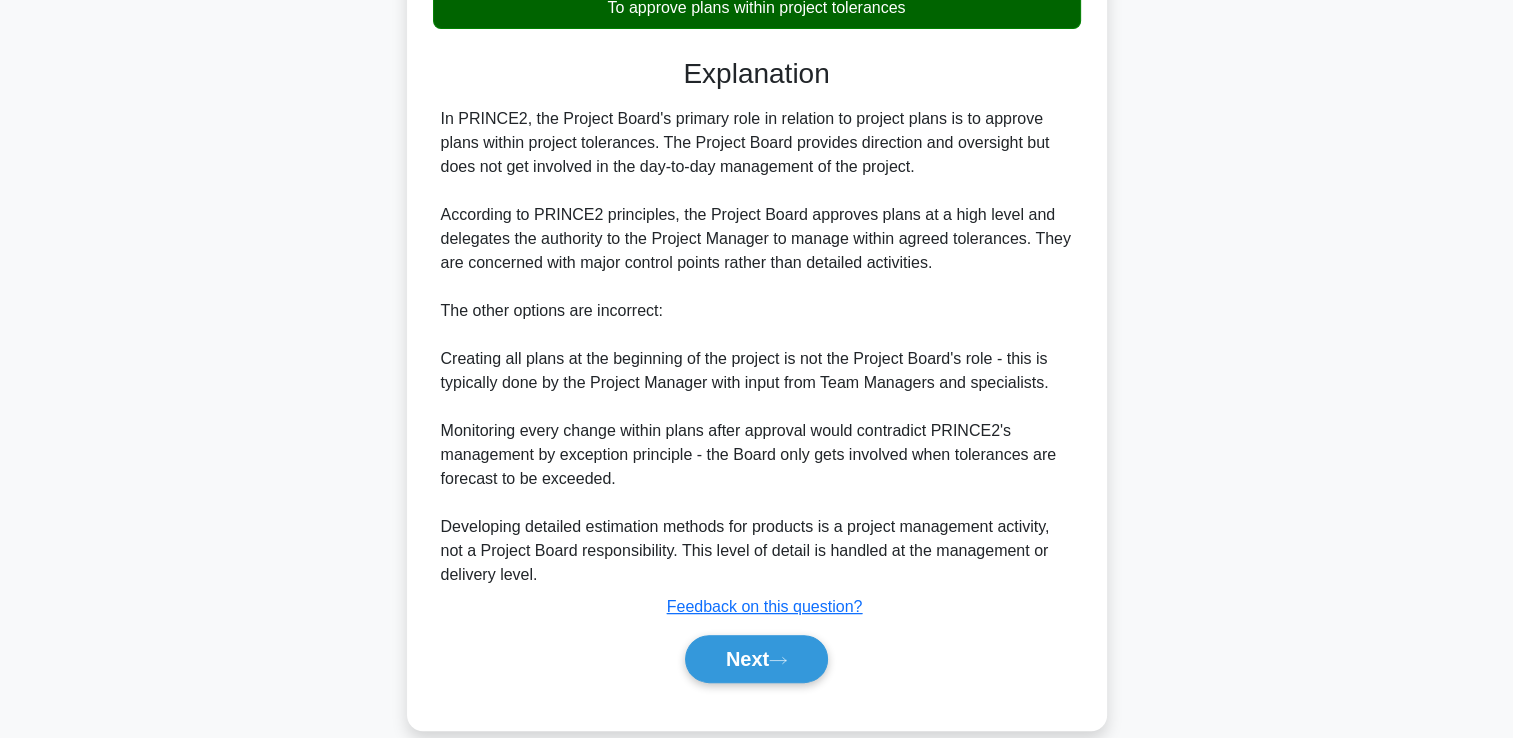 scroll, scrollTop: 493, scrollLeft: 0, axis: vertical 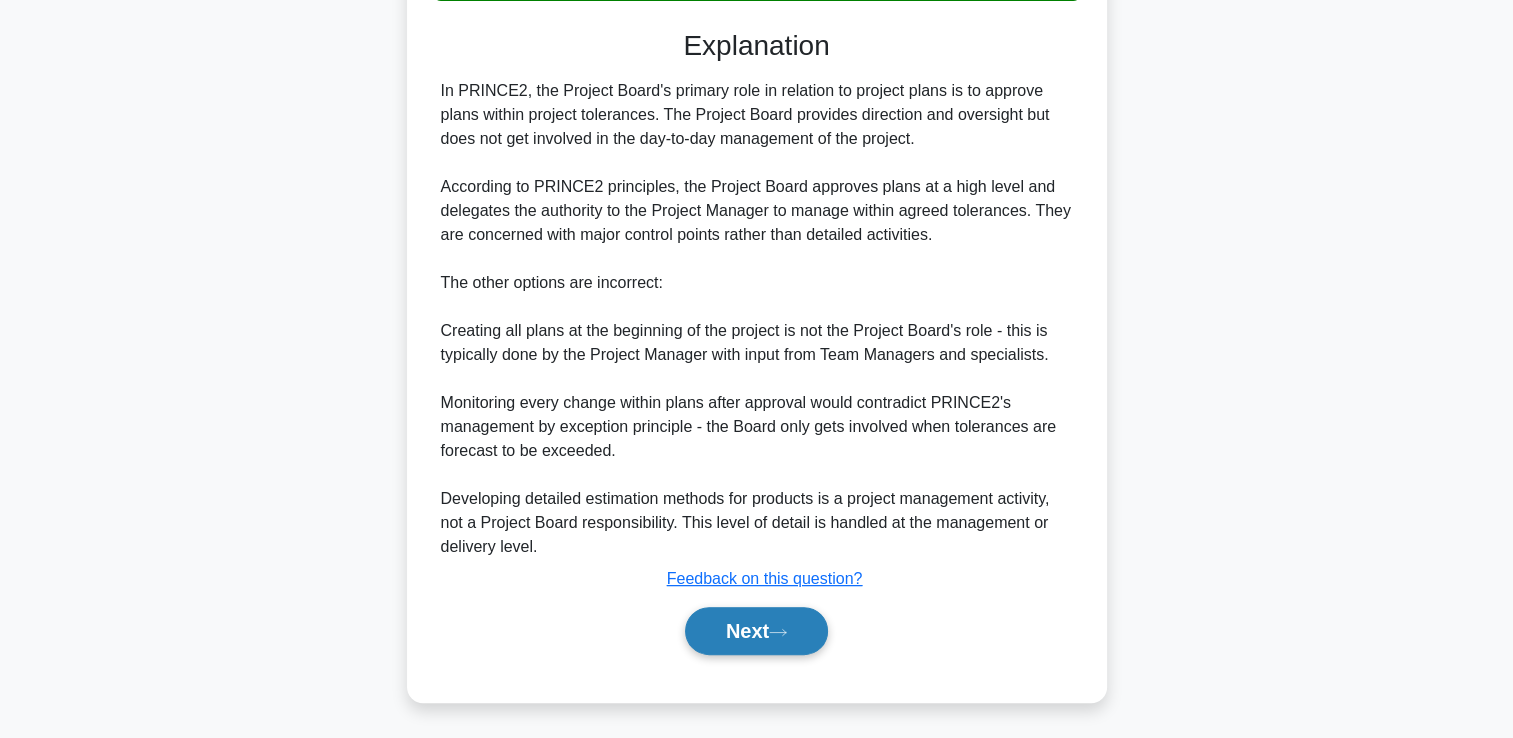 click 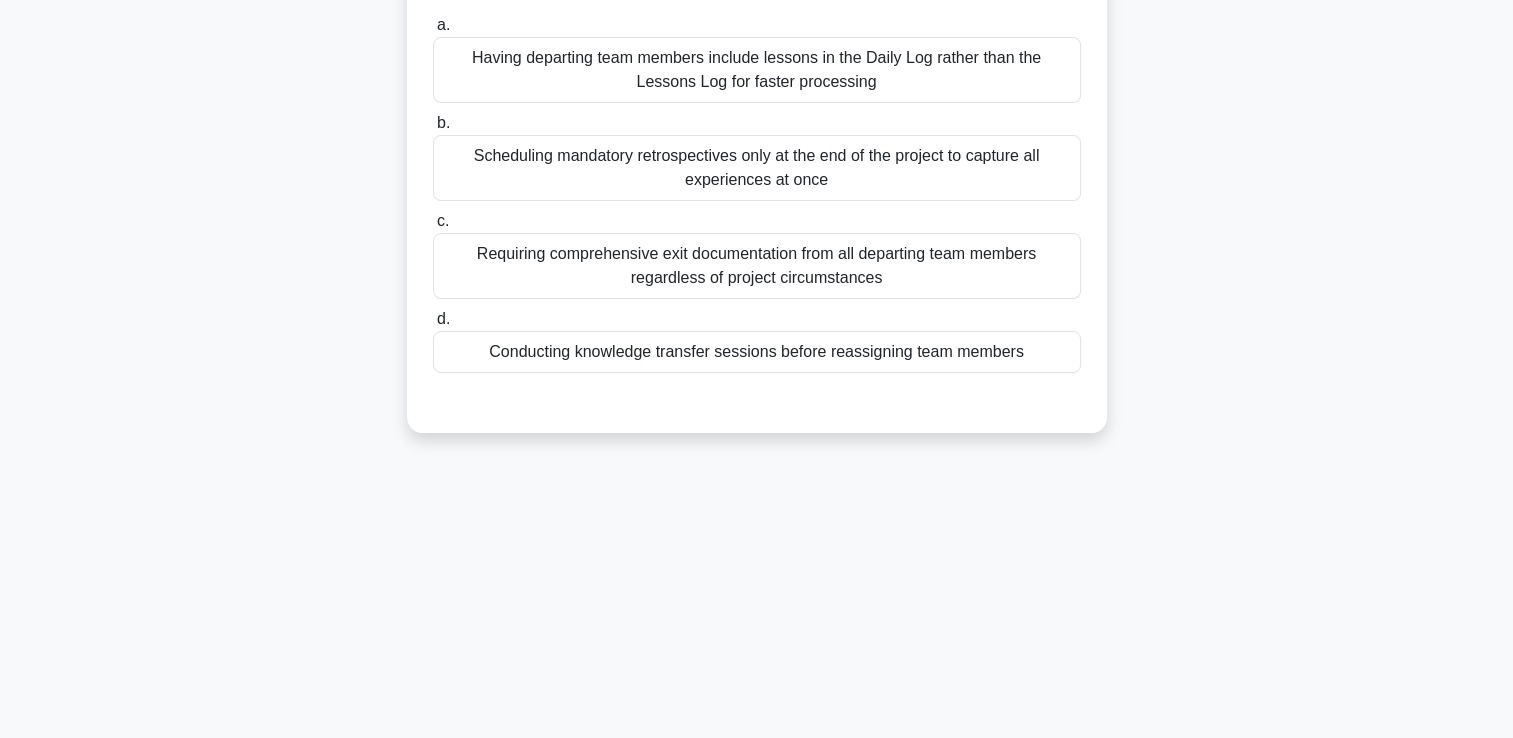 scroll, scrollTop: 182, scrollLeft: 0, axis: vertical 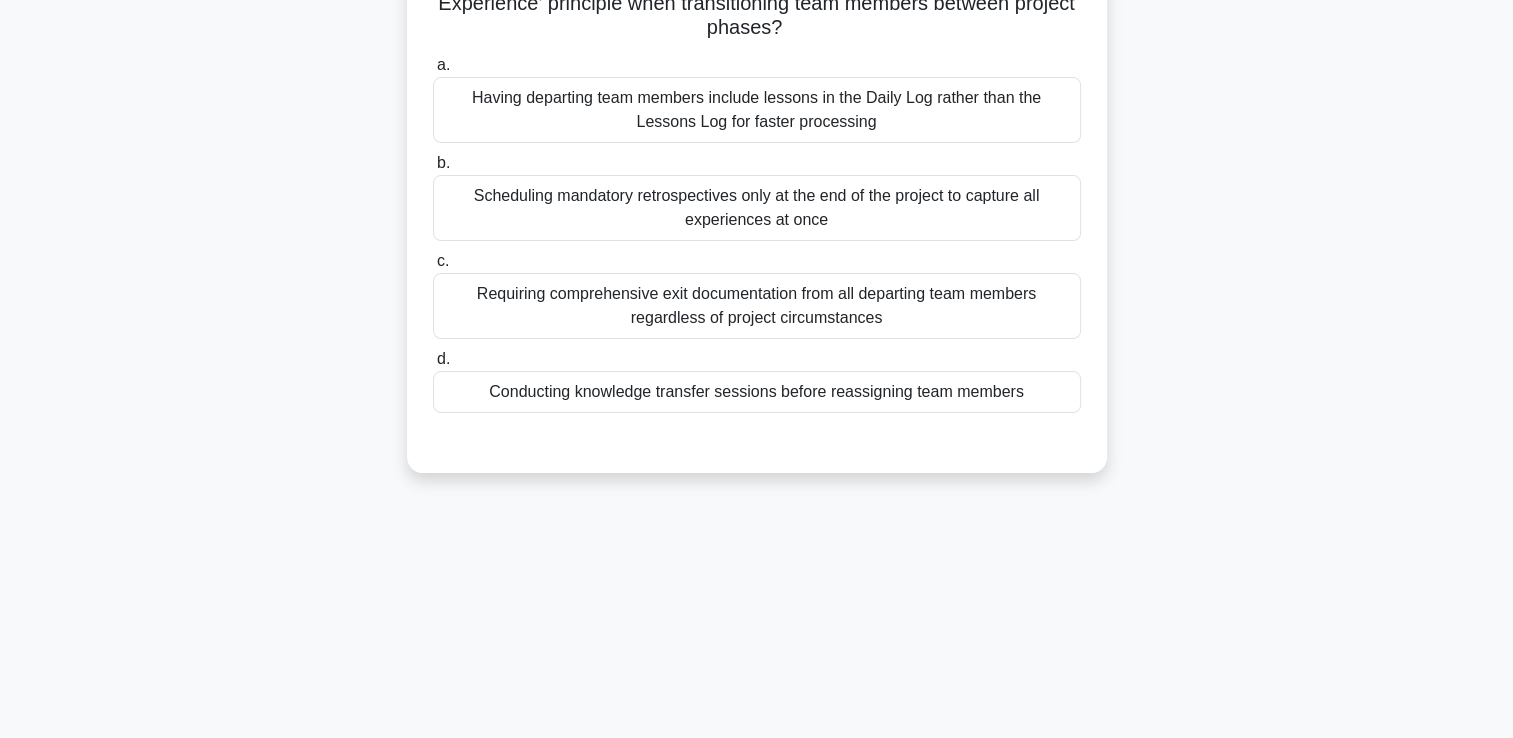 click on "According to PRINCE2, which method best embodies the 'Learn from Experience' principle when transitioning team members between project phases? a. Having departing team members include lessons in the Daily Log rather than the Lessons Log for faster processing b." at bounding box center [757, 216] 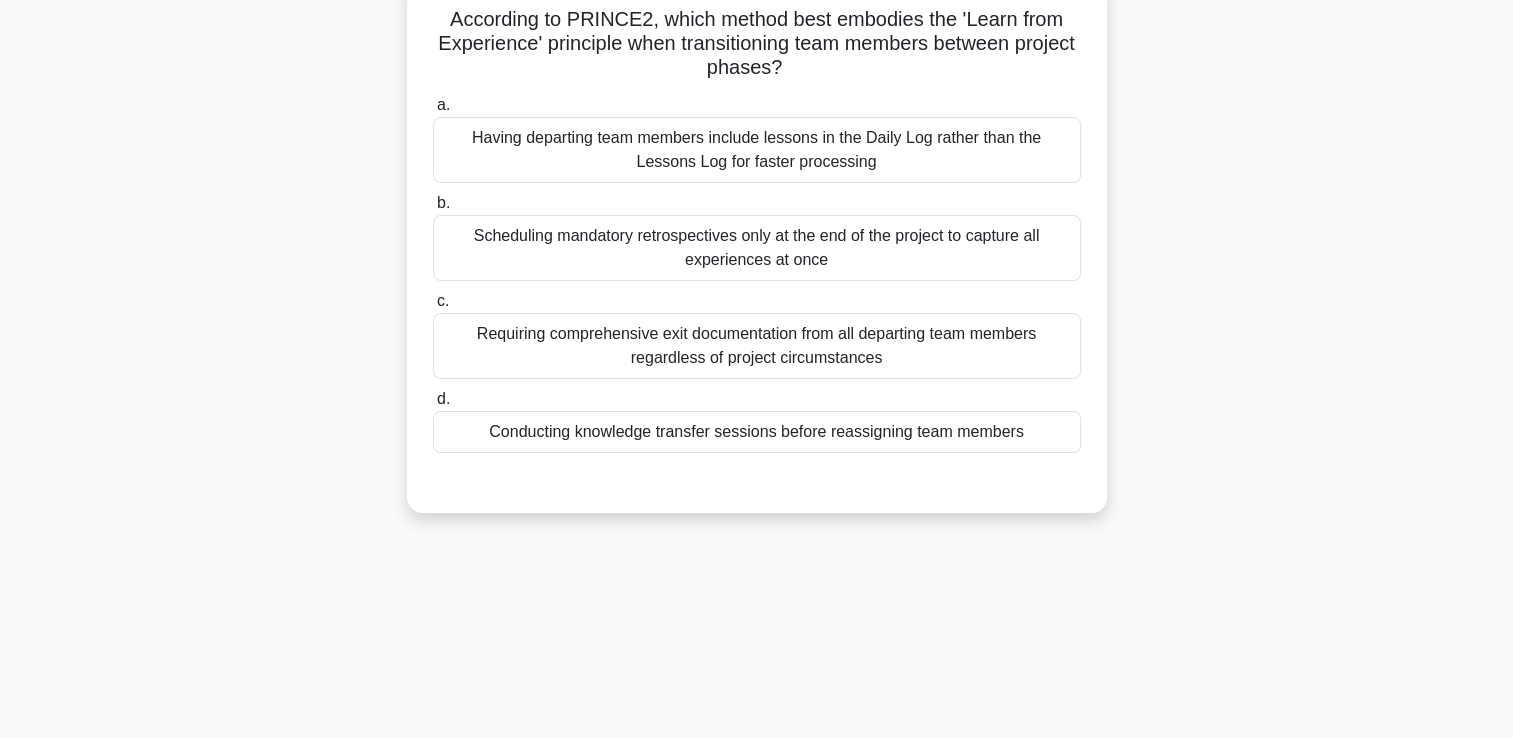 scroll, scrollTop: 102, scrollLeft: 0, axis: vertical 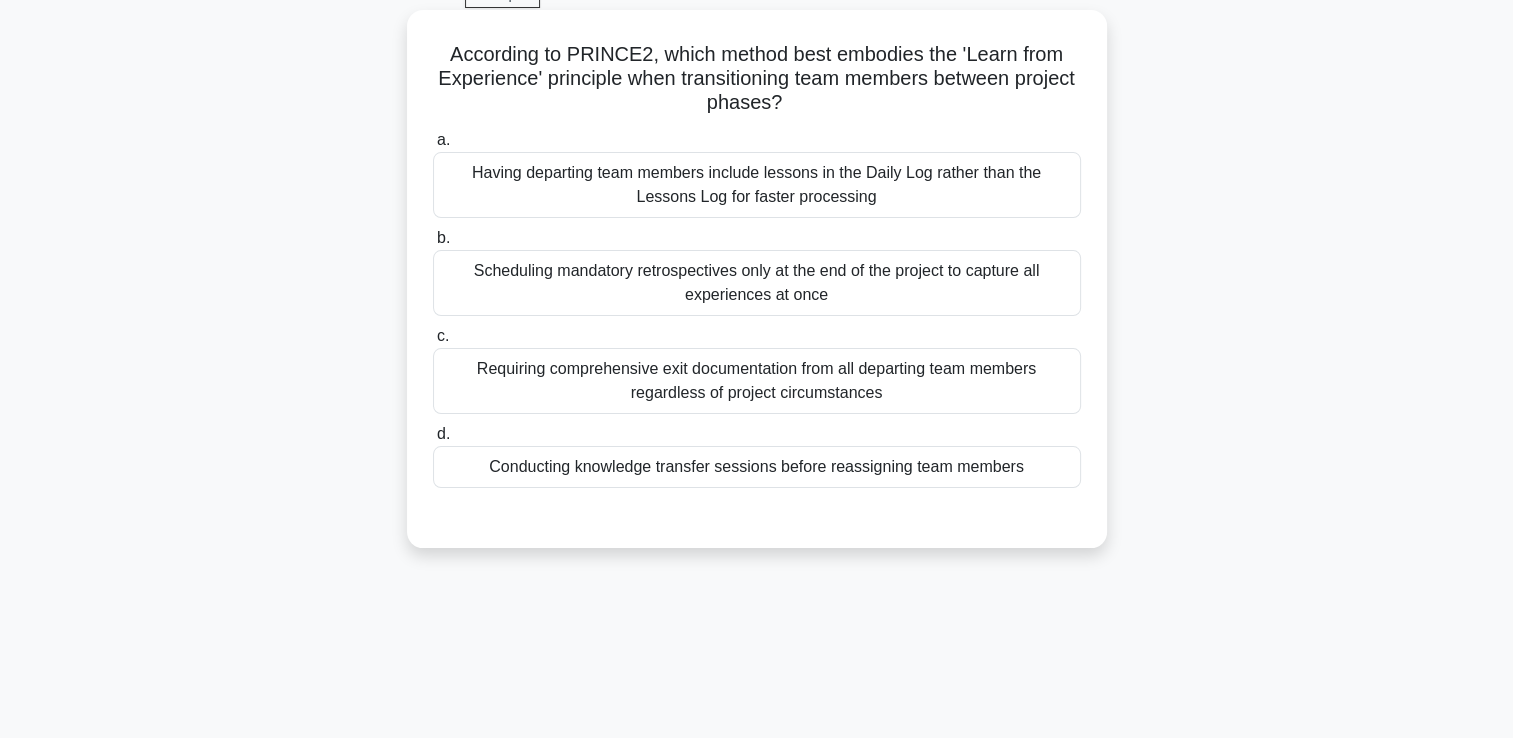 click on "Conducting knowledge transfer sessions before reassigning team members" at bounding box center (757, 467) 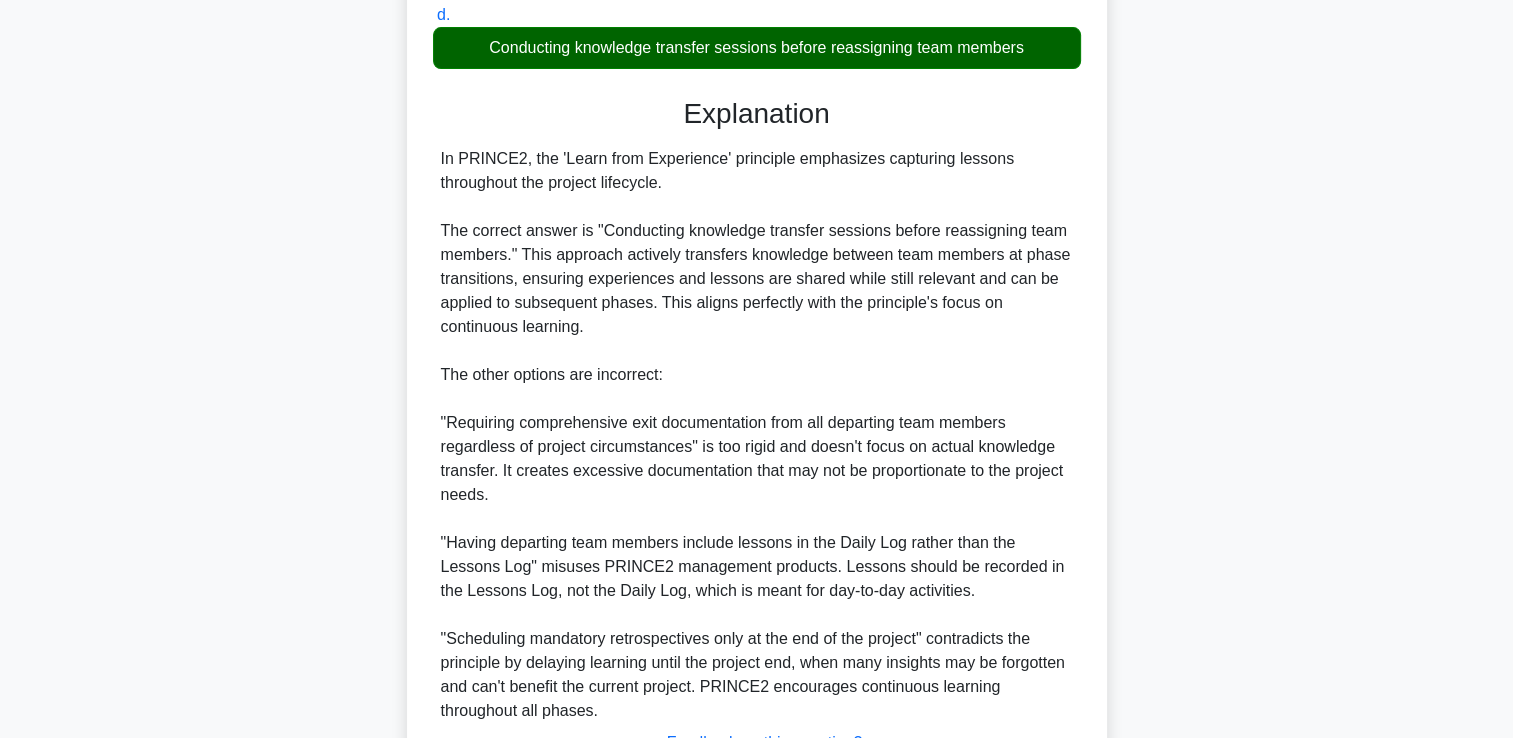 scroll, scrollTop: 591, scrollLeft: 0, axis: vertical 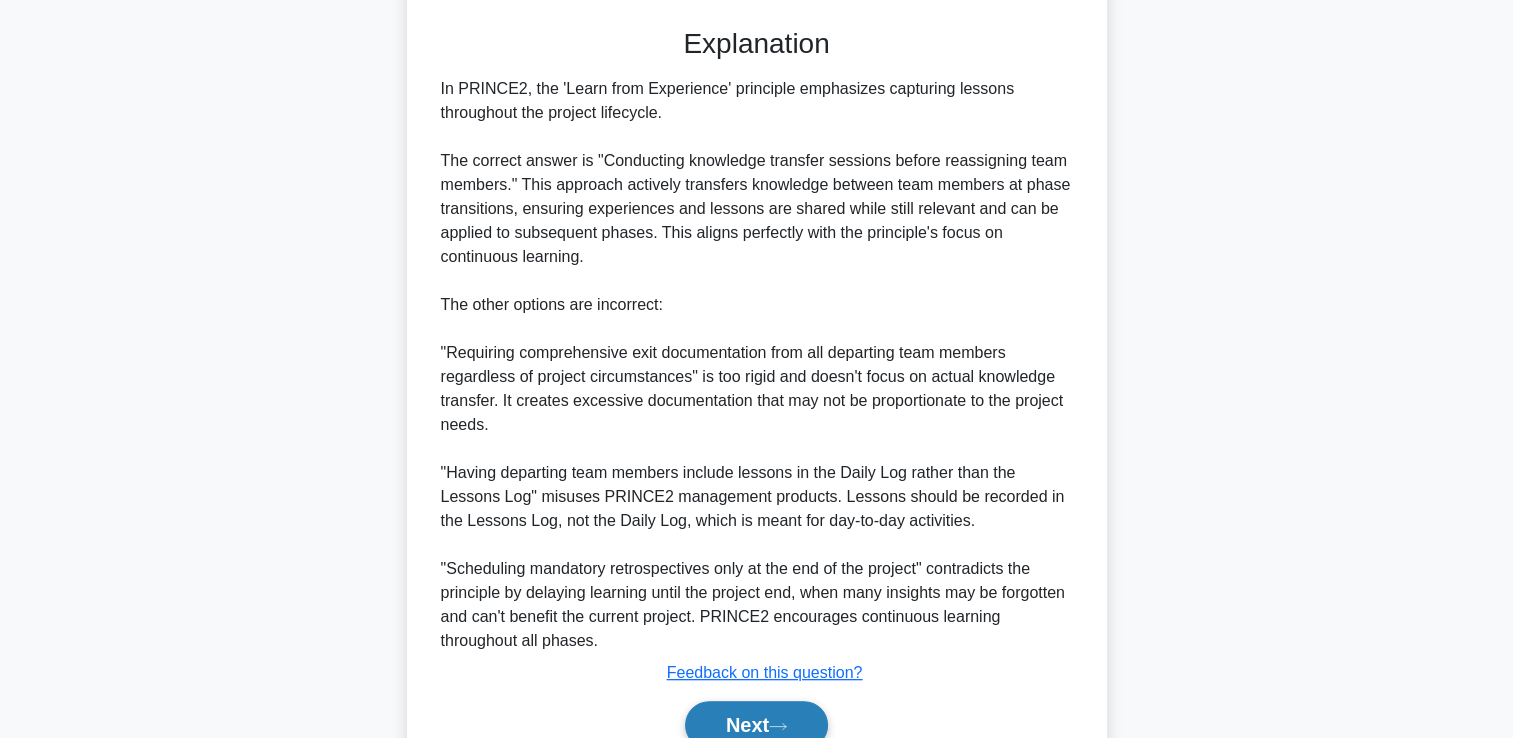 click on "Next" at bounding box center (756, 725) 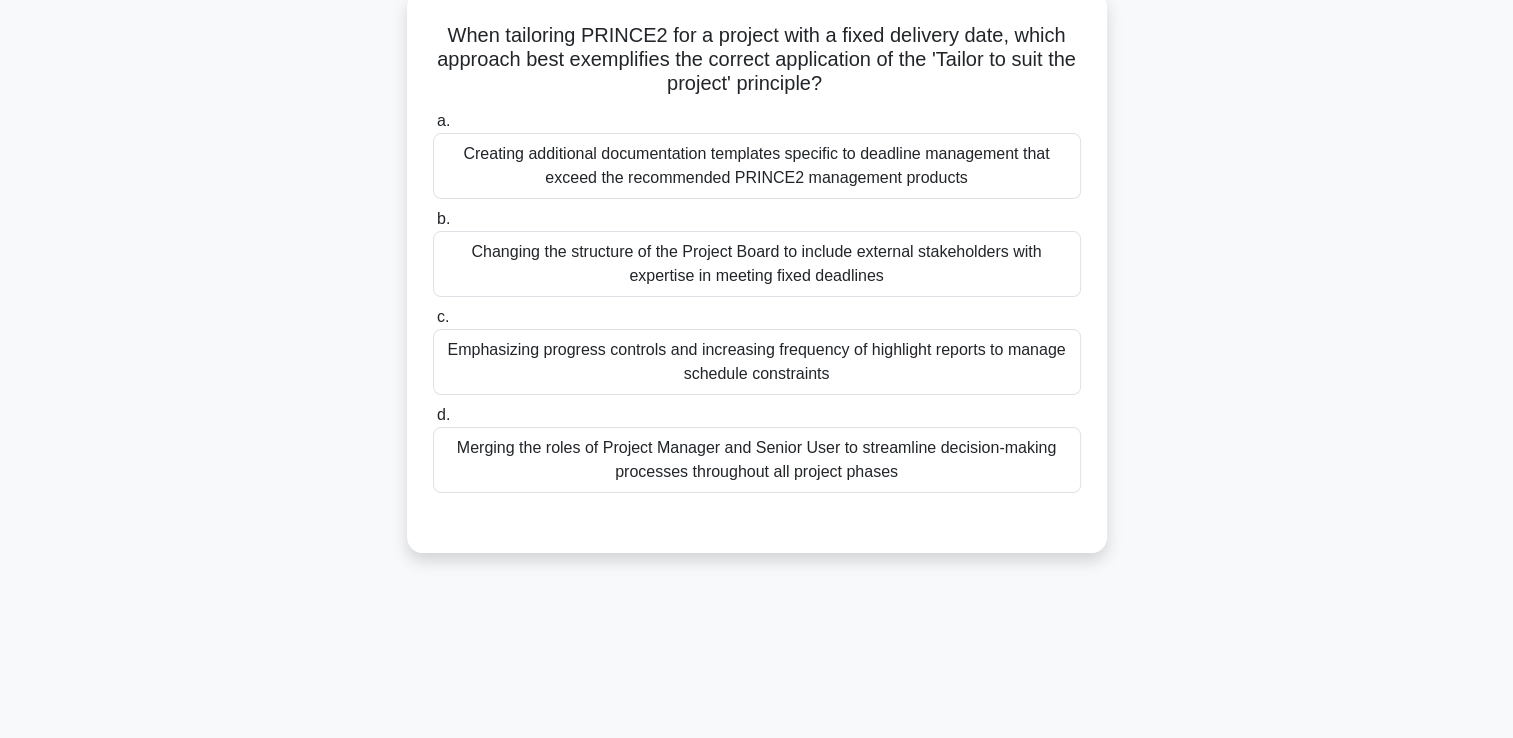 scroll, scrollTop: 102, scrollLeft: 0, axis: vertical 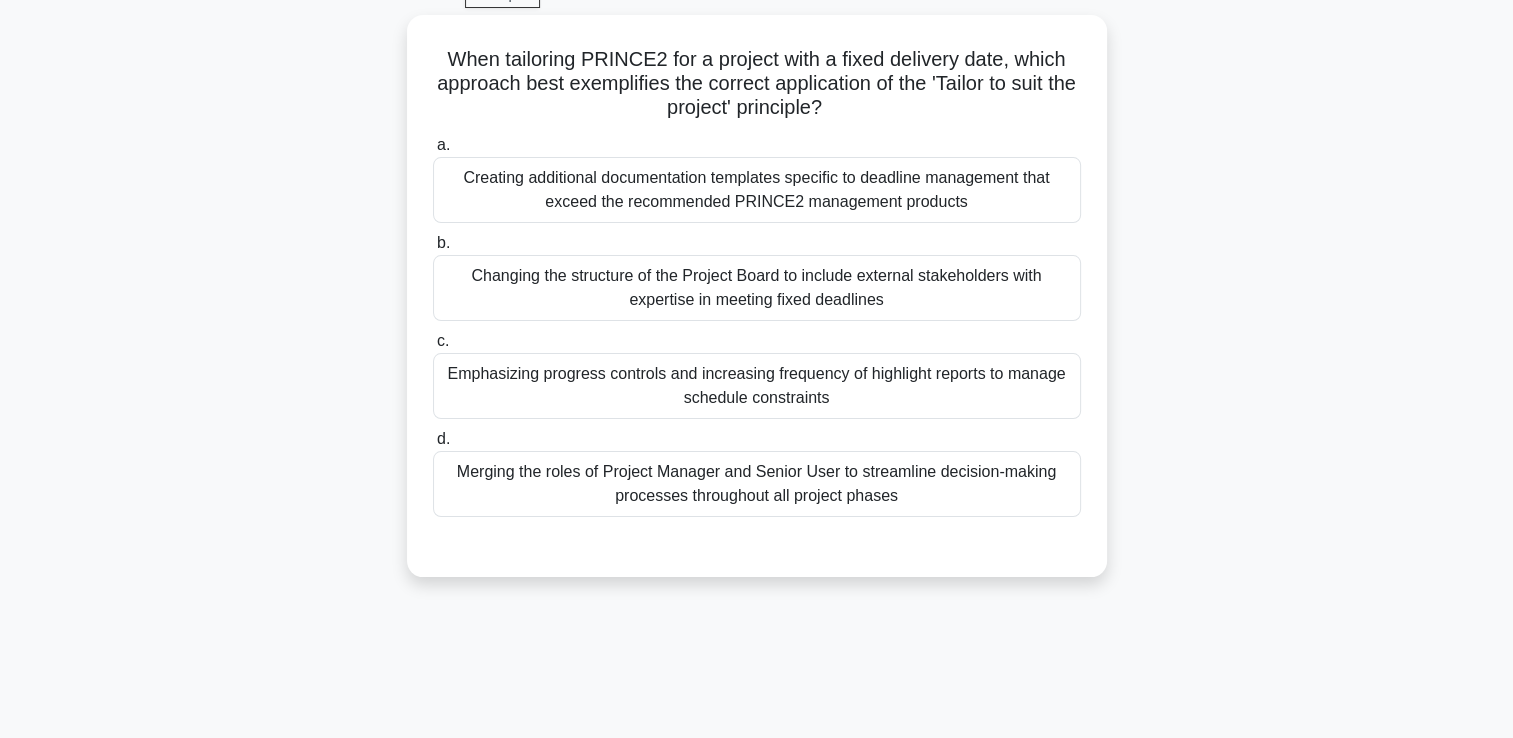 click on "[TIME]
Stop
PRINCE2 Practitioner
Intermediate
[NUMBER]/[NUMBER]
When tailoring PRINCE2 for a project with a fixed delivery date, which approach best exemplifies the correct application of the 'Tailor to suit the project' principle?
.spinner_0XTQ{transform-origin:center;animation:spinner_y6GP .75s linear infinite}@keyframes spinner_y6GP{100%{transform:rotate(360deg)}}
a." at bounding box center (757, 470) 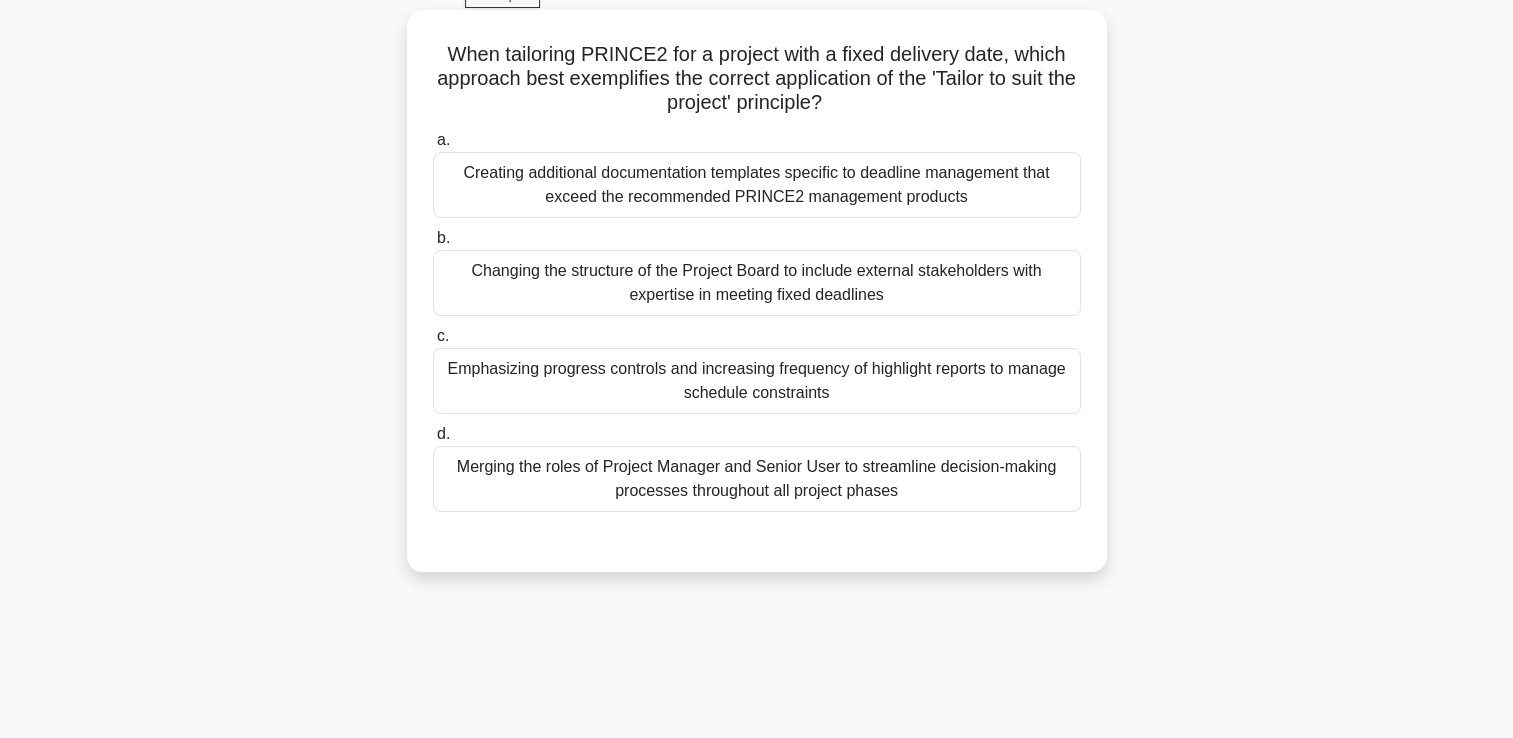 click on "Emphasizing progress controls and increasing frequency of highlight reports to manage schedule constraints" at bounding box center [757, 381] 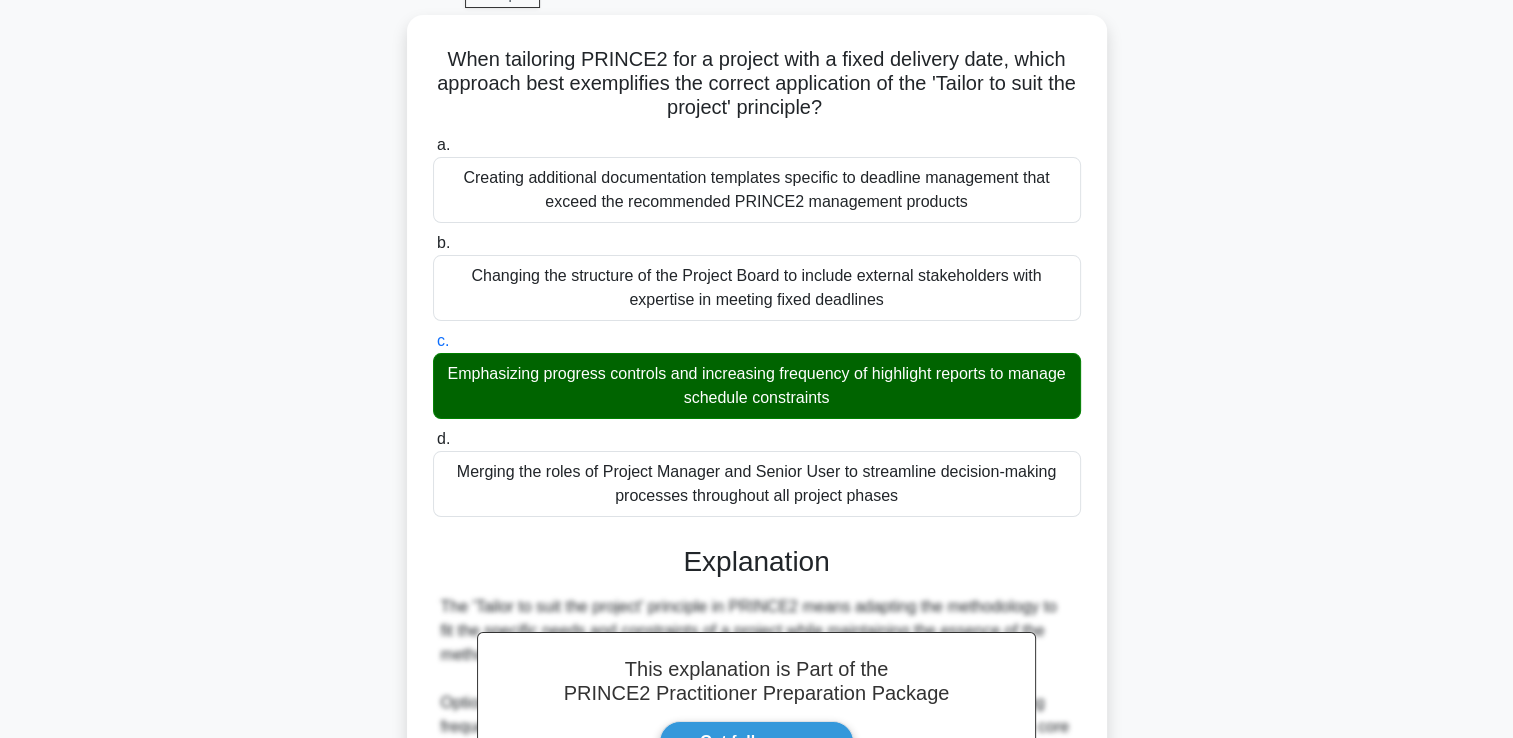 scroll, scrollTop: 661, scrollLeft: 0, axis: vertical 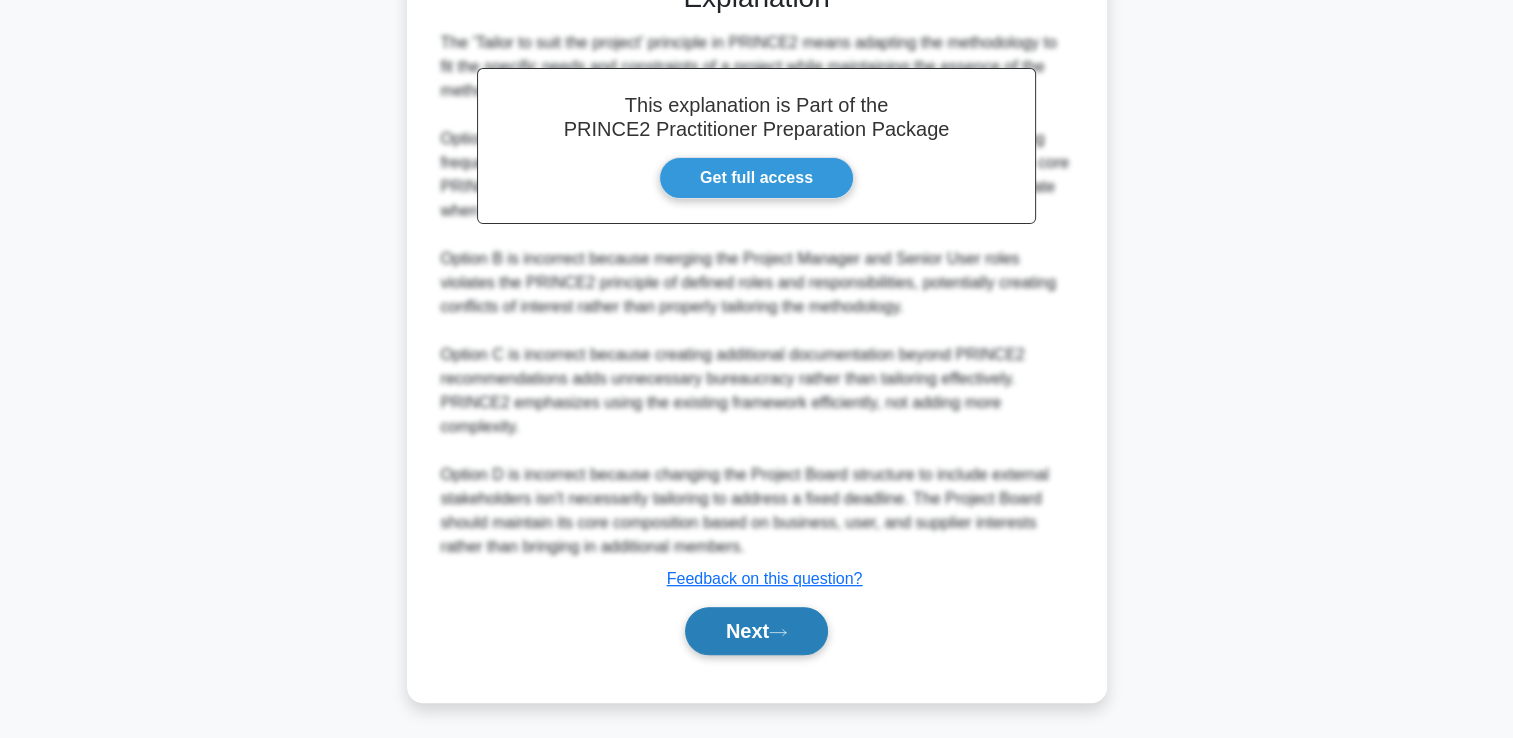 click on "Next" at bounding box center [756, 631] 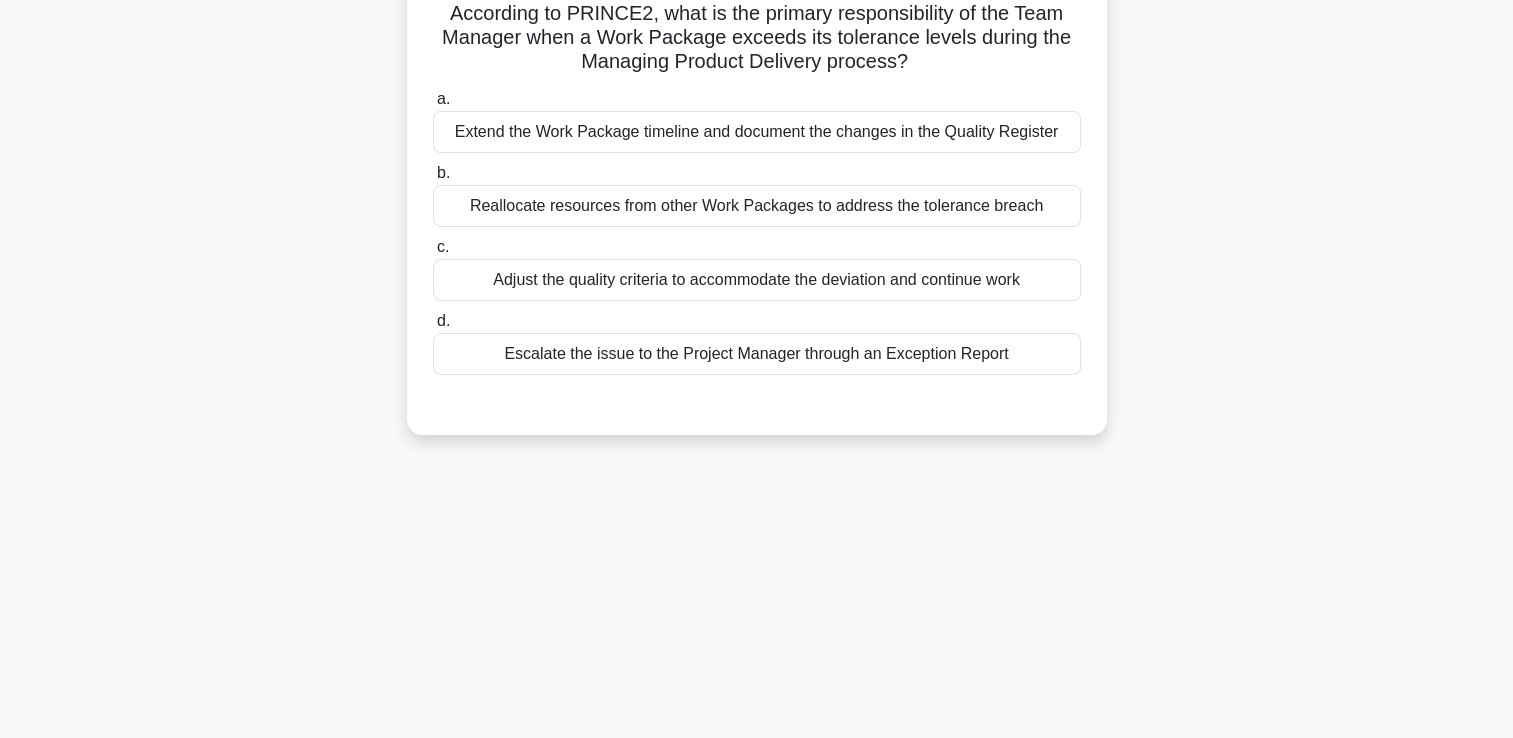 scroll, scrollTop: 139, scrollLeft: 0, axis: vertical 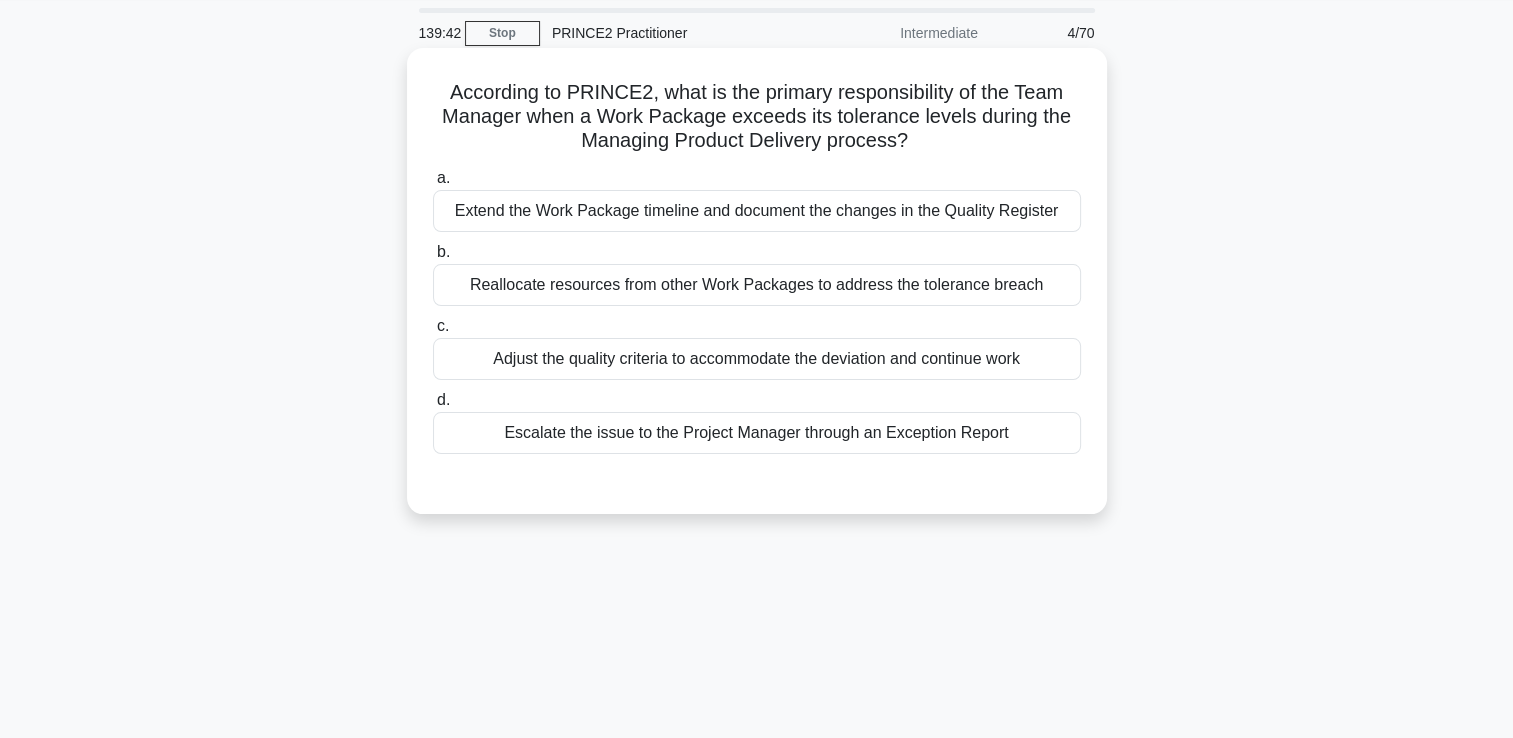 click on "Escalate the issue to the Project Manager through an Exception Report" at bounding box center (757, 433) 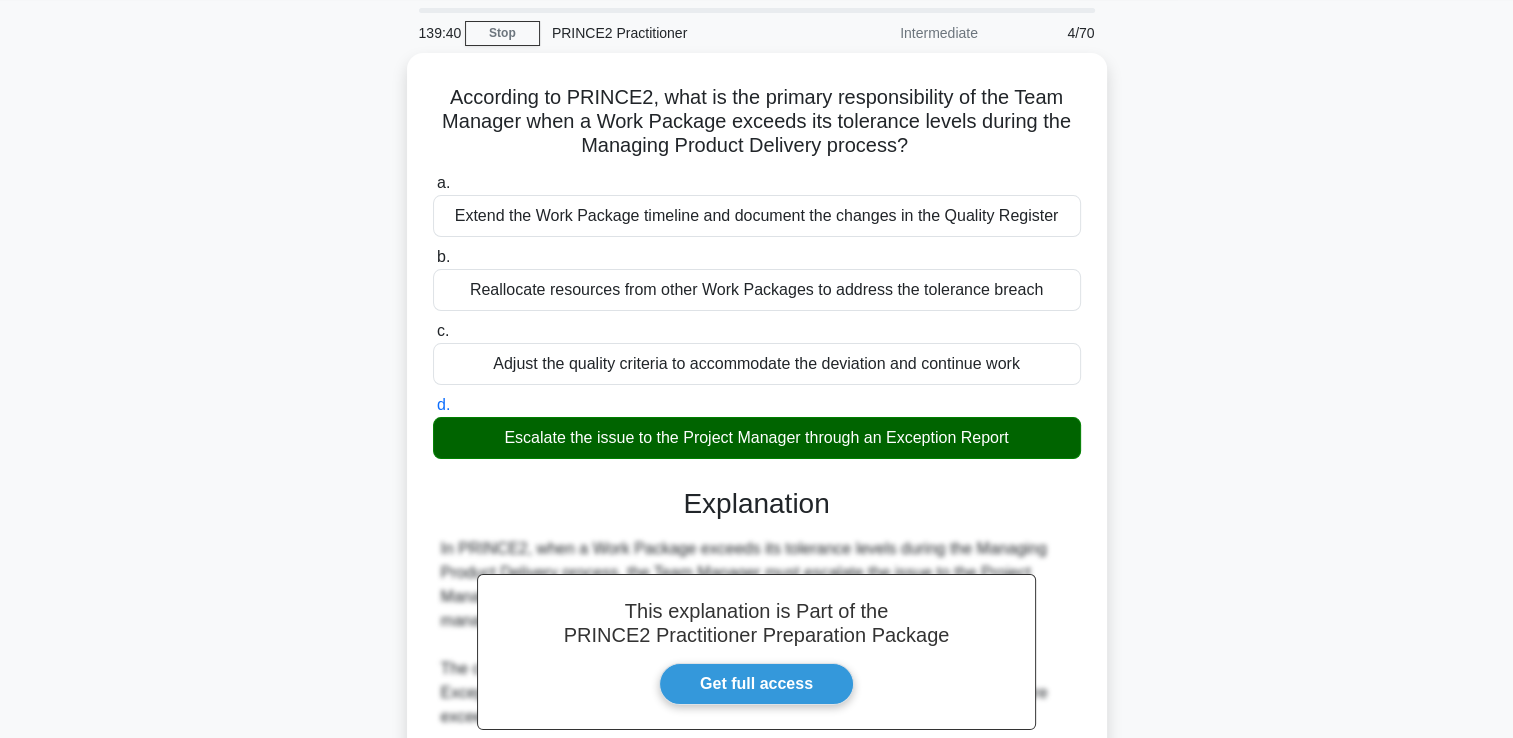 scroll, scrollTop: 517, scrollLeft: 0, axis: vertical 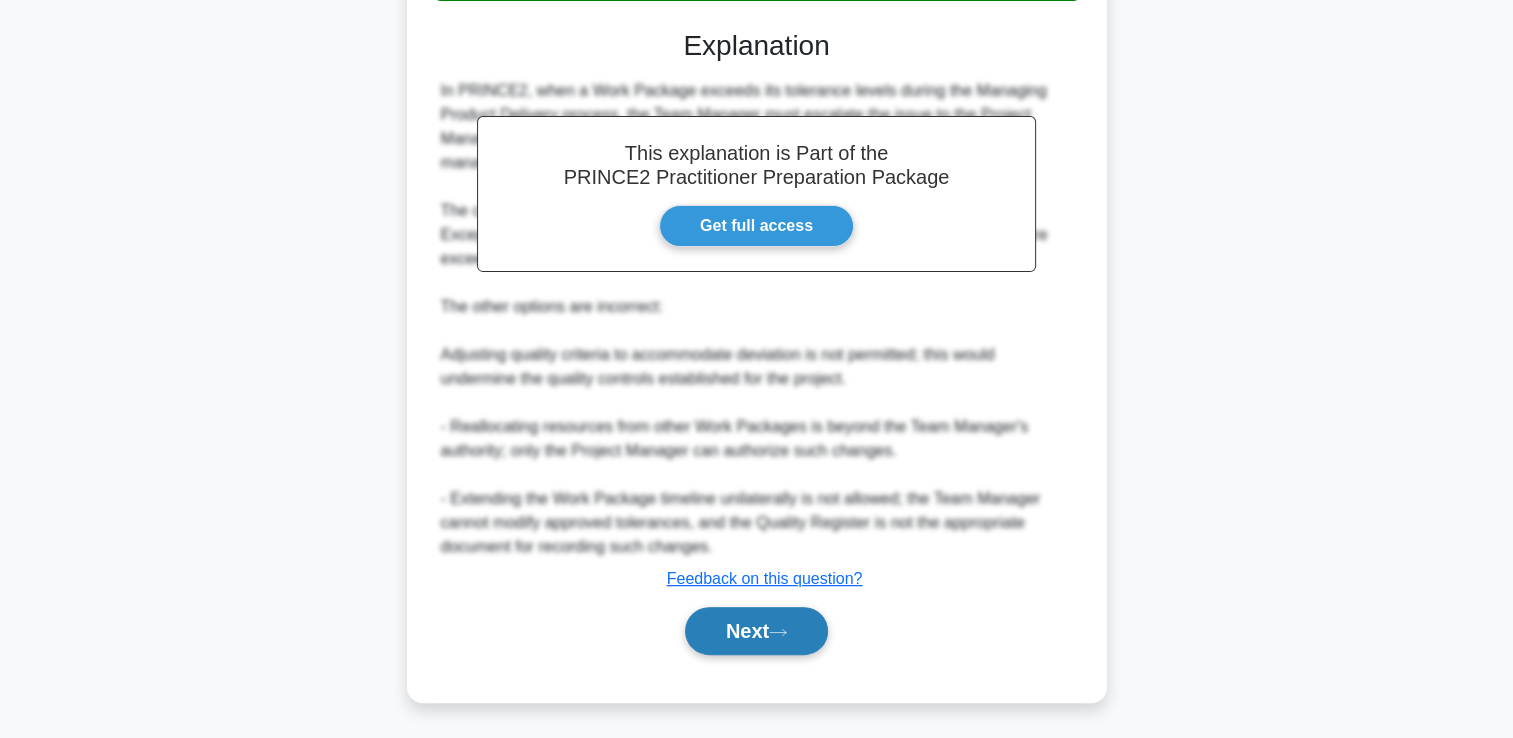 click on "Next" at bounding box center (756, 631) 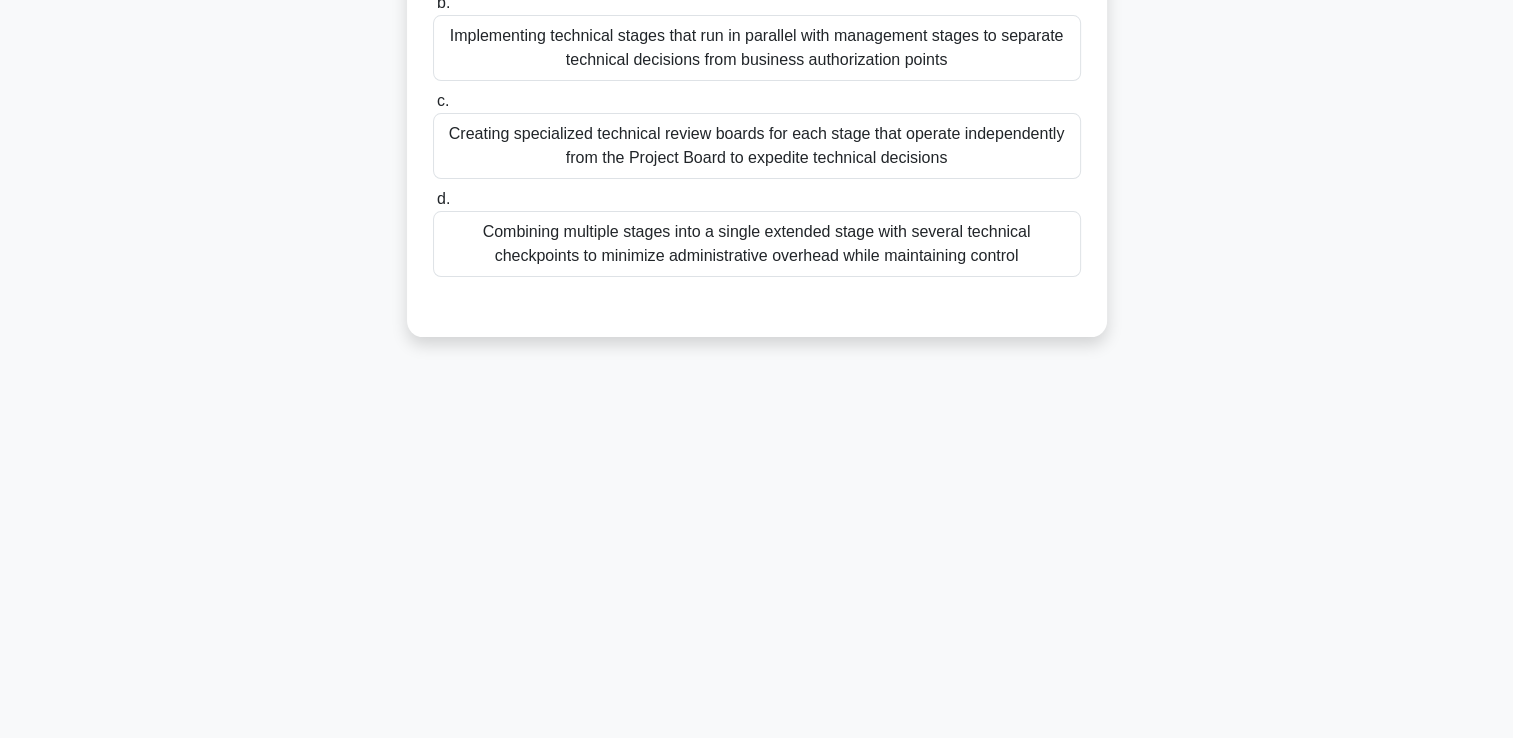 scroll, scrollTop: 342, scrollLeft: 0, axis: vertical 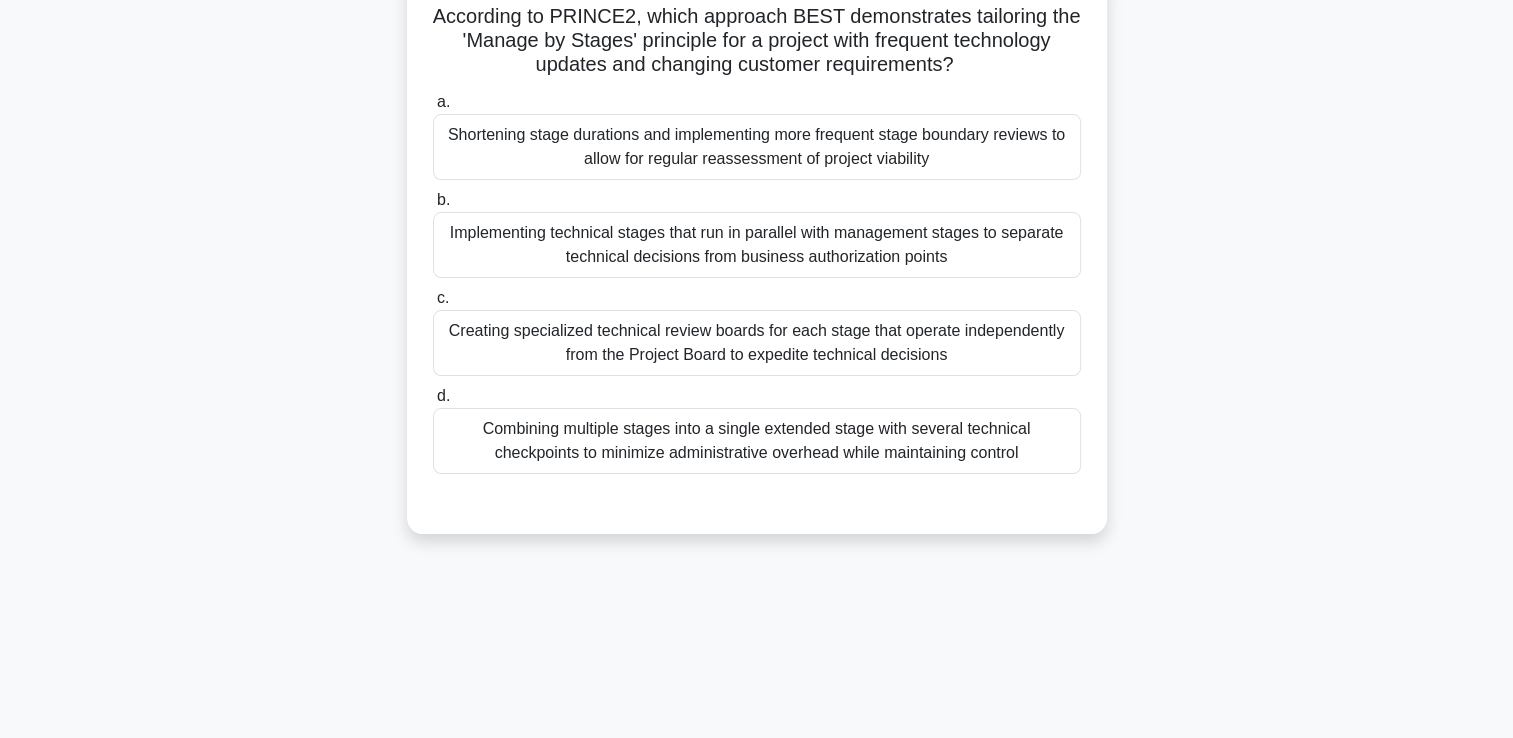 click on "Shortening stage durations and implementing more frequent stage boundary reviews to allow for regular reassessment of project viability" at bounding box center [757, 147] 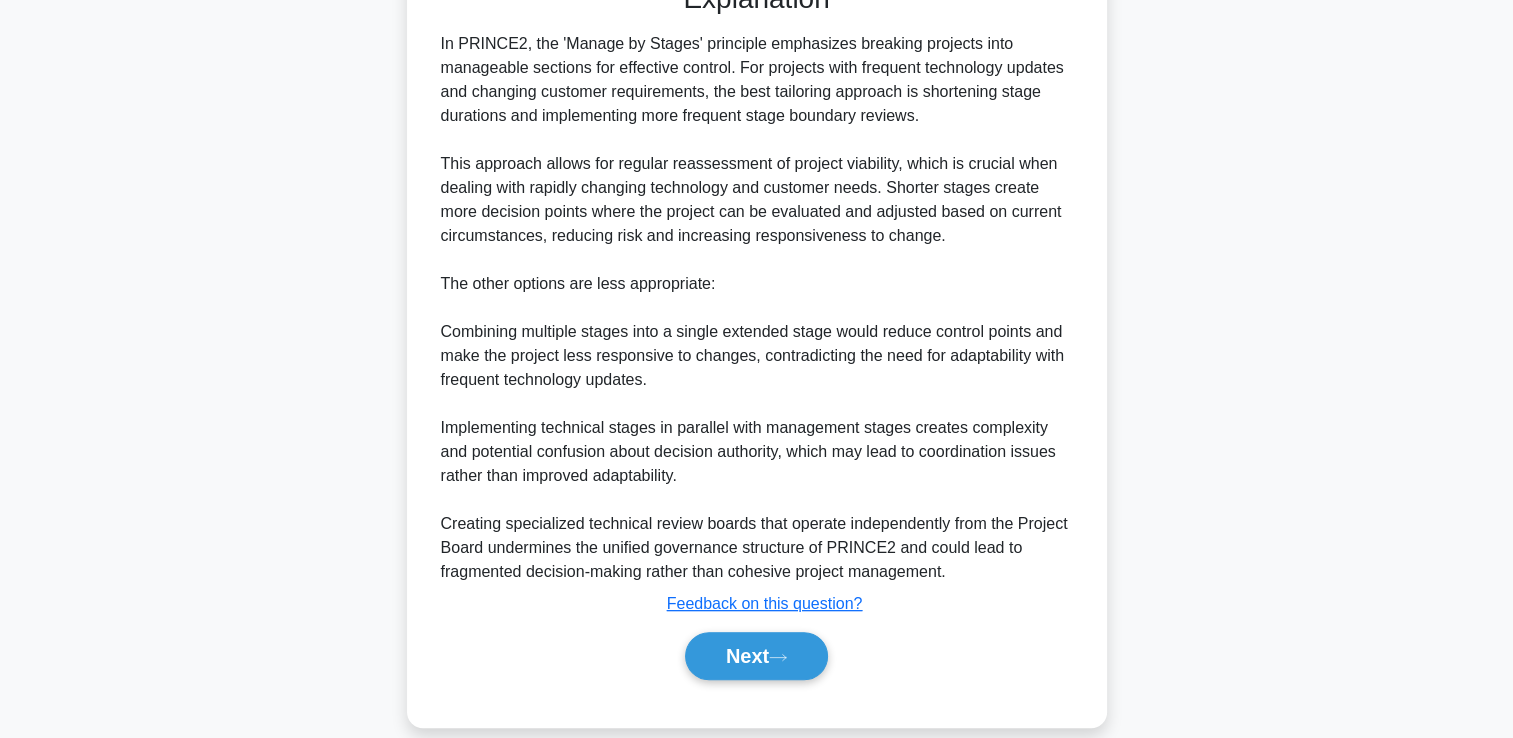 scroll, scrollTop: 685, scrollLeft: 0, axis: vertical 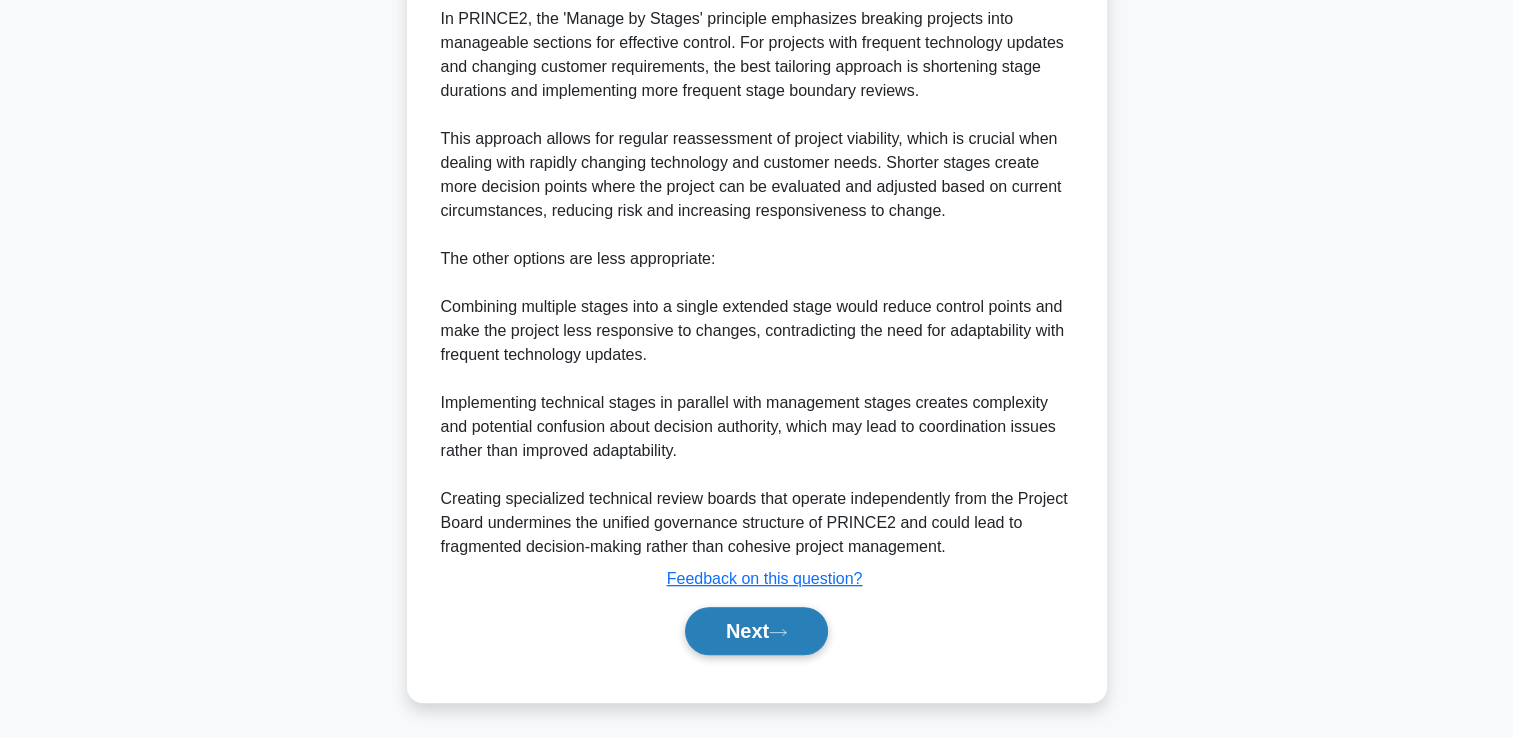 click on "Next" at bounding box center [756, 631] 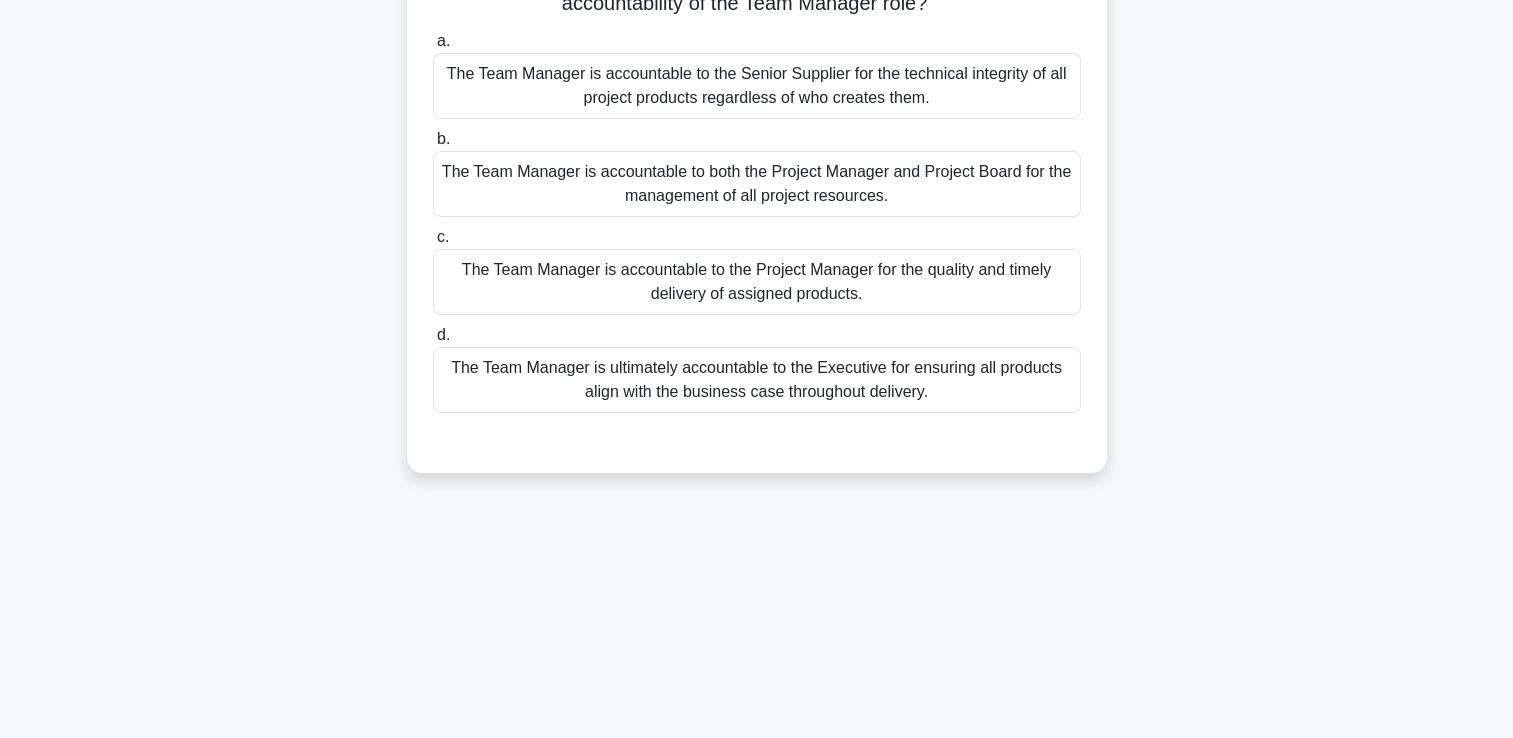 scroll, scrollTop: 142, scrollLeft: 0, axis: vertical 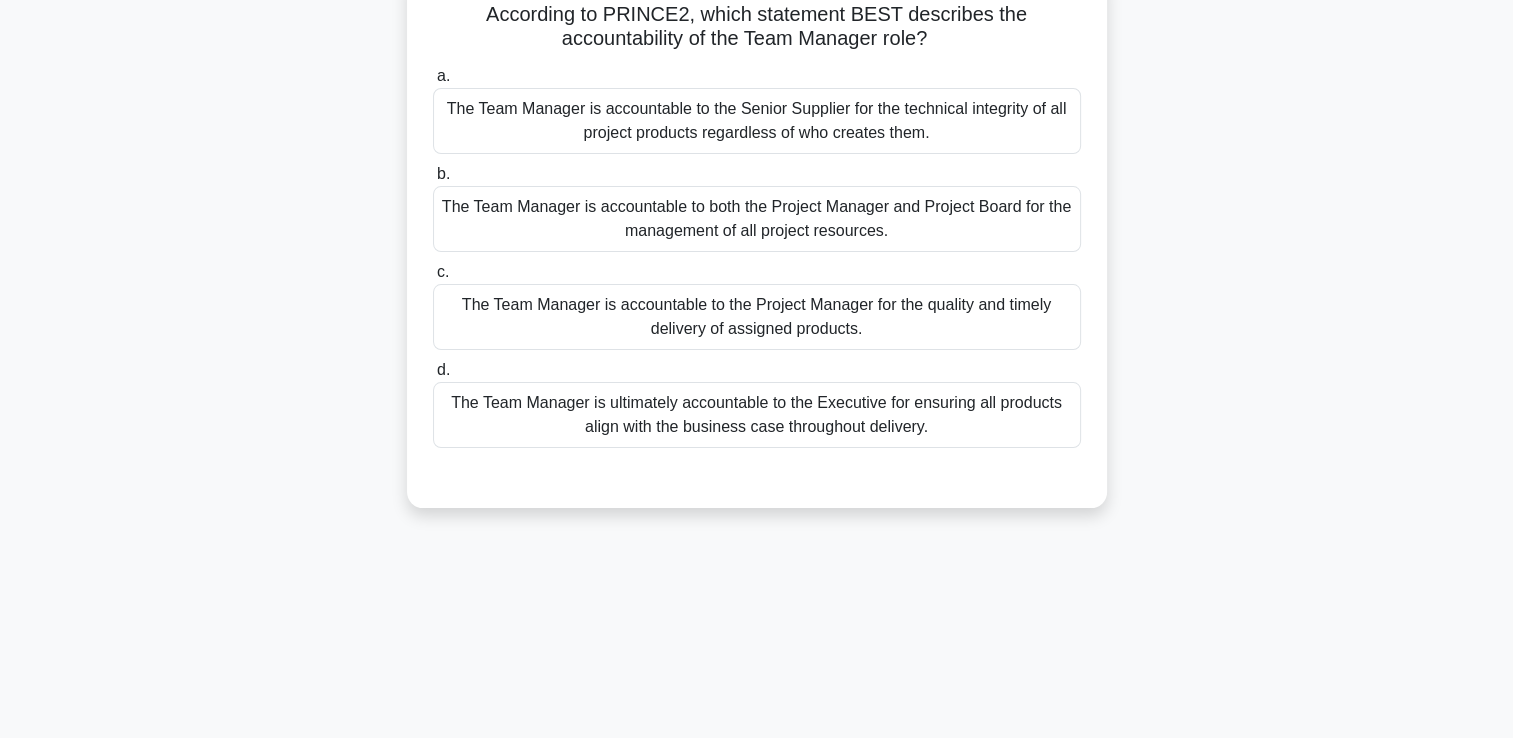 click on "The Team Manager is accountable to the Project Manager for the quality and timely delivery of assigned products." at bounding box center (757, 317) 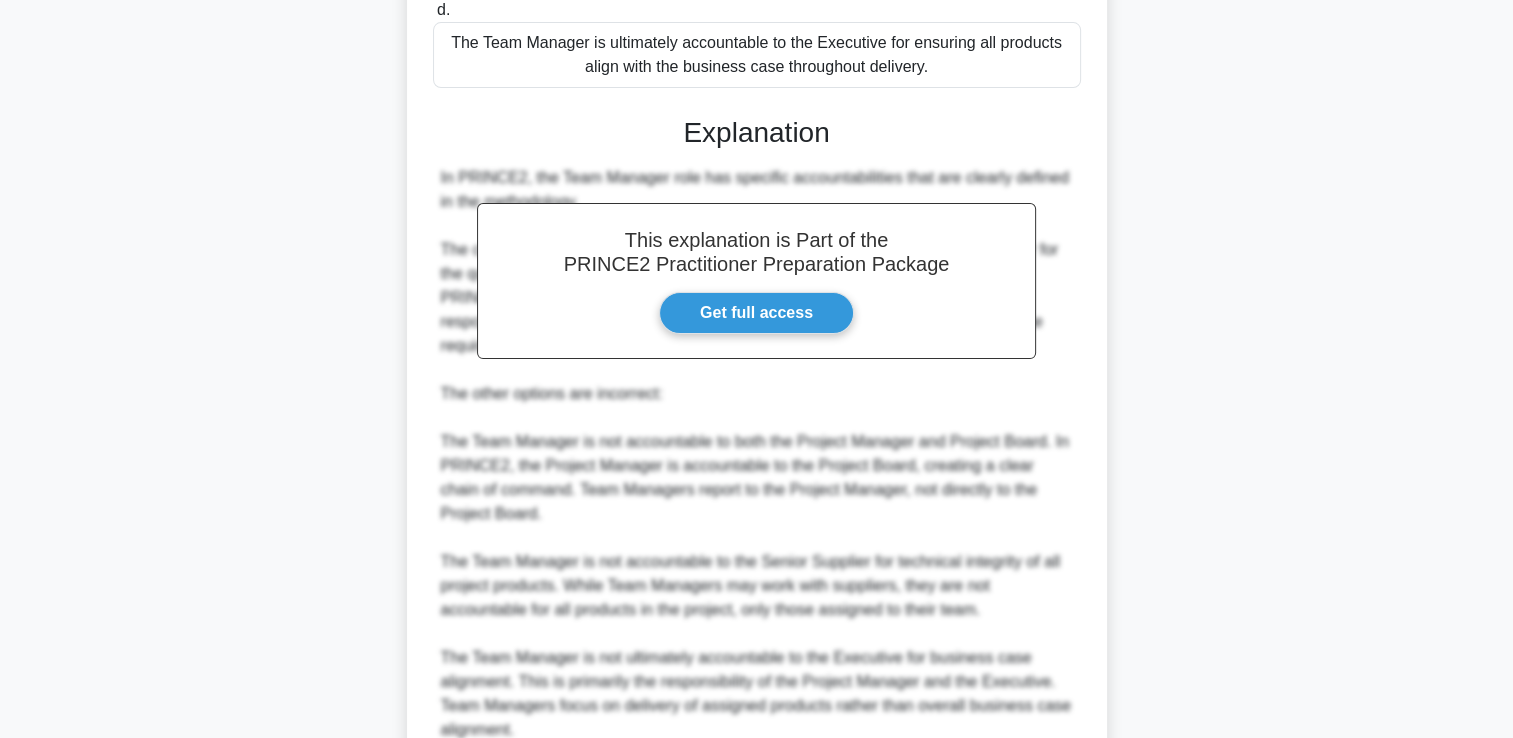 scroll, scrollTop: 685, scrollLeft: 0, axis: vertical 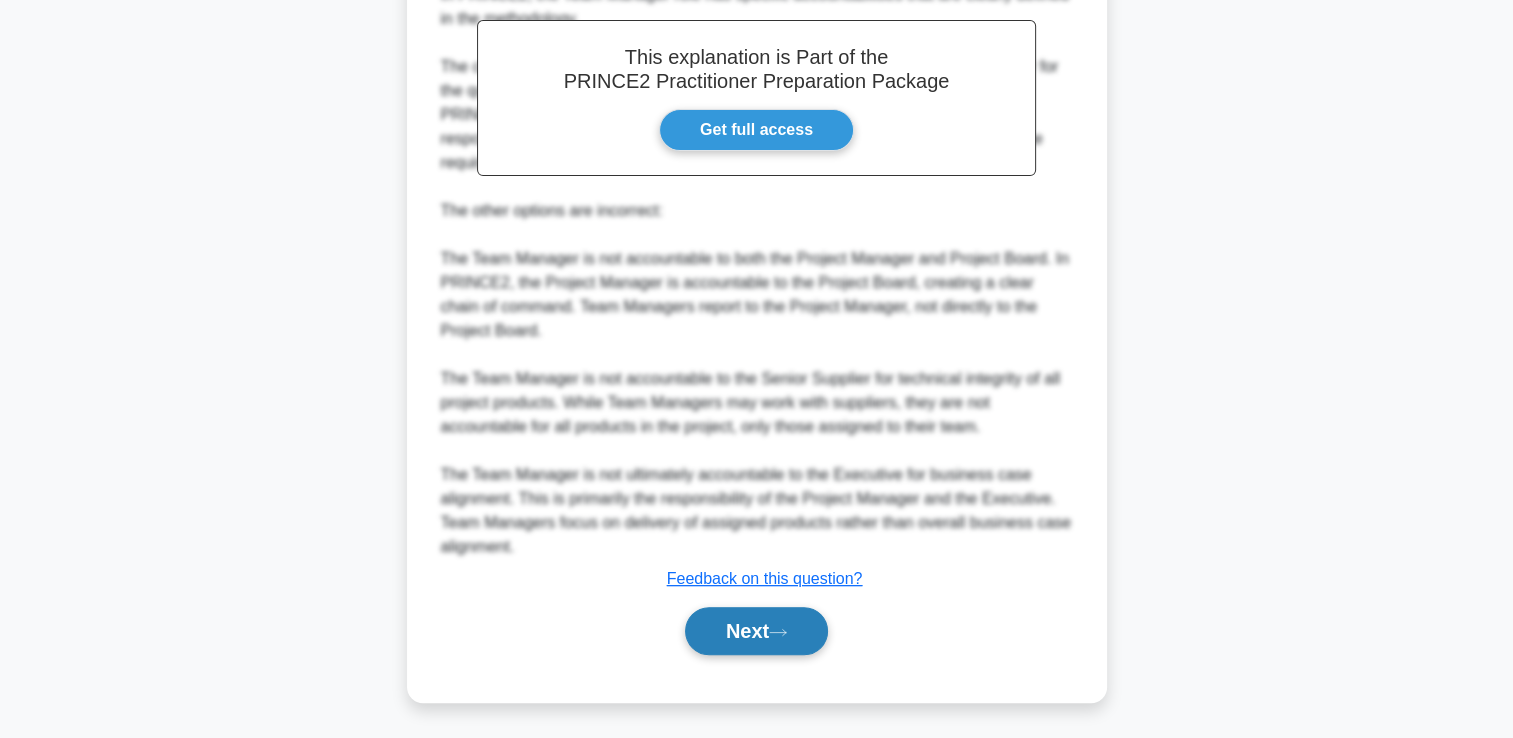 click on "Next" at bounding box center [756, 631] 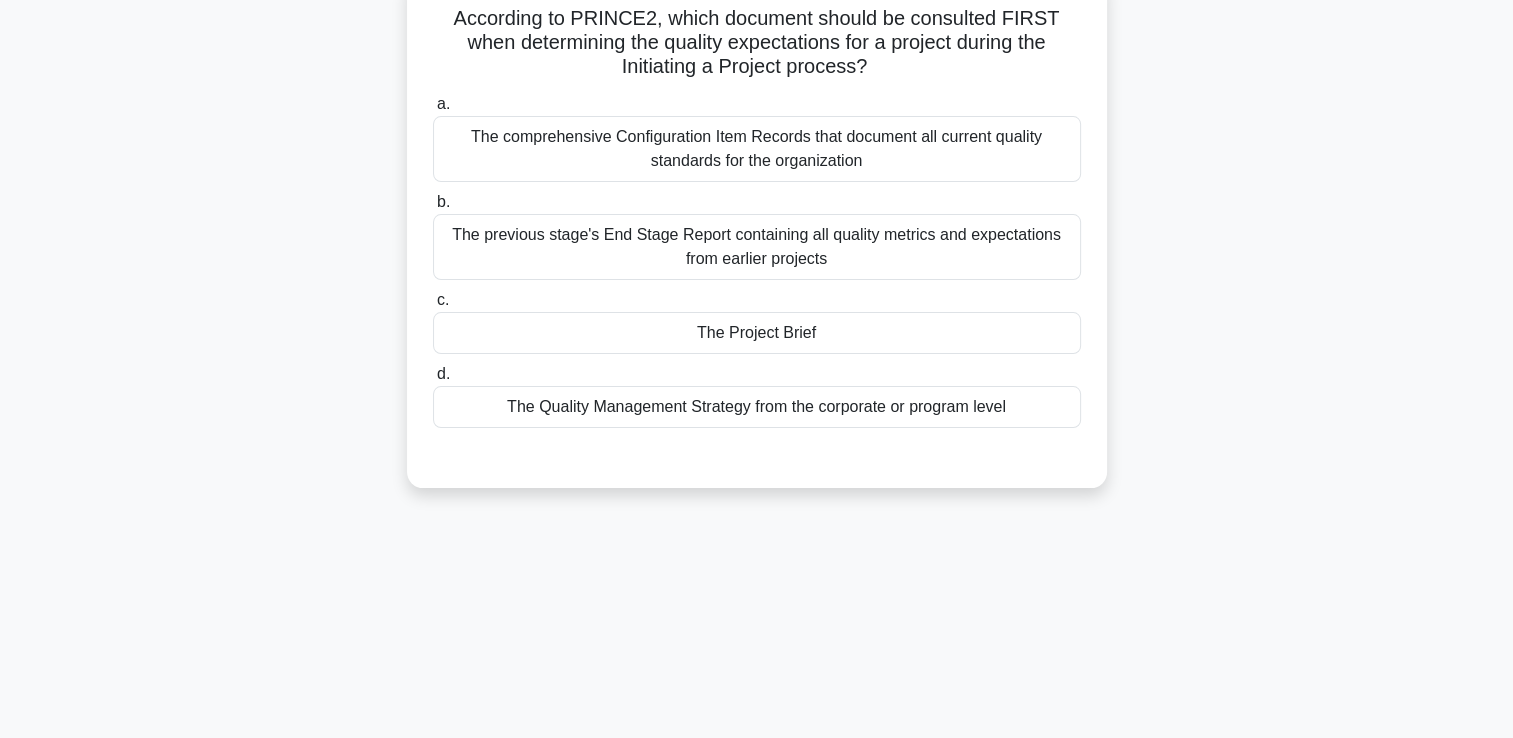 scroll, scrollTop: 142, scrollLeft: 0, axis: vertical 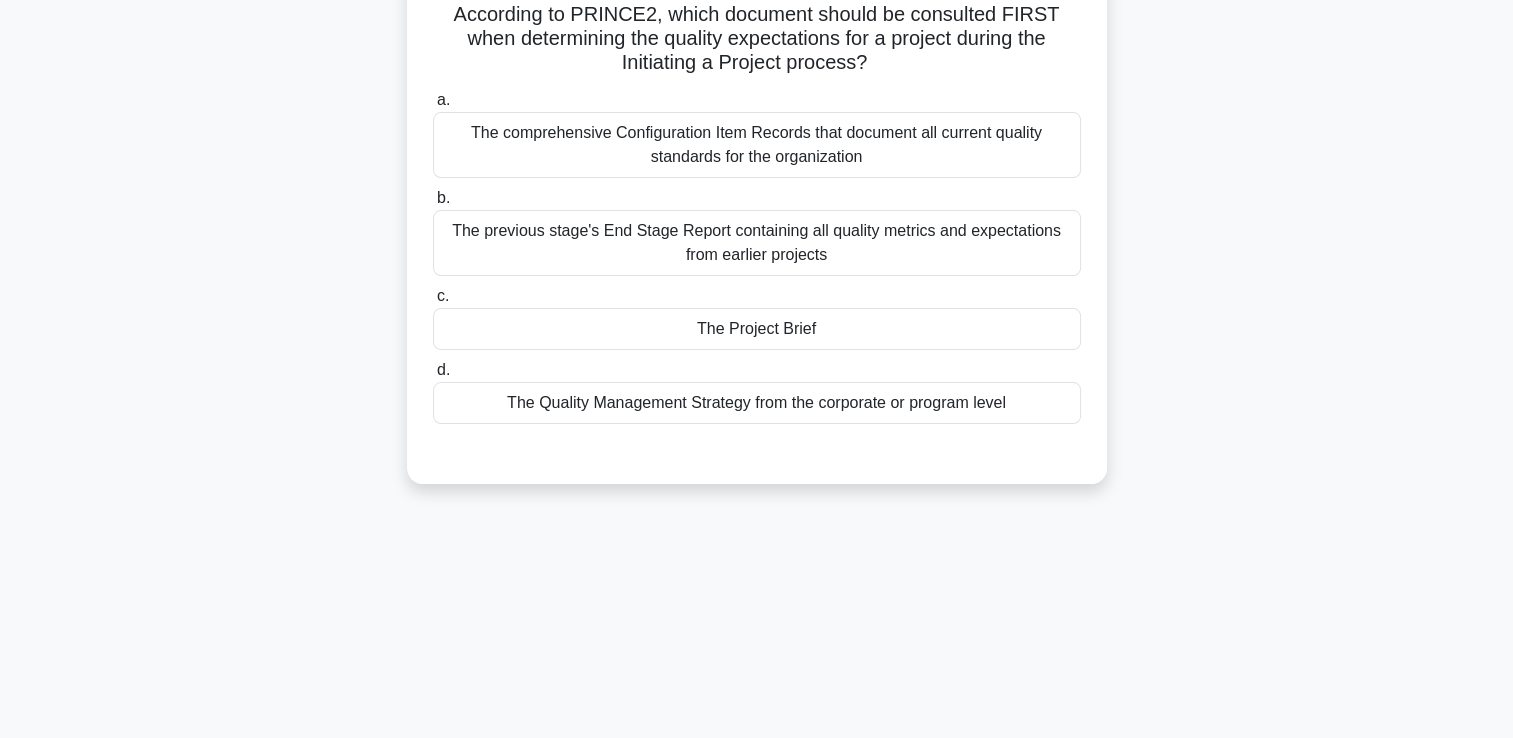 click on "The Project Brief" at bounding box center [757, 329] 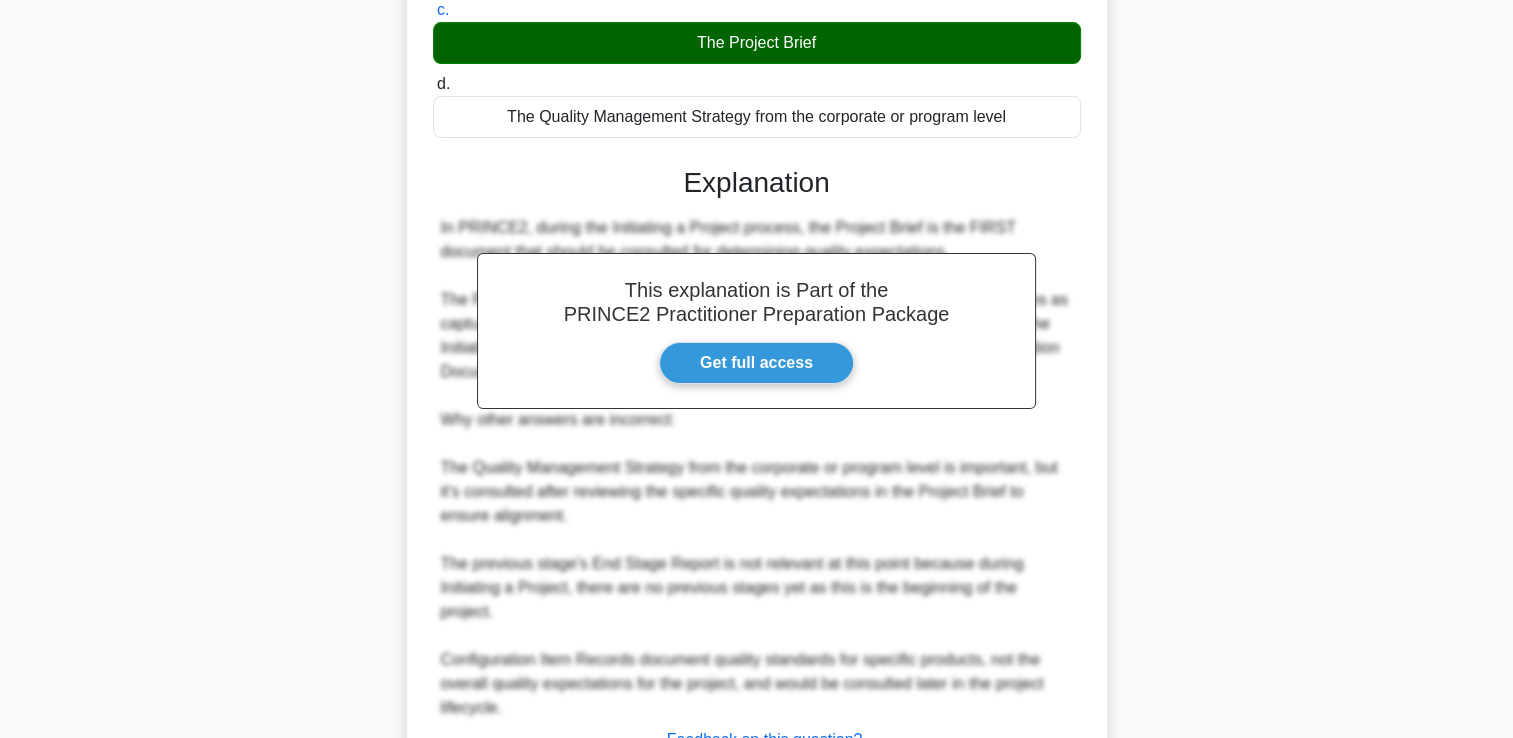 scroll, scrollTop: 589, scrollLeft: 0, axis: vertical 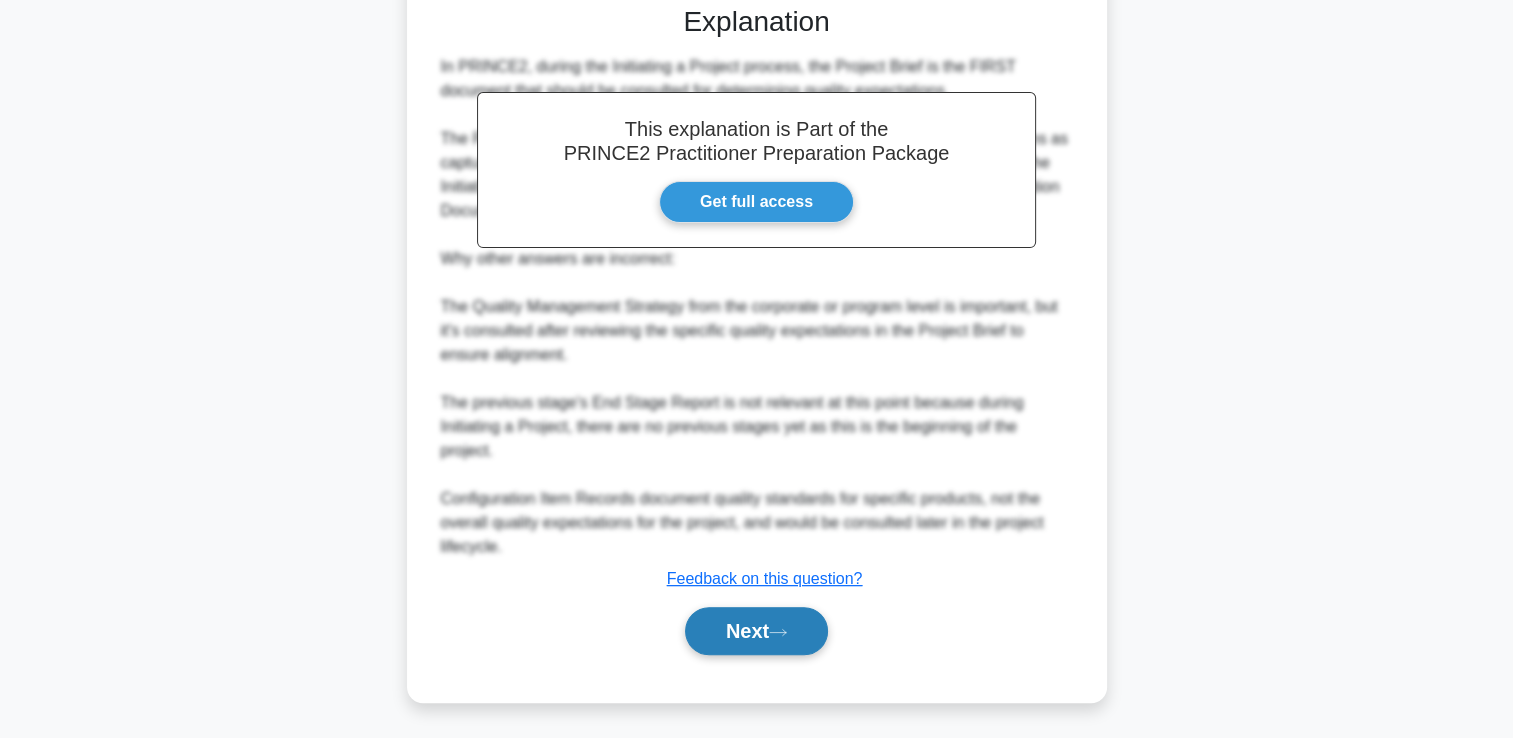 click on "Next" at bounding box center (756, 631) 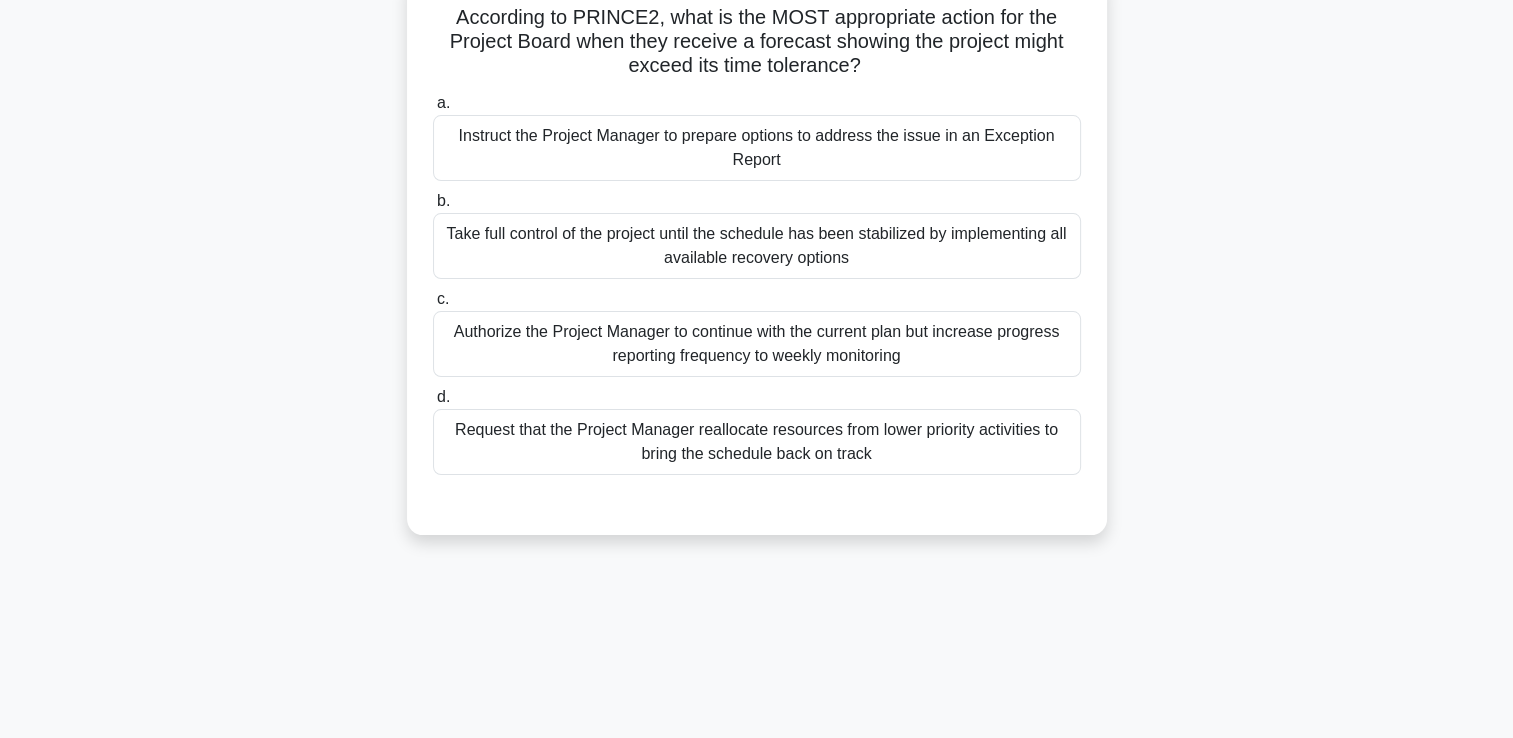 scroll, scrollTop: 142, scrollLeft: 0, axis: vertical 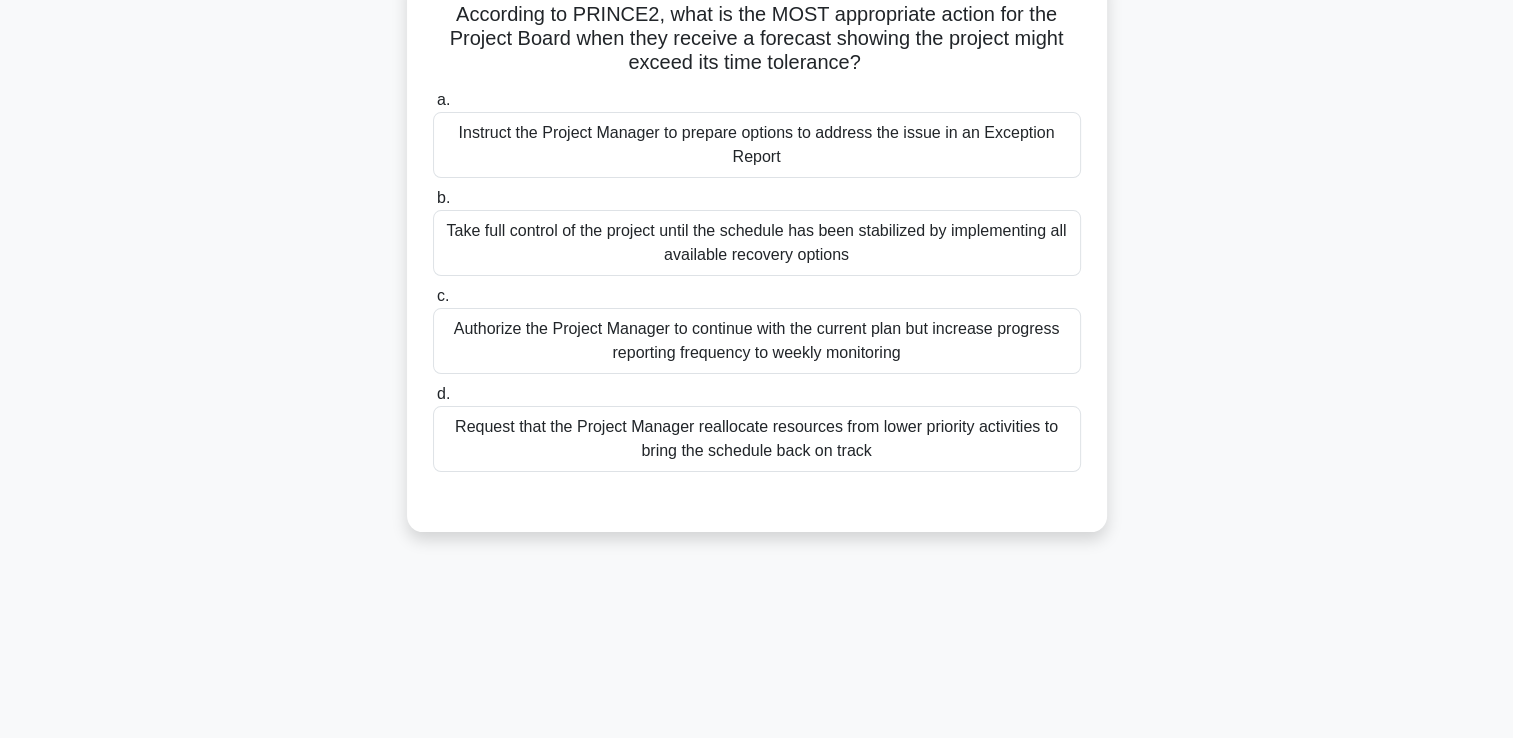 click on "Instruct the Project Manager to prepare options to address the issue in an Exception Report" at bounding box center (757, 145) 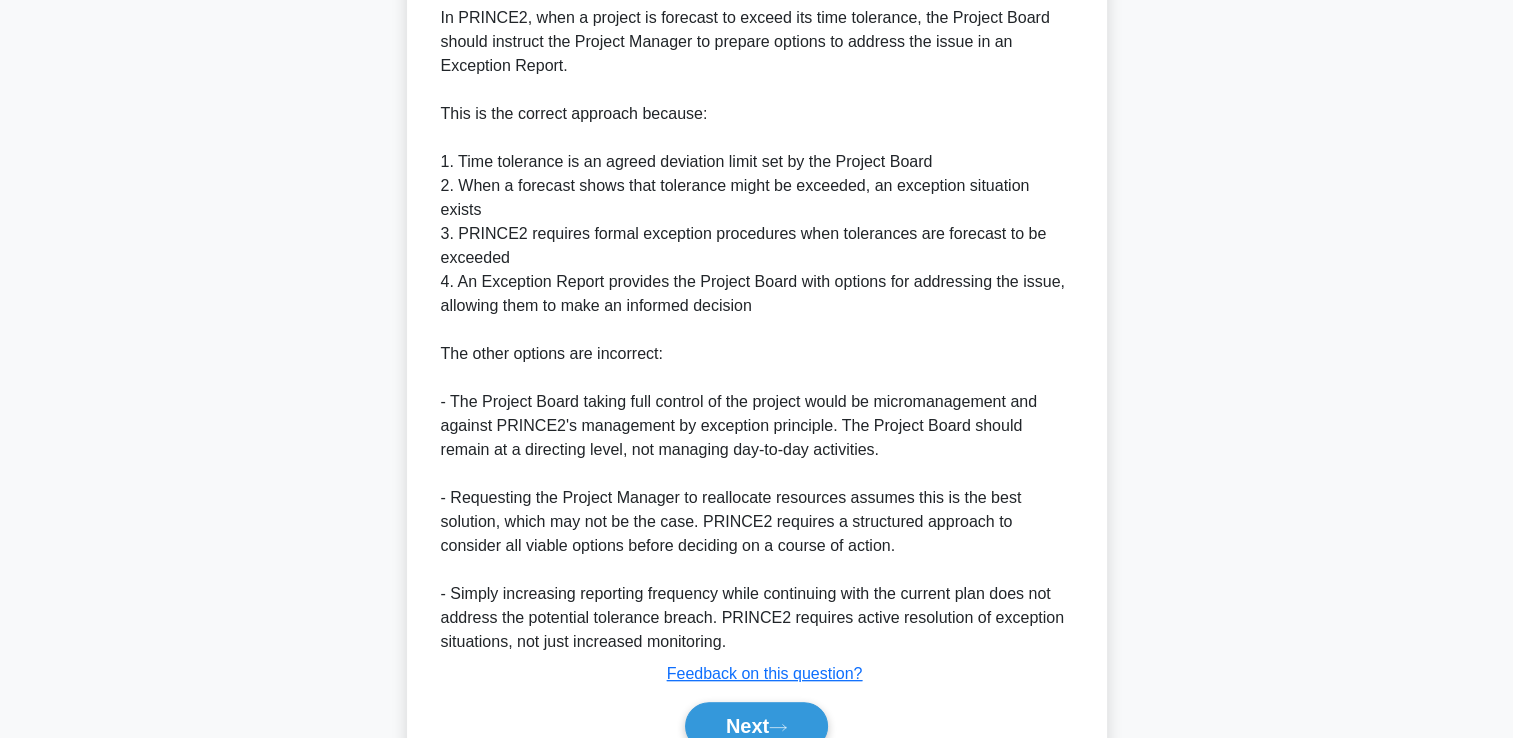 scroll, scrollTop: 757, scrollLeft: 0, axis: vertical 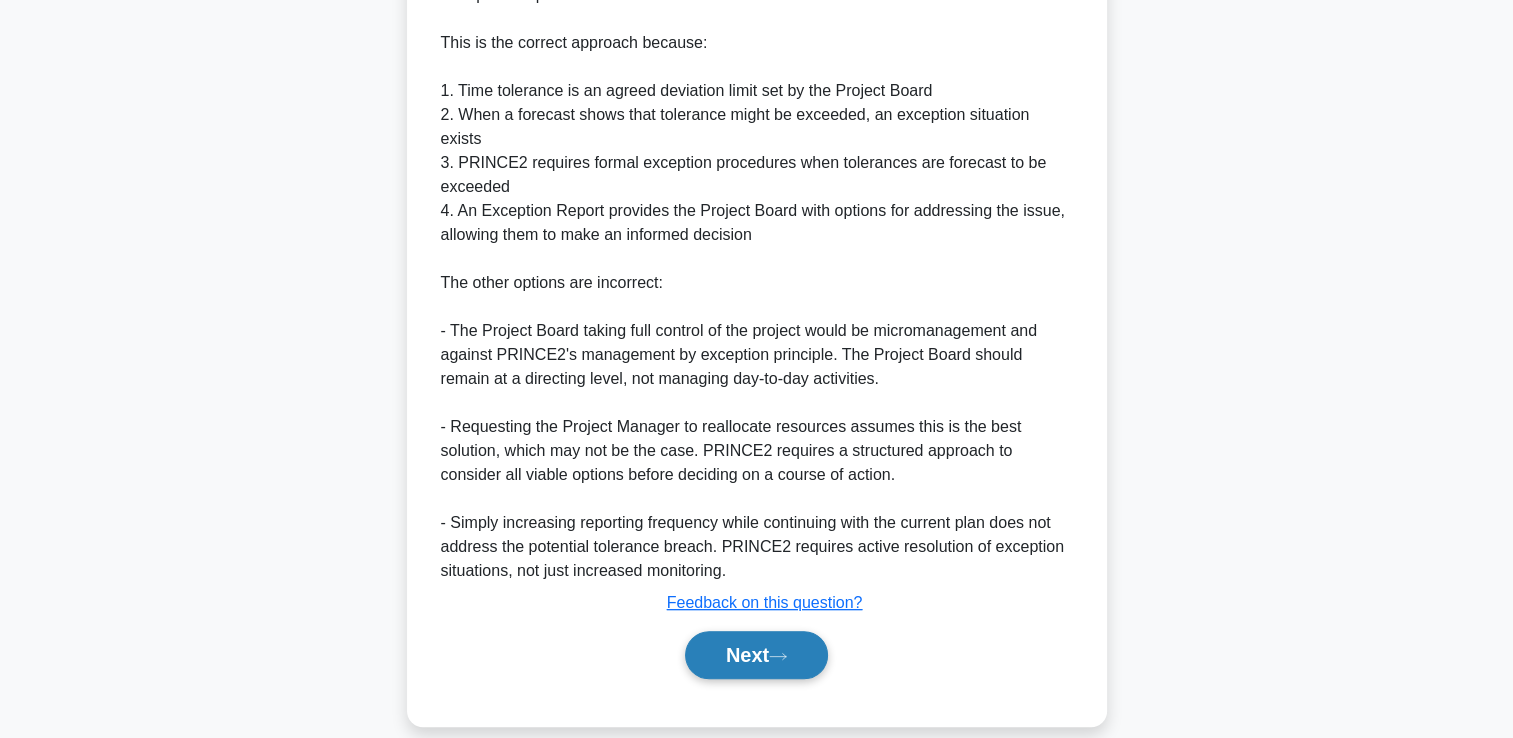 click on "Next" at bounding box center (756, 655) 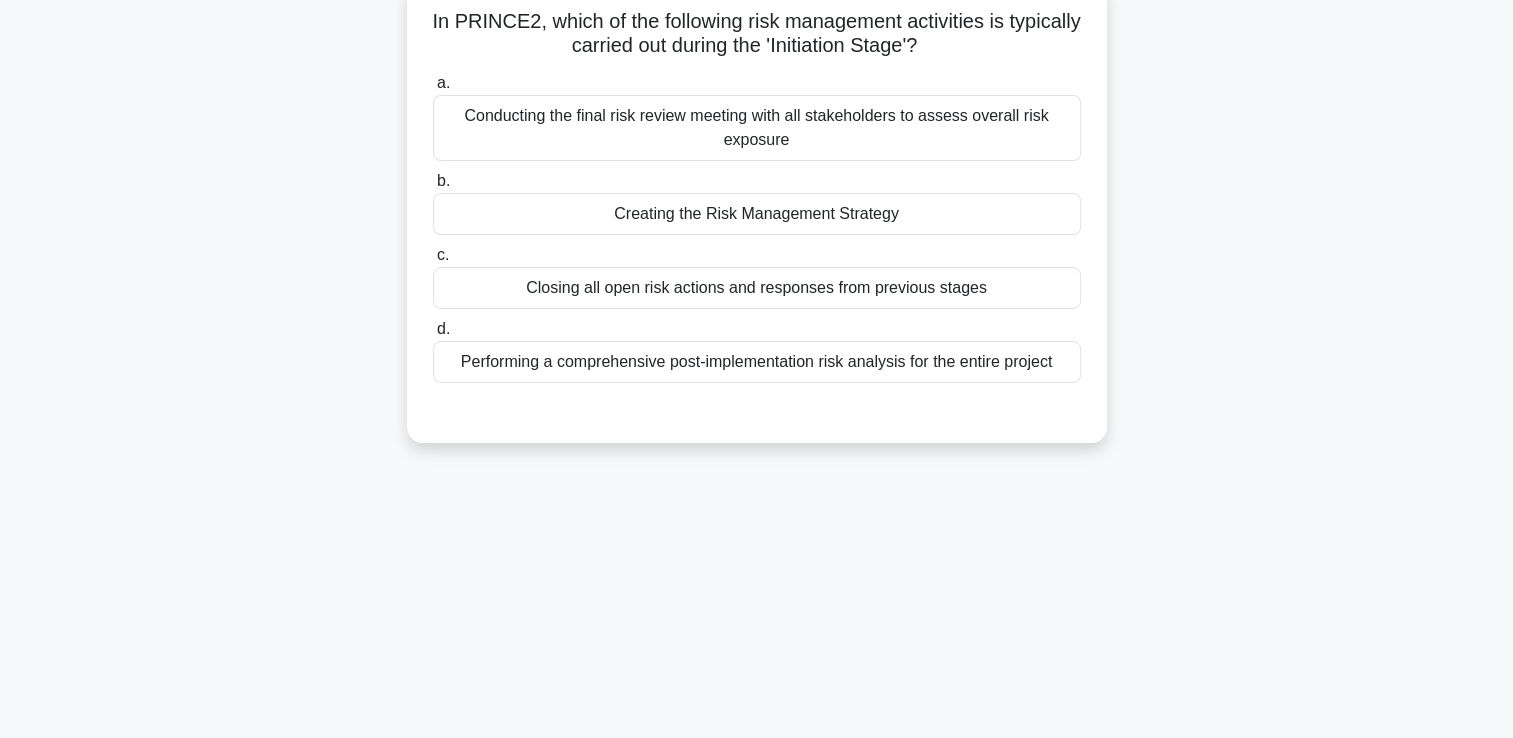 scroll, scrollTop: 102, scrollLeft: 0, axis: vertical 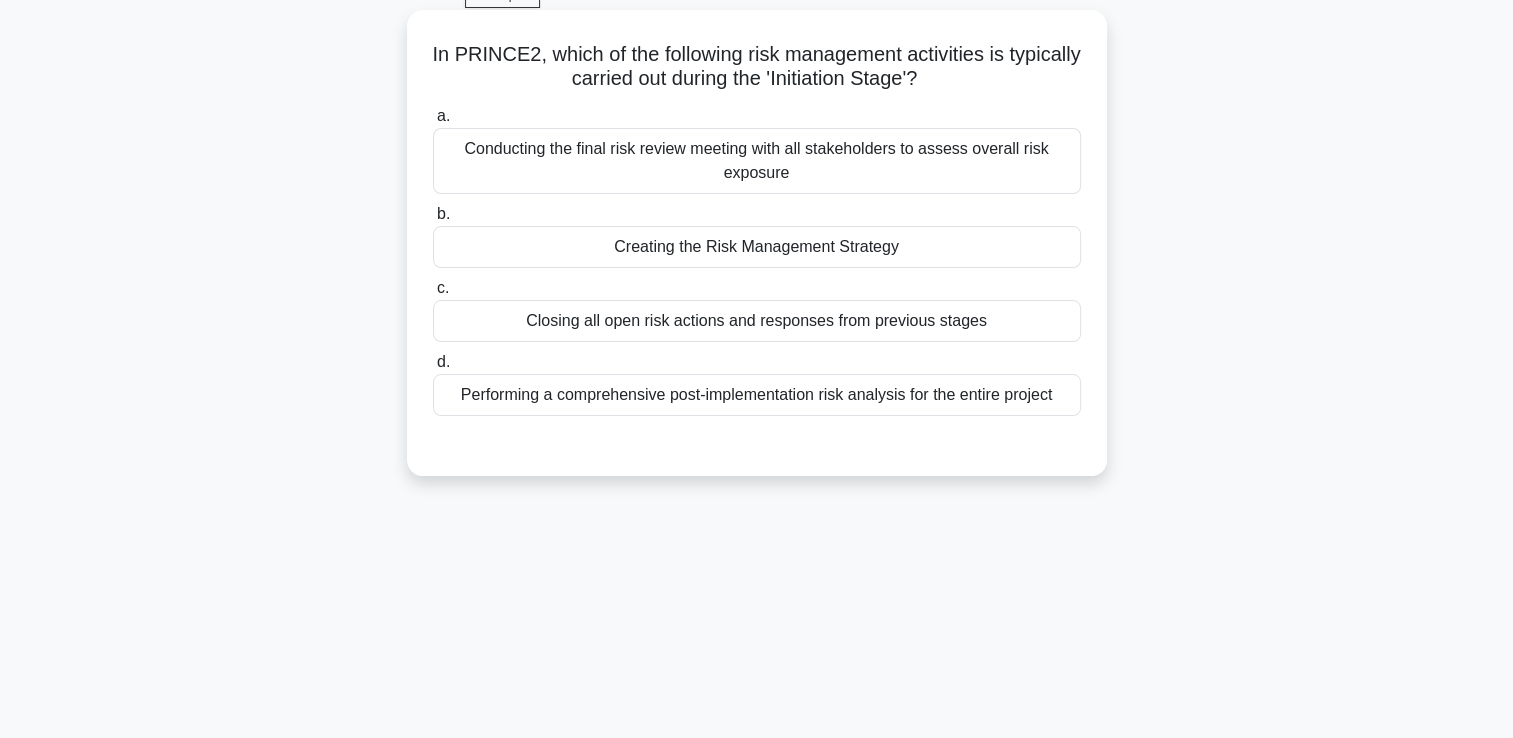 click on "Creating the Risk Management Strategy" at bounding box center [757, 247] 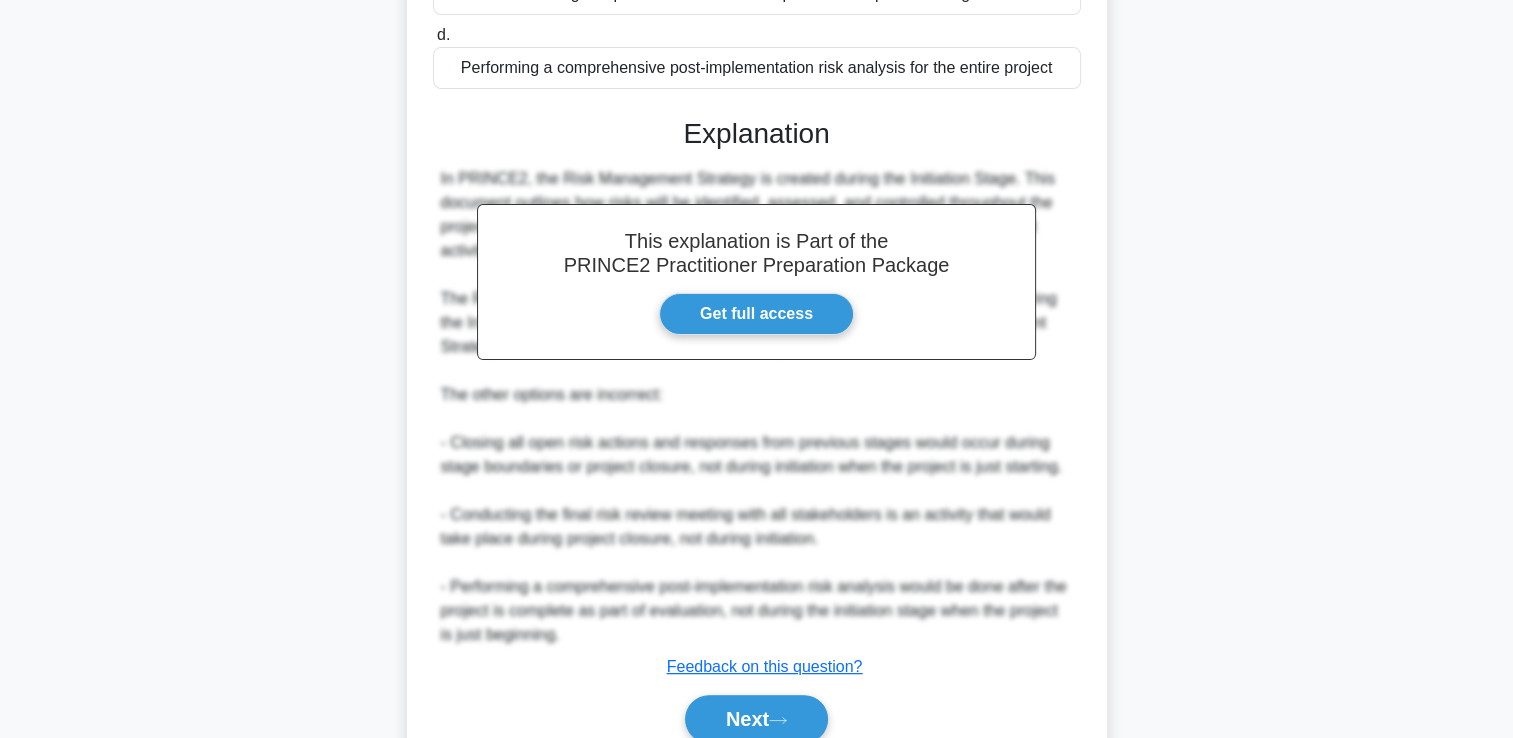 scroll, scrollTop: 517, scrollLeft: 0, axis: vertical 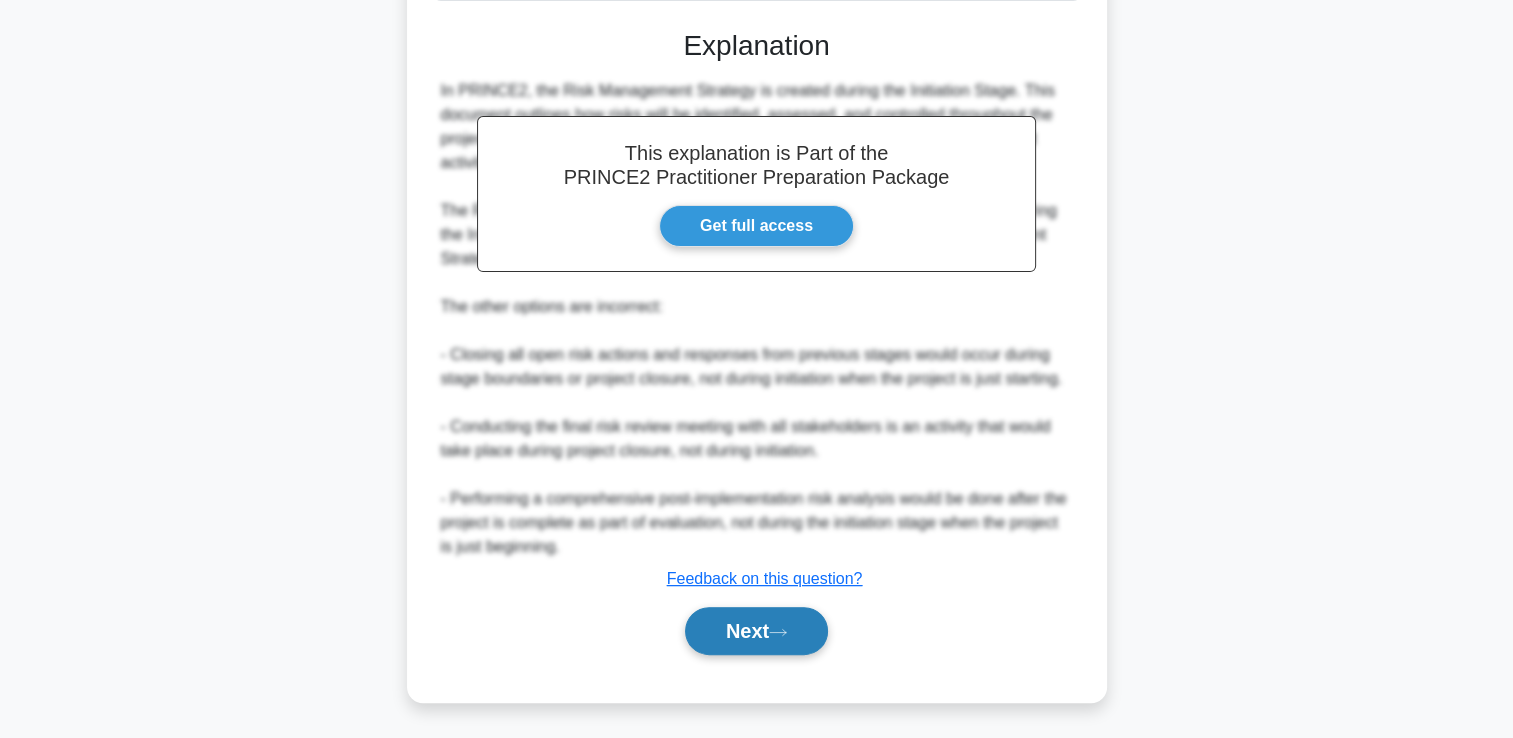 click on "Next" at bounding box center (756, 631) 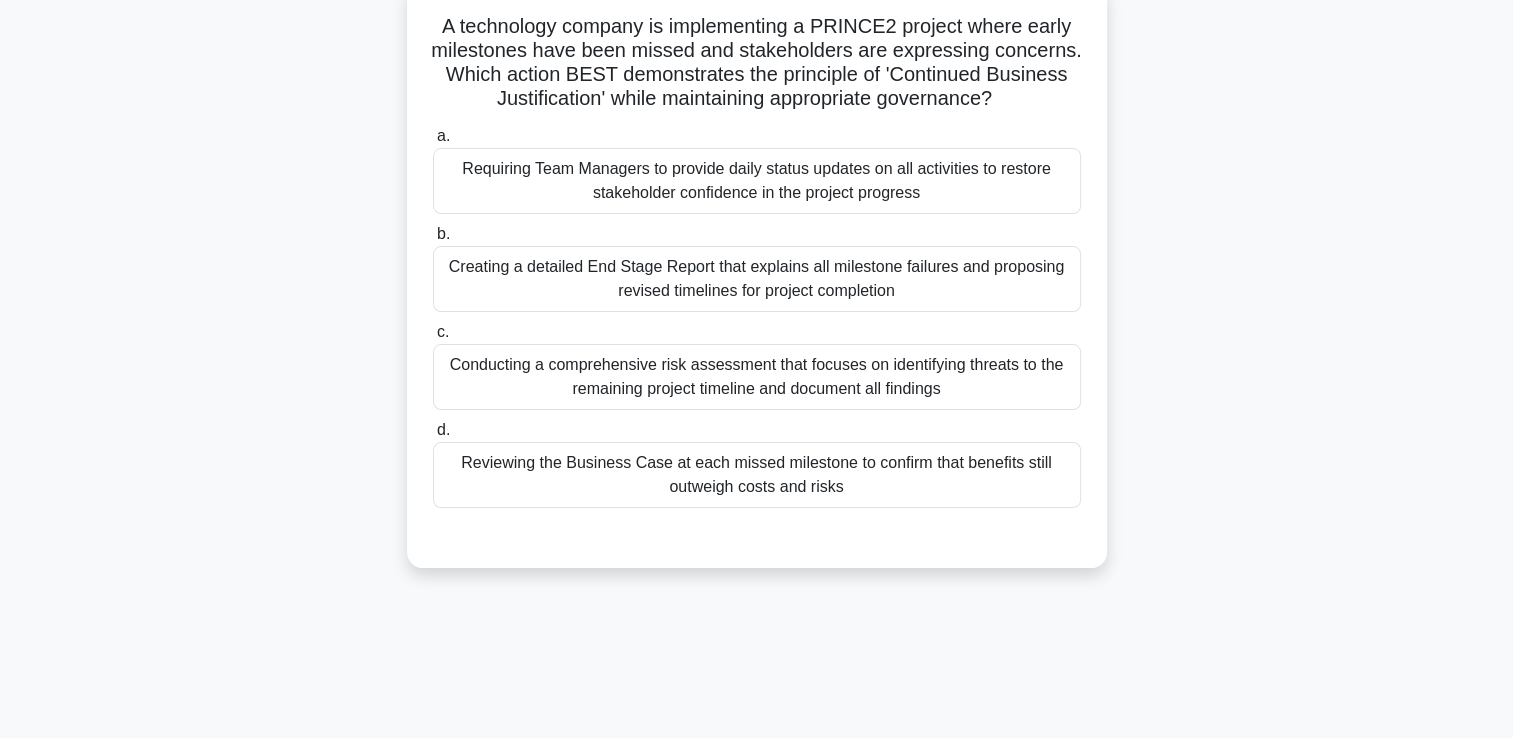 scroll, scrollTop: 102, scrollLeft: 0, axis: vertical 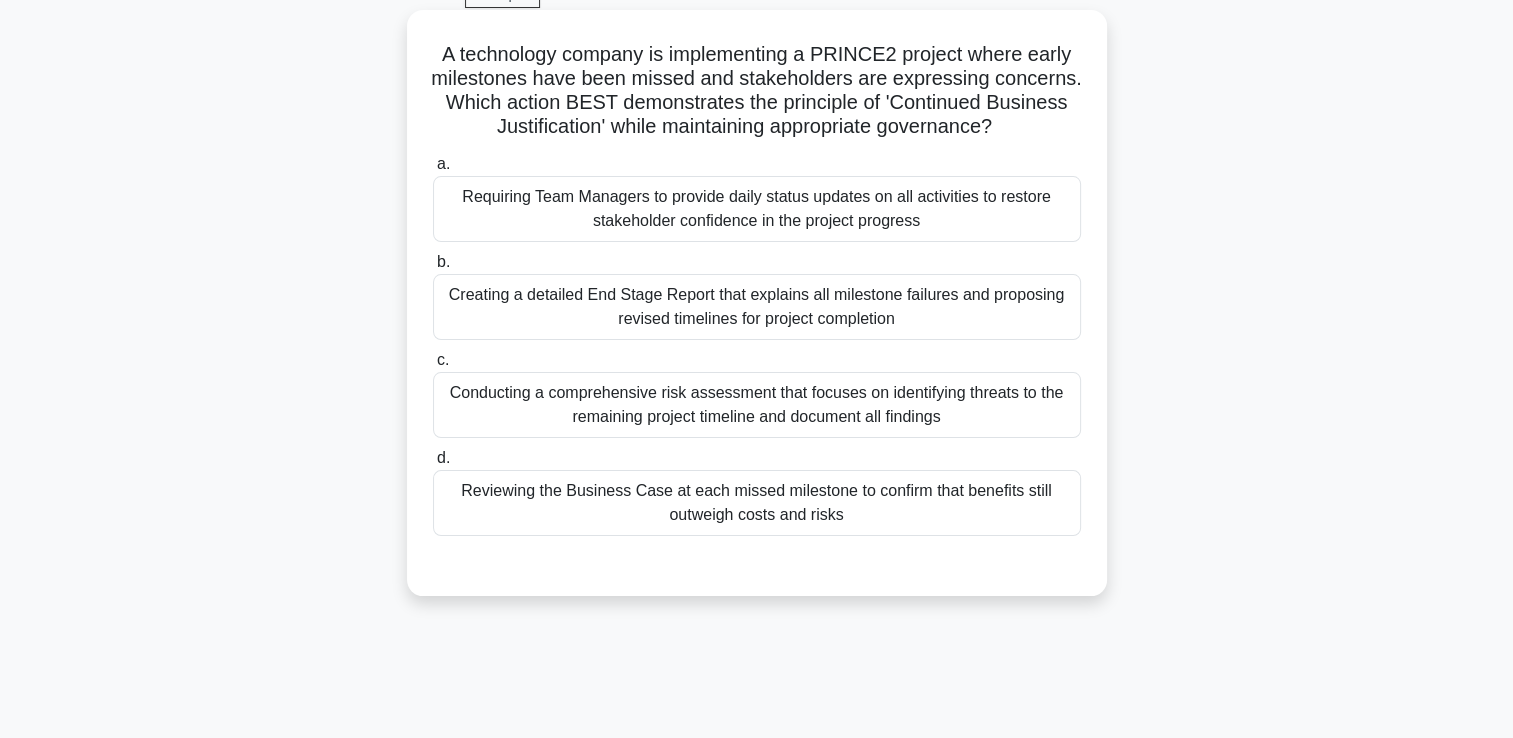 click on "Reviewing the Business Case at each missed milestone to confirm that benefits still outweigh costs and risks" at bounding box center (757, 503) 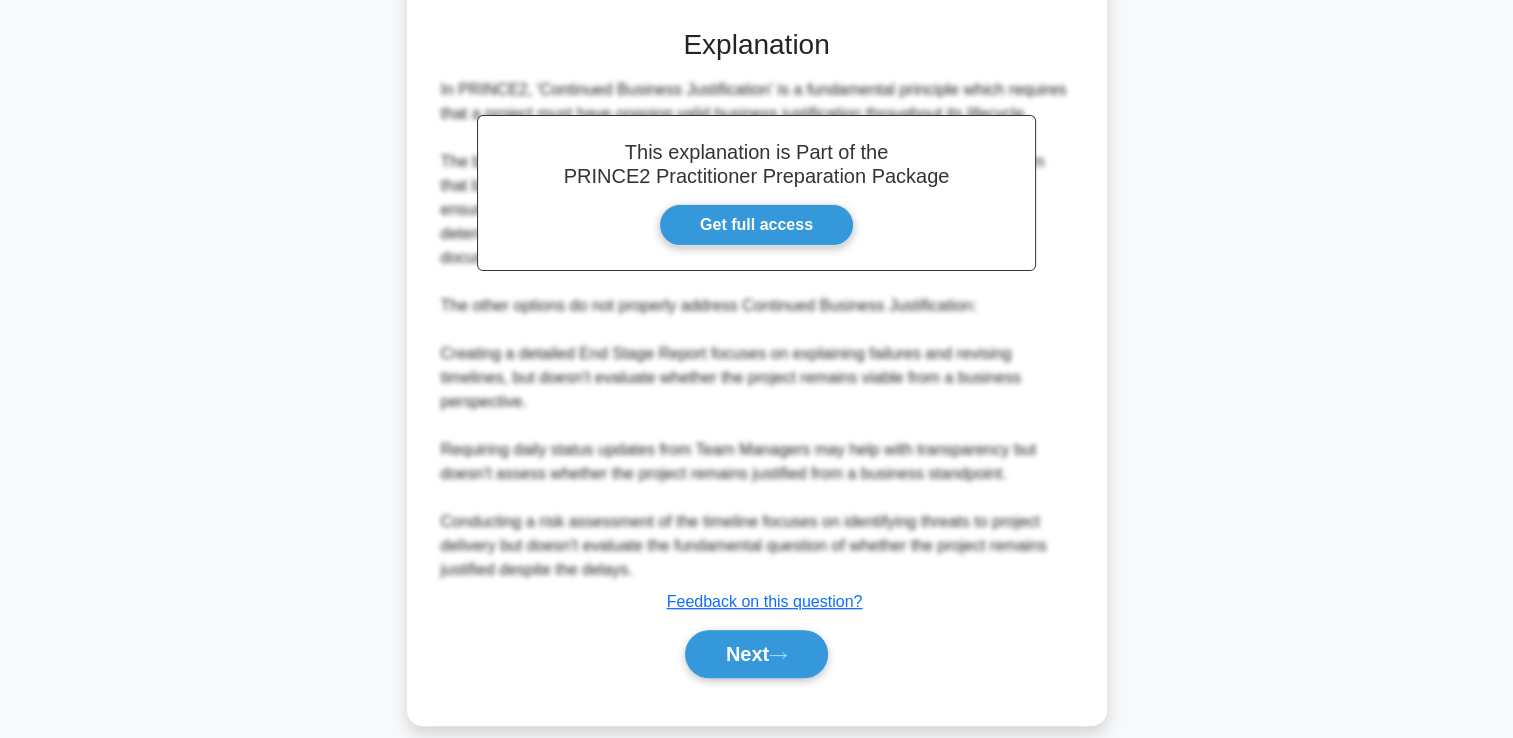 scroll, scrollTop: 661, scrollLeft: 0, axis: vertical 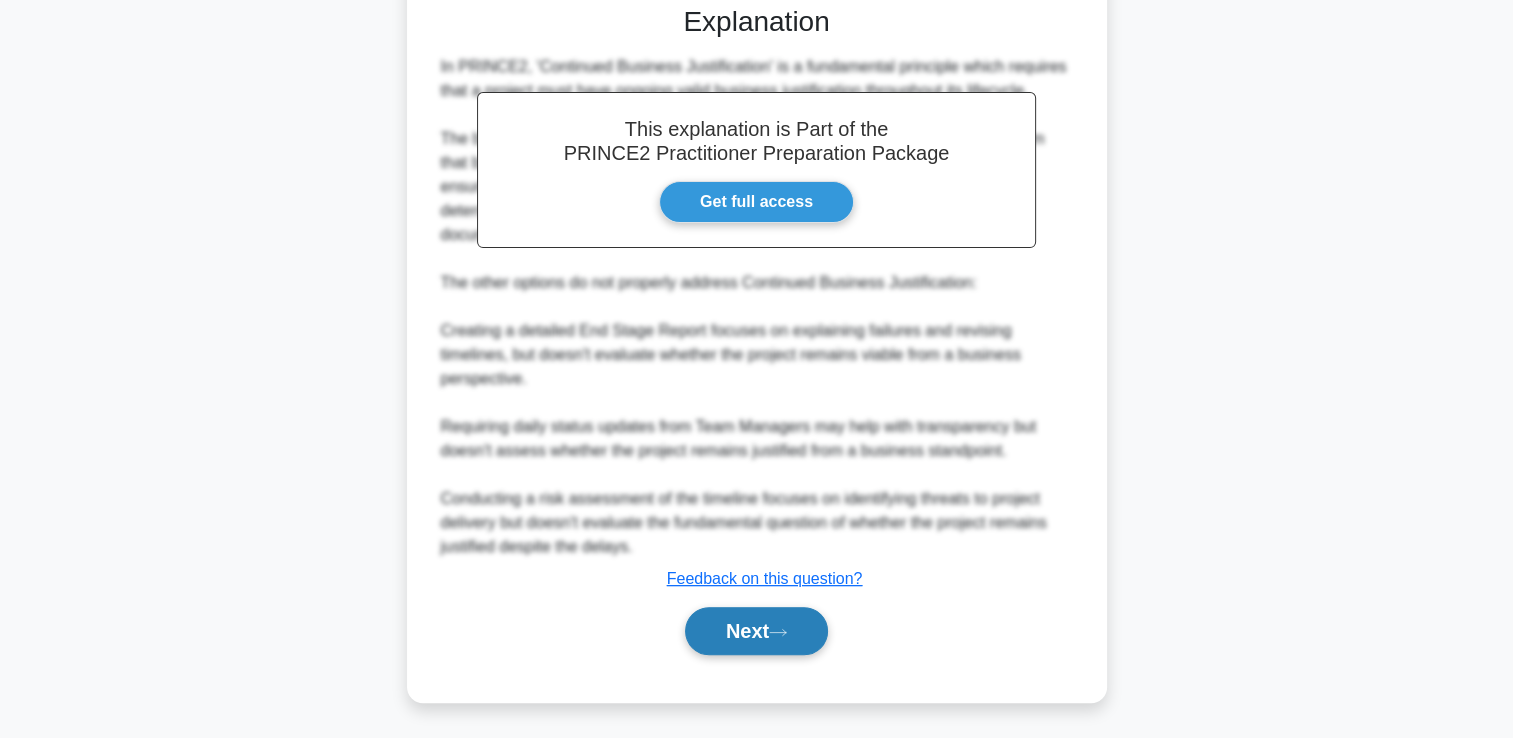 click 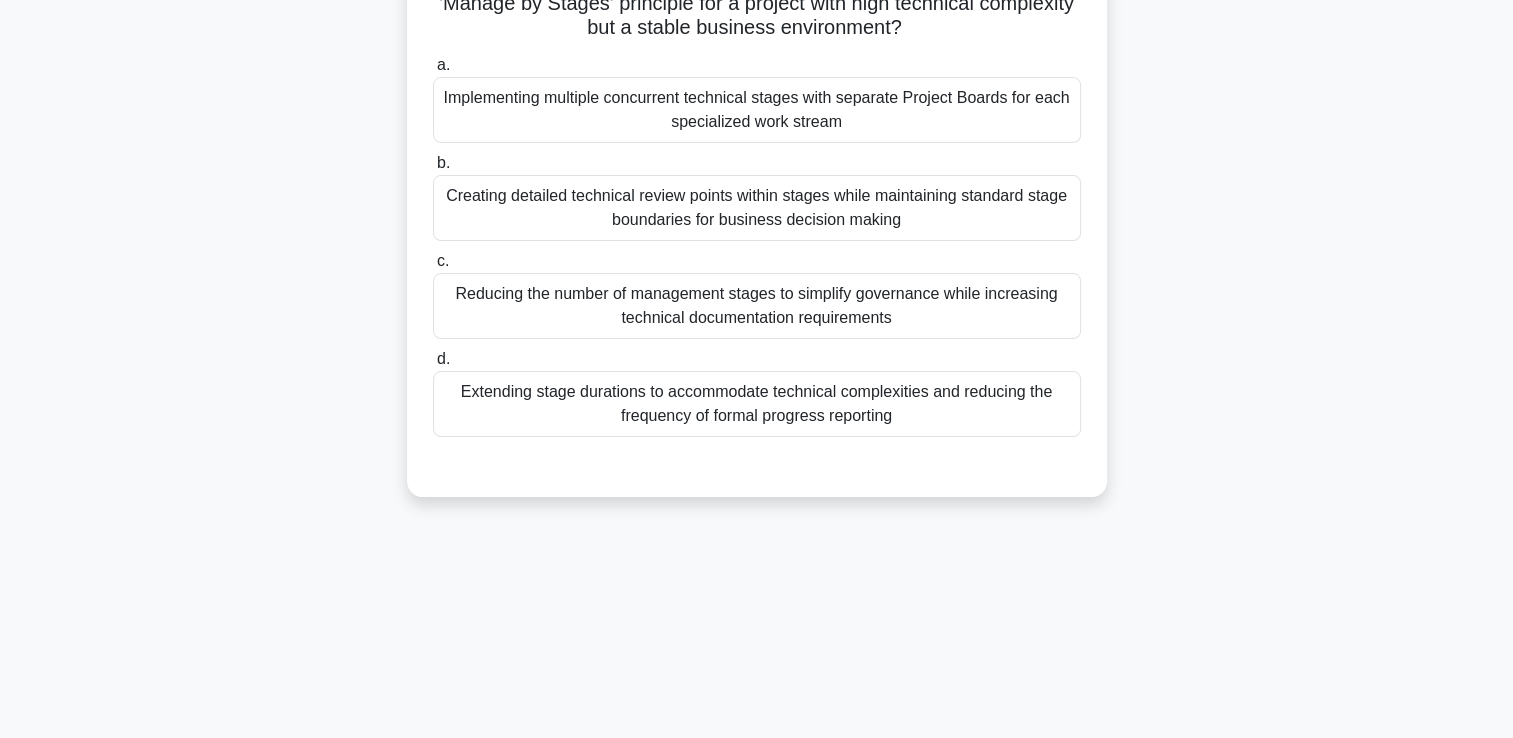 scroll, scrollTop: 142, scrollLeft: 0, axis: vertical 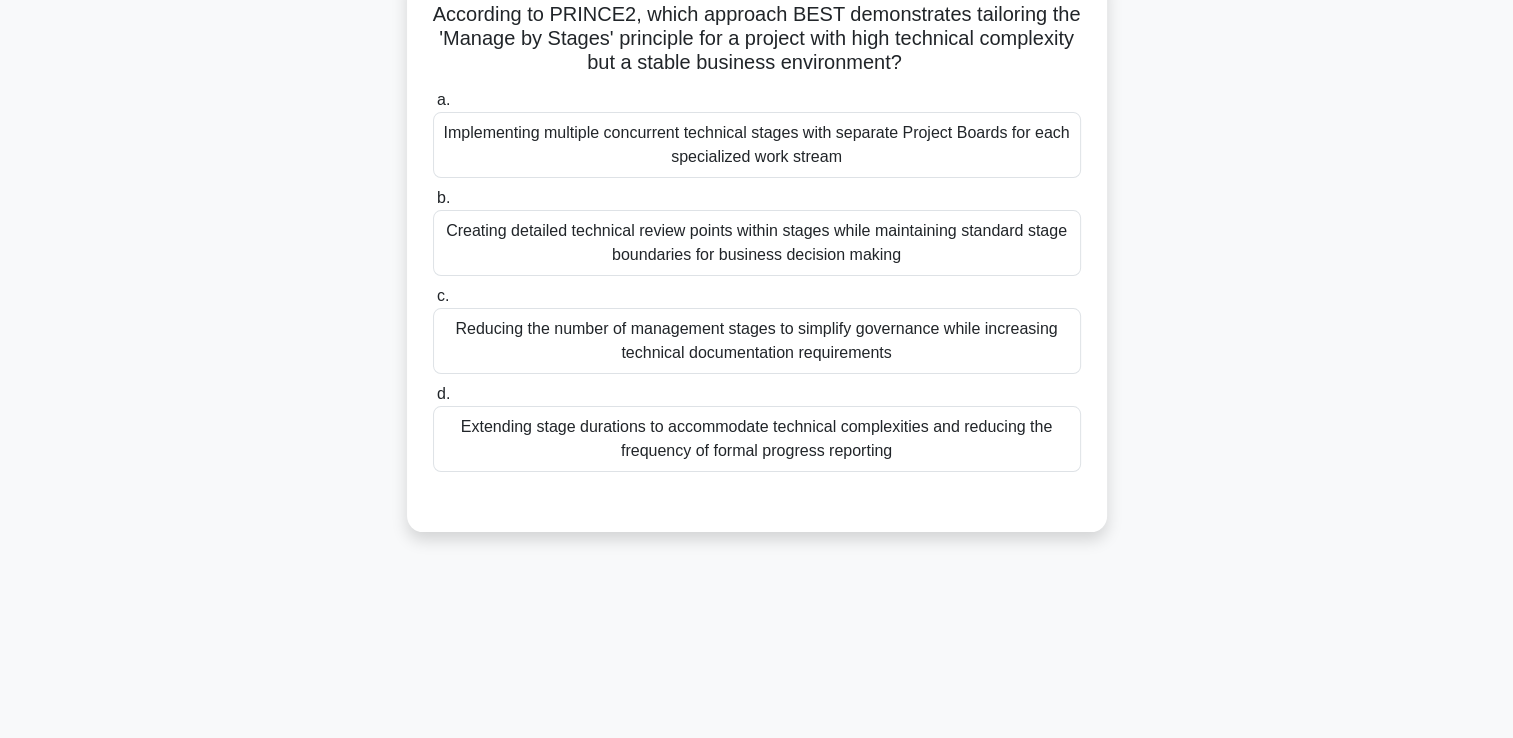 click on "Creating detailed technical review points within stages while maintaining standard stage boundaries for business decision making" at bounding box center (757, 243) 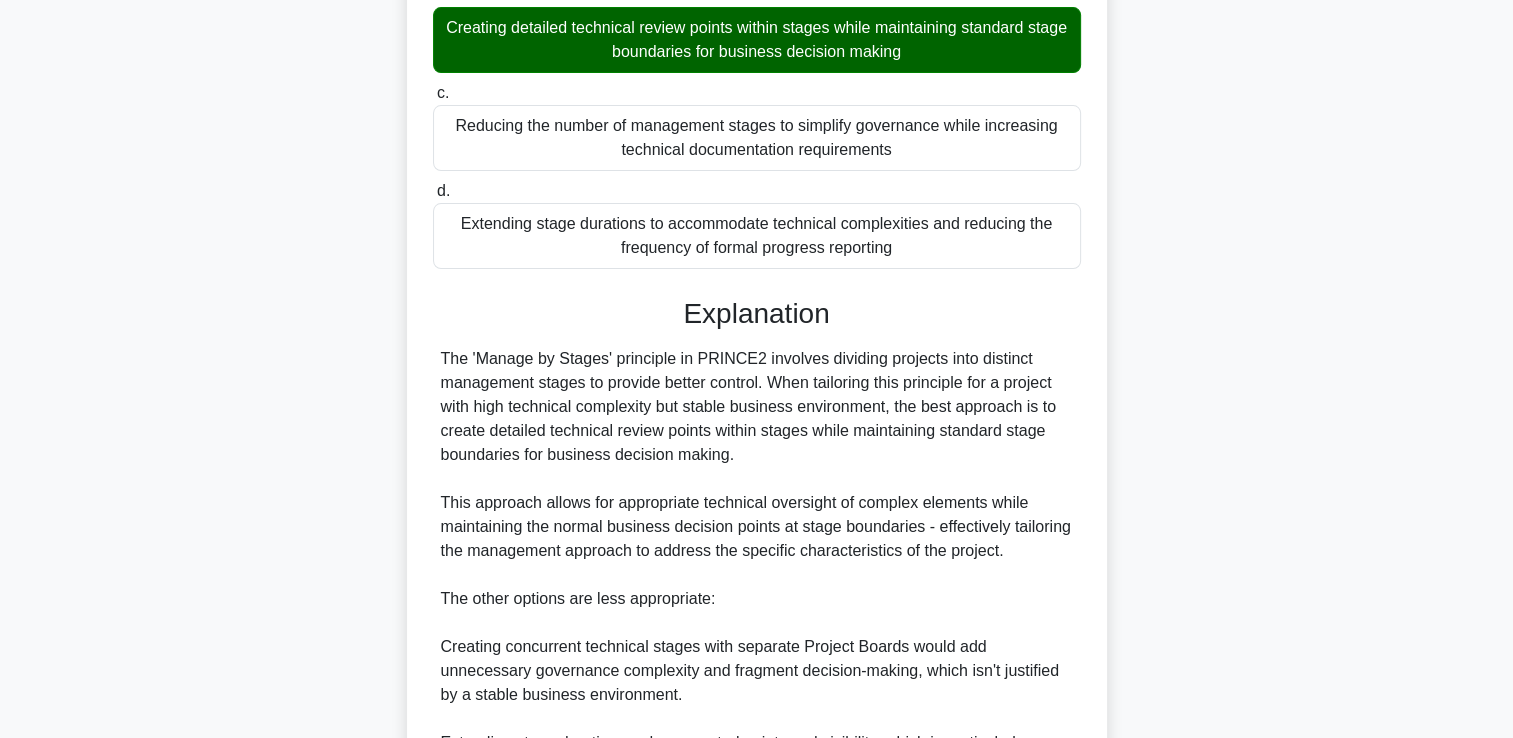scroll, scrollTop: 661, scrollLeft: 0, axis: vertical 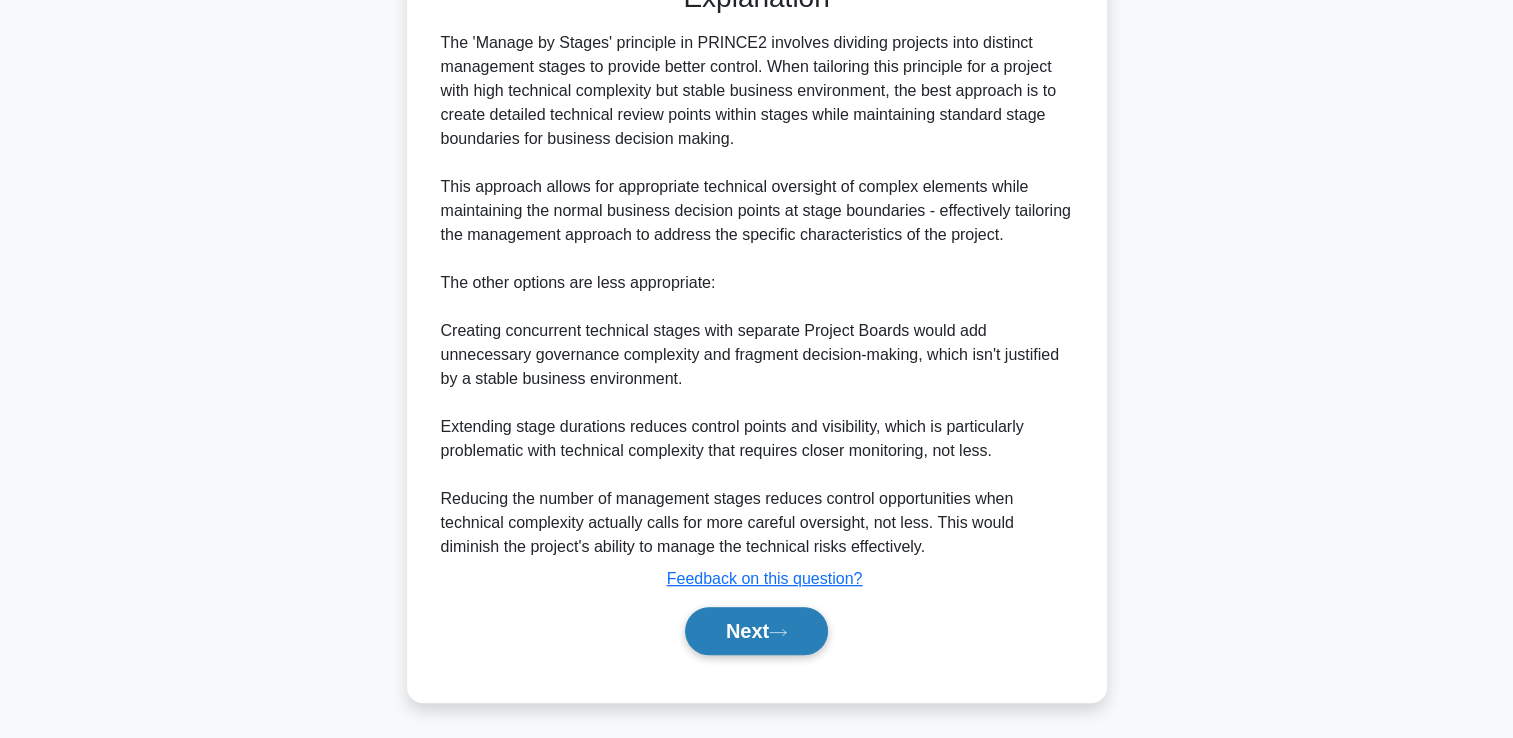 click on "Next" at bounding box center (756, 631) 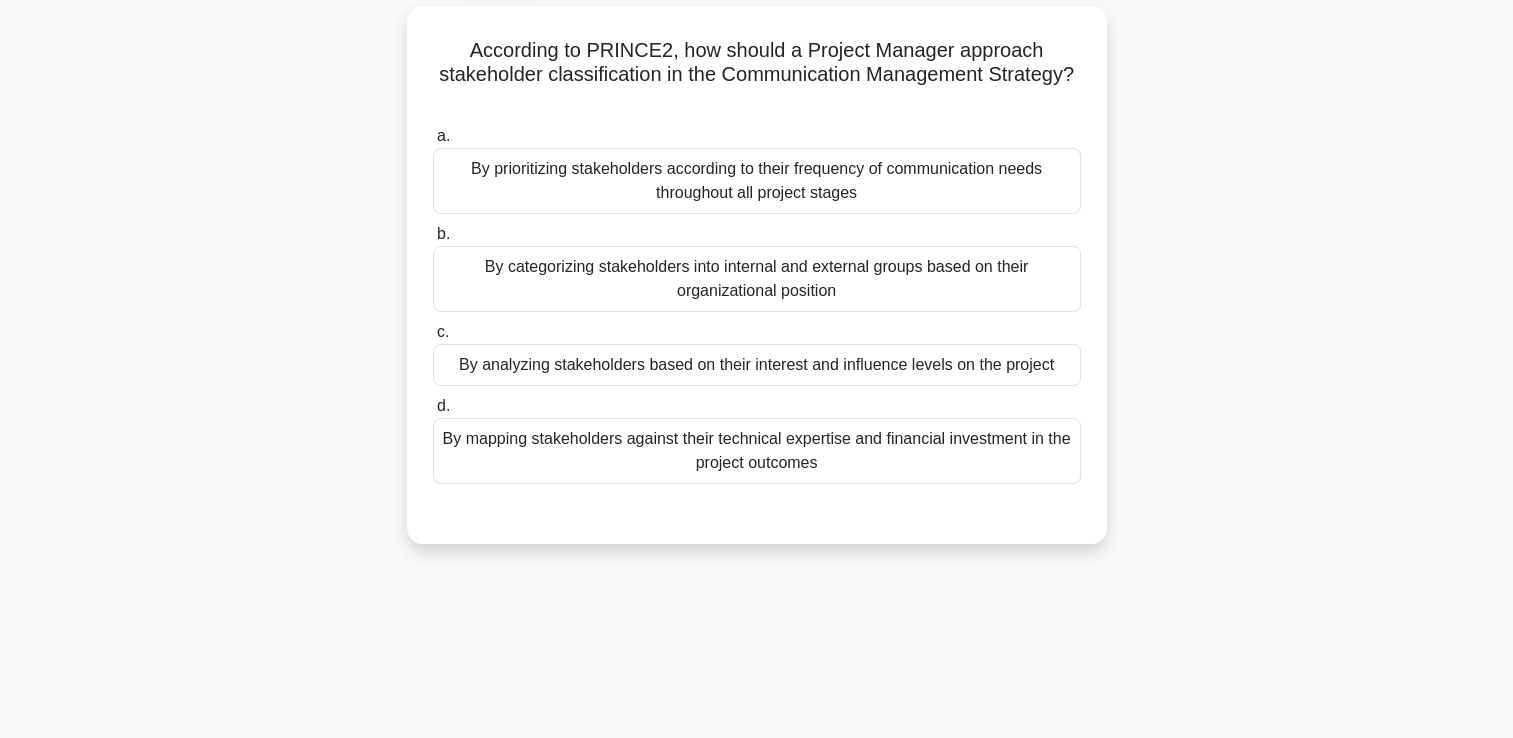 scroll, scrollTop: 102, scrollLeft: 0, axis: vertical 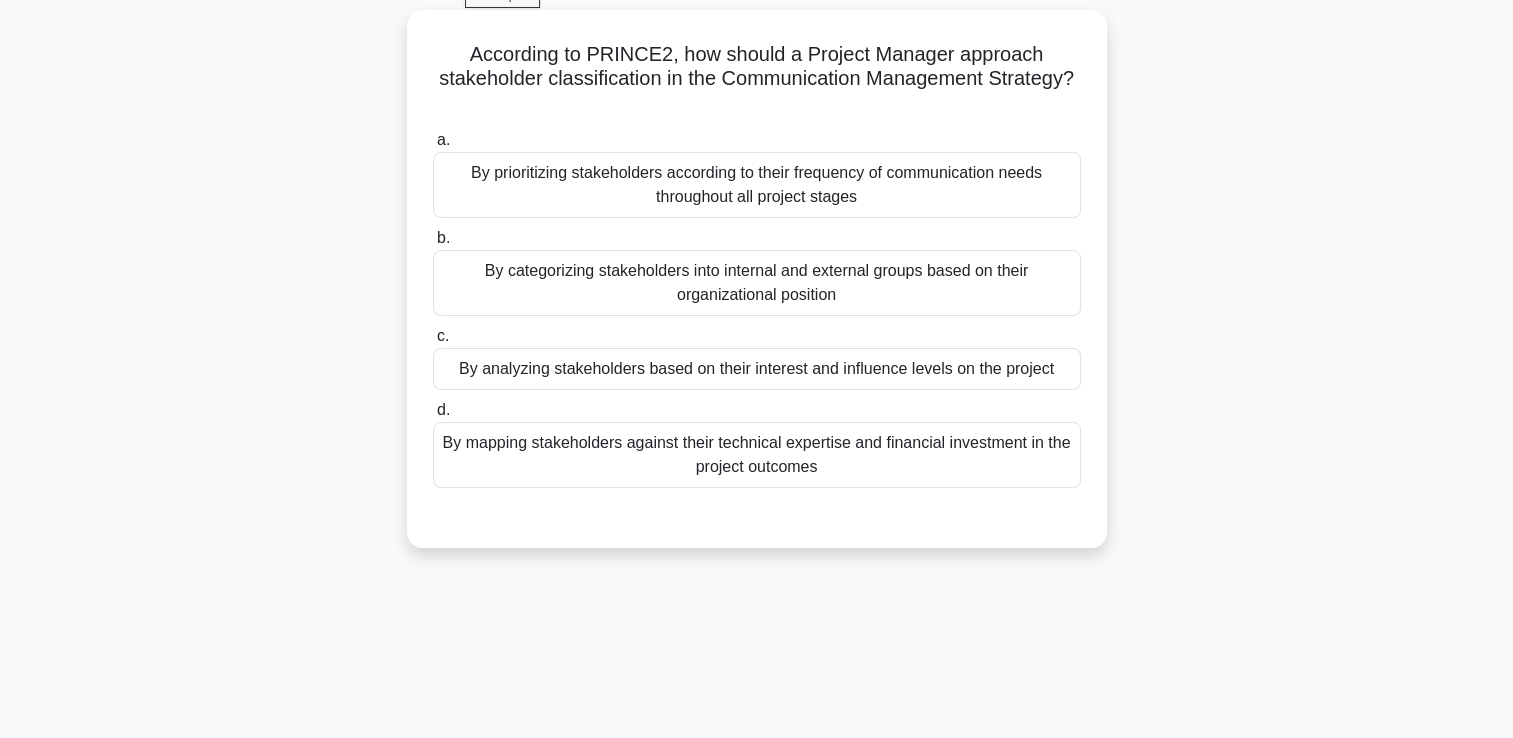 click on "By prioritizing stakeholders according to their frequency of communication needs throughout all project stages" at bounding box center [757, 185] 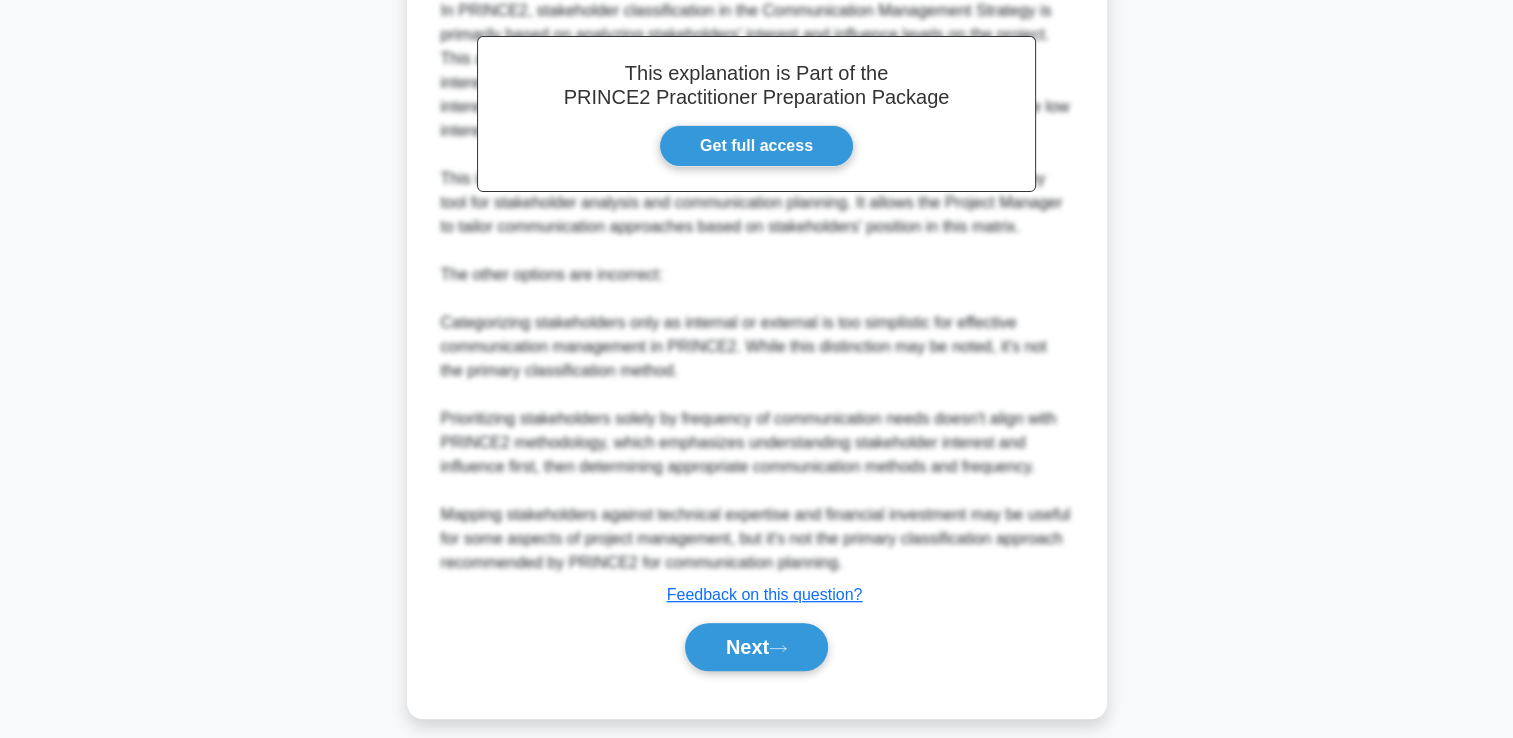 scroll, scrollTop: 687, scrollLeft: 0, axis: vertical 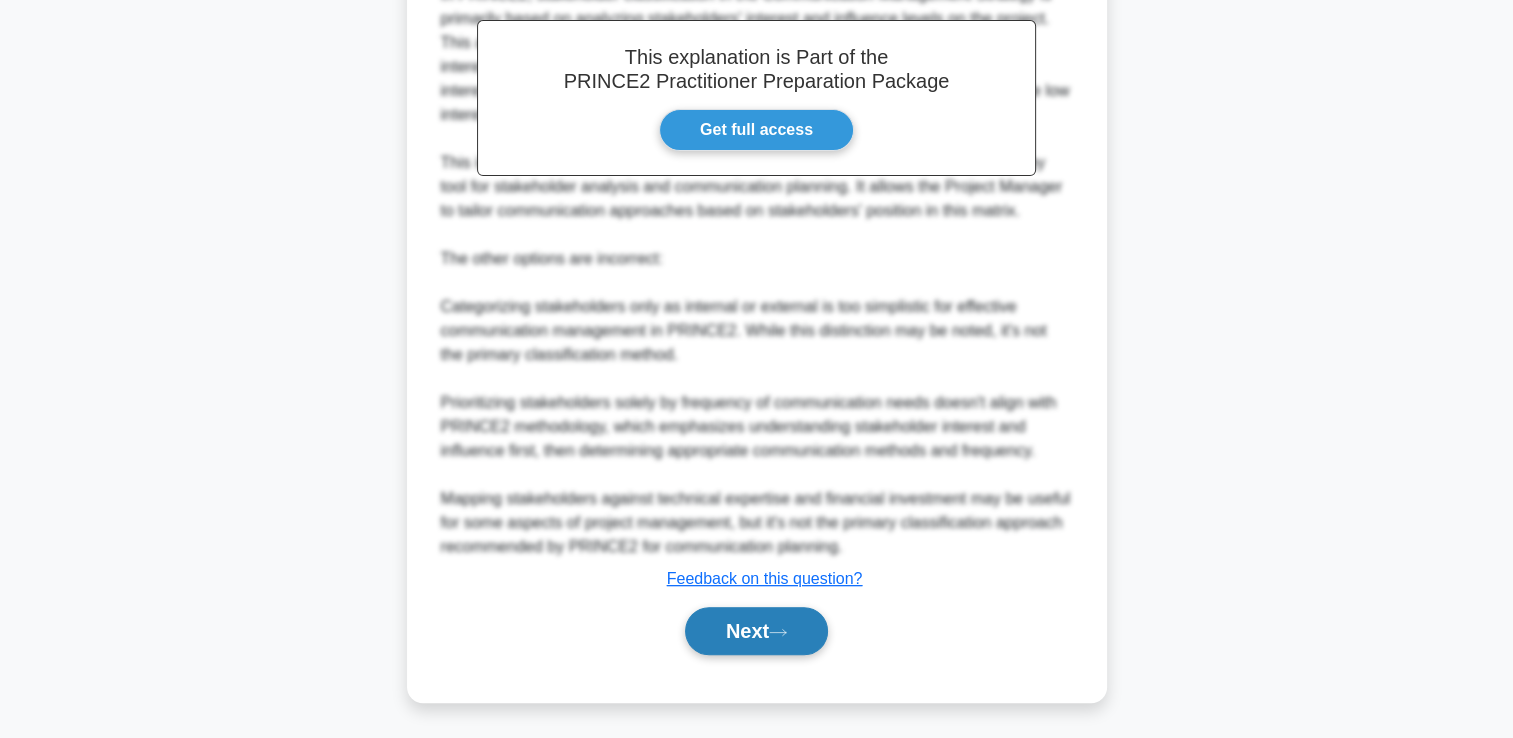 click on "Next" at bounding box center [756, 631] 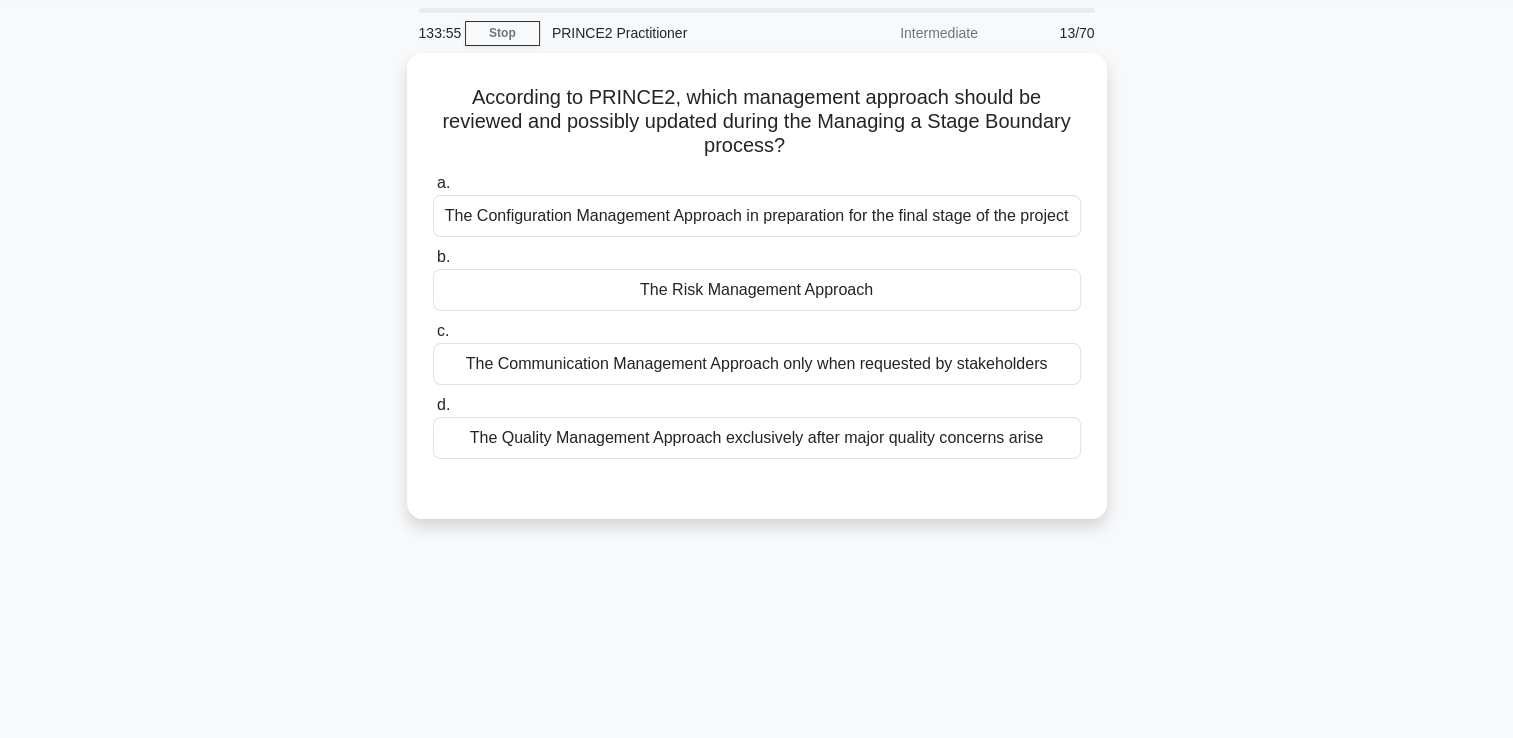 scroll, scrollTop: 62, scrollLeft: 0, axis: vertical 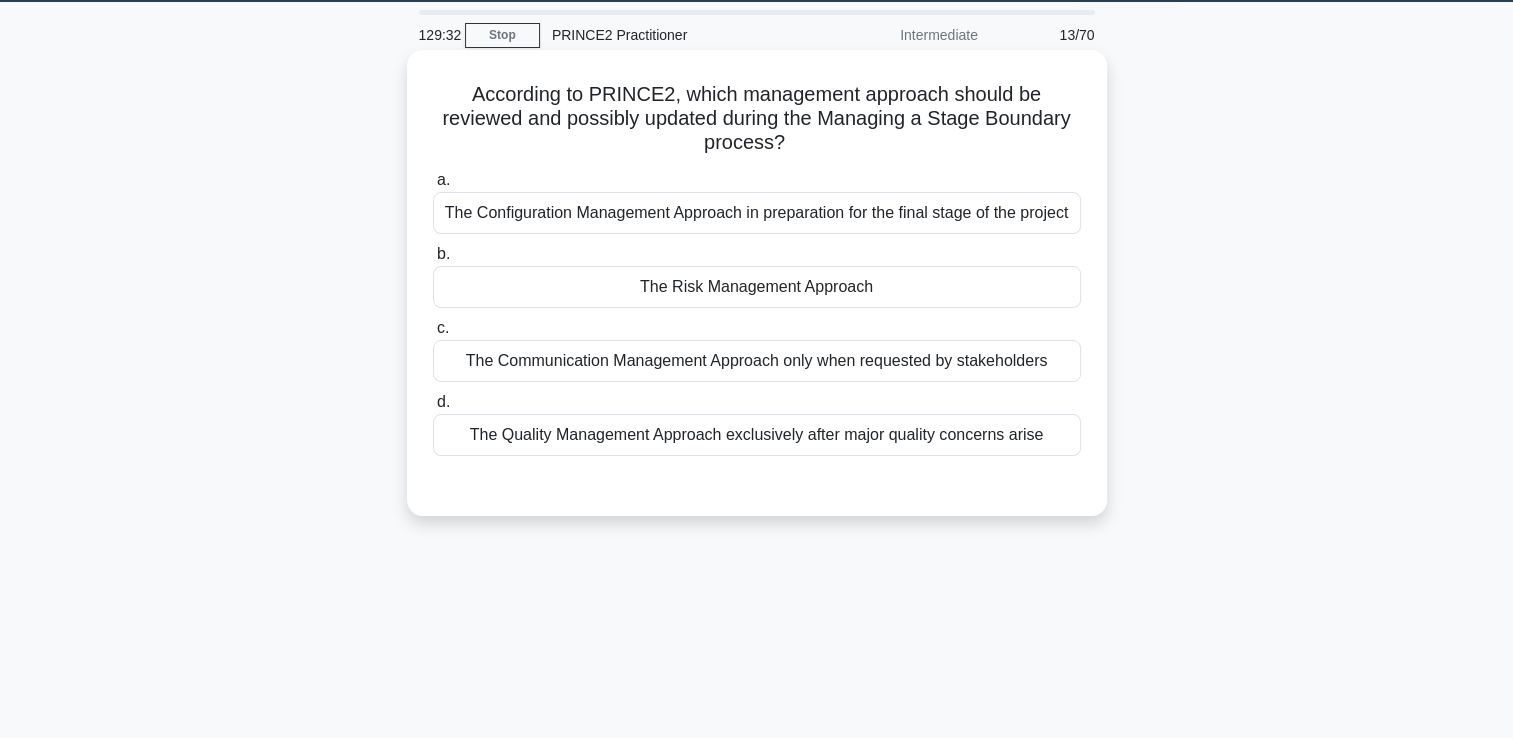 click on "The Risk Management Approach" at bounding box center (757, 287) 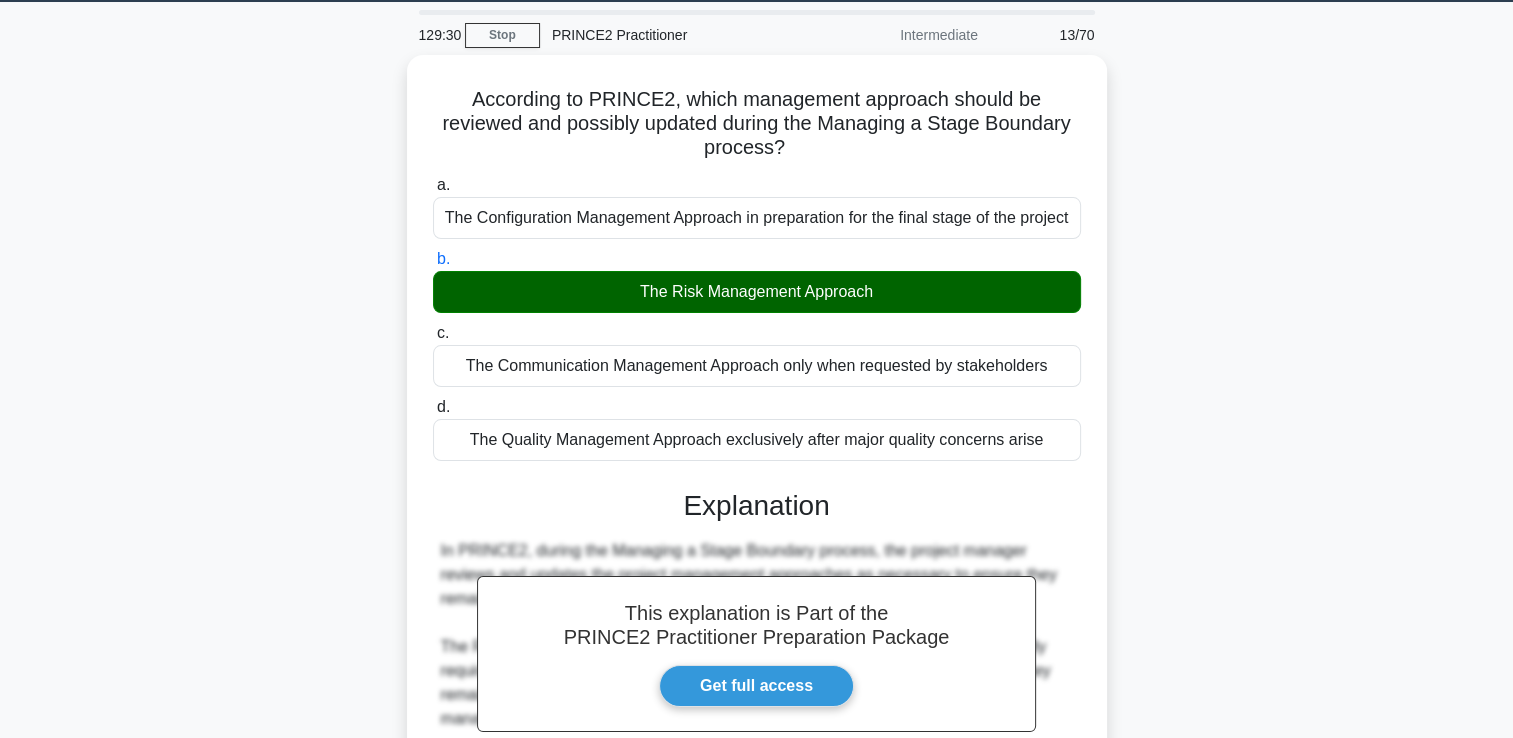 scroll, scrollTop: 589, scrollLeft: 0, axis: vertical 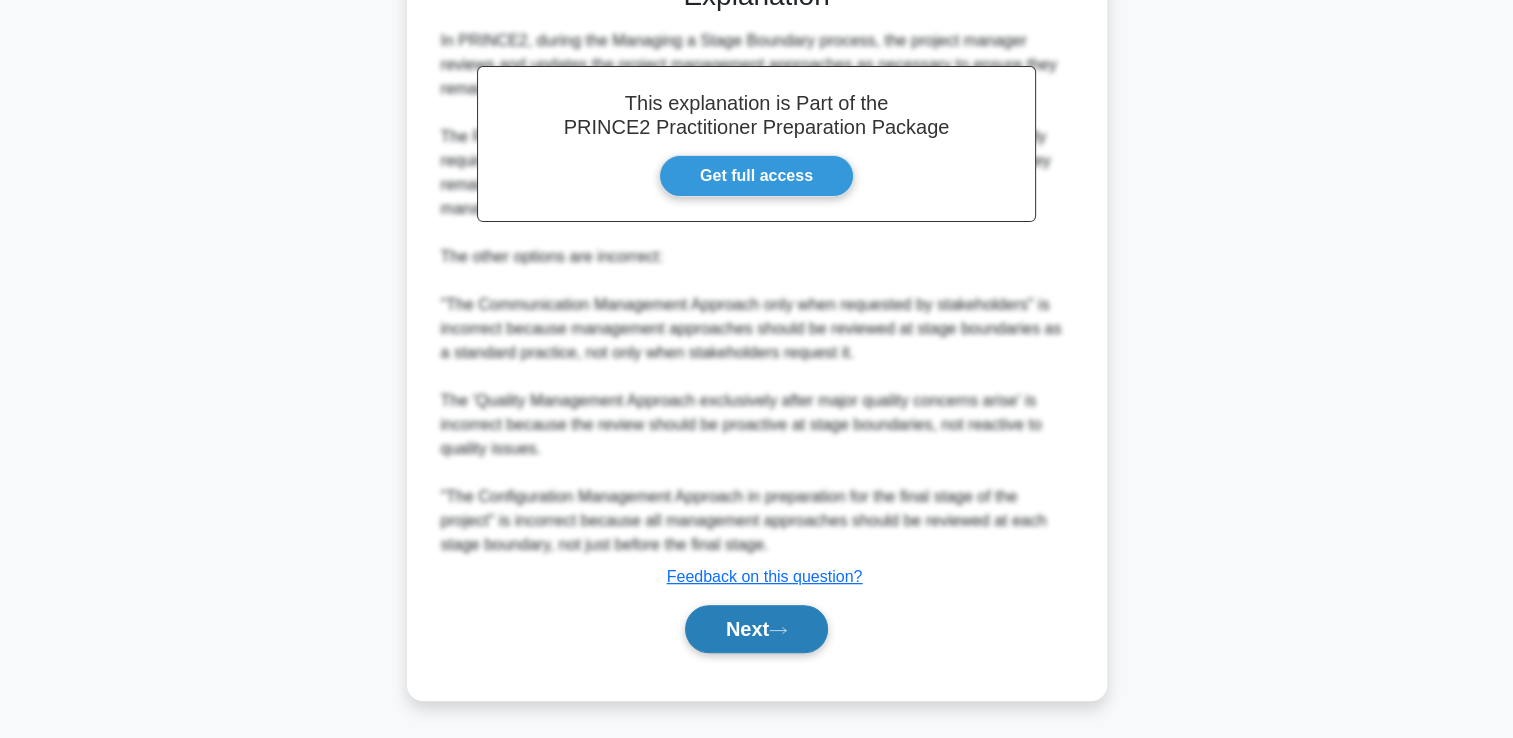click on "Next" at bounding box center (756, 629) 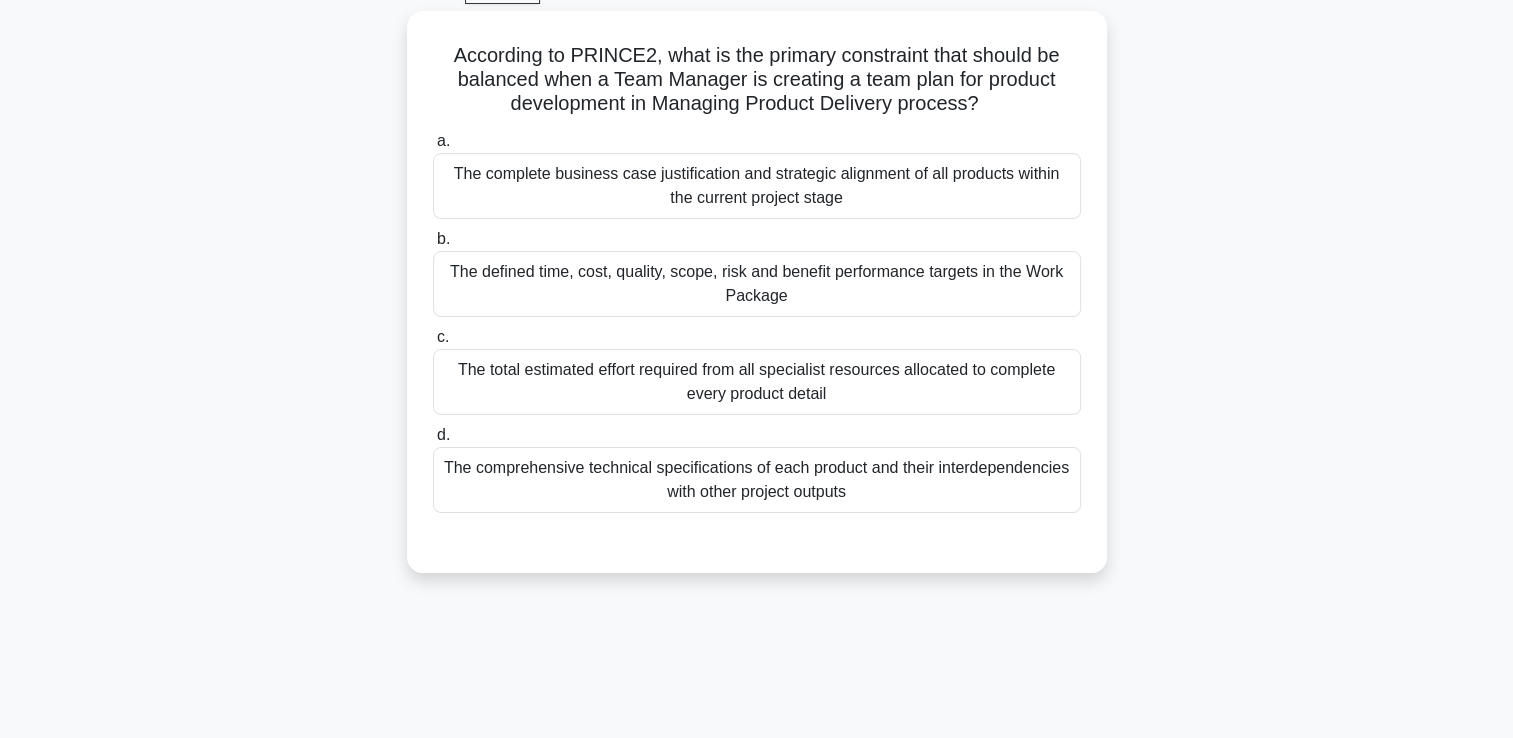 scroll, scrollTop: 102, scrollLeft: 0, axis: vertical 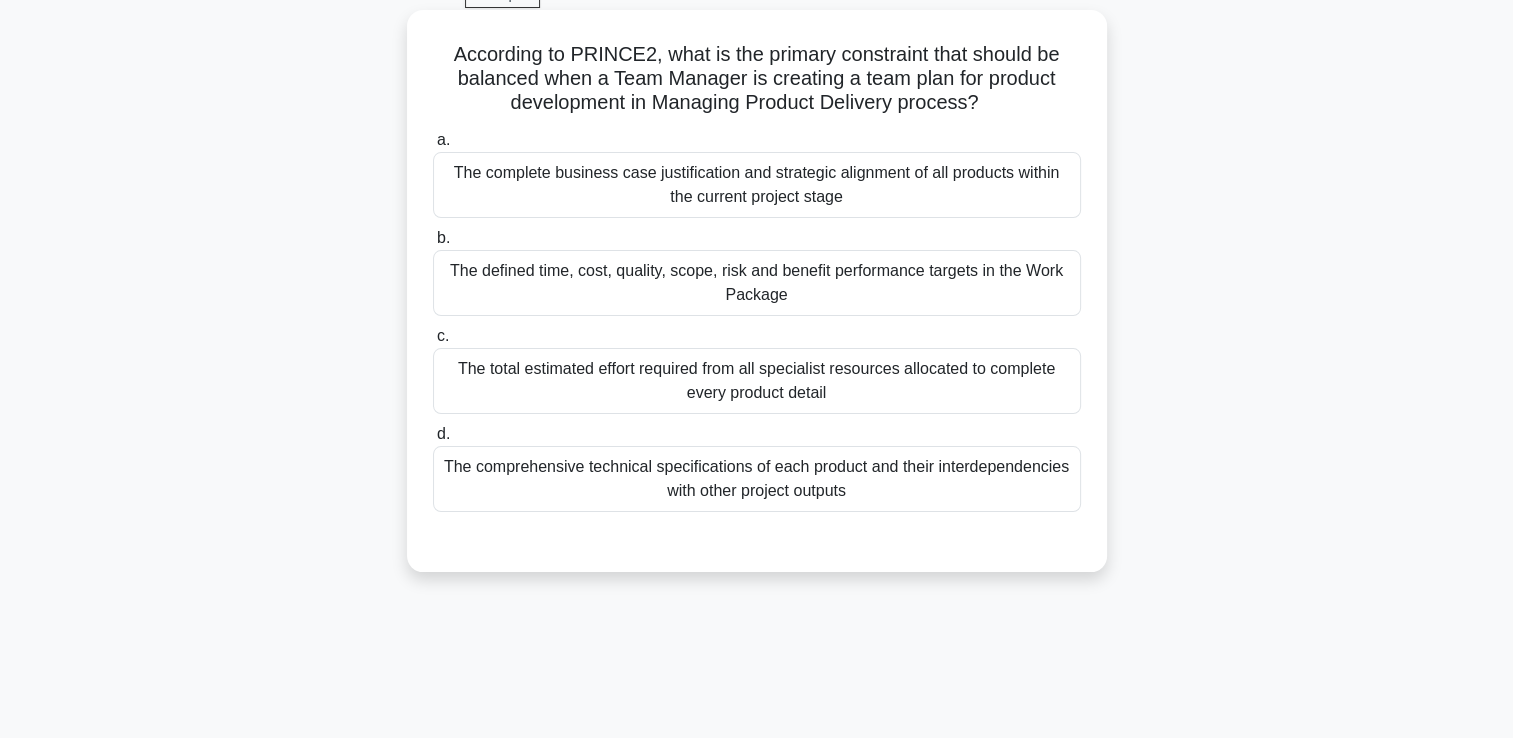 click on "The total estimated effort required from all specialist resources allocated to complete every product detail" at bounding box center (757, 381) 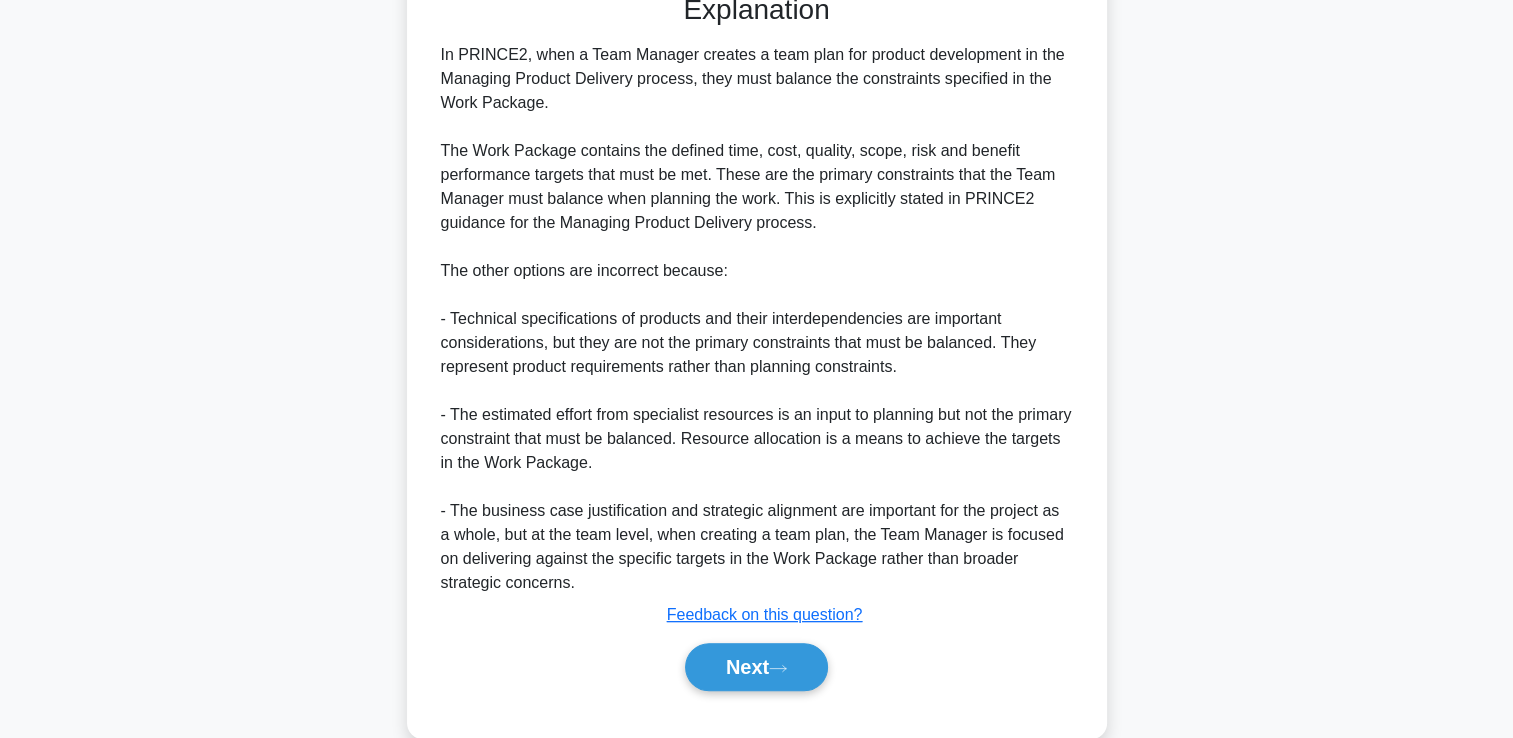 scroll, scrollTop: 658, scrollLeft: 0, axis: vertical 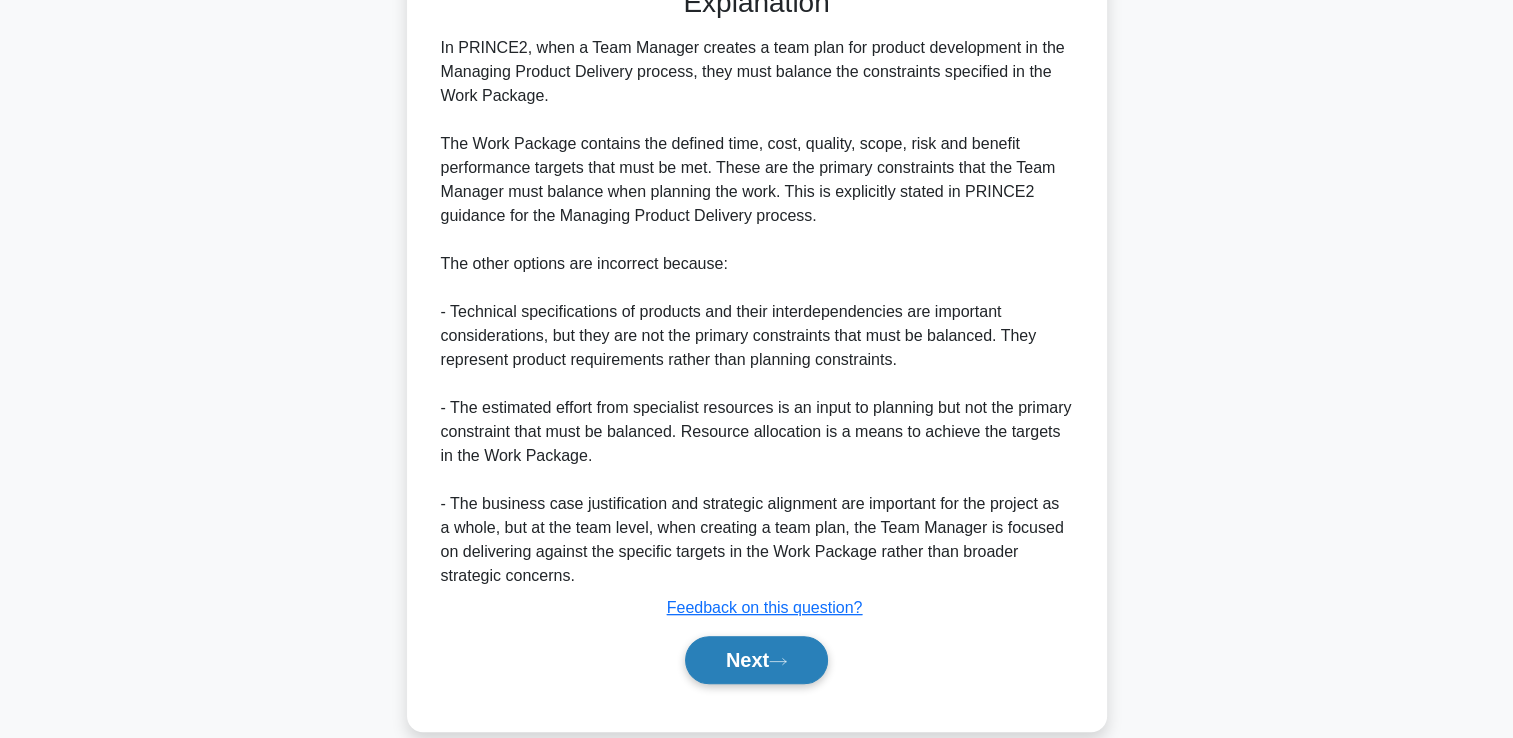 click on "Next" at bounding box center [756, 660] 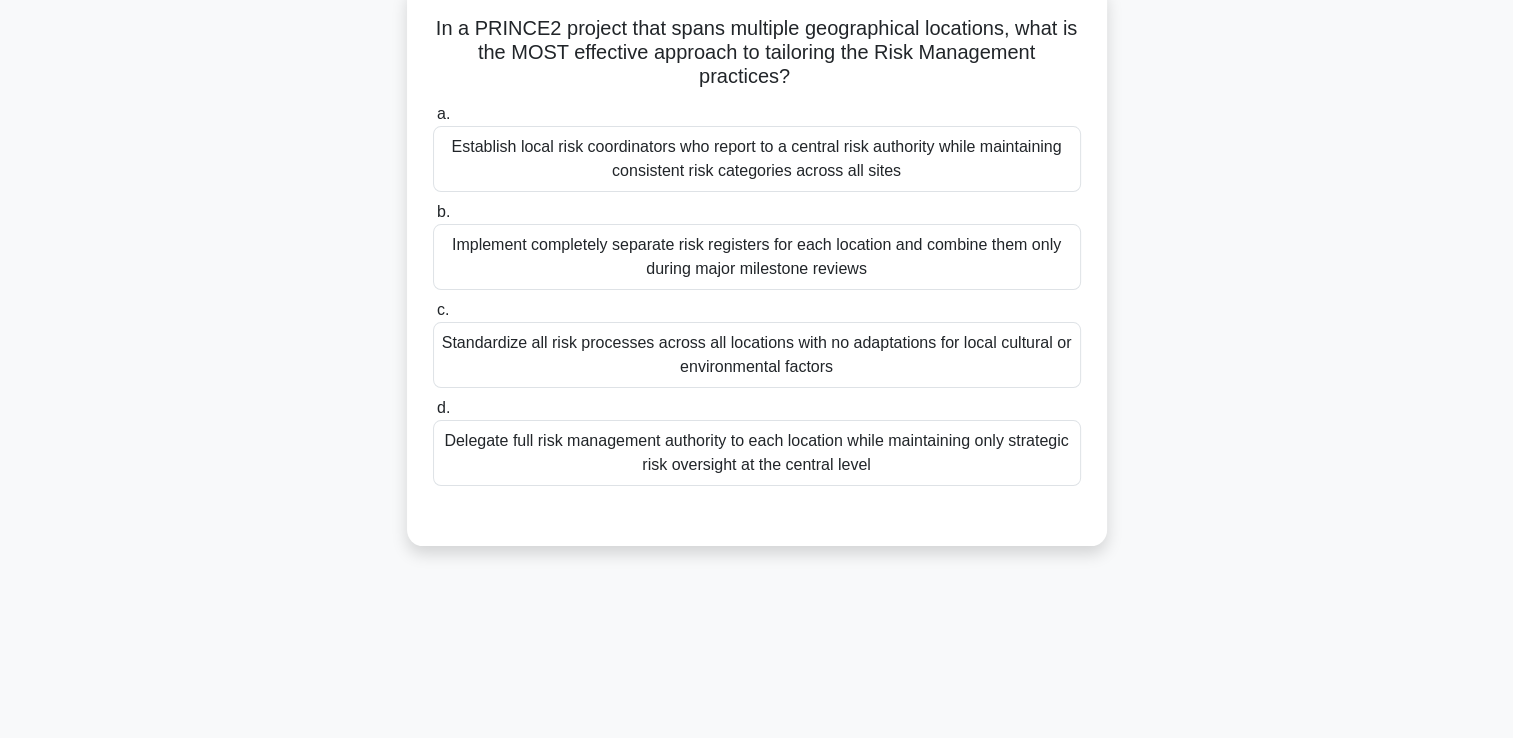 scroll, scrollTop: 102, scrollLeft: 0, axis: vertical 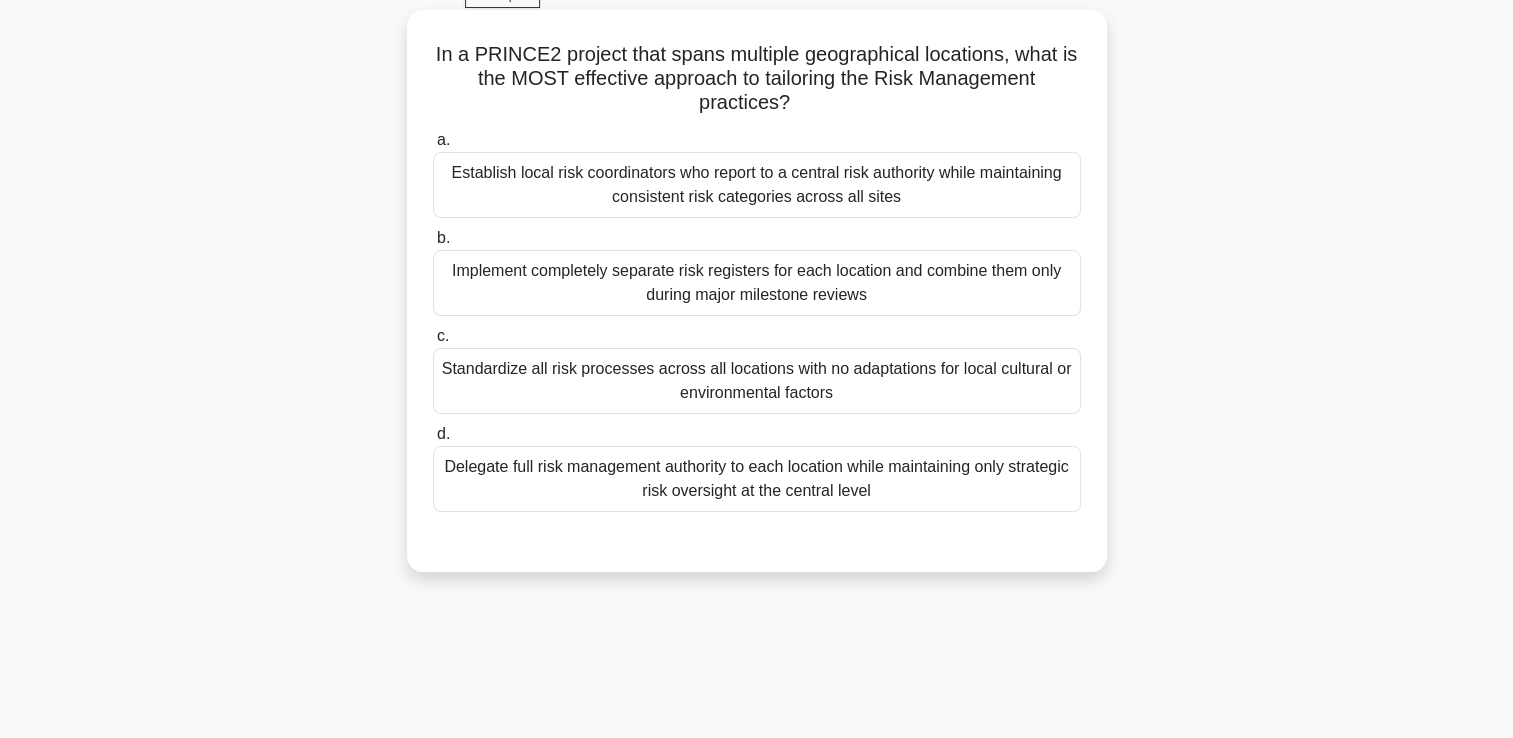 click on "Establish local risk coordinators who report to a central risk authority while maintaining consistent risk categories across all sites" at bounding box center [757, 185] 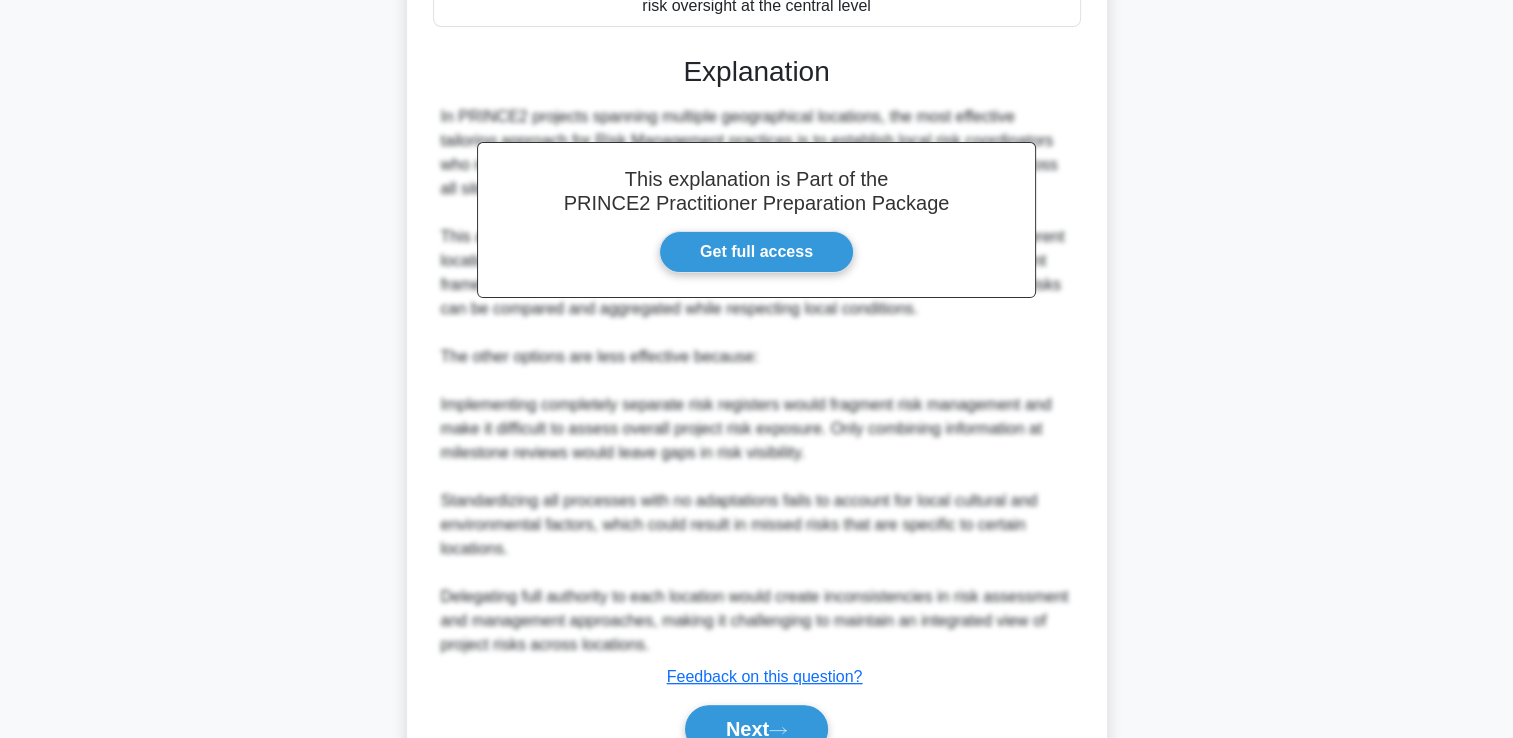 scroll, scrollTop: 685, scrollLeft: 0, axis: vertical 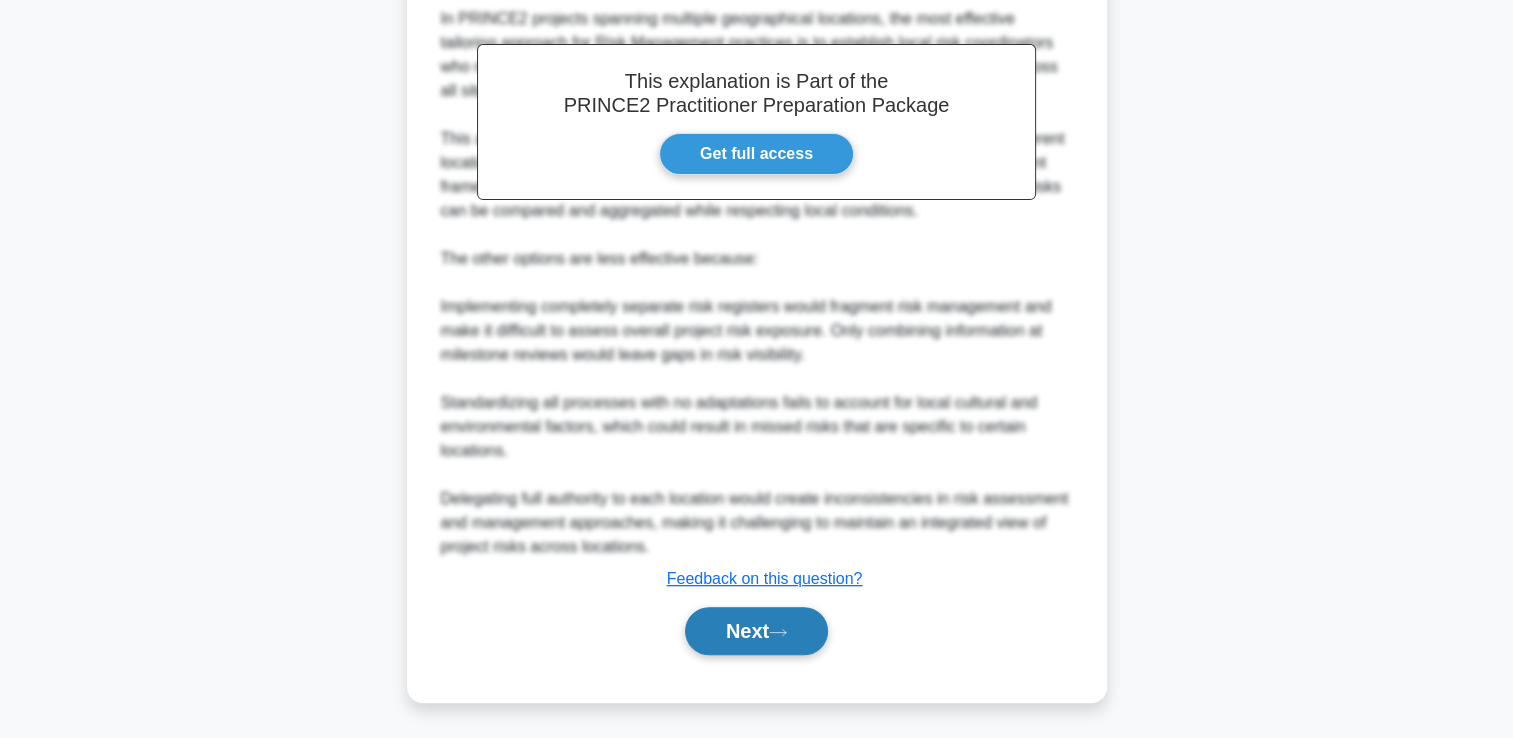 click 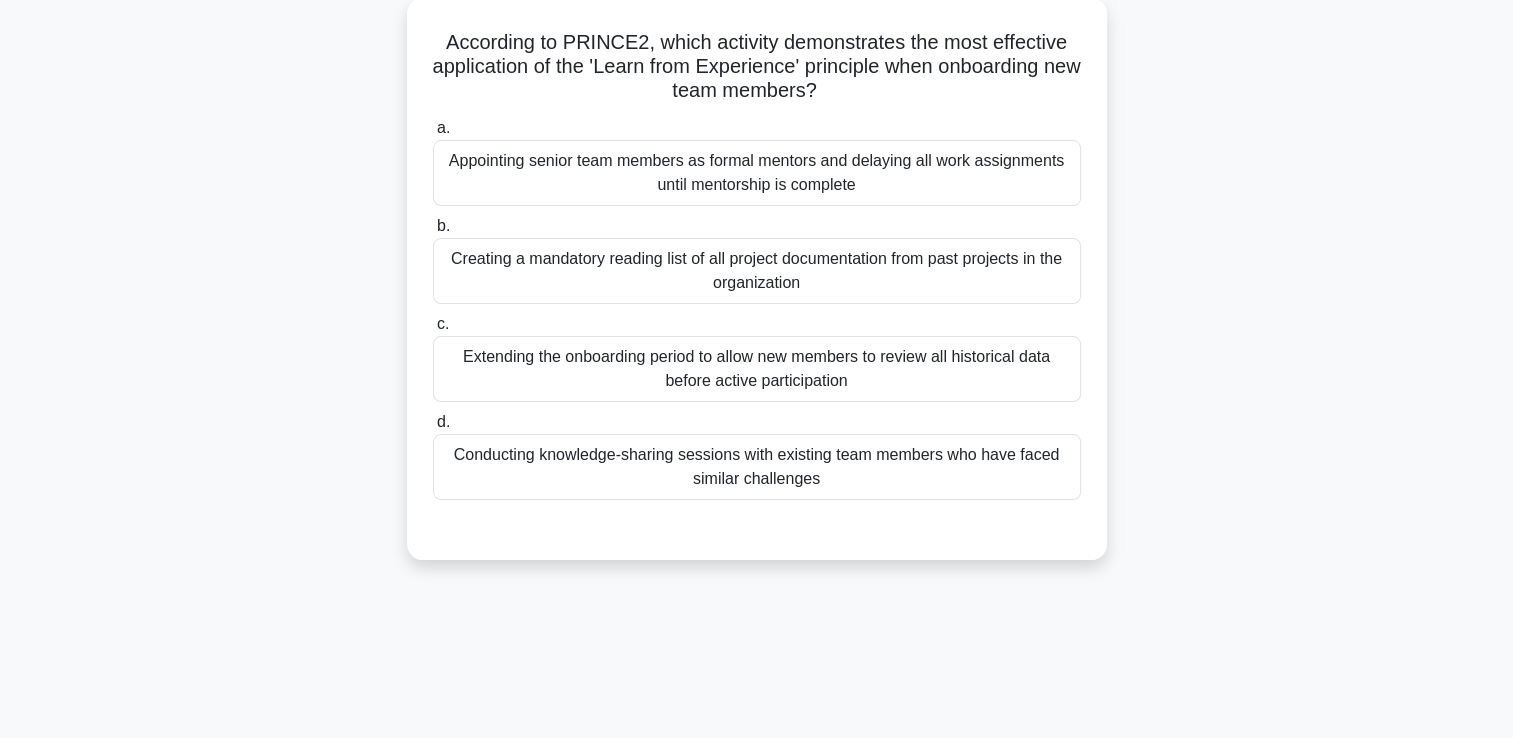 scroll, scrollTop: 102, scrollLeft: 0, axis: vertical 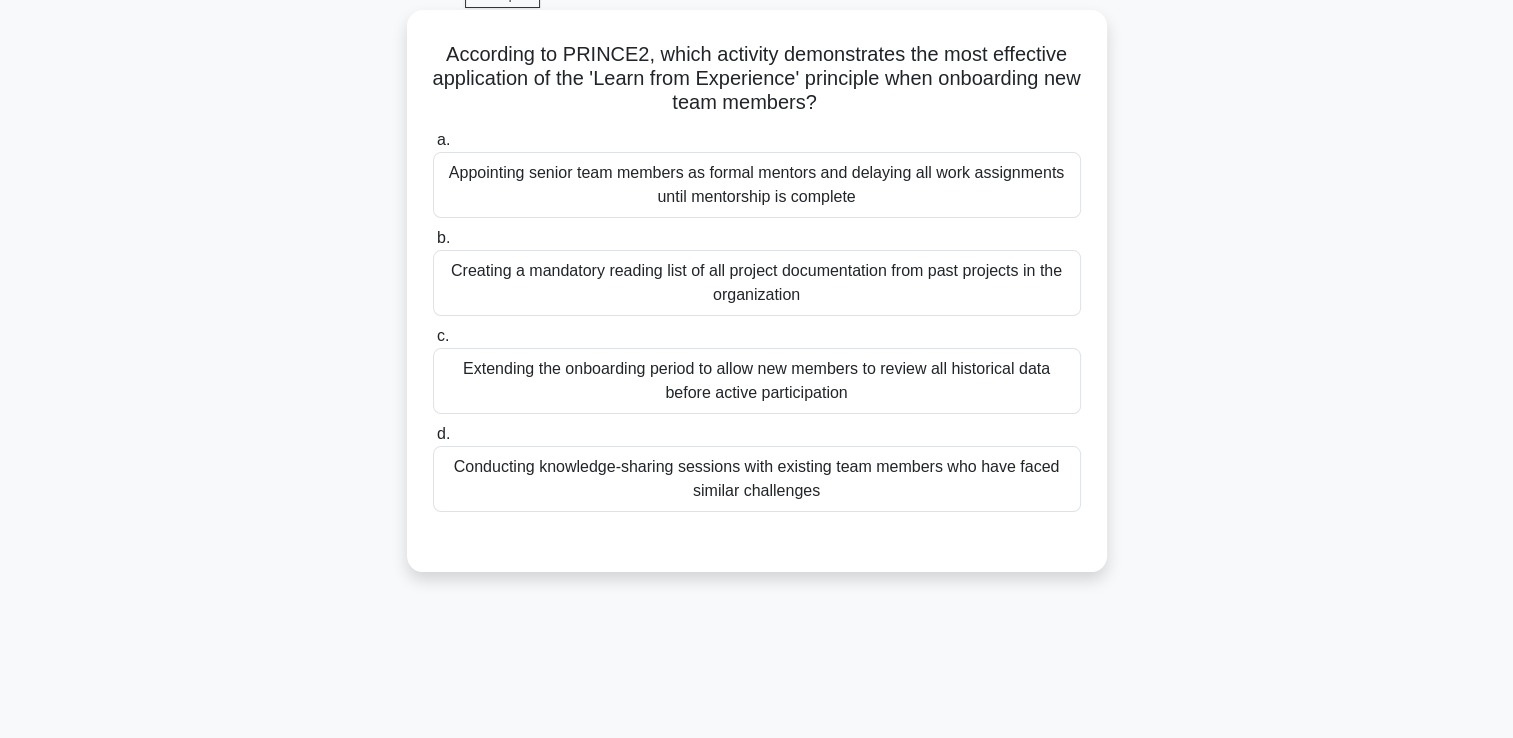 click on "Conducting knowledge-sharing sessions with existing team members who have faced similar challenges" at bounding box center (757, 479) 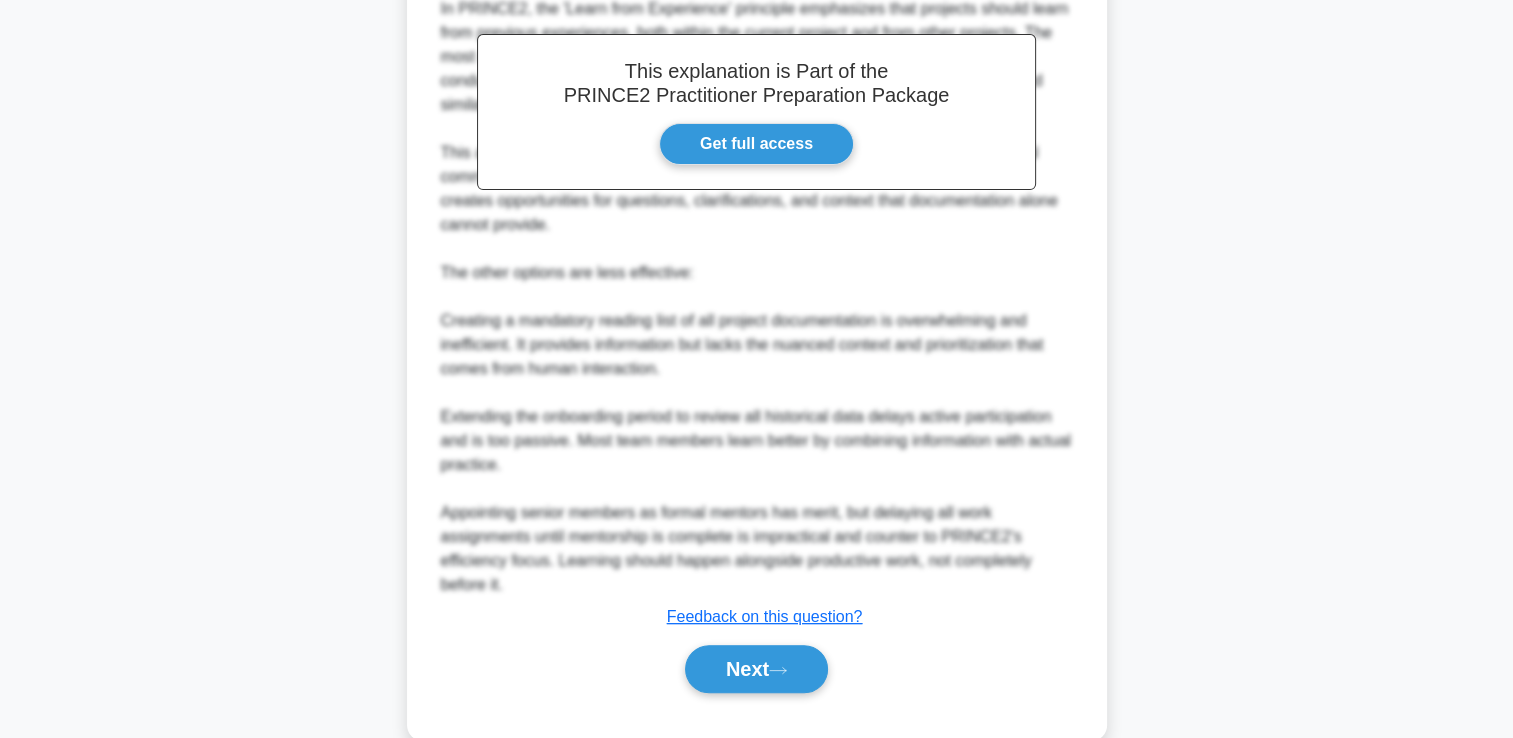 scroll, scrollTop: 733, scrollLeft: 0, axis: vertical 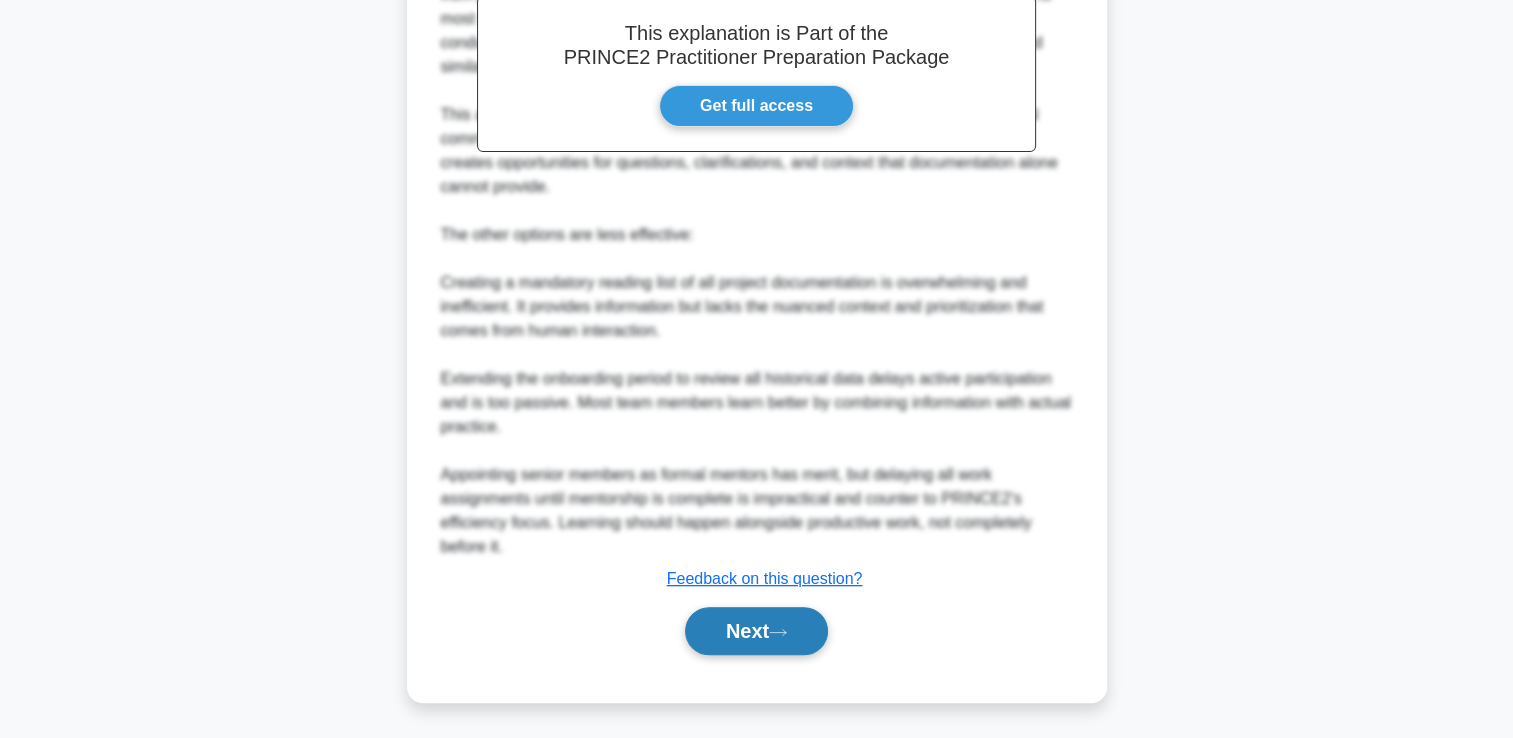 click on "Next" at bounding box center [756, 631] 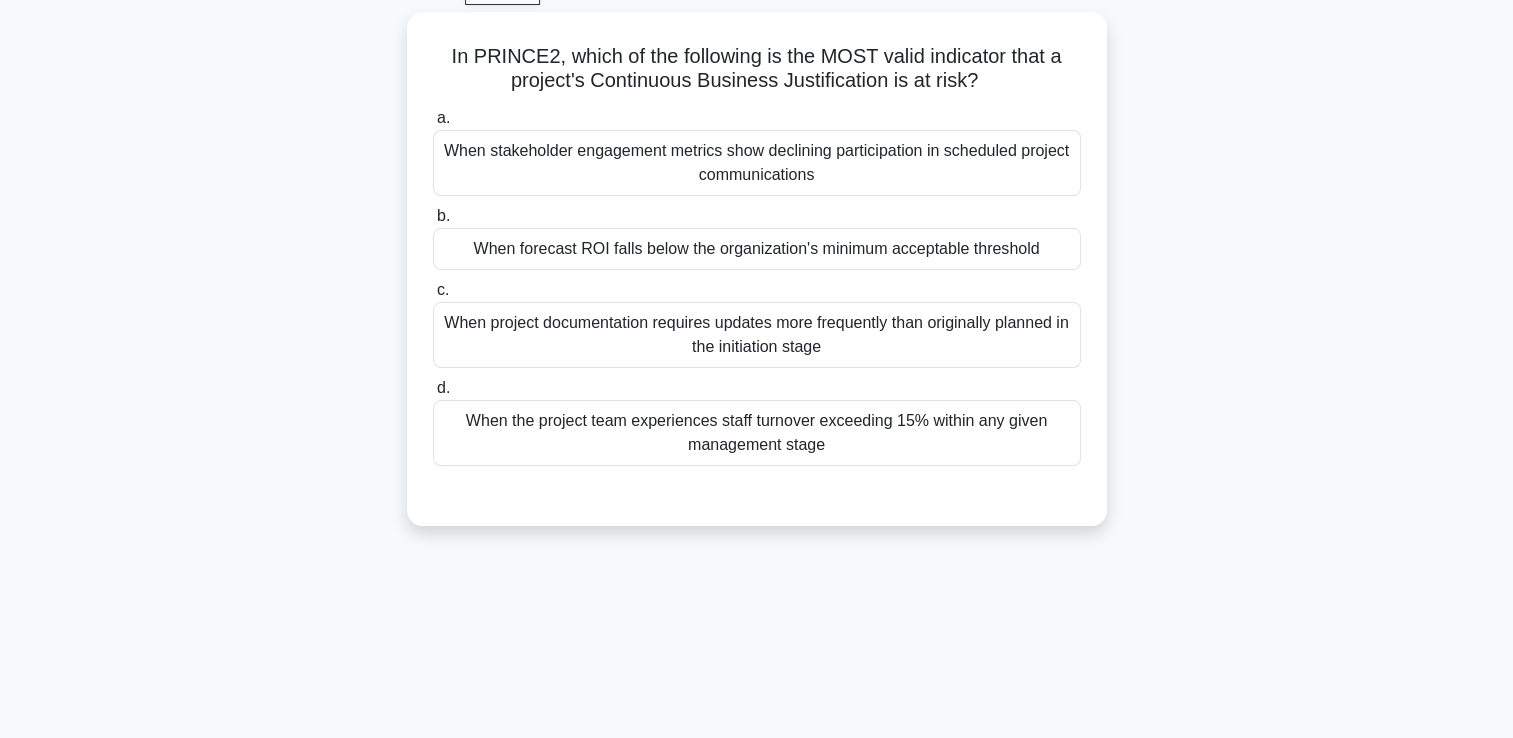 scroll, scrollTop: 102, scrollLeft: 0, axis: vertical 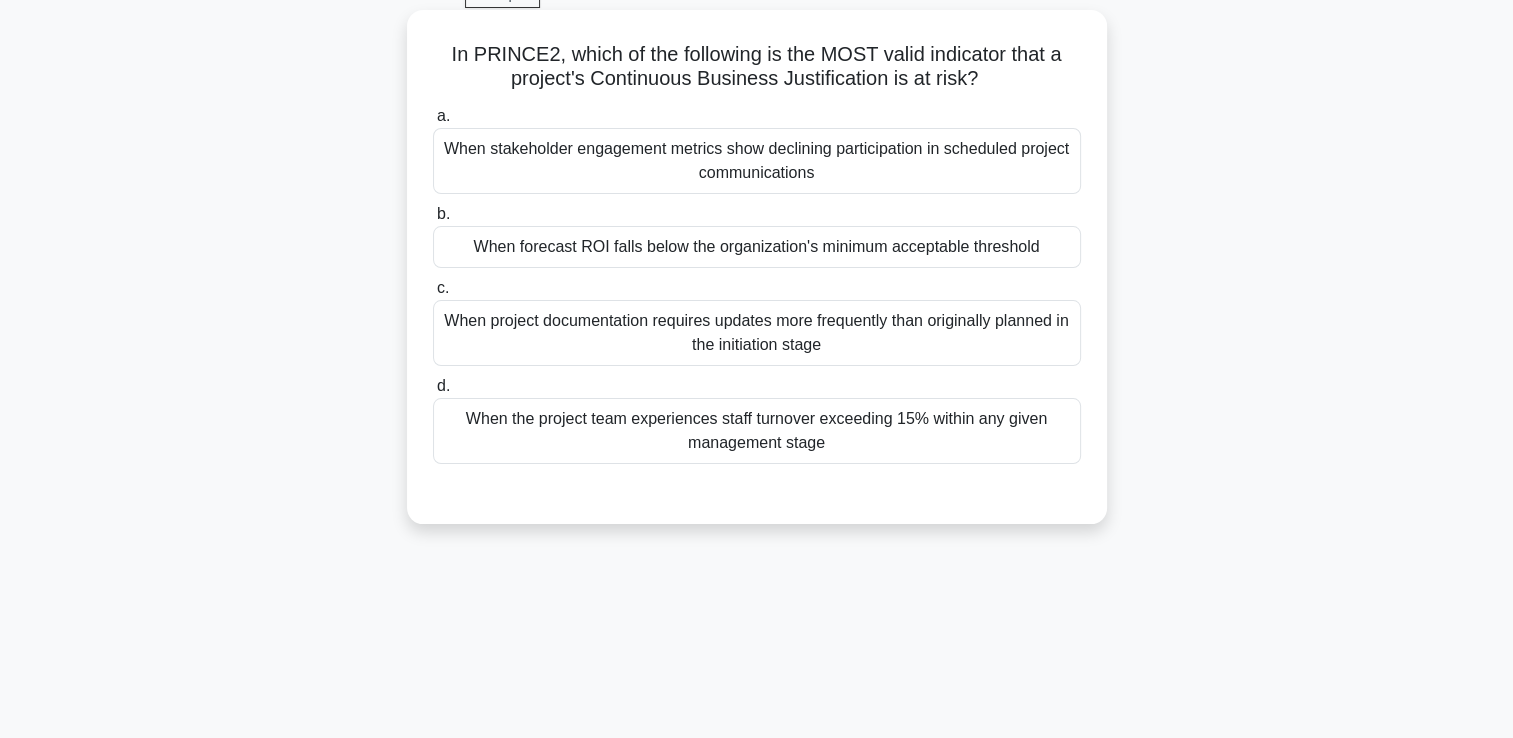 click on "When forecast ROI falls below the organization's minimum acceptable threshold" at bounding box center [757, 247] 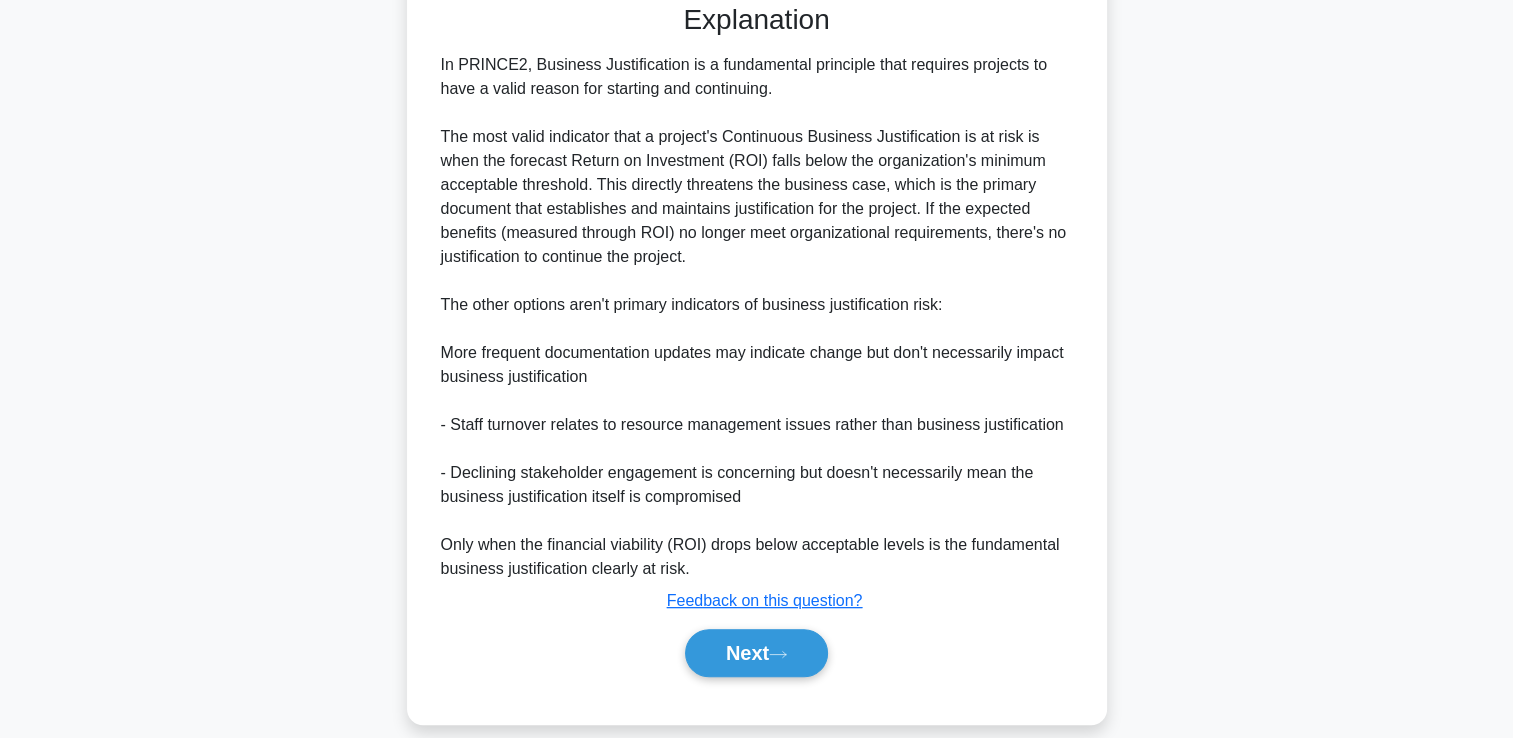 scroll, scrollTop: 613, scrollLeft: 0, axis: vertical 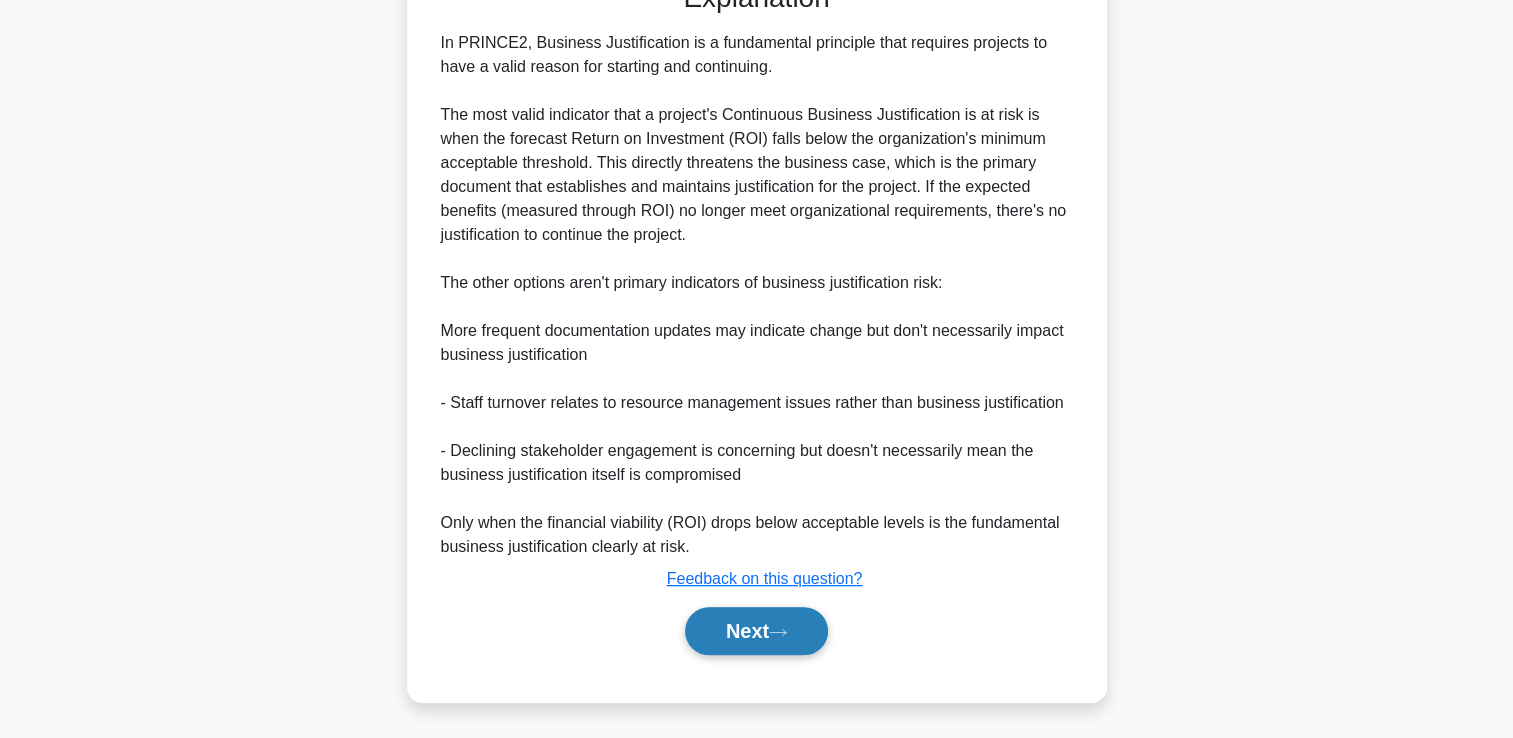 click on "Next" at bounding box center (756, 631) 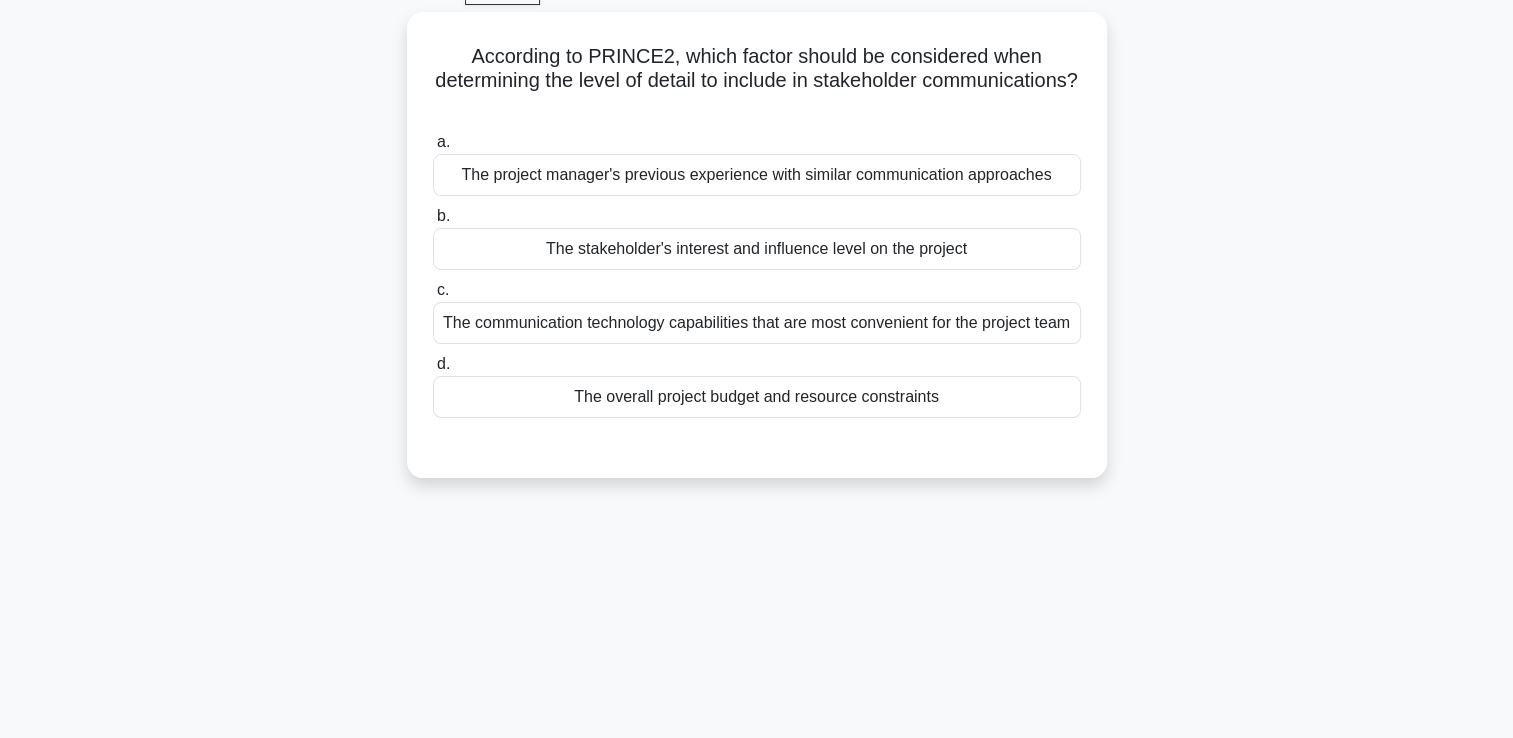 scroll, scrollTop: 102, scrollLeft: 0, axis: vertical 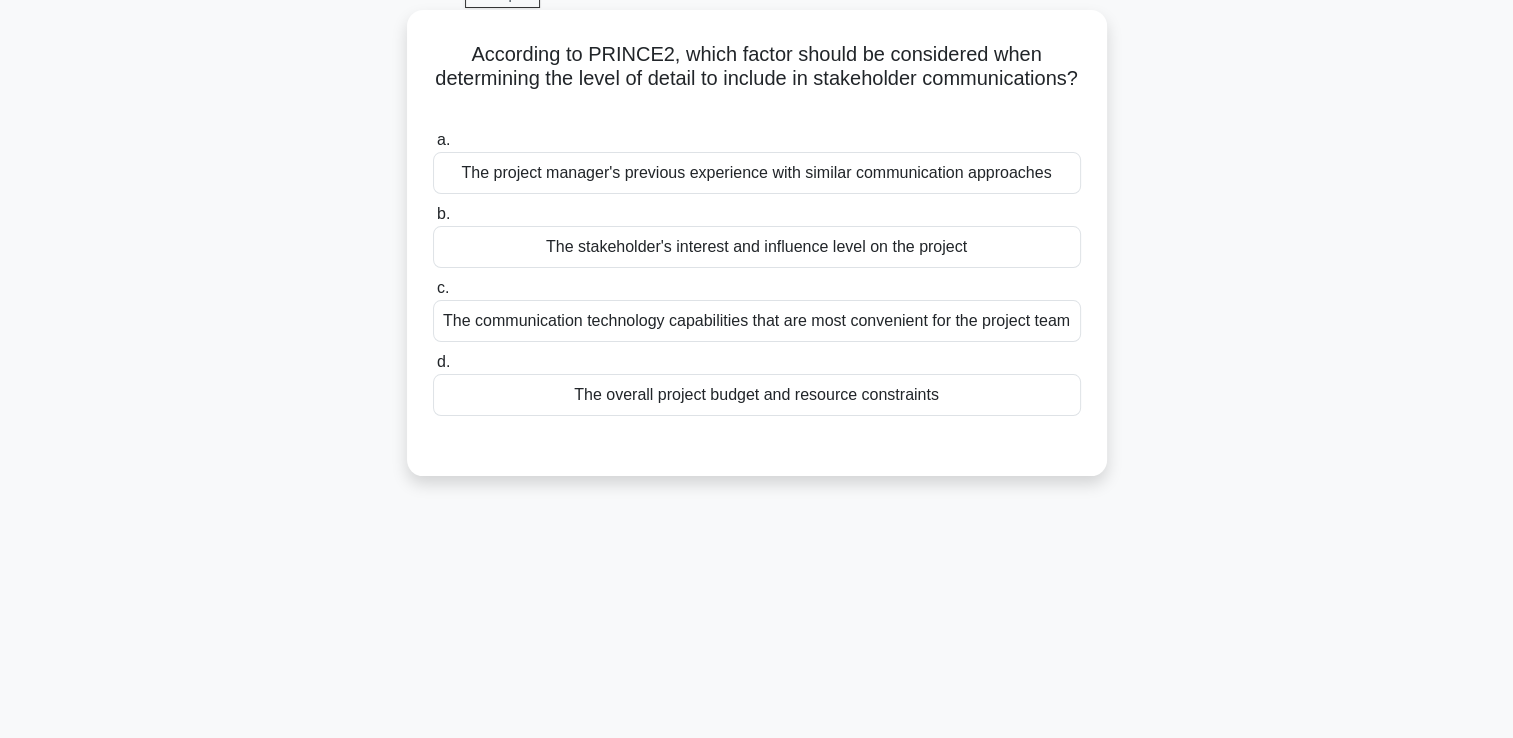 click on "The communication technology capabilities that are most convenient for the project team" at bounding box center (757, 321) 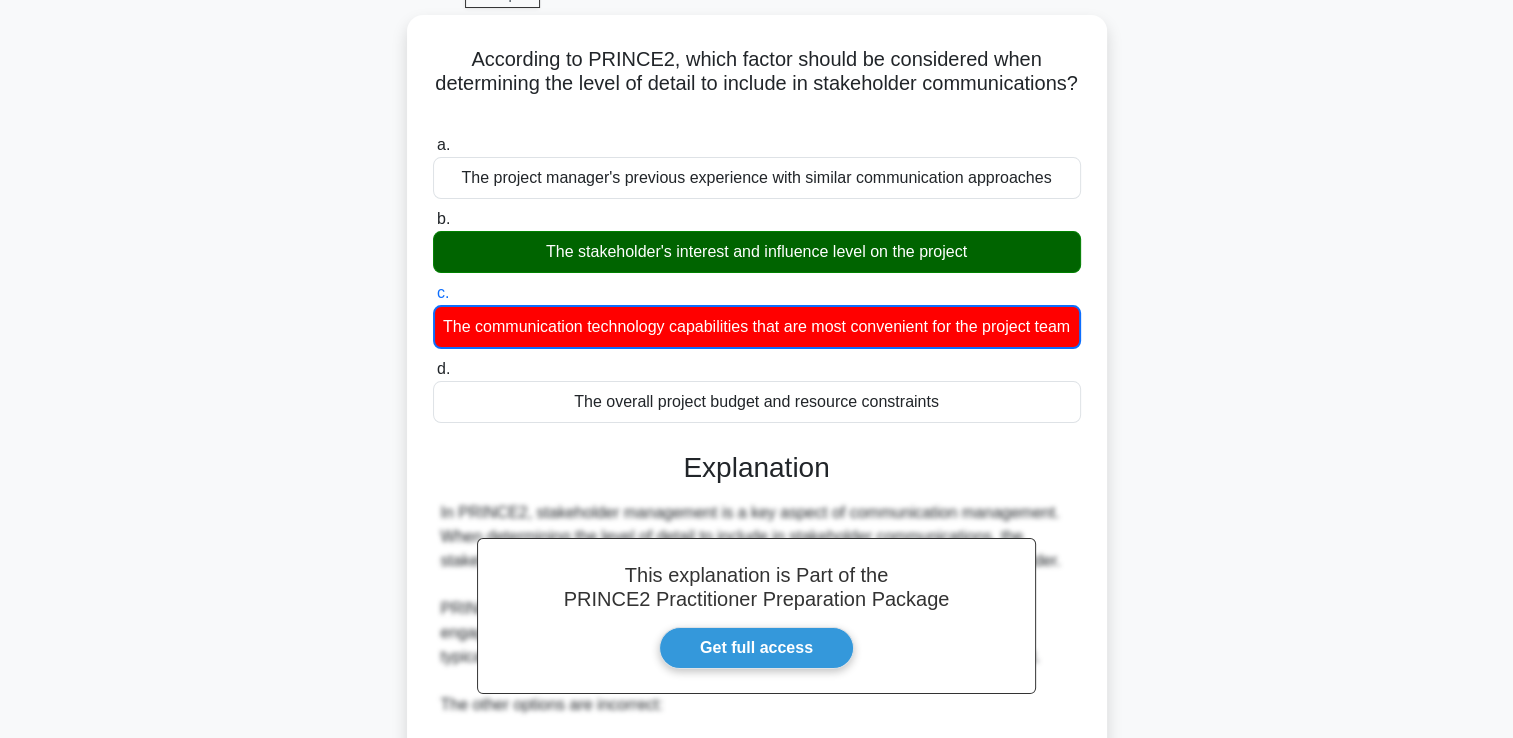 scroll, scrollTop: 519, scrollLeft: 0, axis: vertical 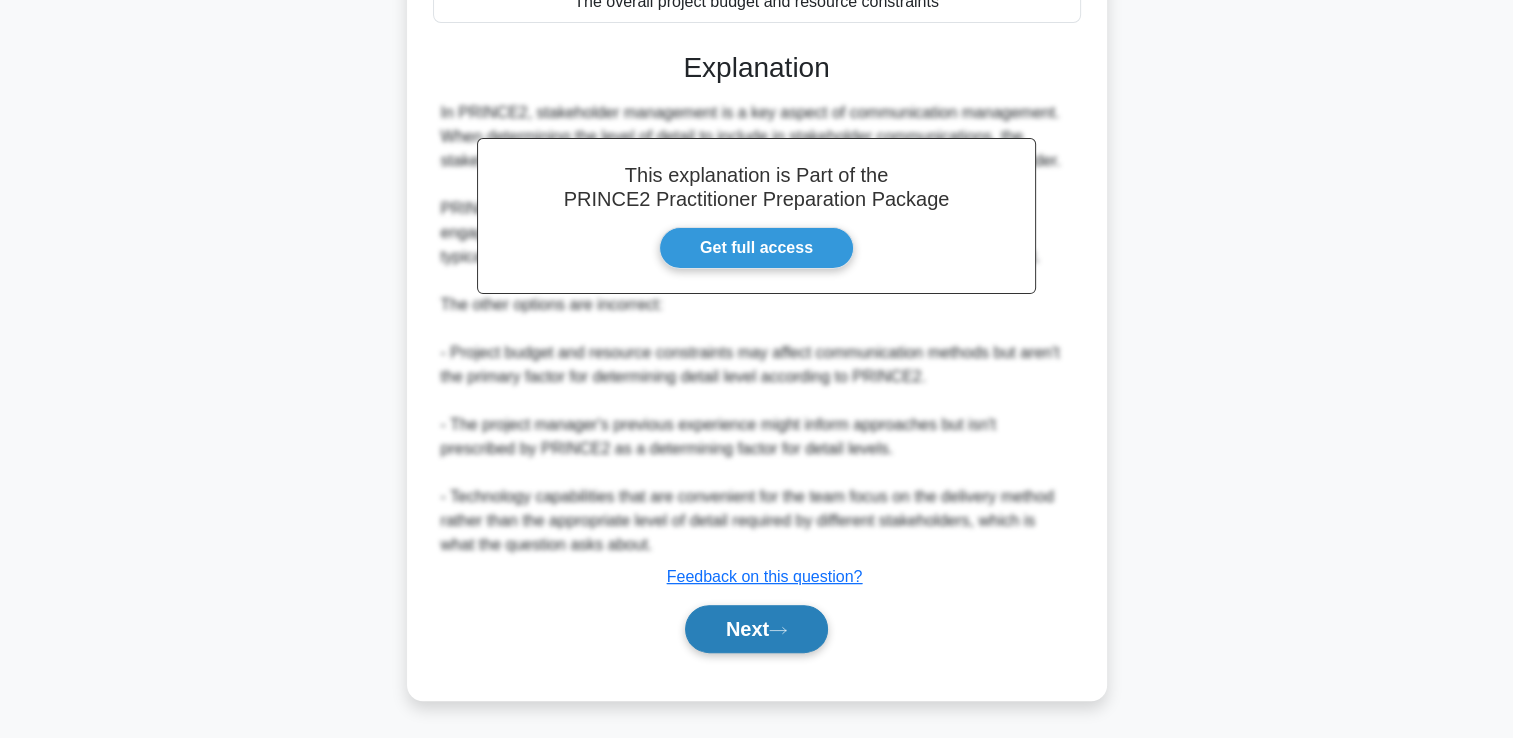 click on "Next" at bounding box center [756, 629] 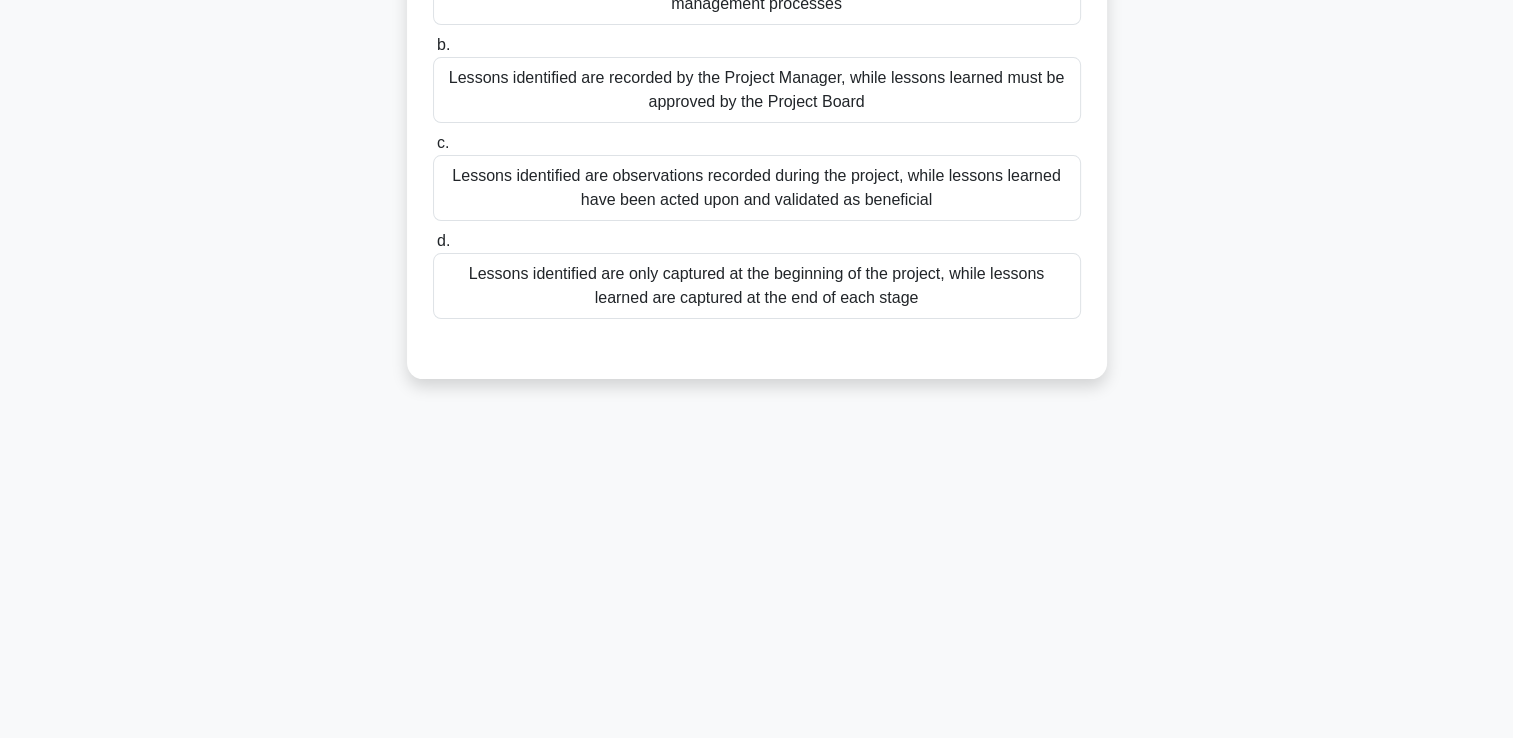 scroll, scrollTop: 262, scrollLeft: 0, axis: vertical 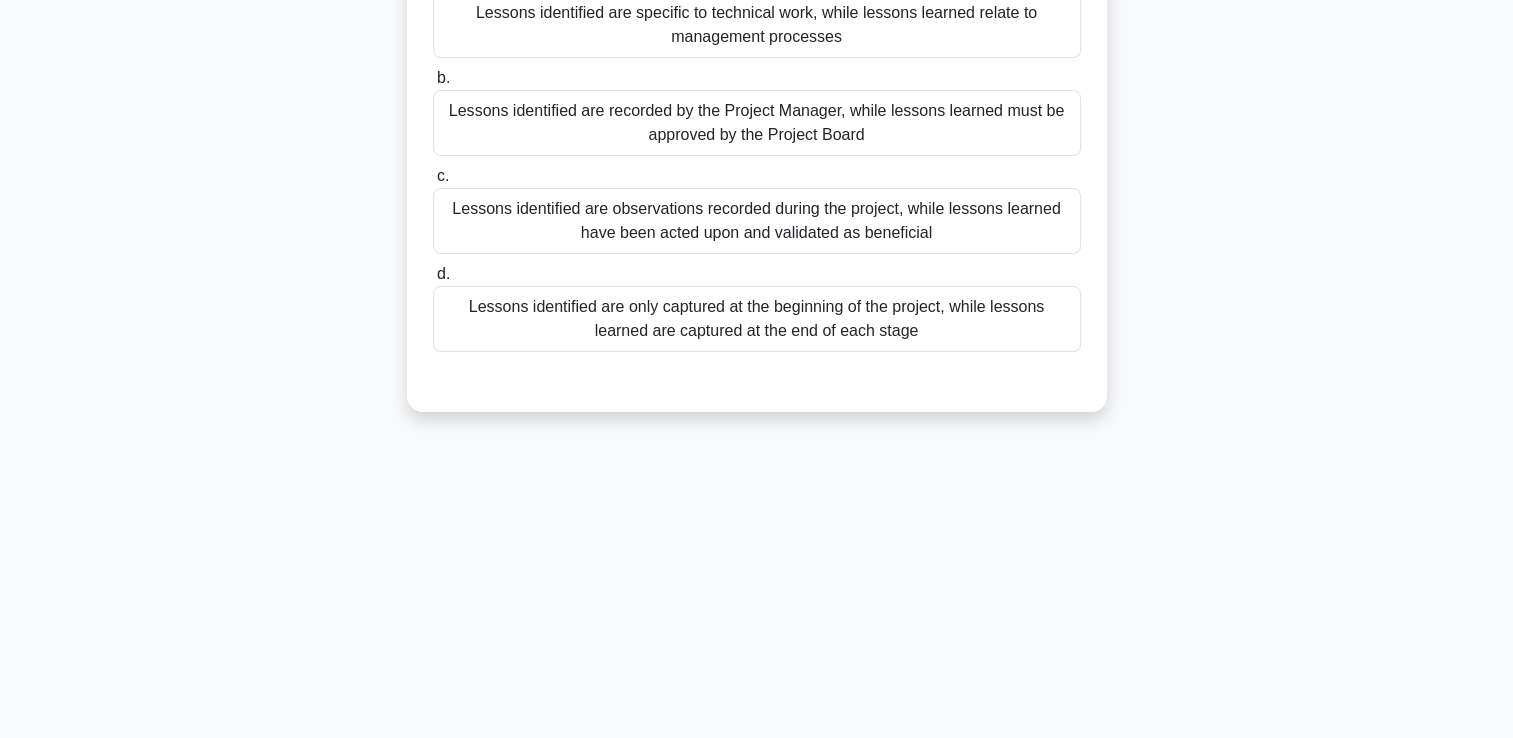 click on "Lessons identified are observations recorded during the project, while lessons learned have been acted upon and validated as beneficial" at bounding box center (757, 221) 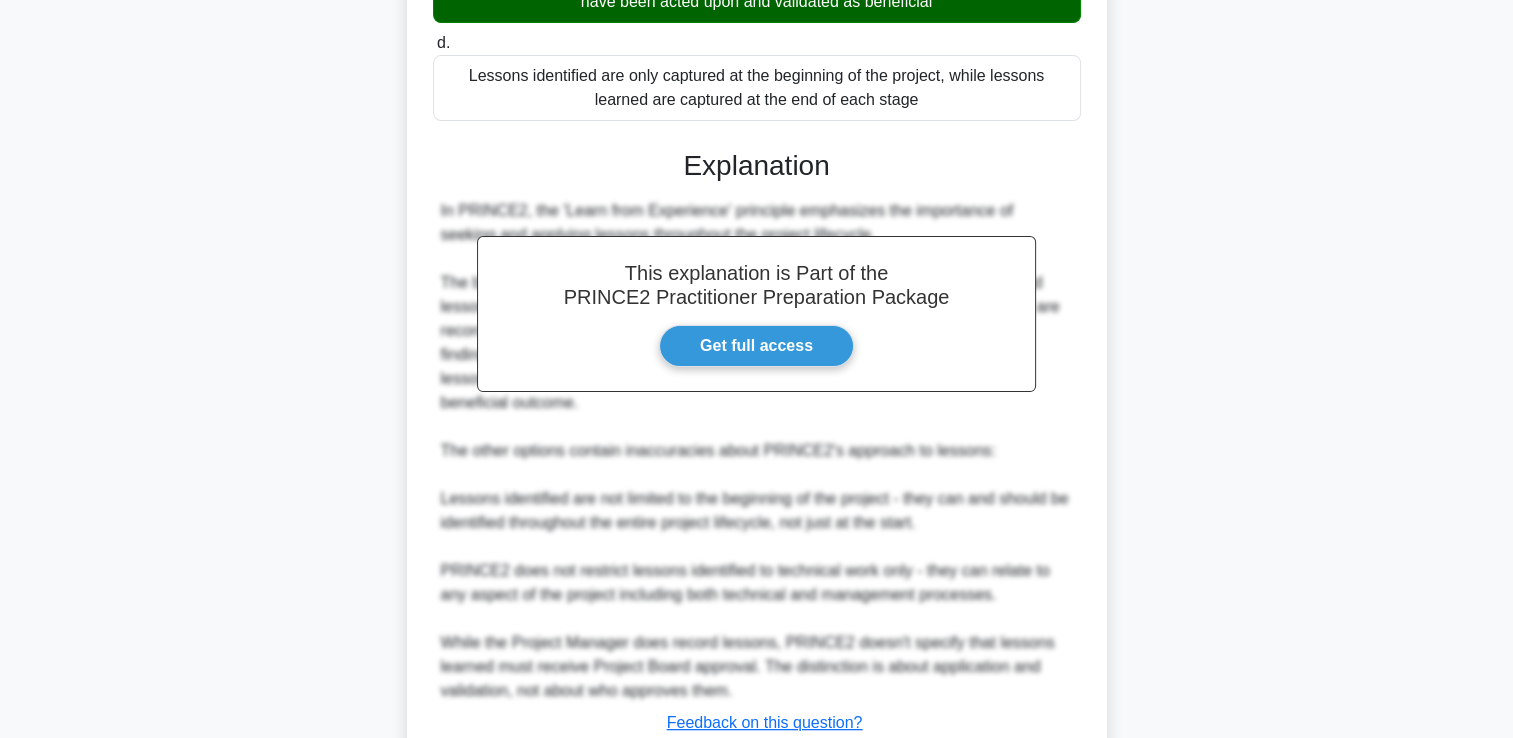 scroll, scrollTop: 637, scrollLeft: 0, axis: vertical 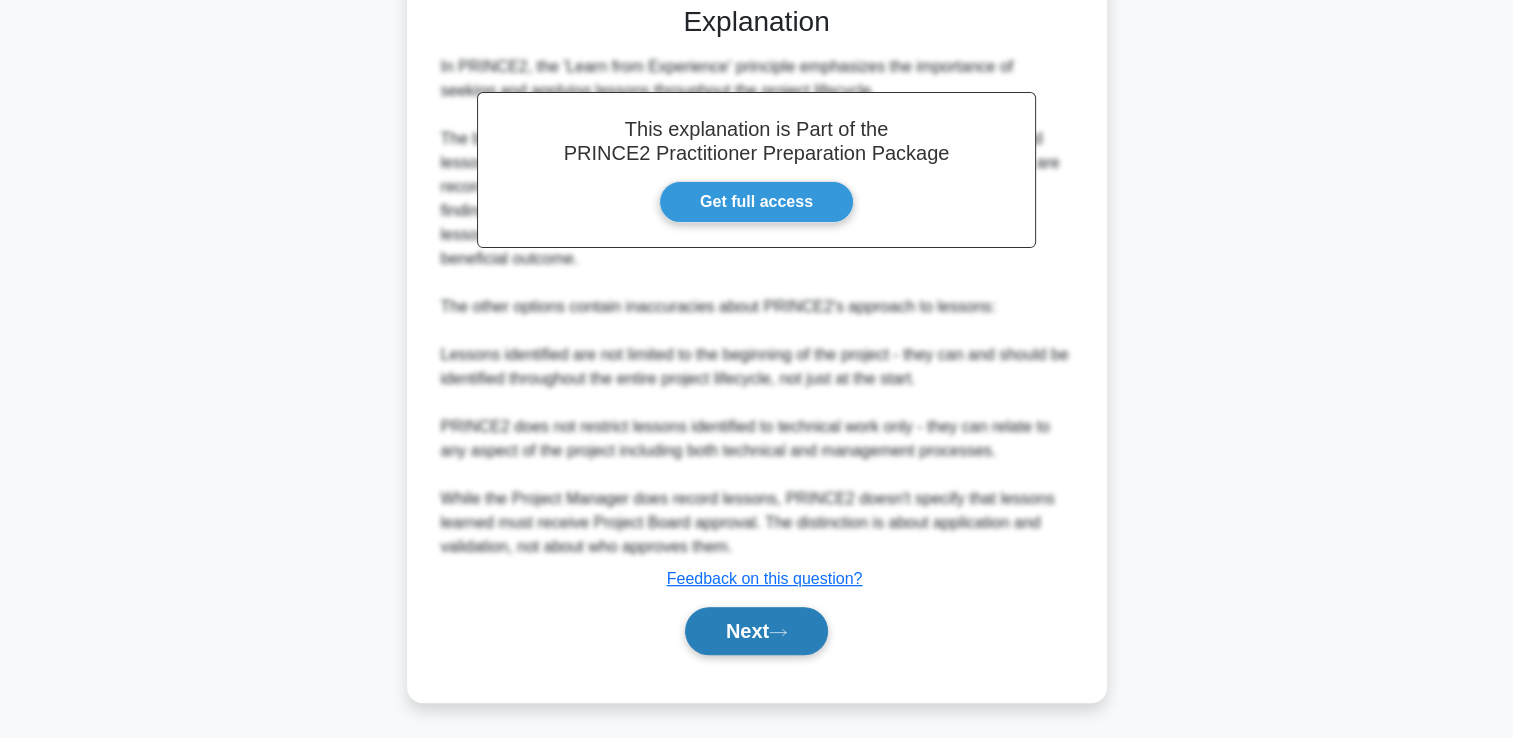 click on "Next" at bounding box center (756, 631) 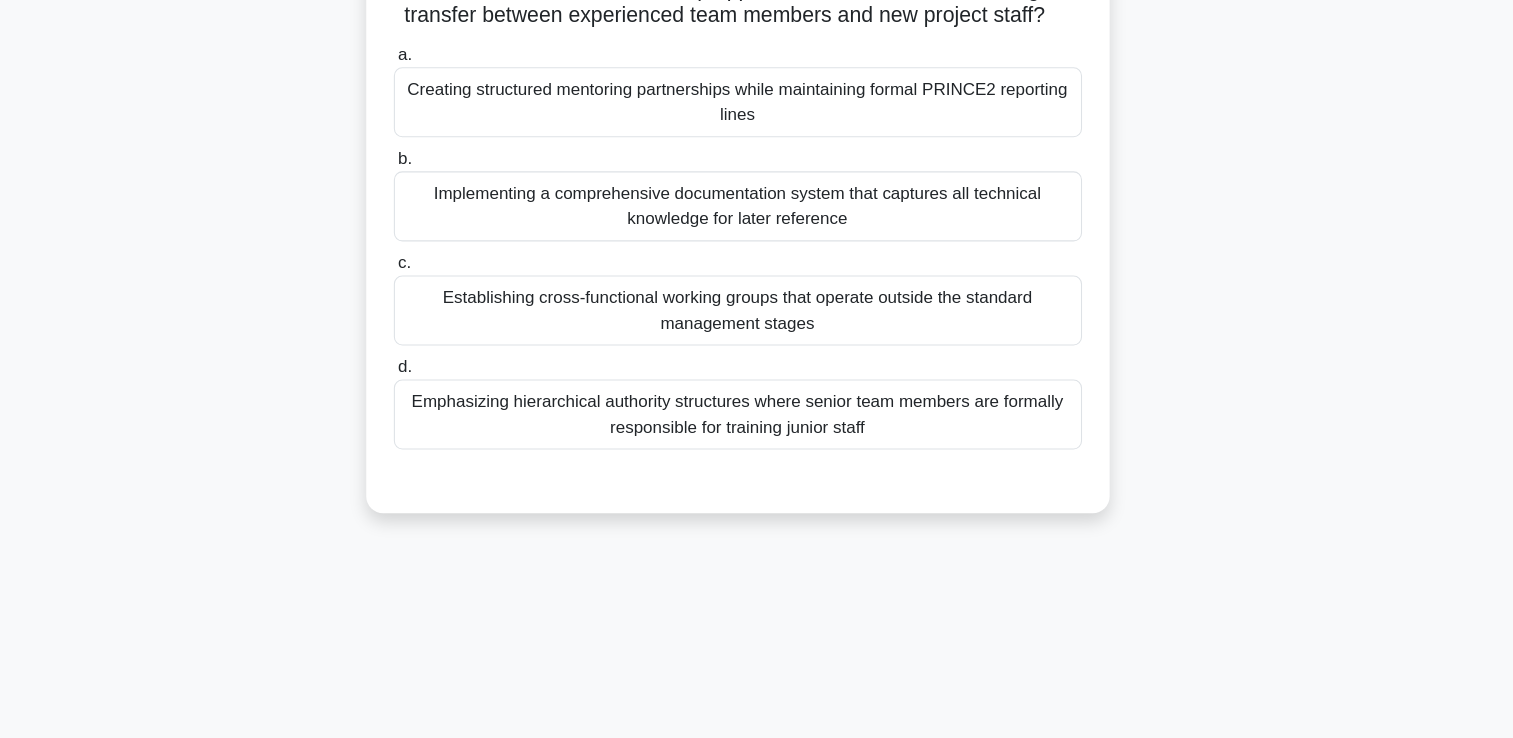 scroll, scrollTop: 142, scrollLeft: 0, axis: vertical 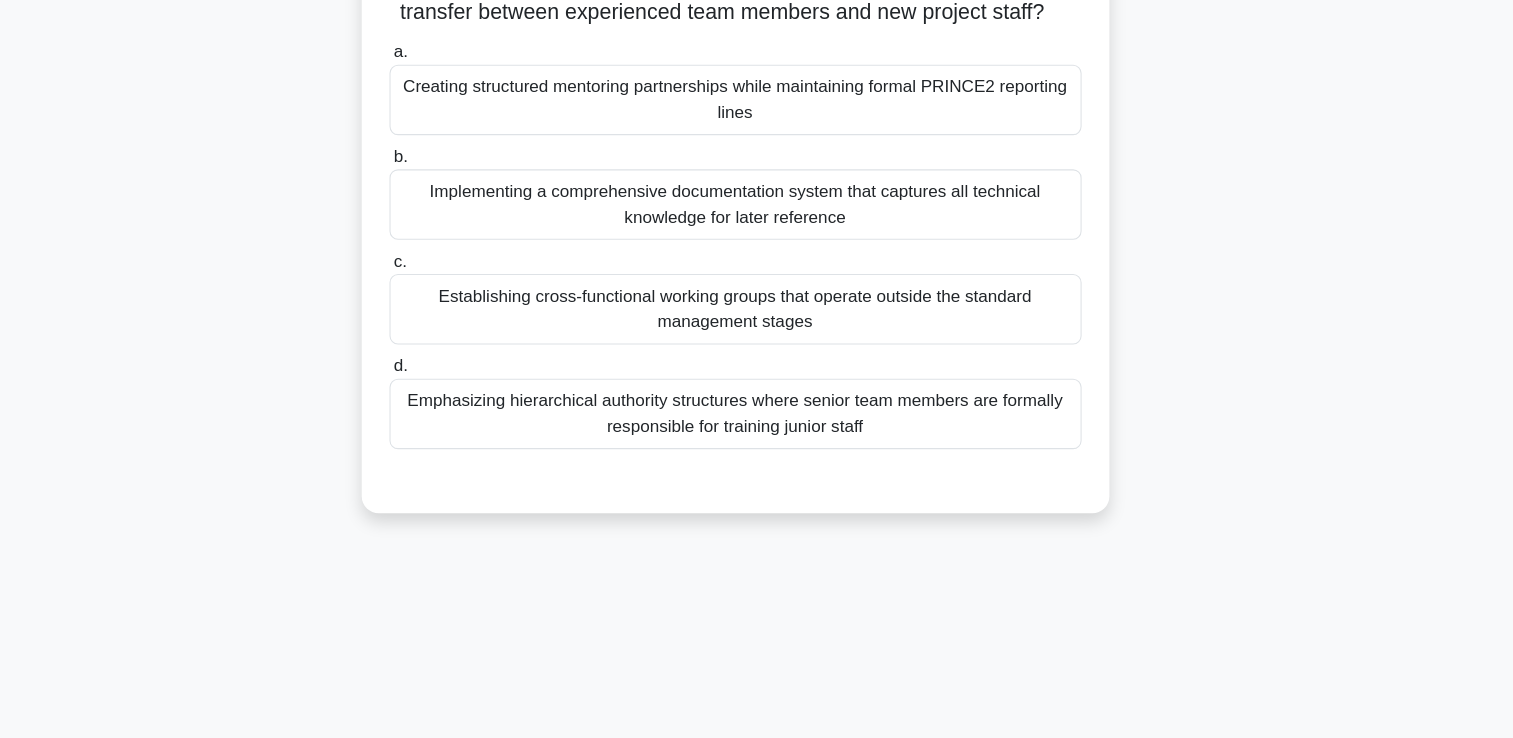 click on "Establishing cross-functional working groups that operate outside the standard management stages" at bounding box center [757, 317] 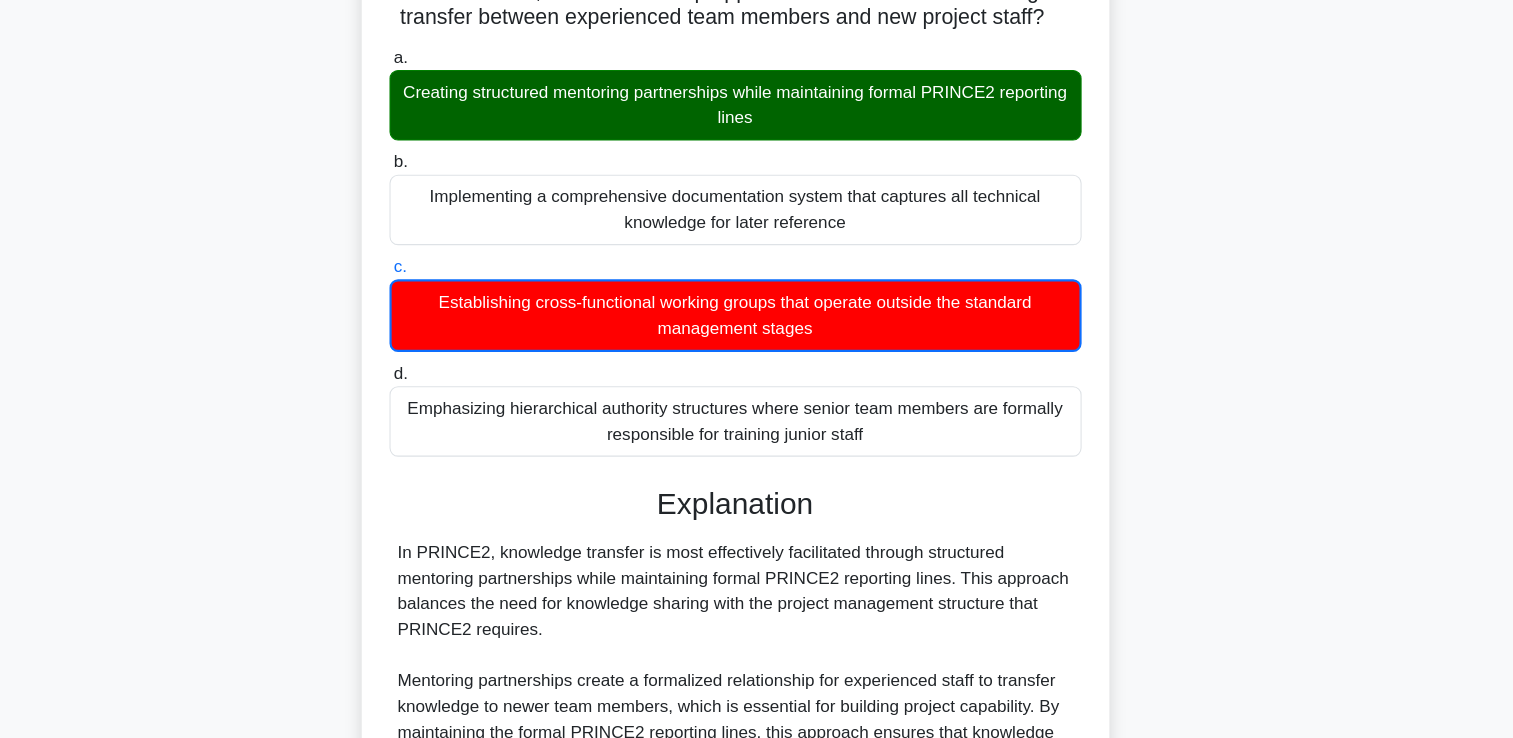 scroll, scrollTop: 142, scrollLeft: 0, axis: vertical 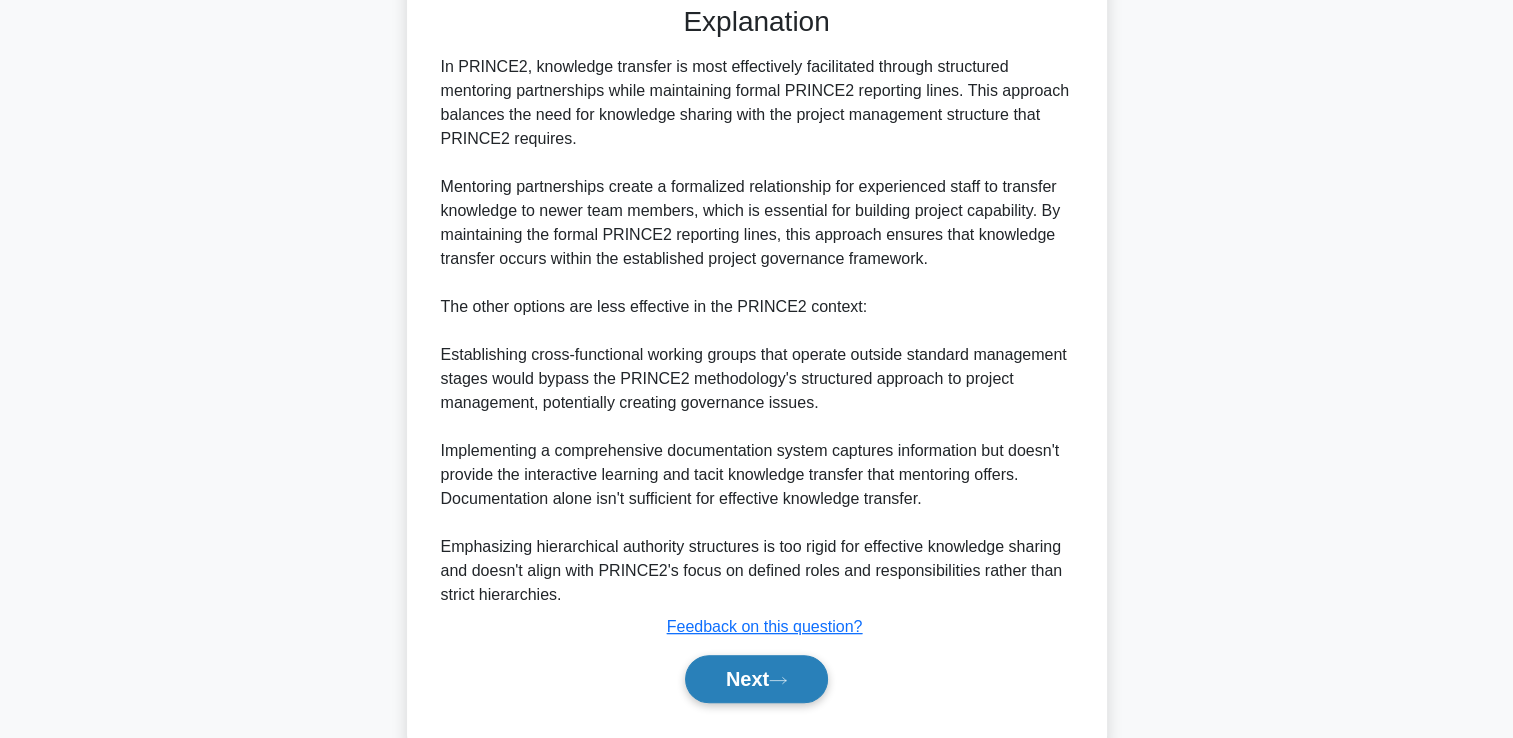 click on "Next" at bounding box center (756, 679) 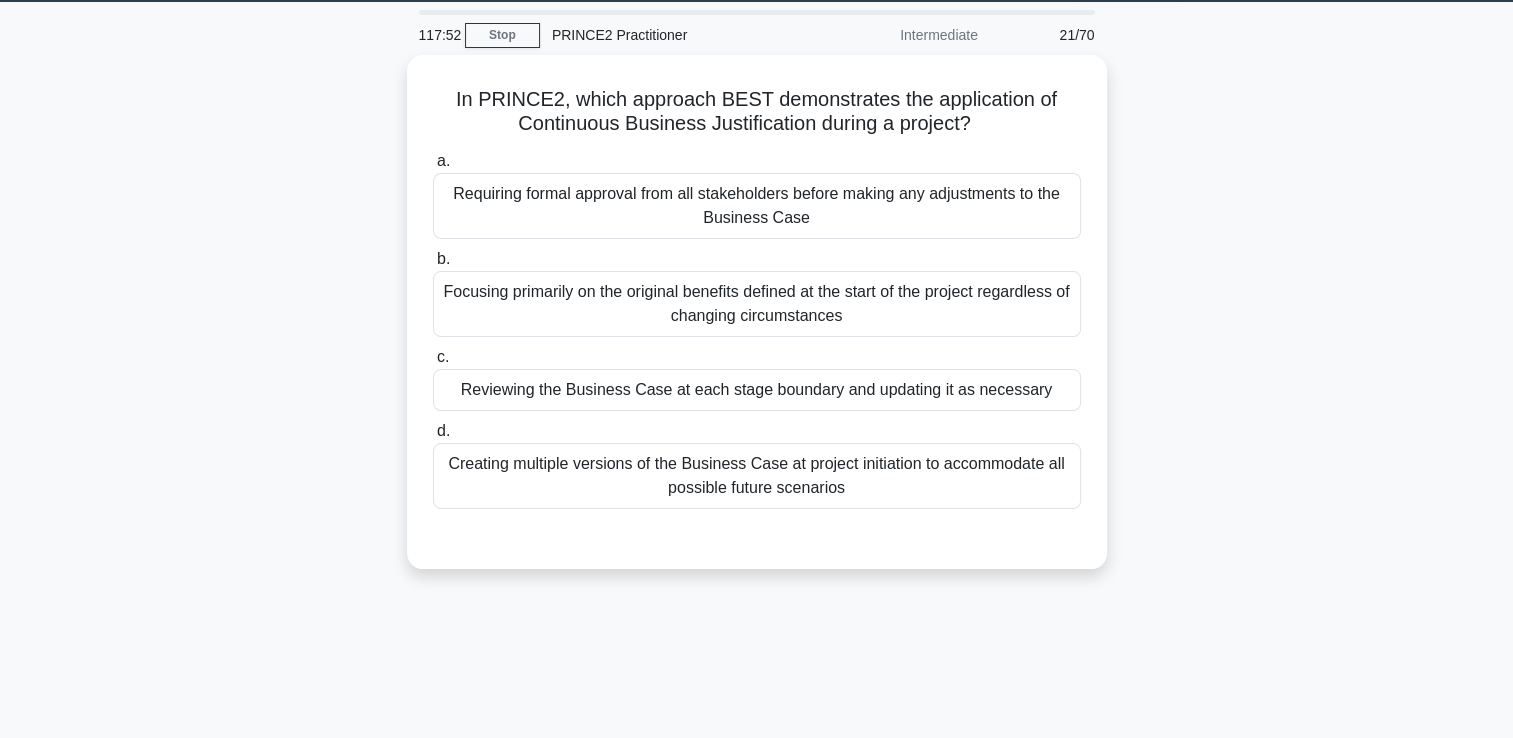 scroll, scrollTop: 102, scrollLeft: 0, axis: vertical 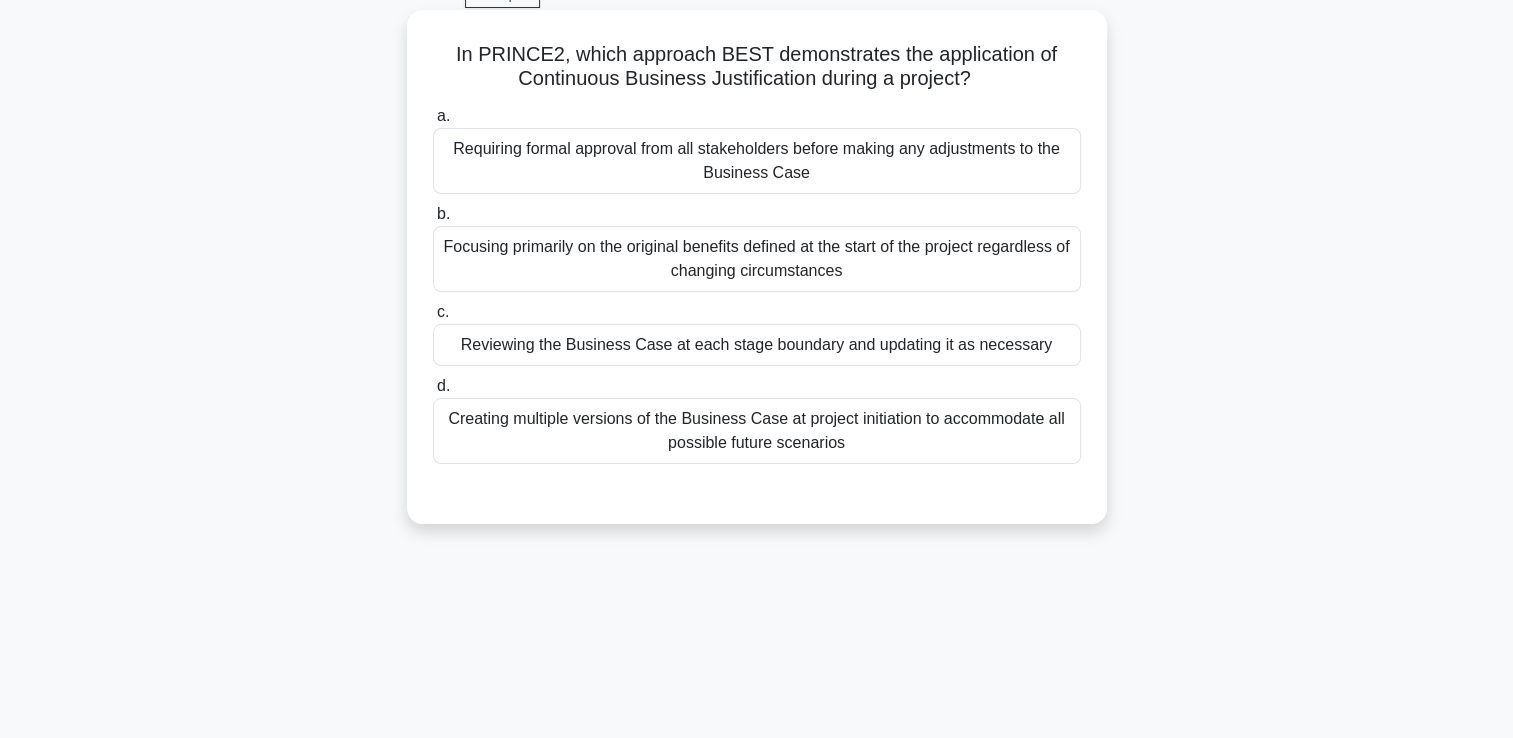 click on "Reviewing the Business Case at each stage boundary and updating it as necessary" at bounding box center [757, 345] 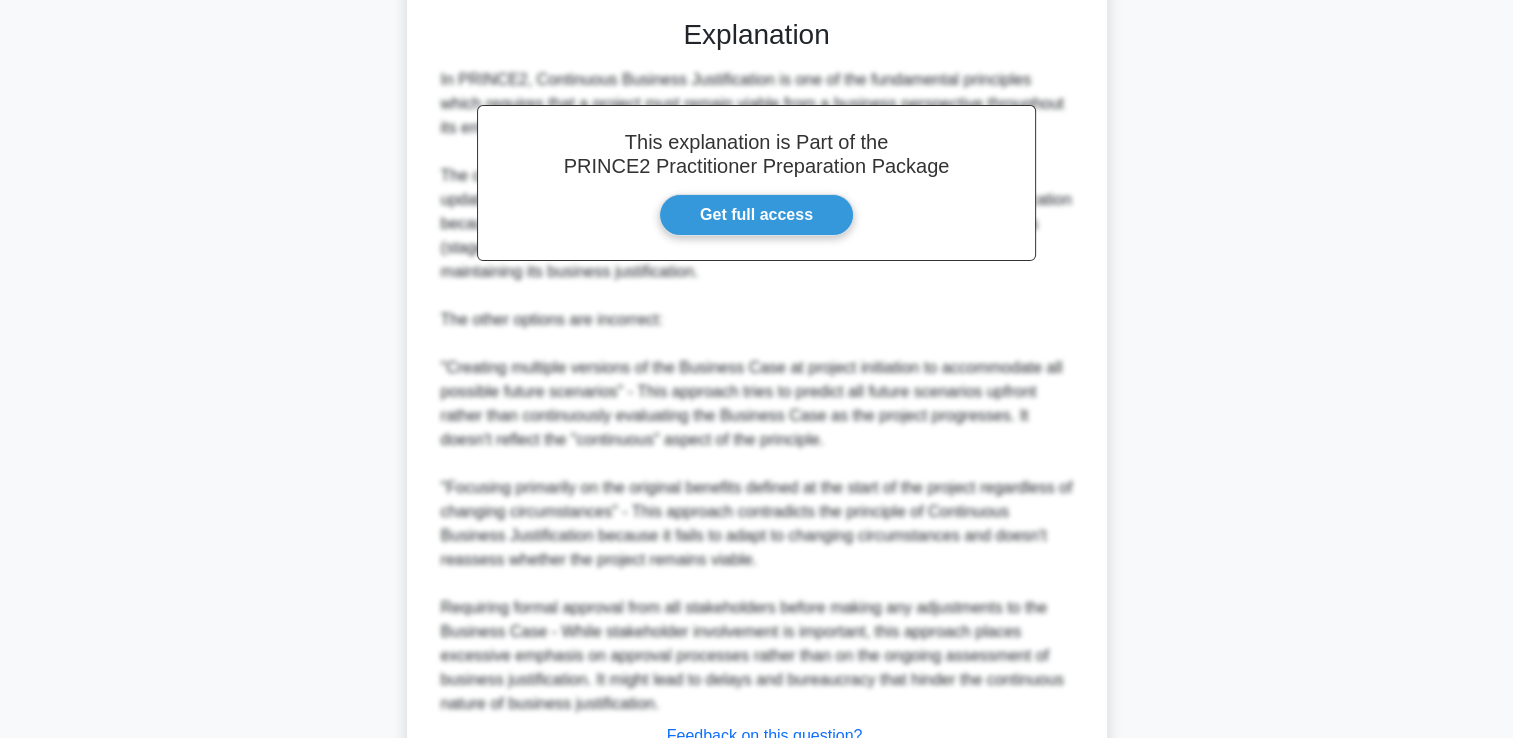 scroll, scrollTop: 733, scrollLeft: 0, axis: vertical 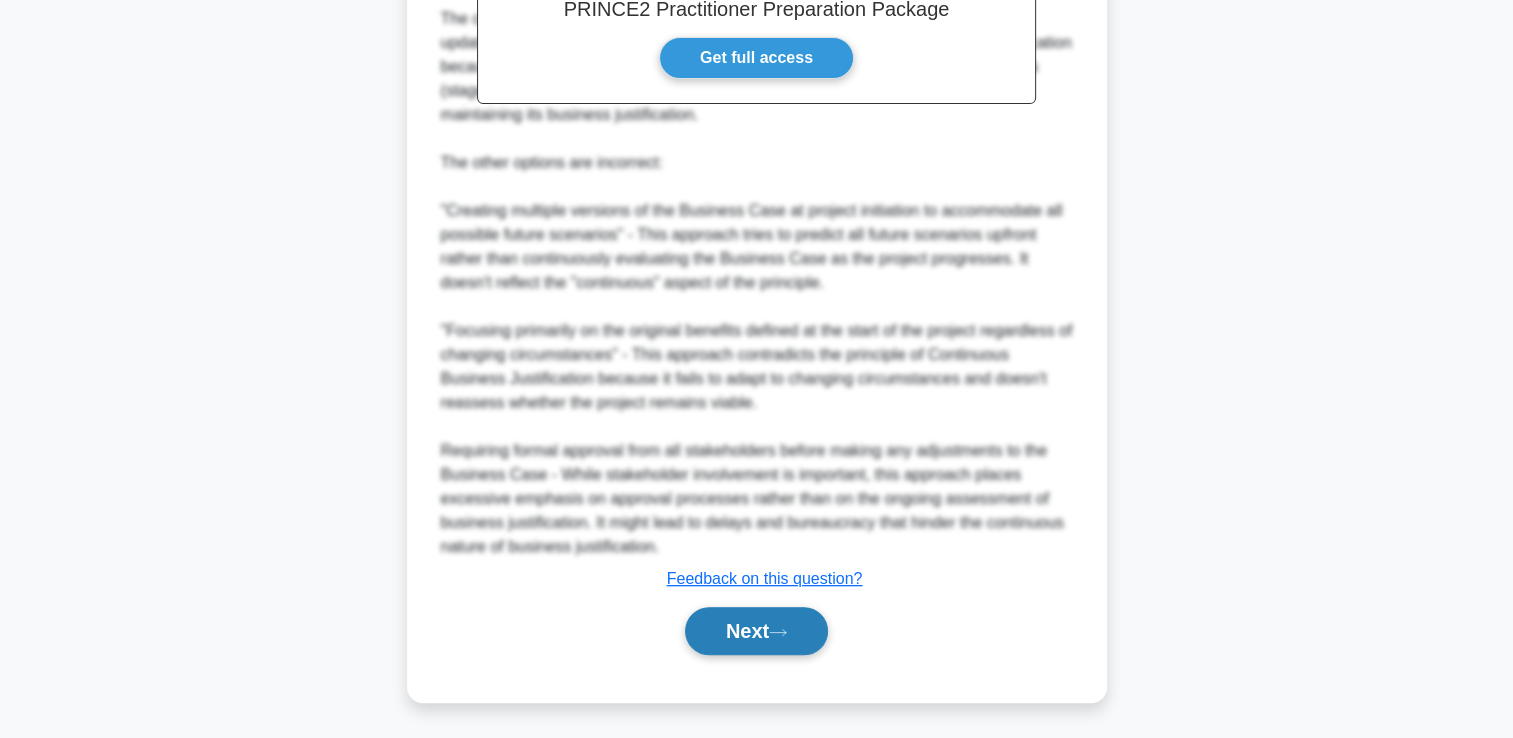 click on "Next" at bounding box center (756, 631) 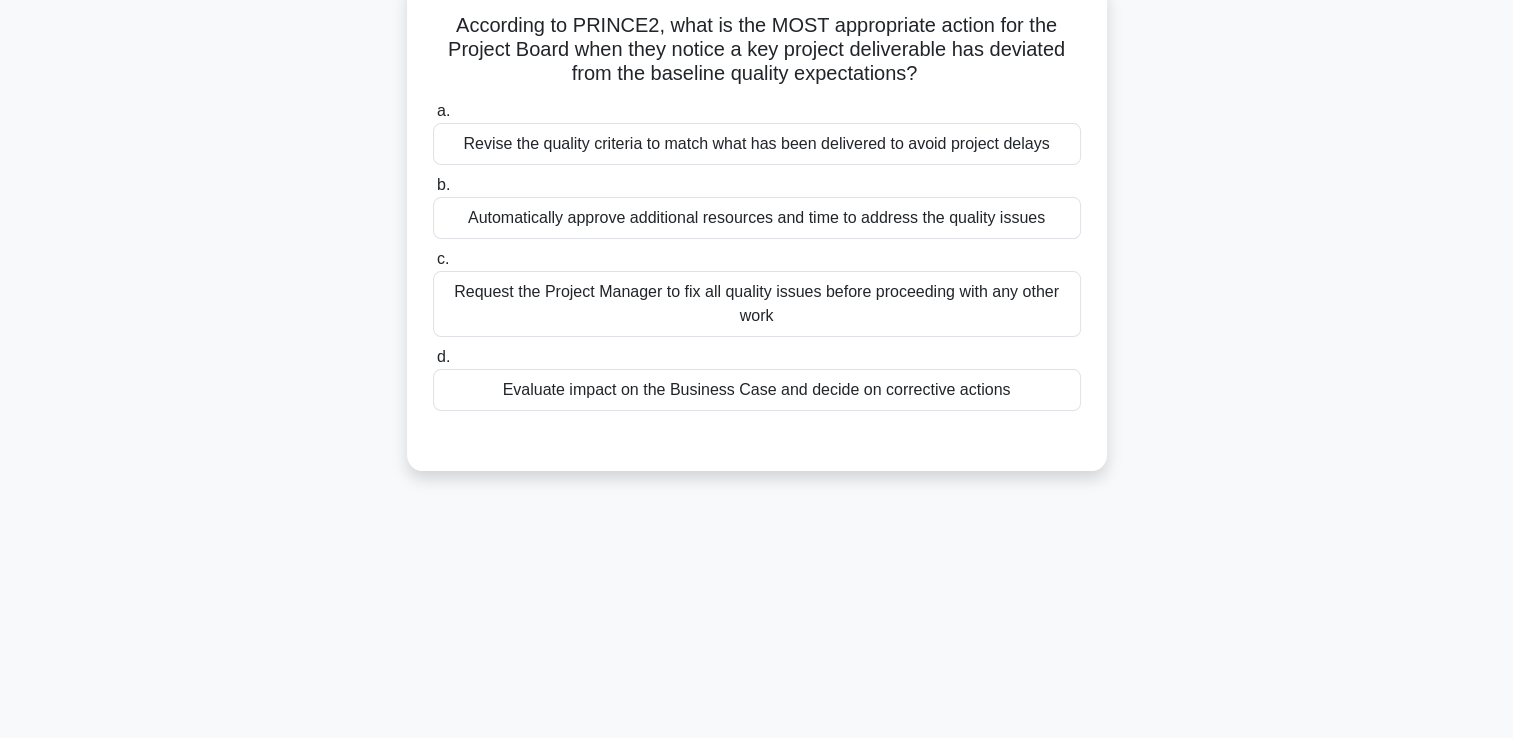 scroll, scrollTop: 102, scrollLeft: 0, axis: vertical 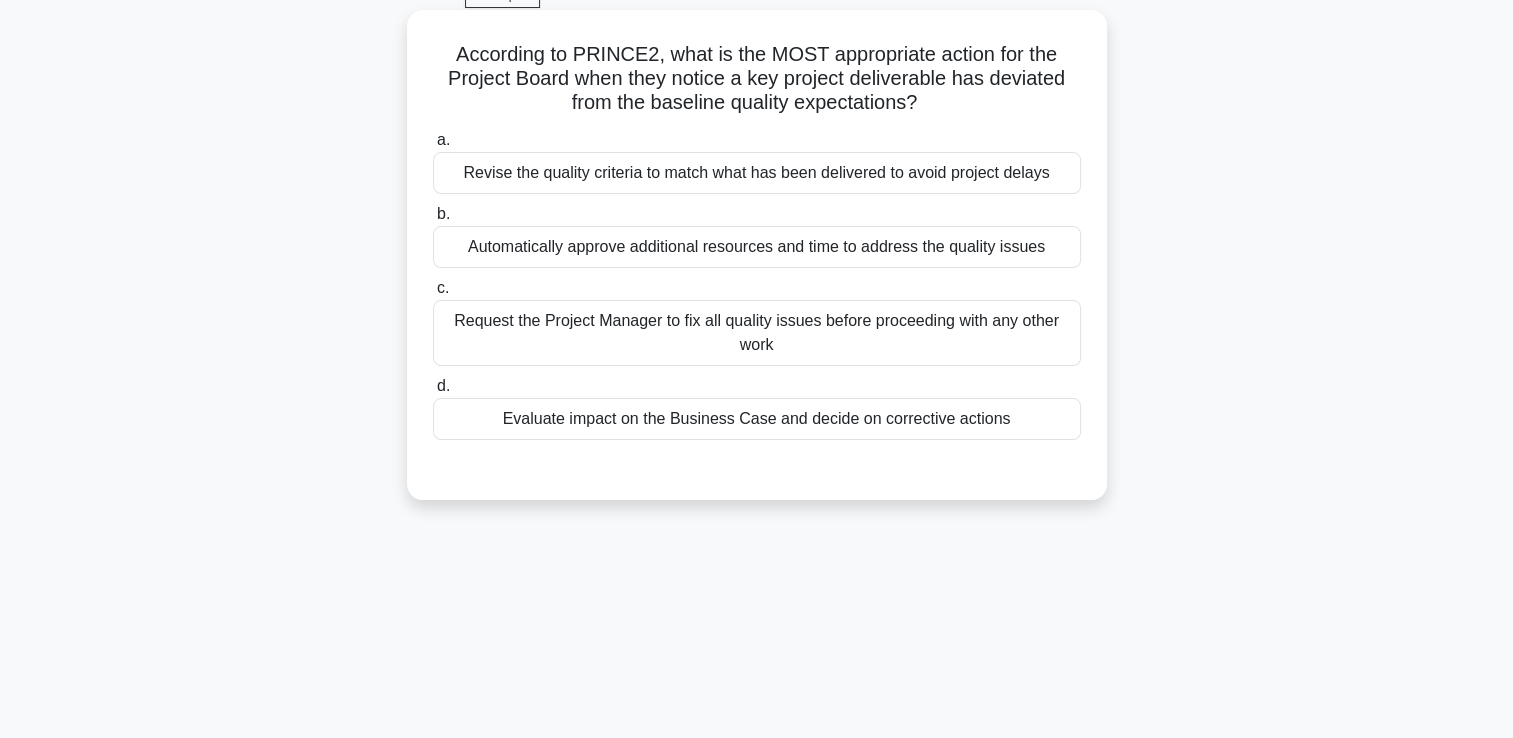 click on "Evaluate impact on the Business Case and decide on corrective actions" at bounding box center [757, 419] 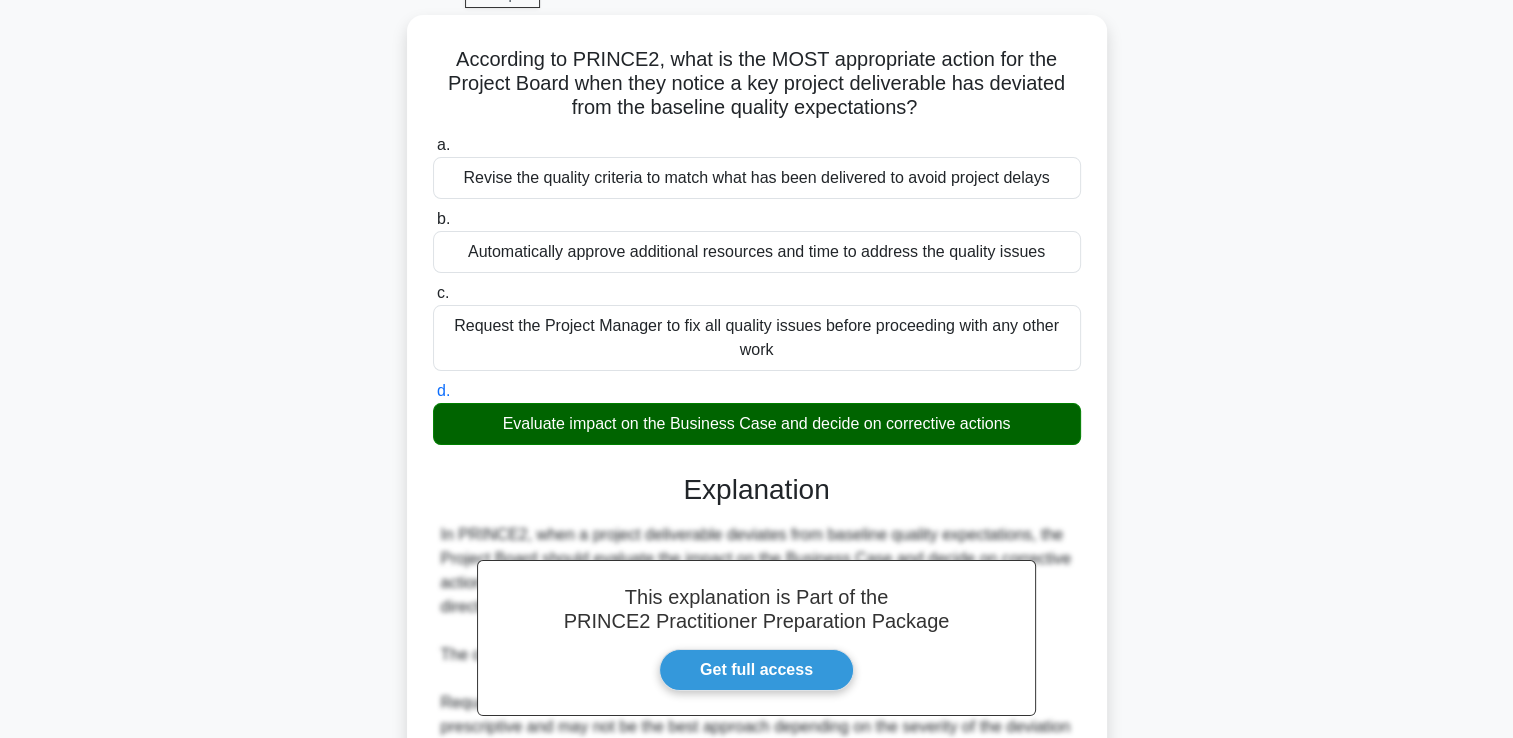 scroll, scrollTop: 469, scrollLeft: 0, axis: vertical 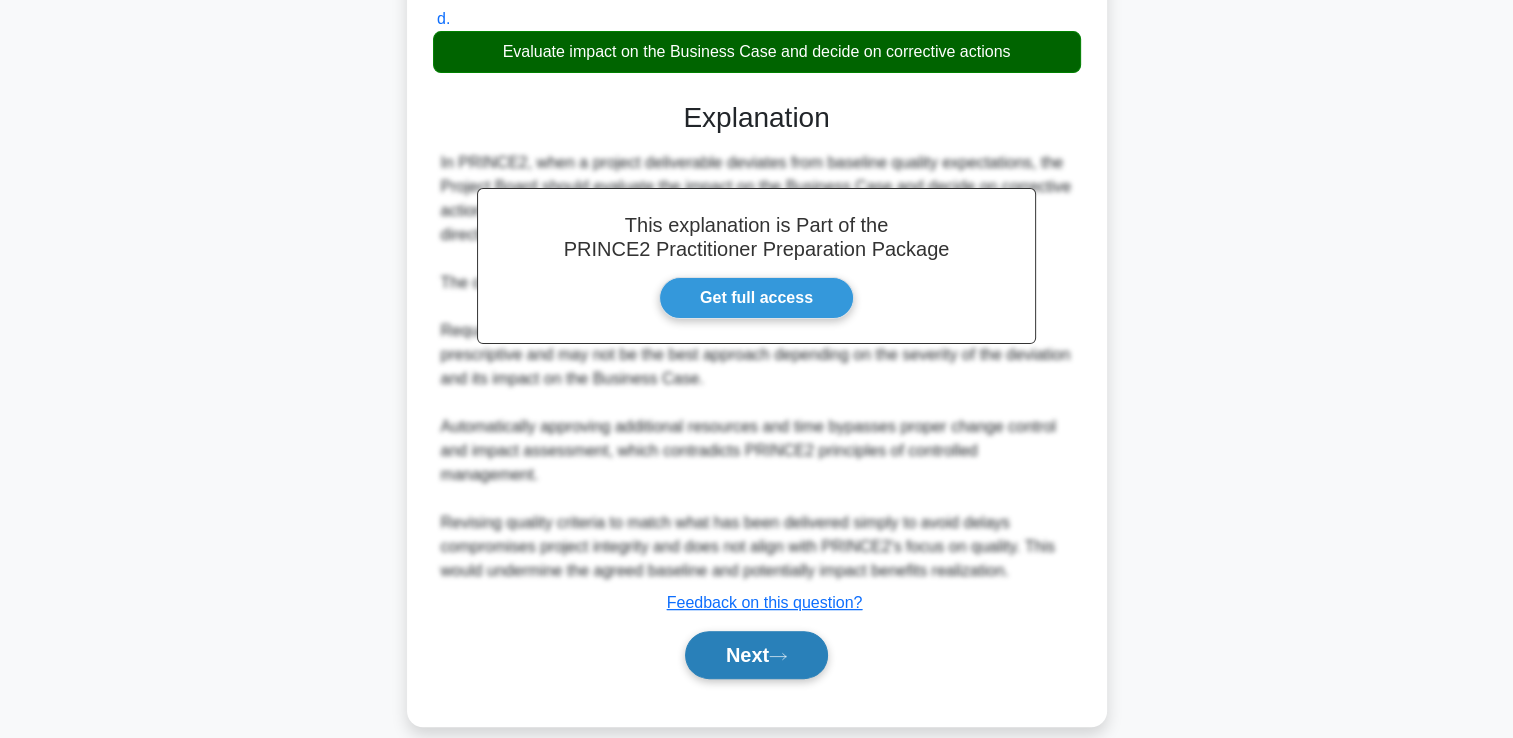 click on "Next" at bounding box center [756, 655] 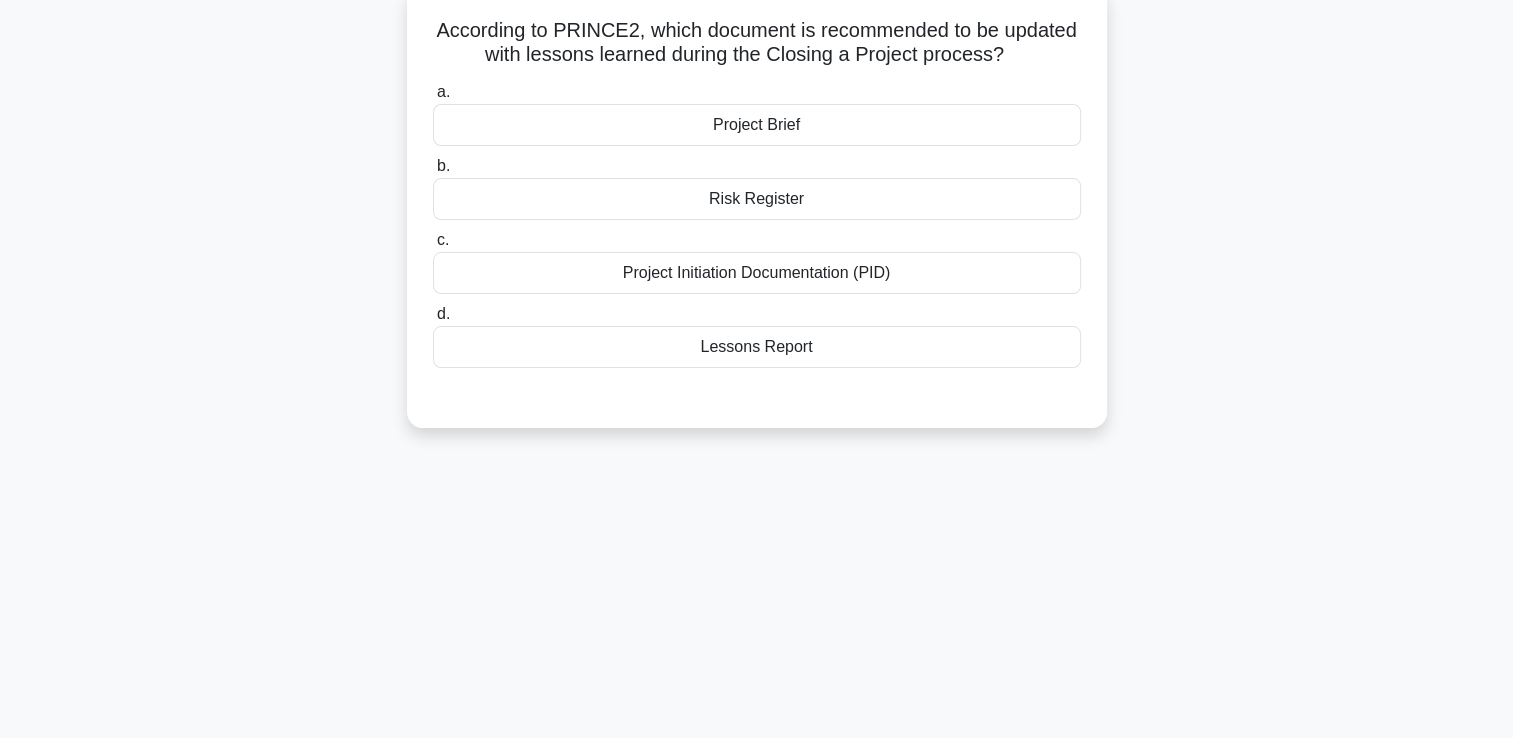 scroll, scrollTop: 102, scrollLeft: 0, axis: vertical 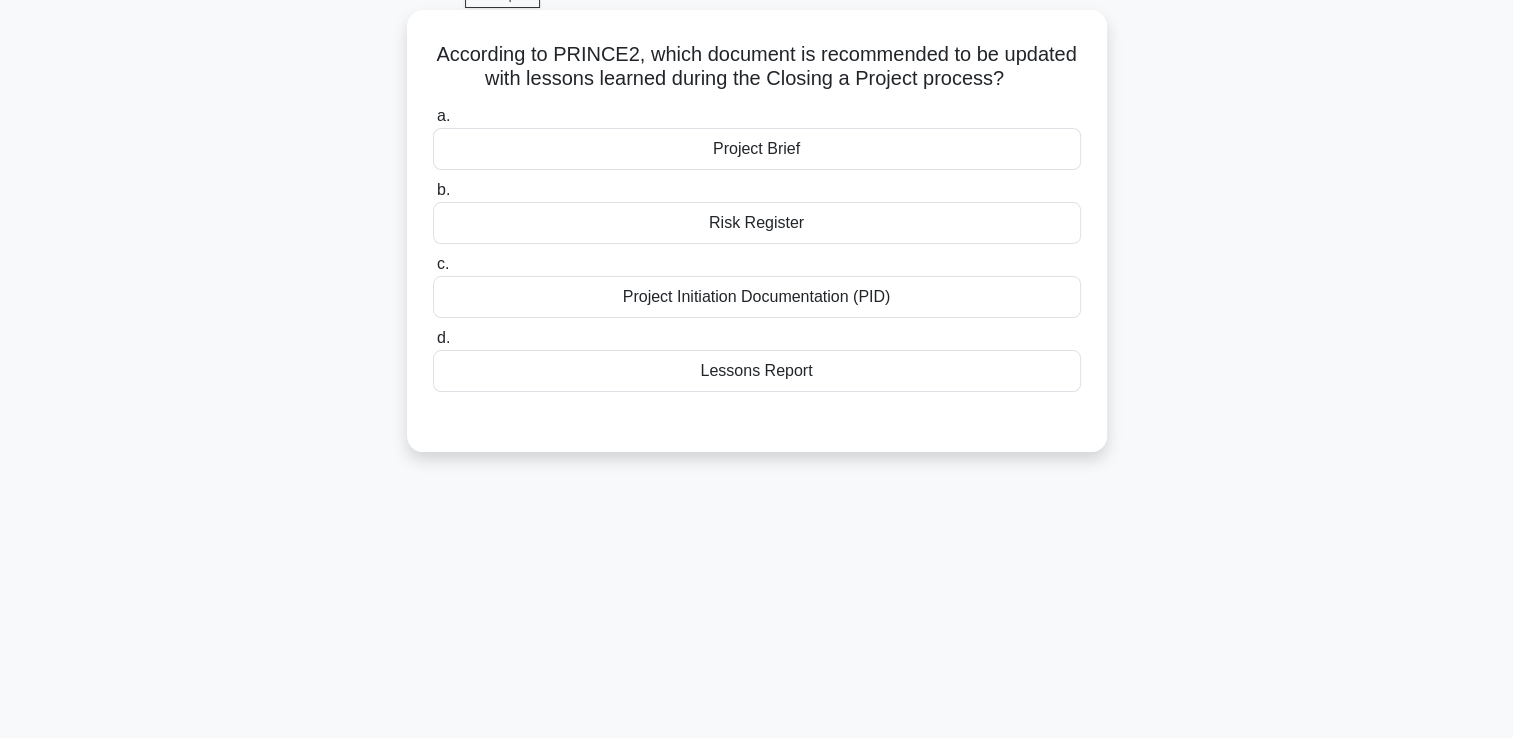 click on "Lessons Report" at bounding box center [757, 371] 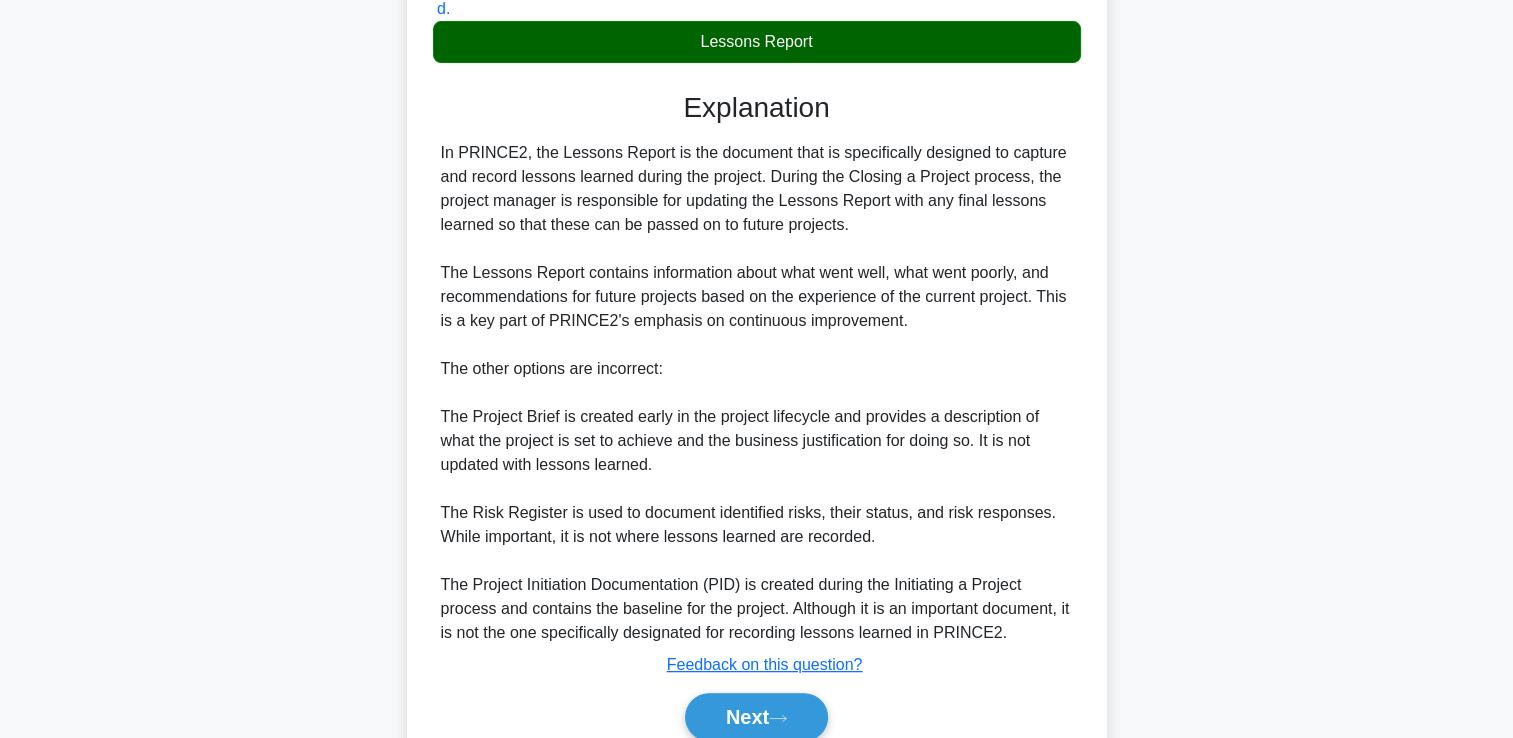 scroll, scrollTop: 442, scrollLeft: 0, axis: vertical 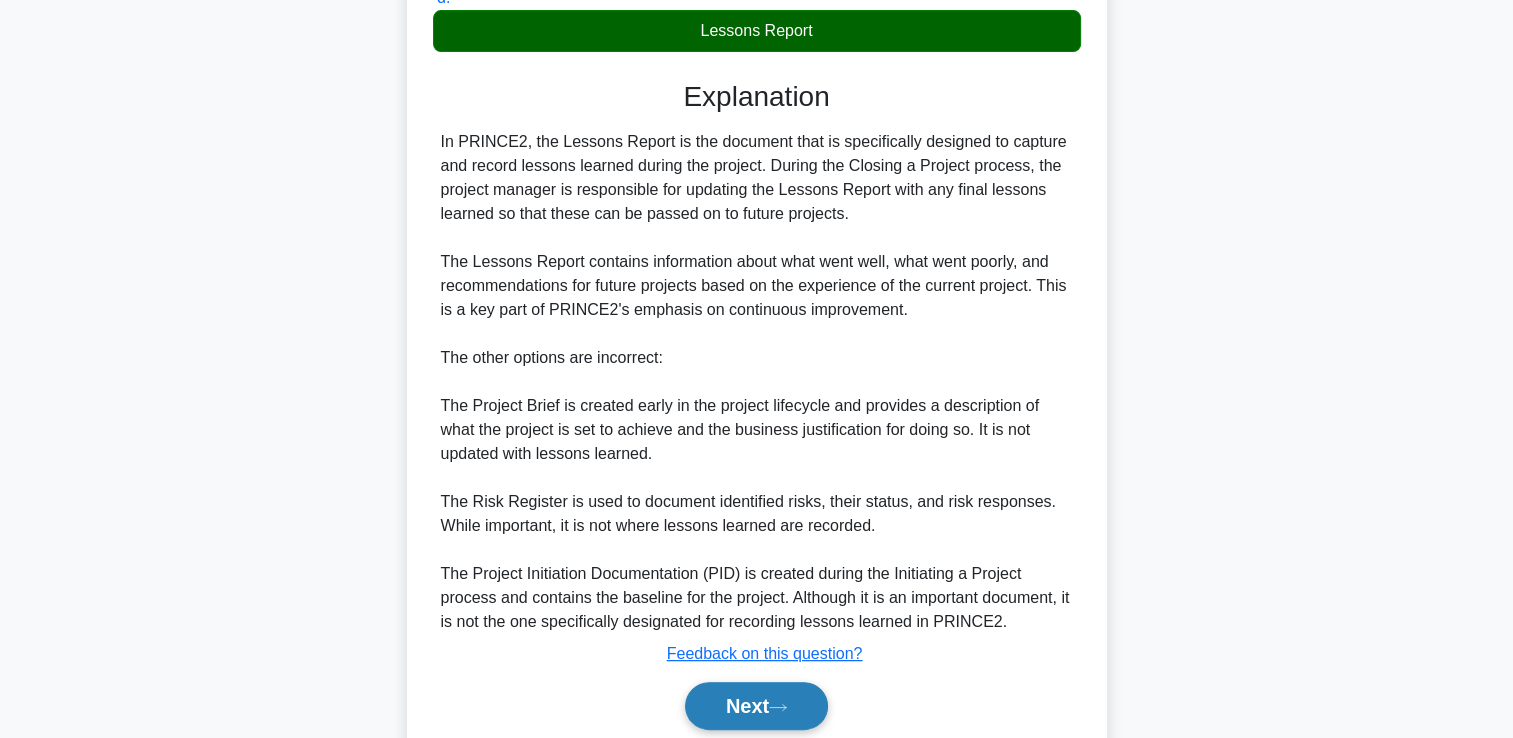 click on "Next" at bounding box center [756, 706] 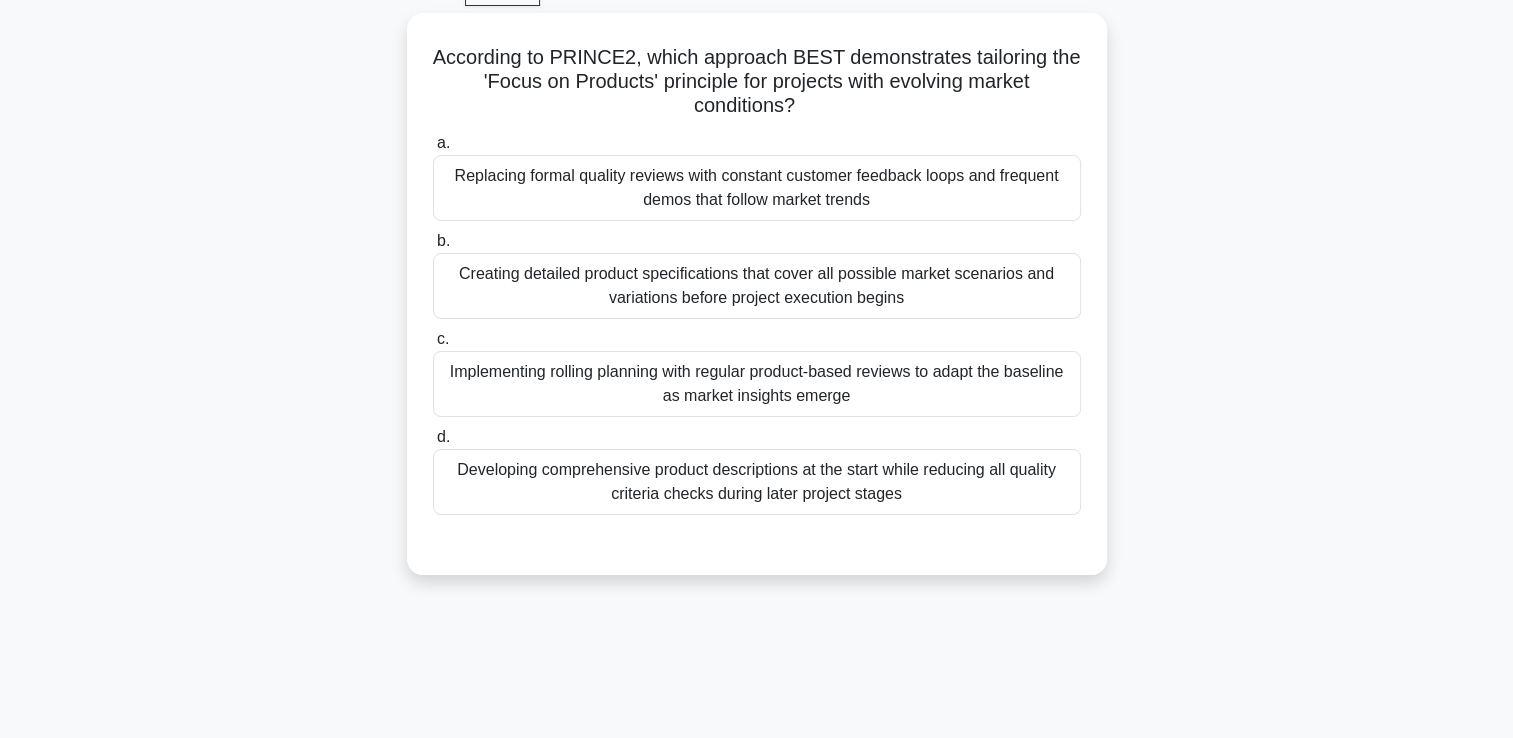 scroll, scrollTop: 102, scrollLeft: 0, axis: vertical 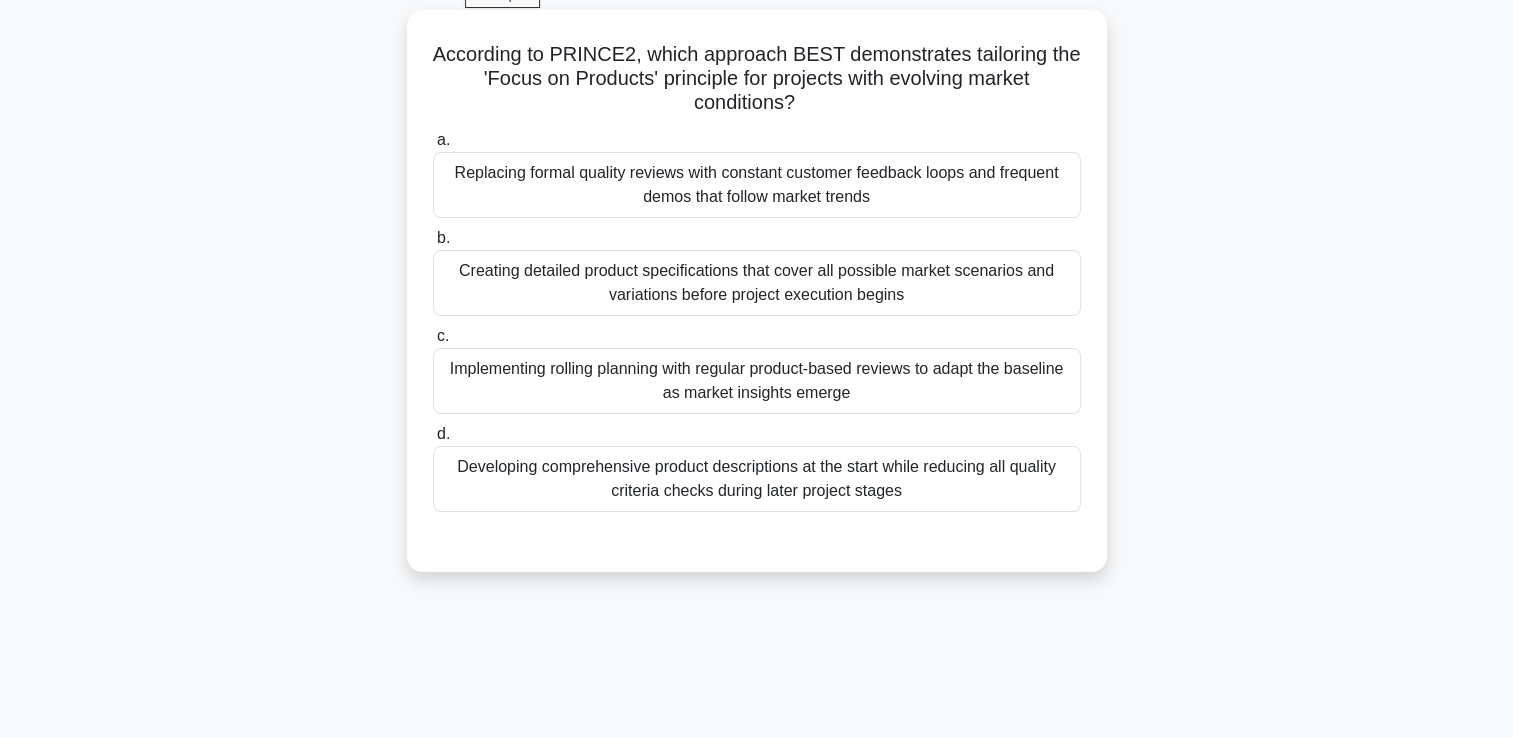 click on "Implementing rolling planning with regular product-based reviews to adapt the baseline as market insights emerge" at bounding box center [757, 381] 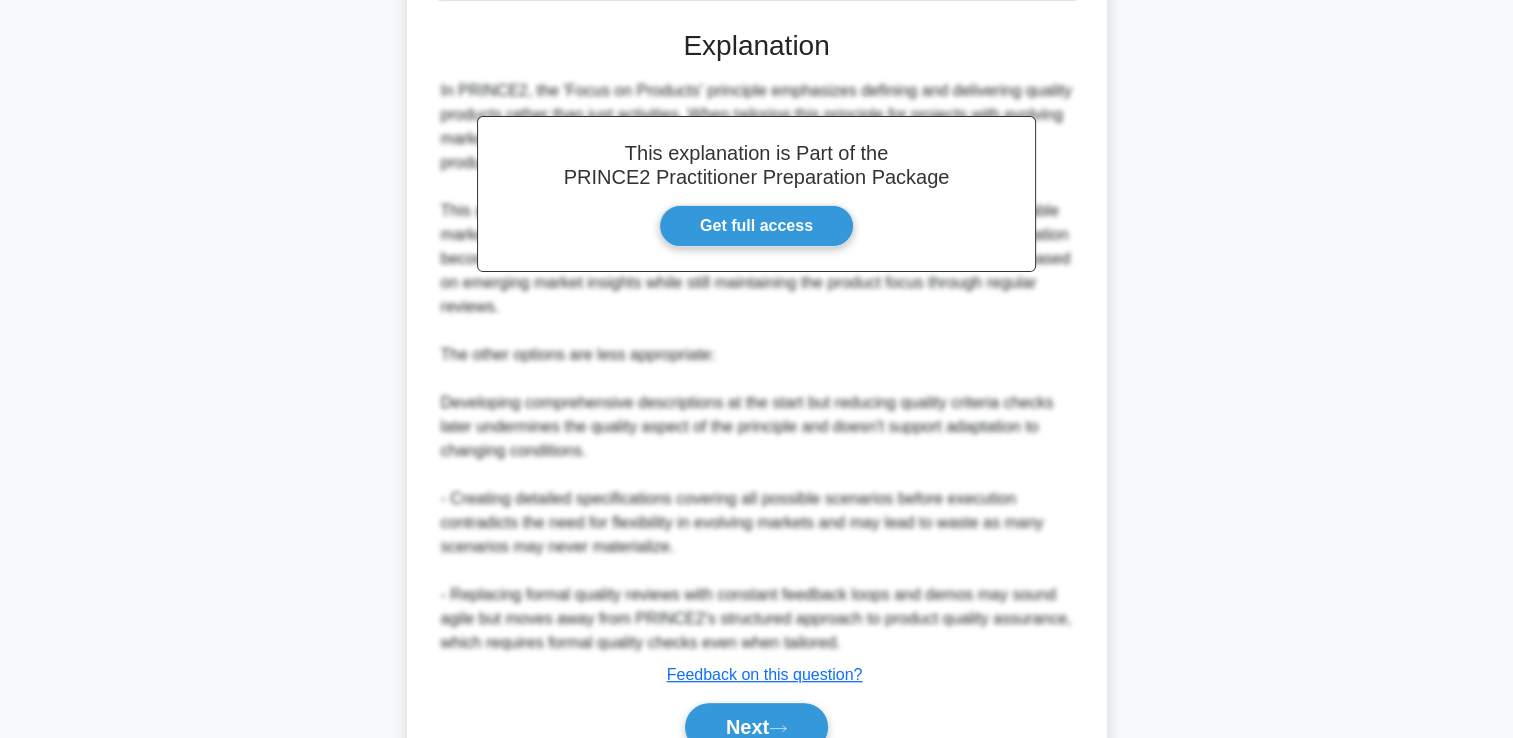 scroll, scrollTop: 709, scrollLeft: 0, axis: vertical 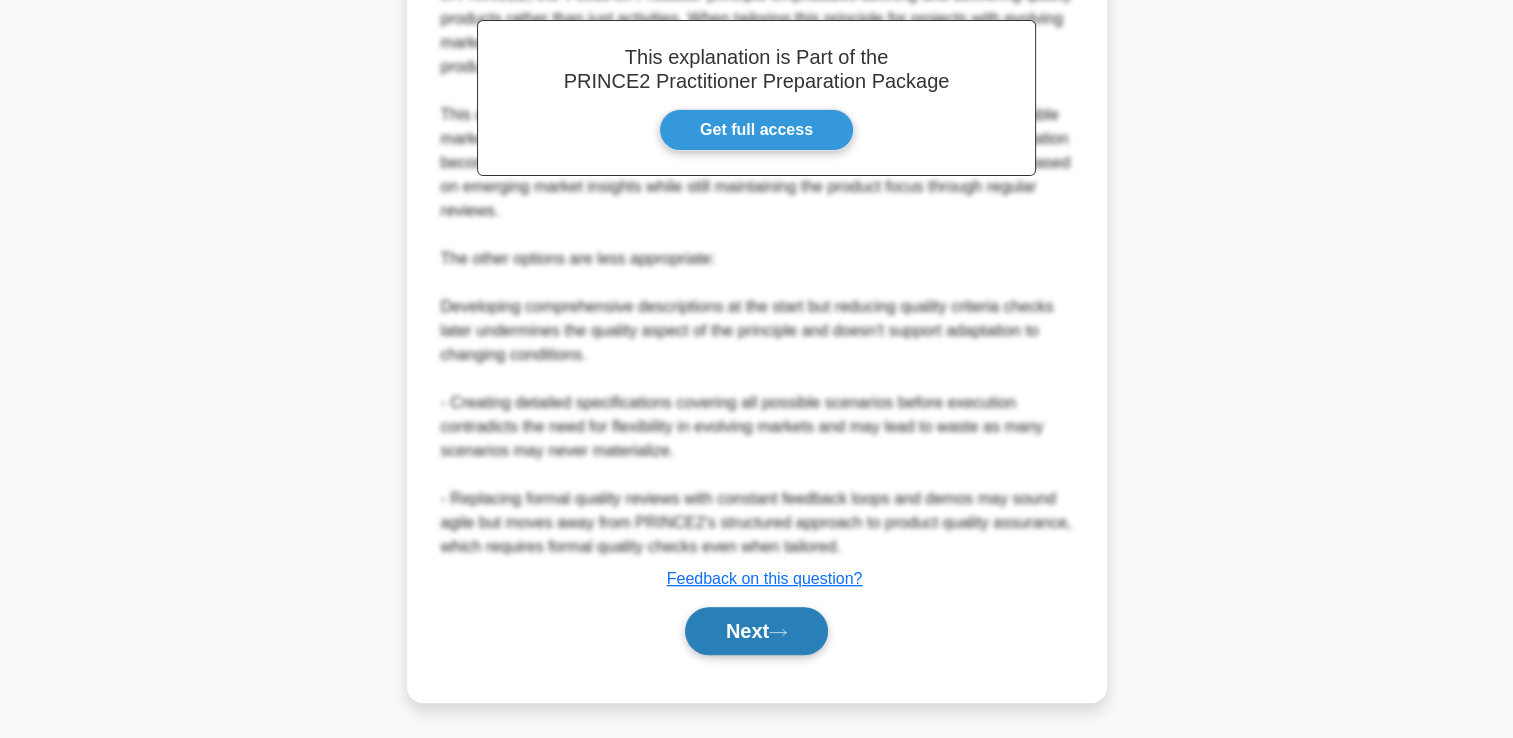 click on "Next" at bounding box center (756, 631) 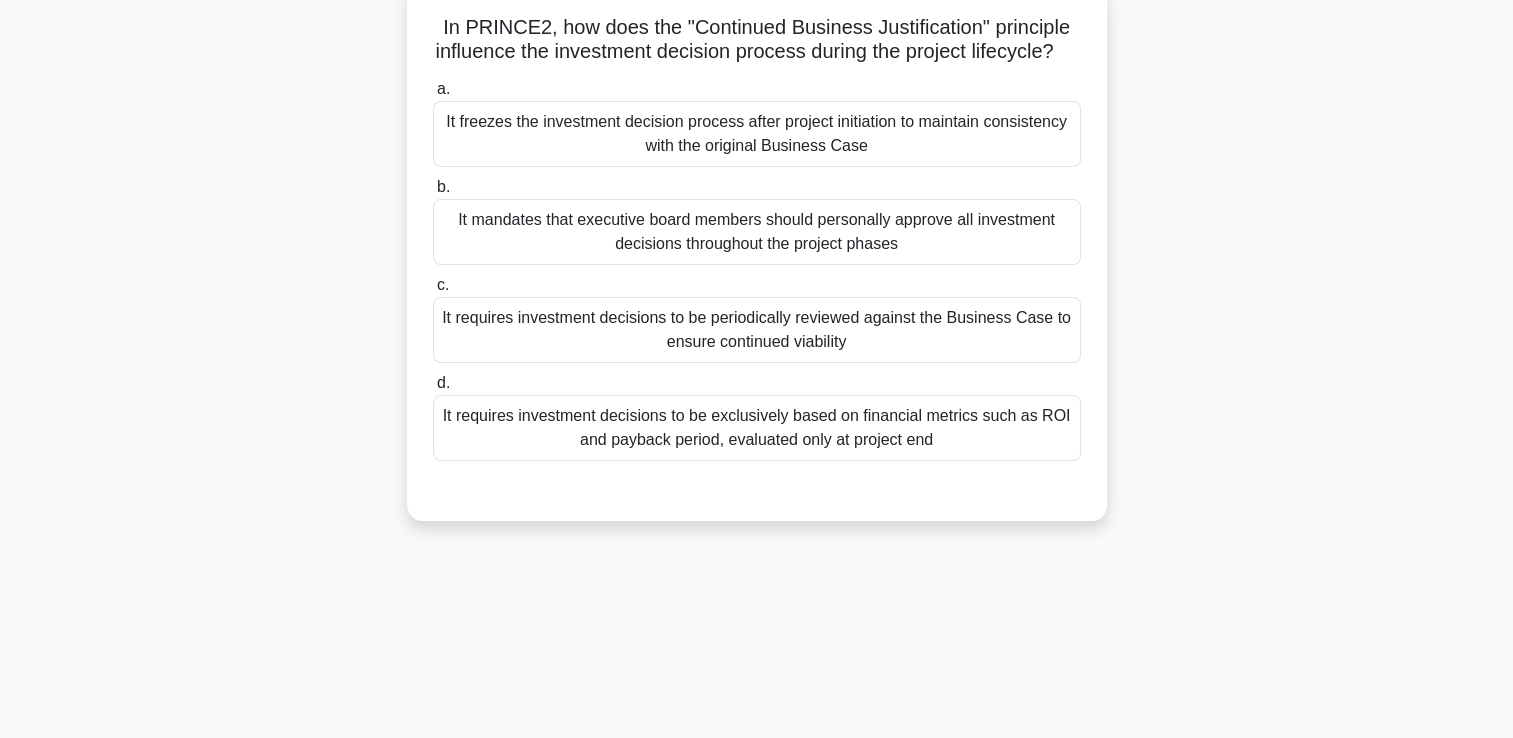 scroll, scrollTop: 102, scrollLeft: 0, axis: vertical 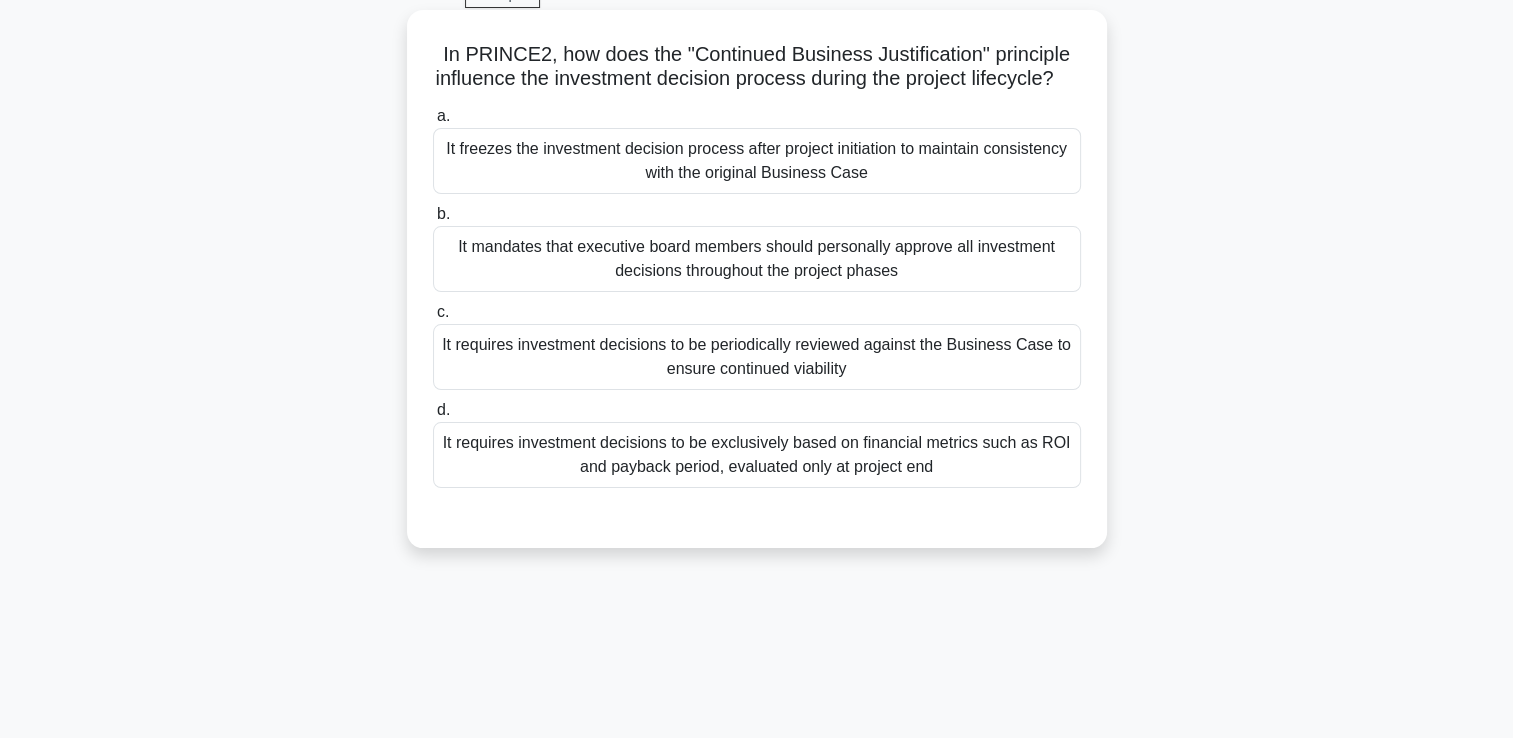 click on "It requires investment decisions to be periodically reviewed against the Business Case to ensure continued viability" at bounding box center (757, 357) 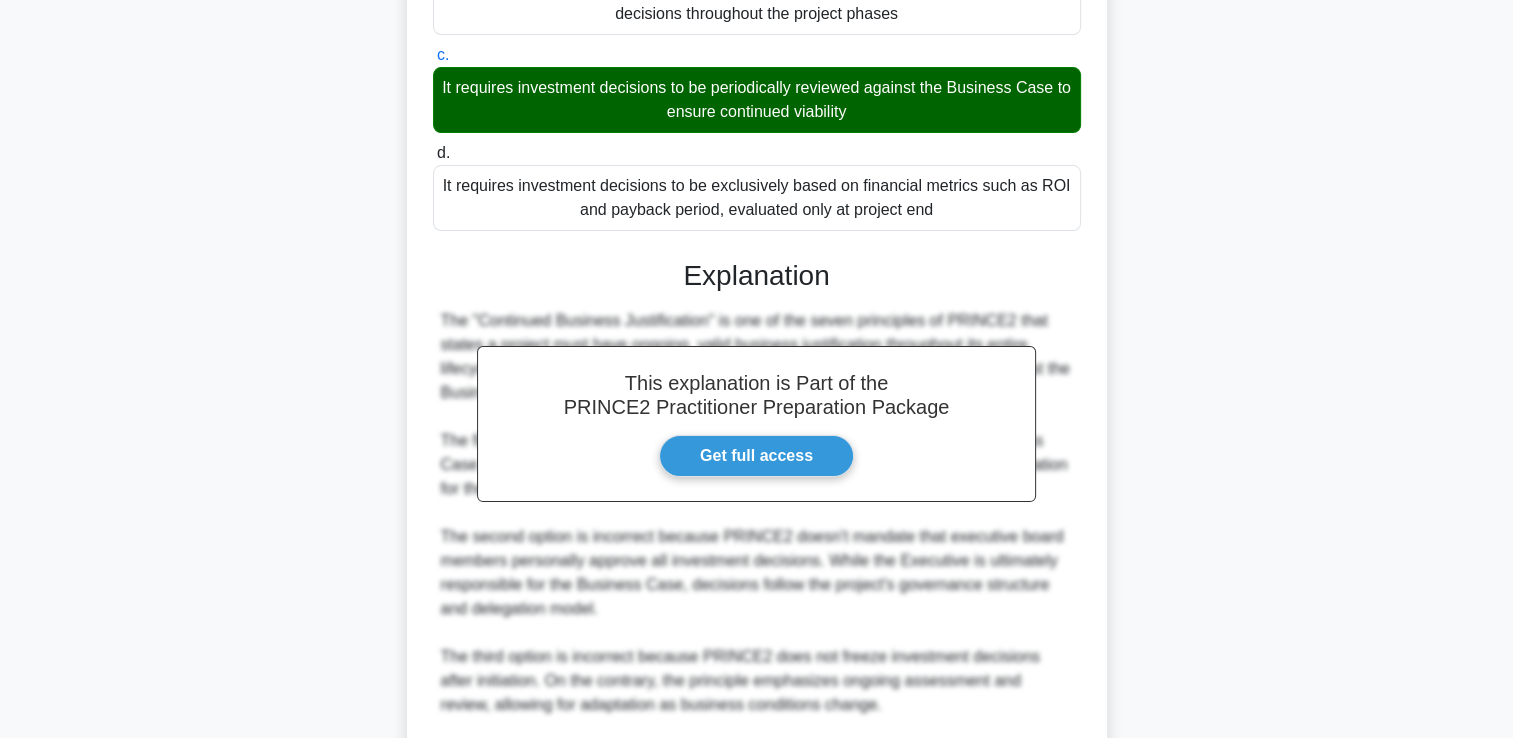 scroll, scrollTop: 661, scrollLeft: 0, axis: vertical 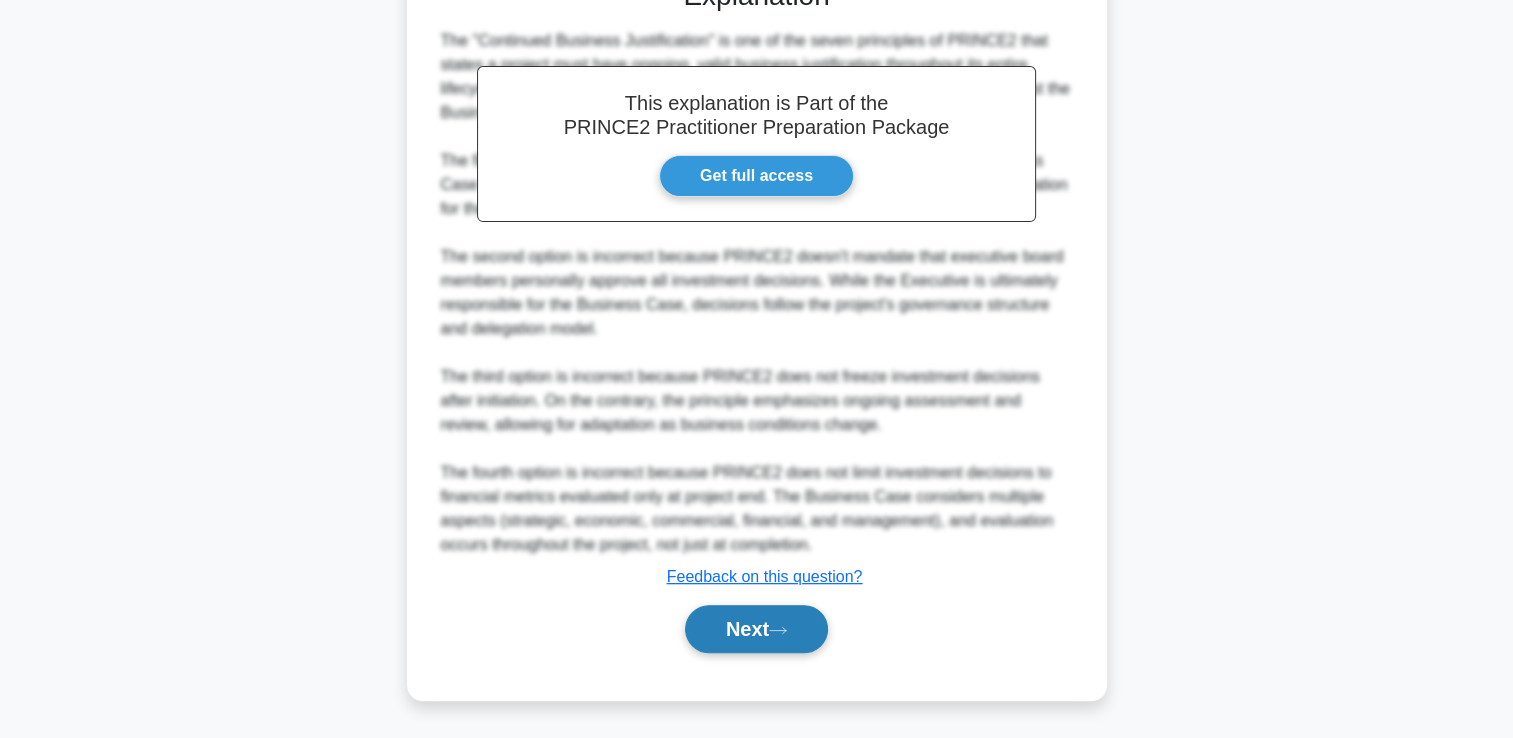 click on "Next" at bounding box center [756, 629] 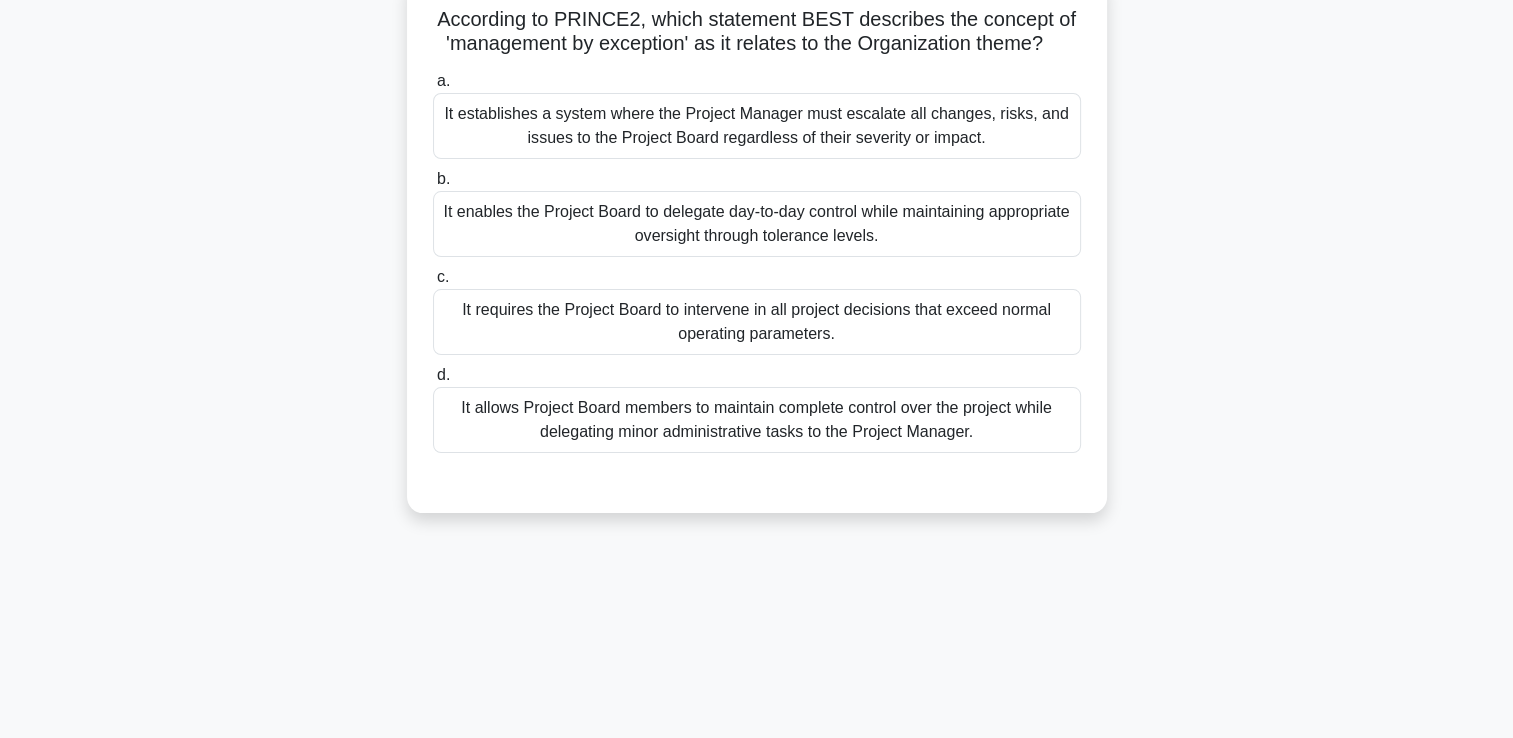 scroll, scrollTop: 102, scrollLeft: 0, axis: vertical 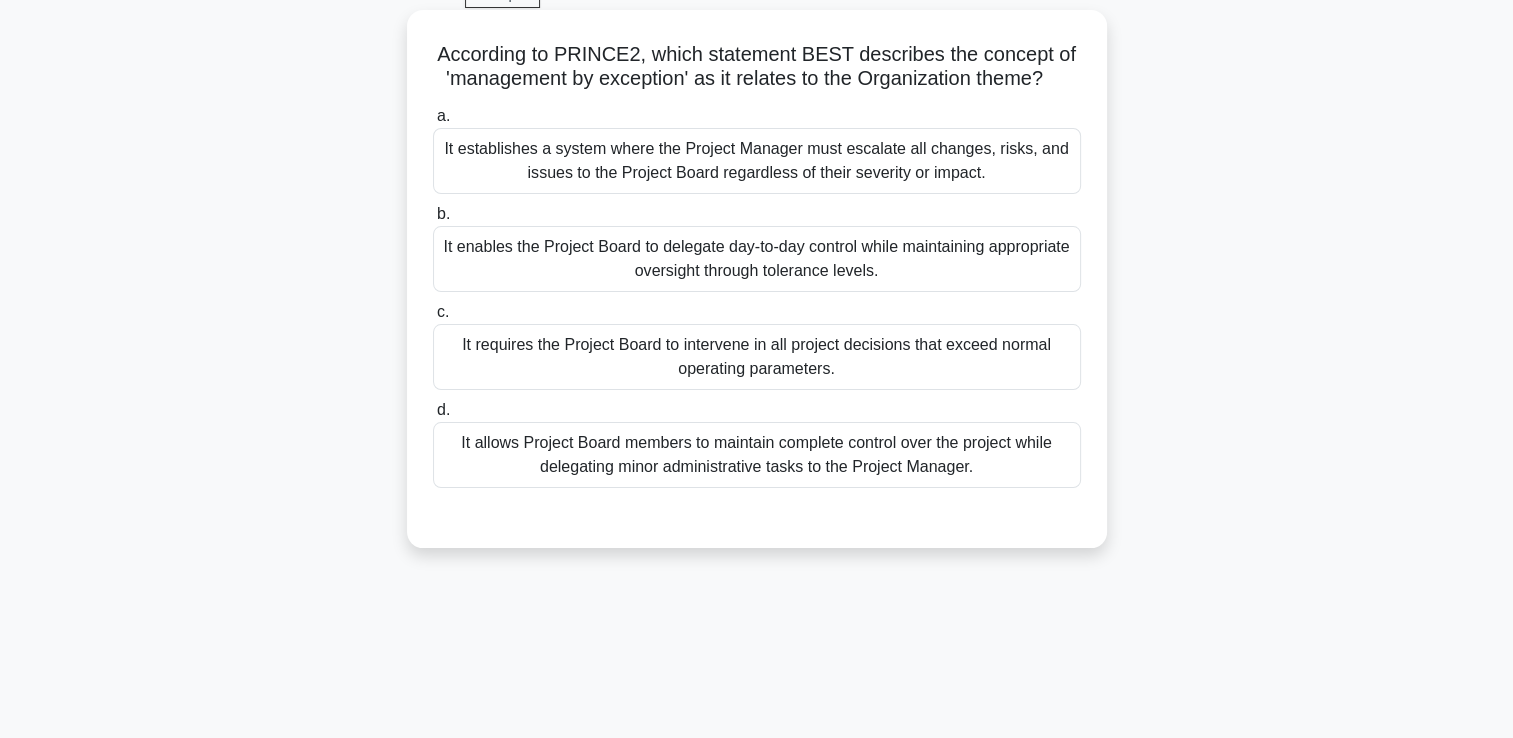 click on "It enables the Project Board to delegate day-to-day control while maintaining appropriate oversight through tolerance levels." at bounding box center [757, 259] 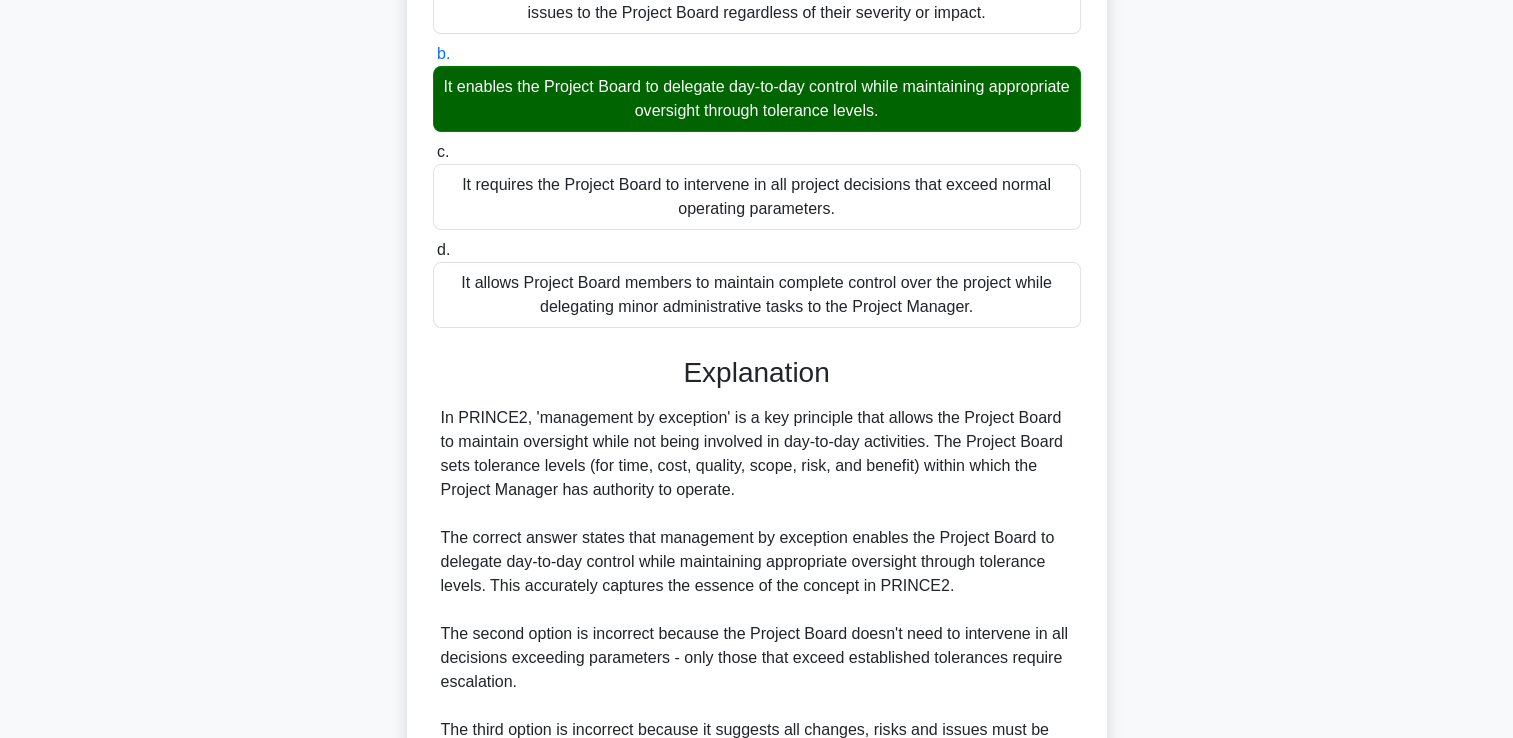 scroll, scrollTop: 637, scrollLeft: 0, axis: vertical 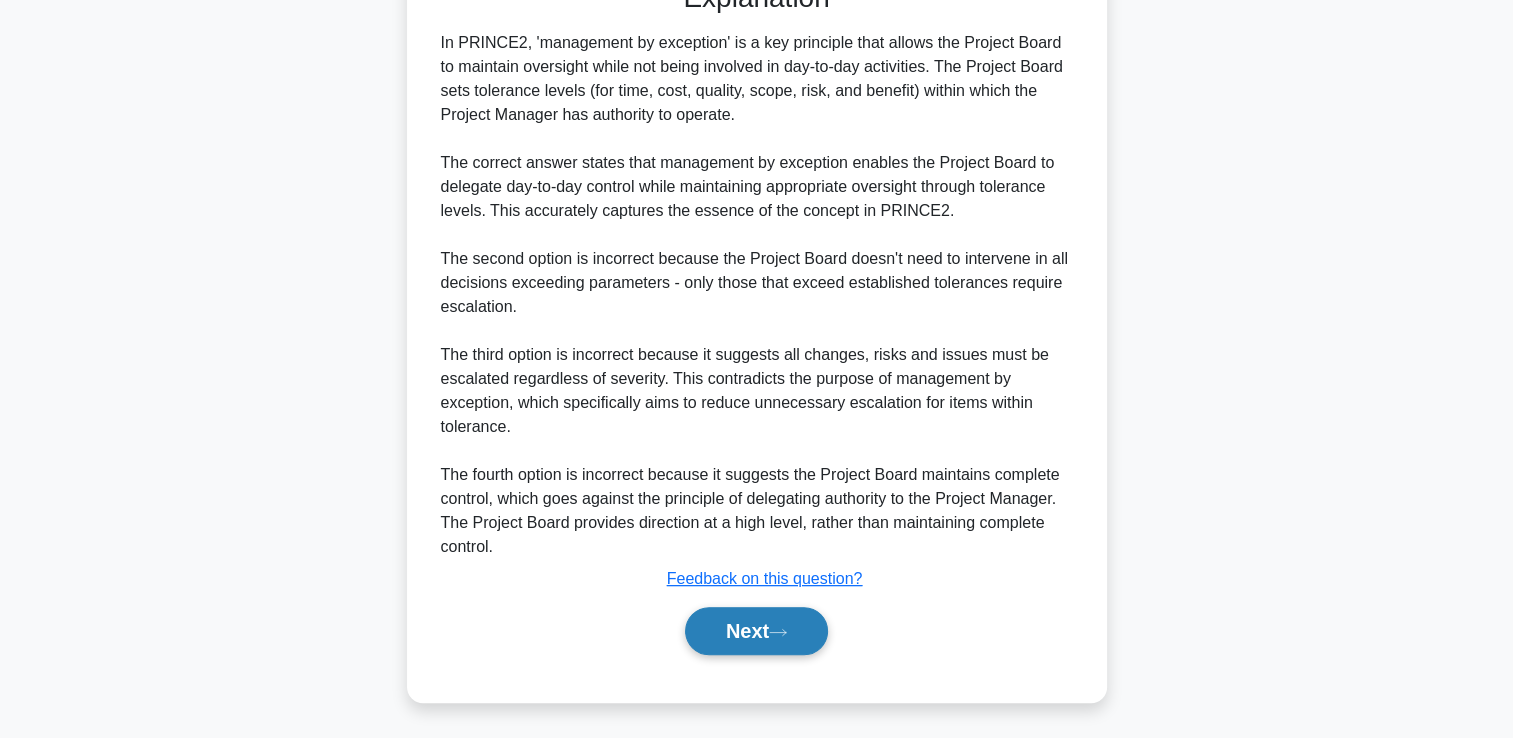 click on "Next" at bounding box center (756, 631) 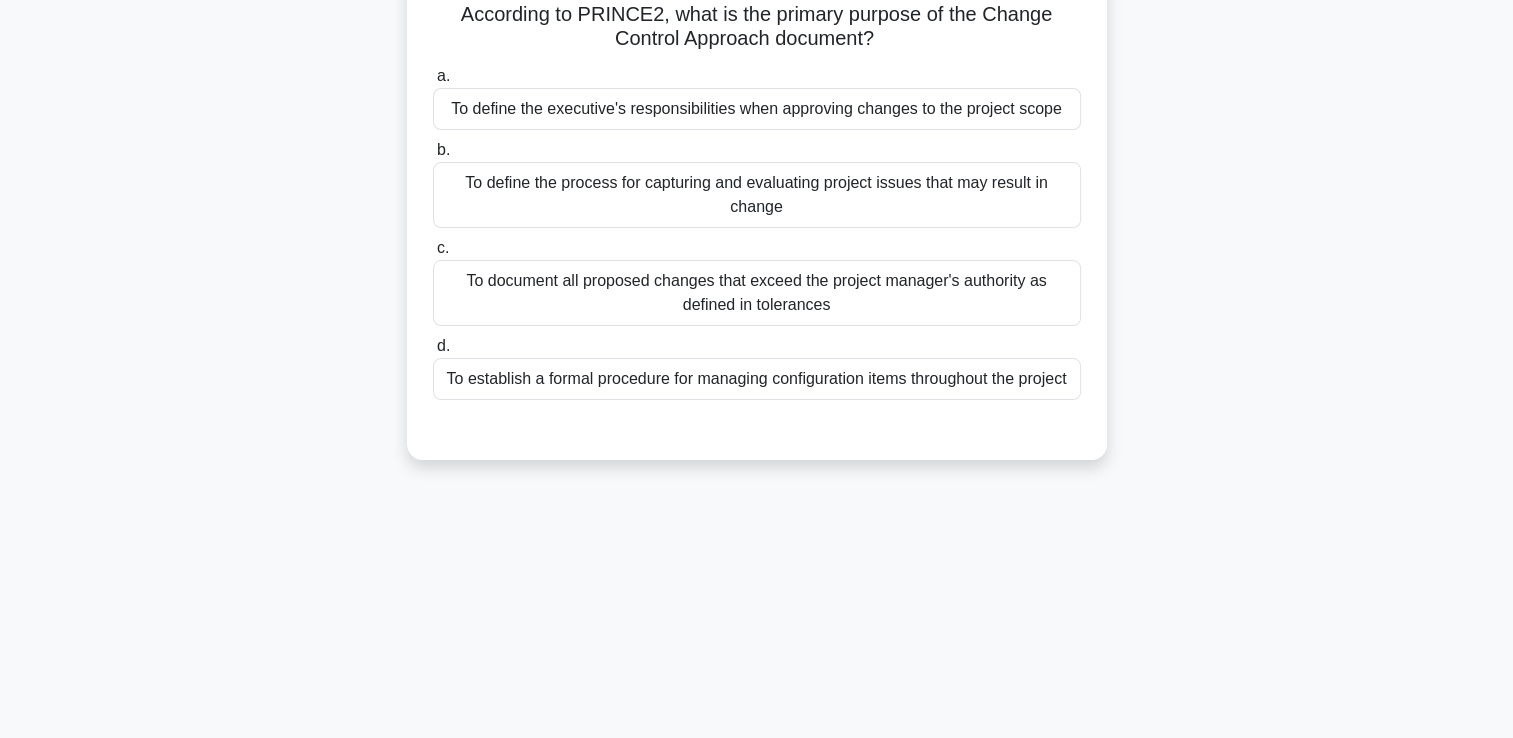 scroll, scrollTop: 142, scrollLeft: 0, axis: vertical 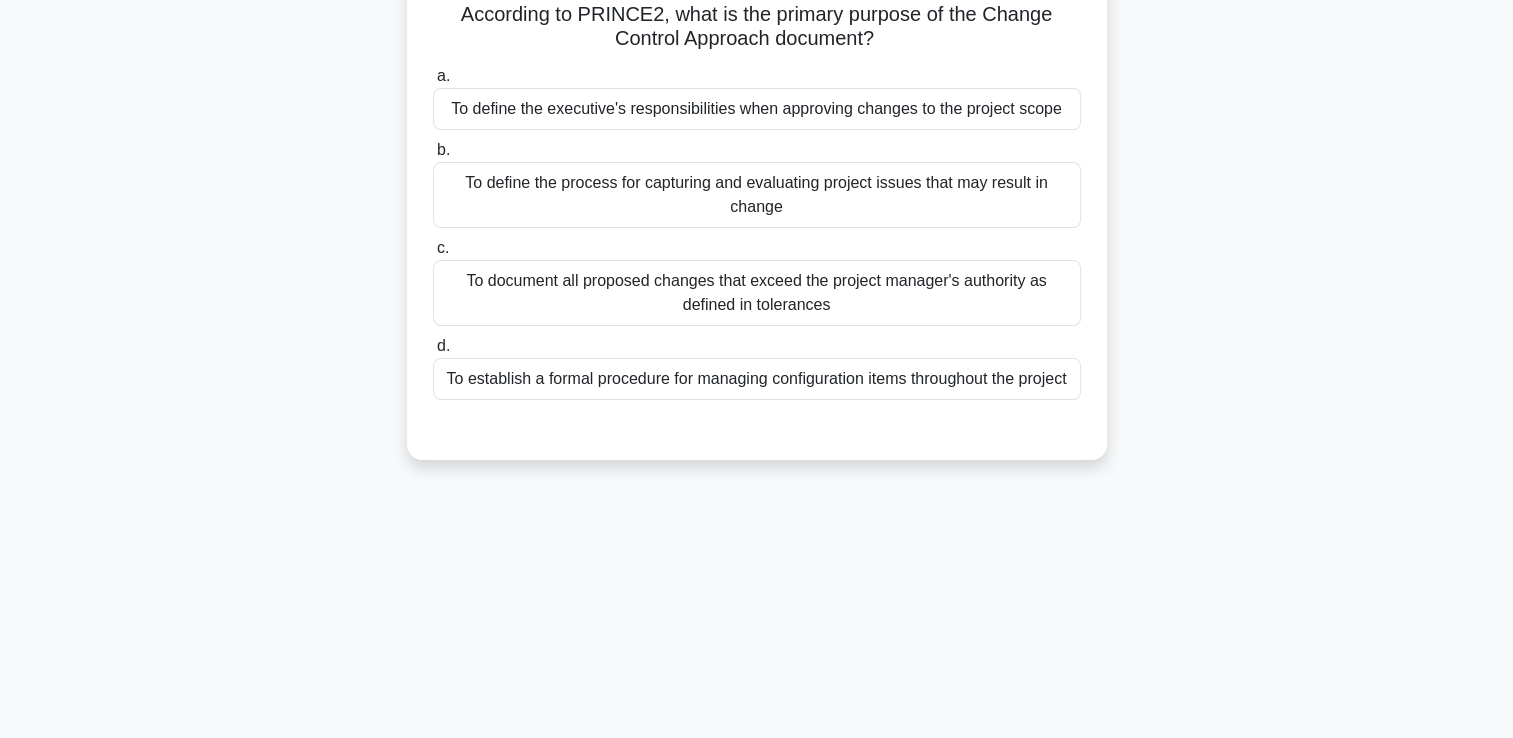 click on "To define the process for capturing and evaluating project issues that may result in change" at bounding box center (757, 195) 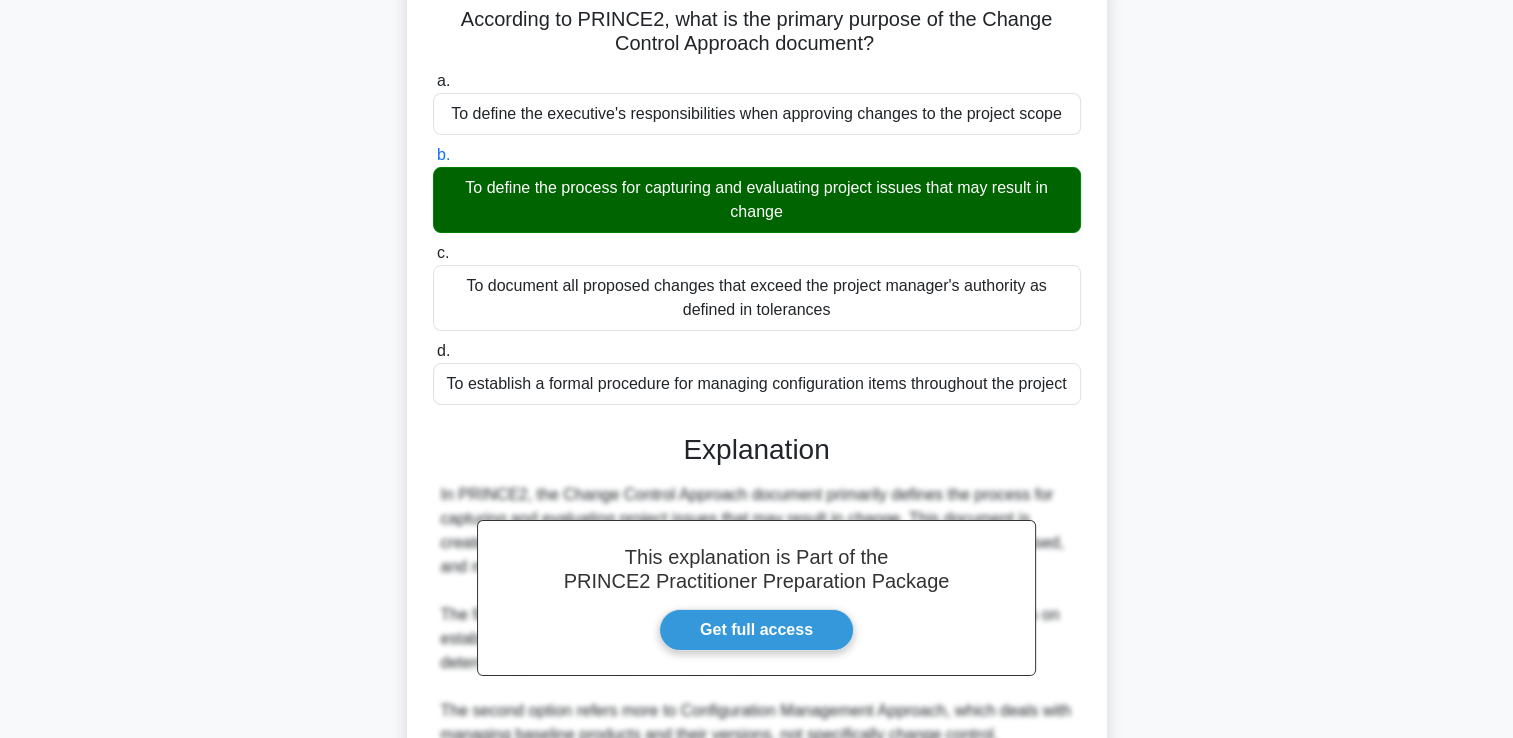 scroll, scrollTop: 517, scrollLeft: 0, axis: vertical 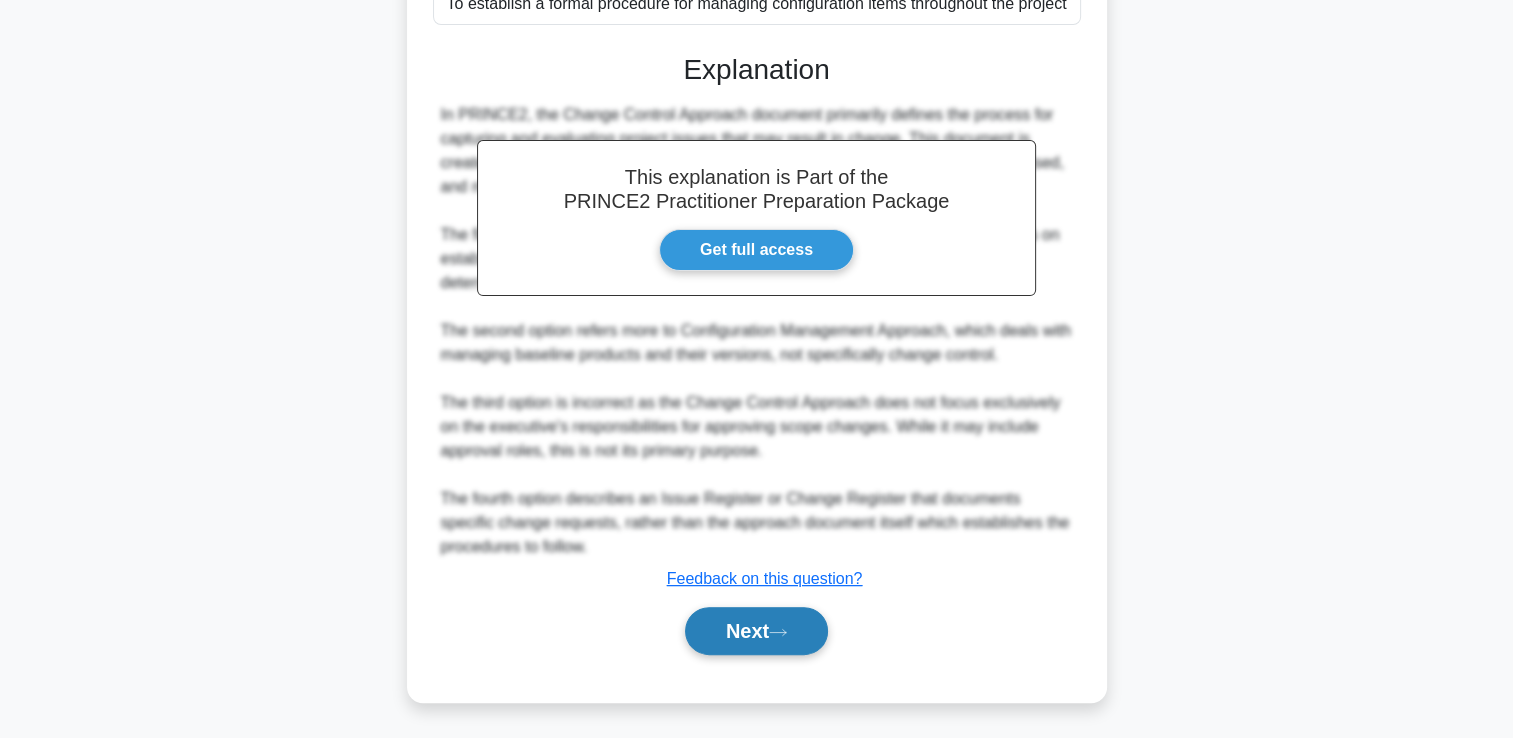 click on "Next" at bounding box center [756, 631] 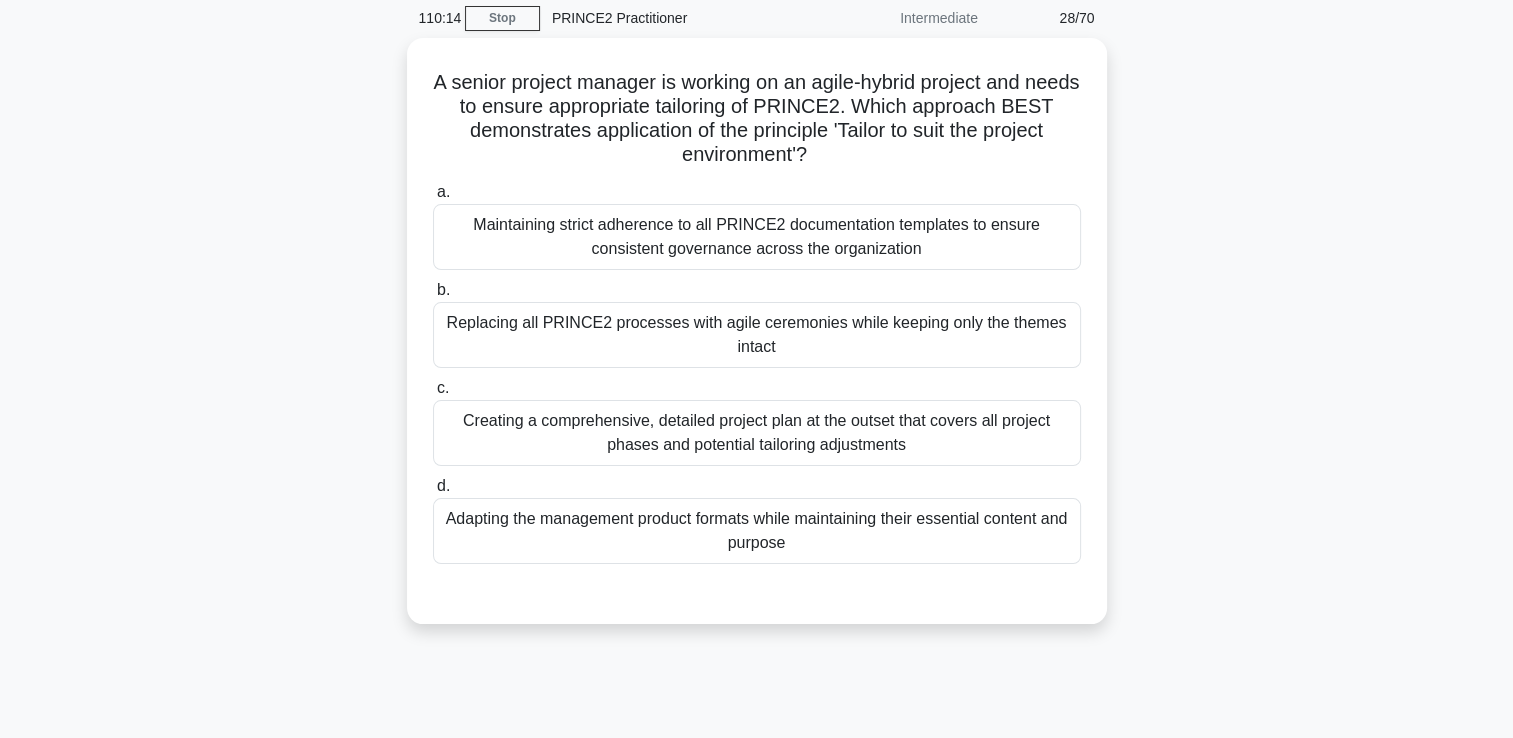 scroll, scrollTop: 80, scrollLeft: 0, axis: vertical 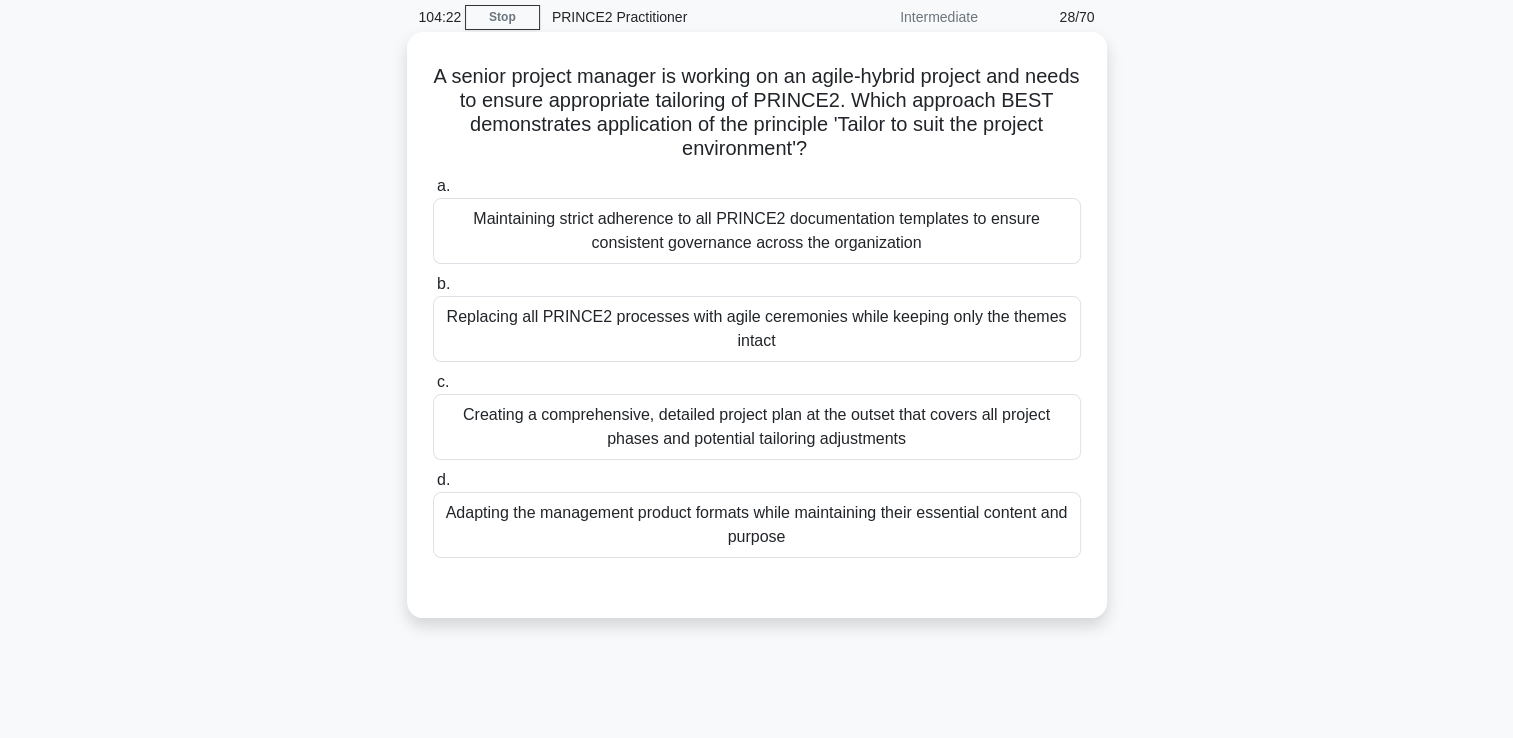 click on "Replacing all PRINCE2 processes with agile ceremonies while keeping only the themes intact" at bounding box center (757, 329) 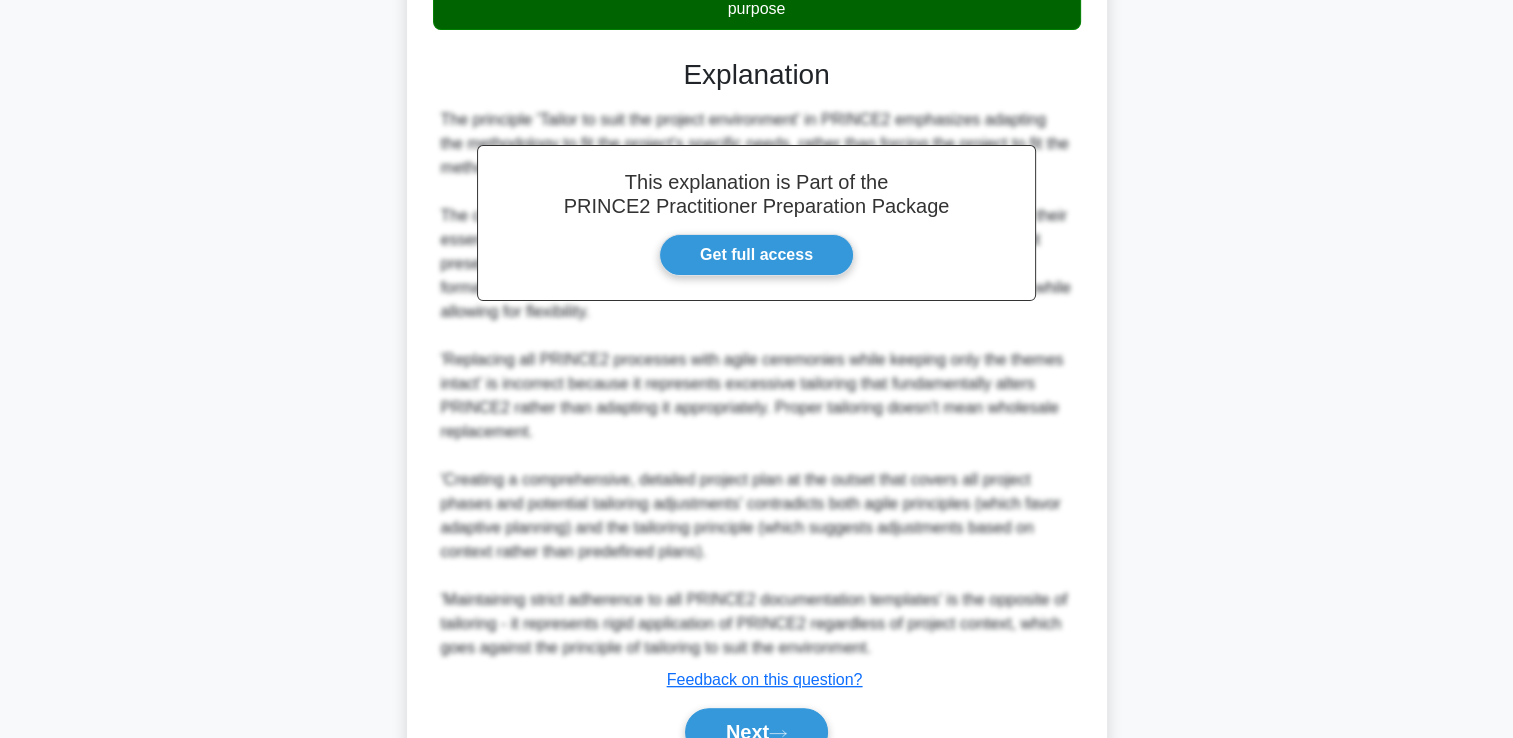 scroll, scrollTop: 680, scrollLeft: 0, axis: vertical 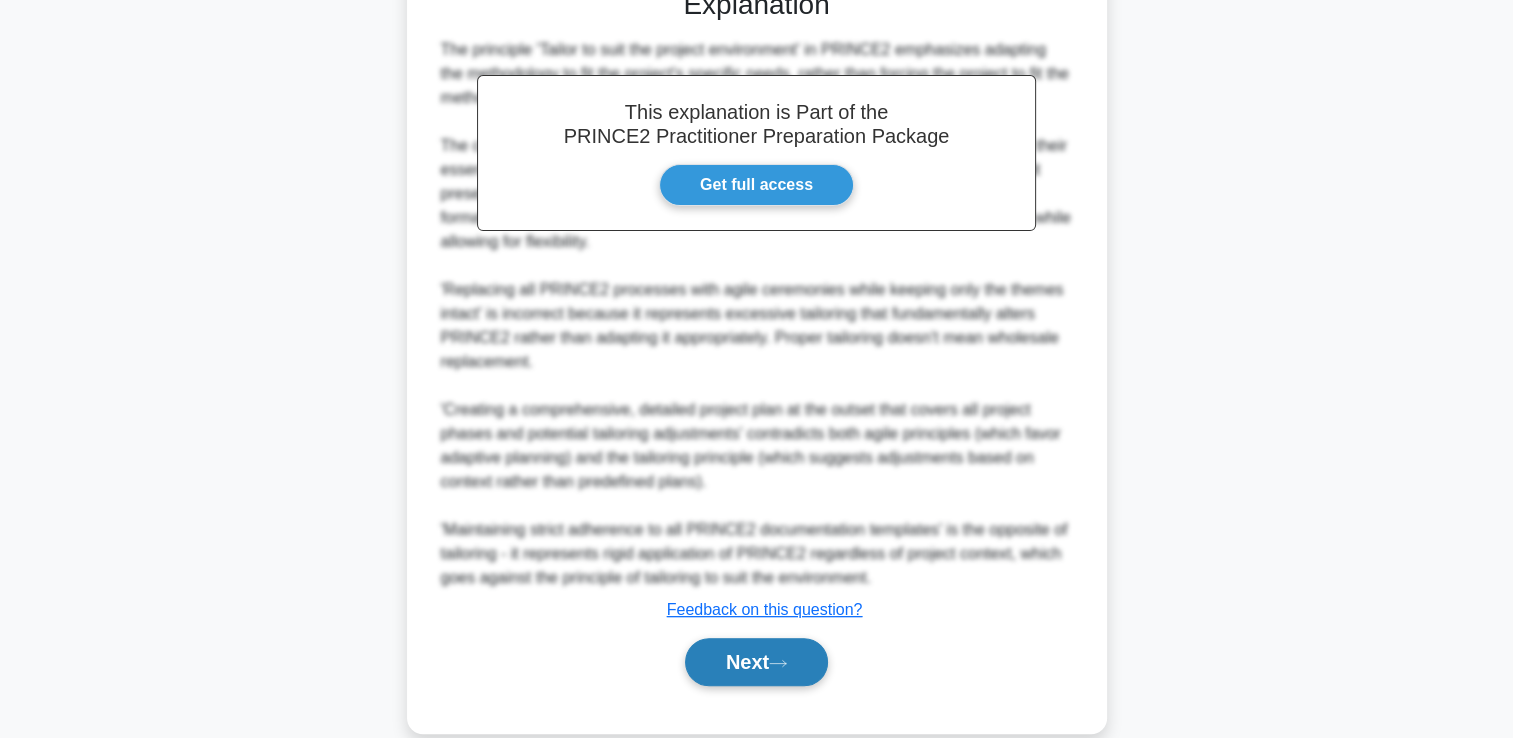 click on "Next" at bounding box center [756, 662] 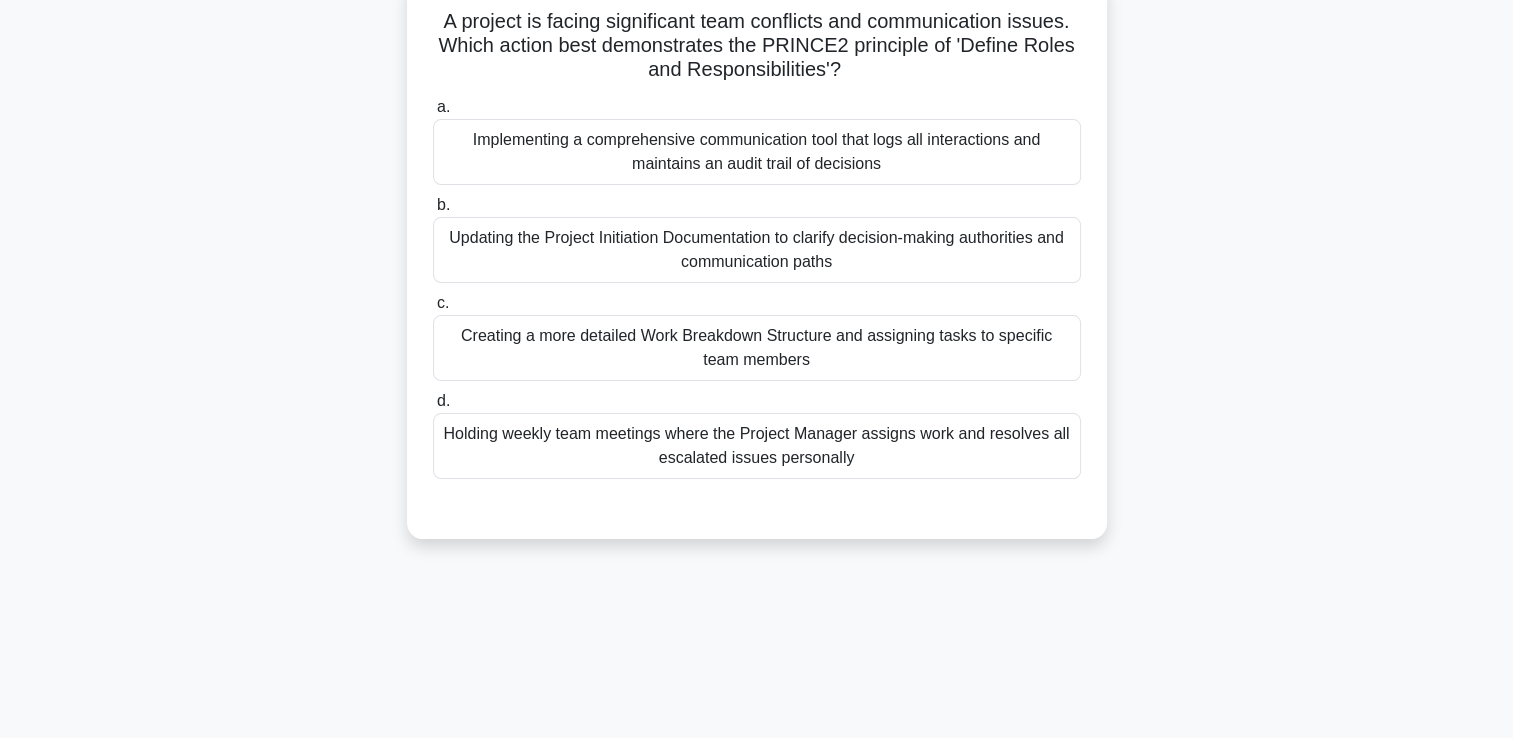 scroll, scrollTop: 142, scrollLeft: 0, axis: vertical 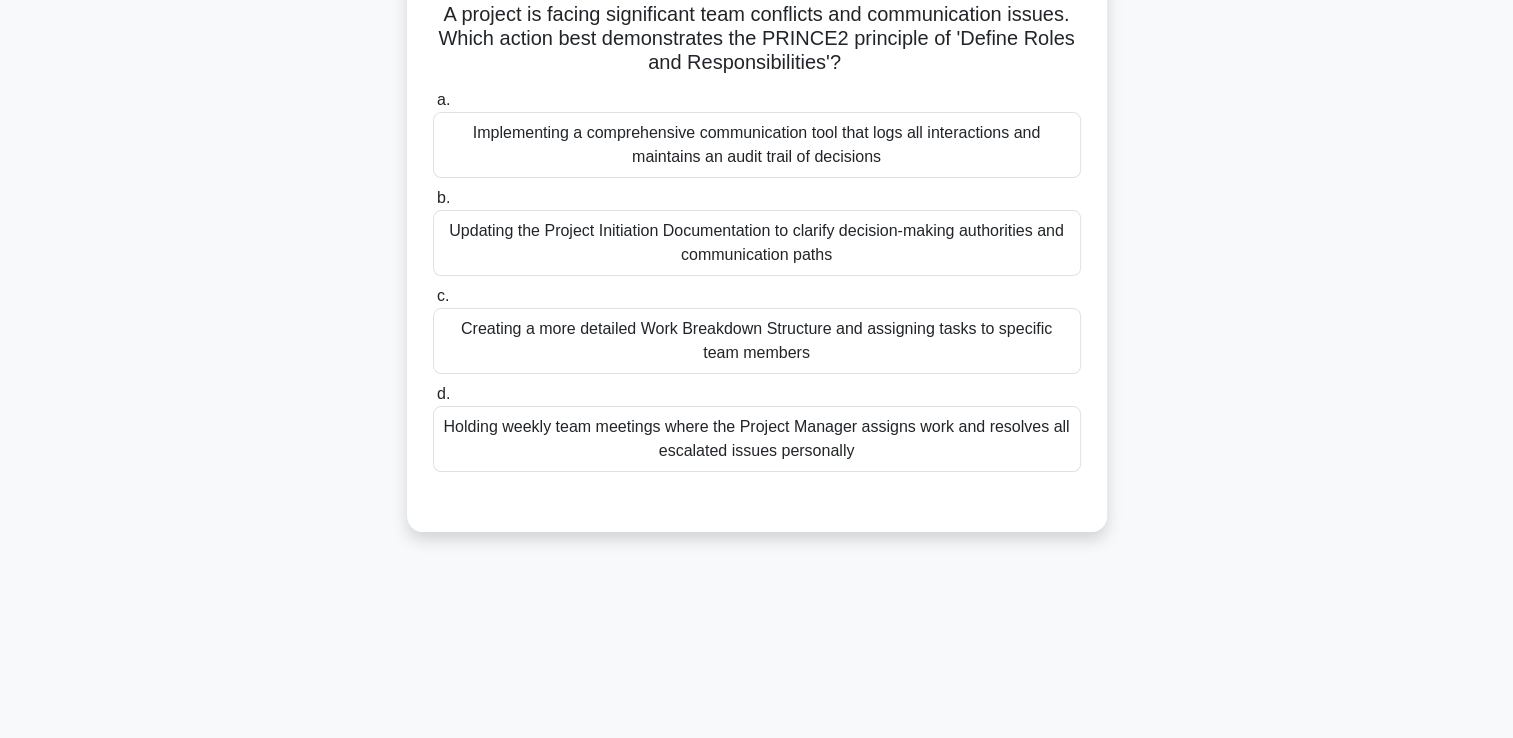 click on "Implementing a comprehensive communication tool that logs all interactions and maintains an audit trail of decisions" at bounding box center [757, 145] 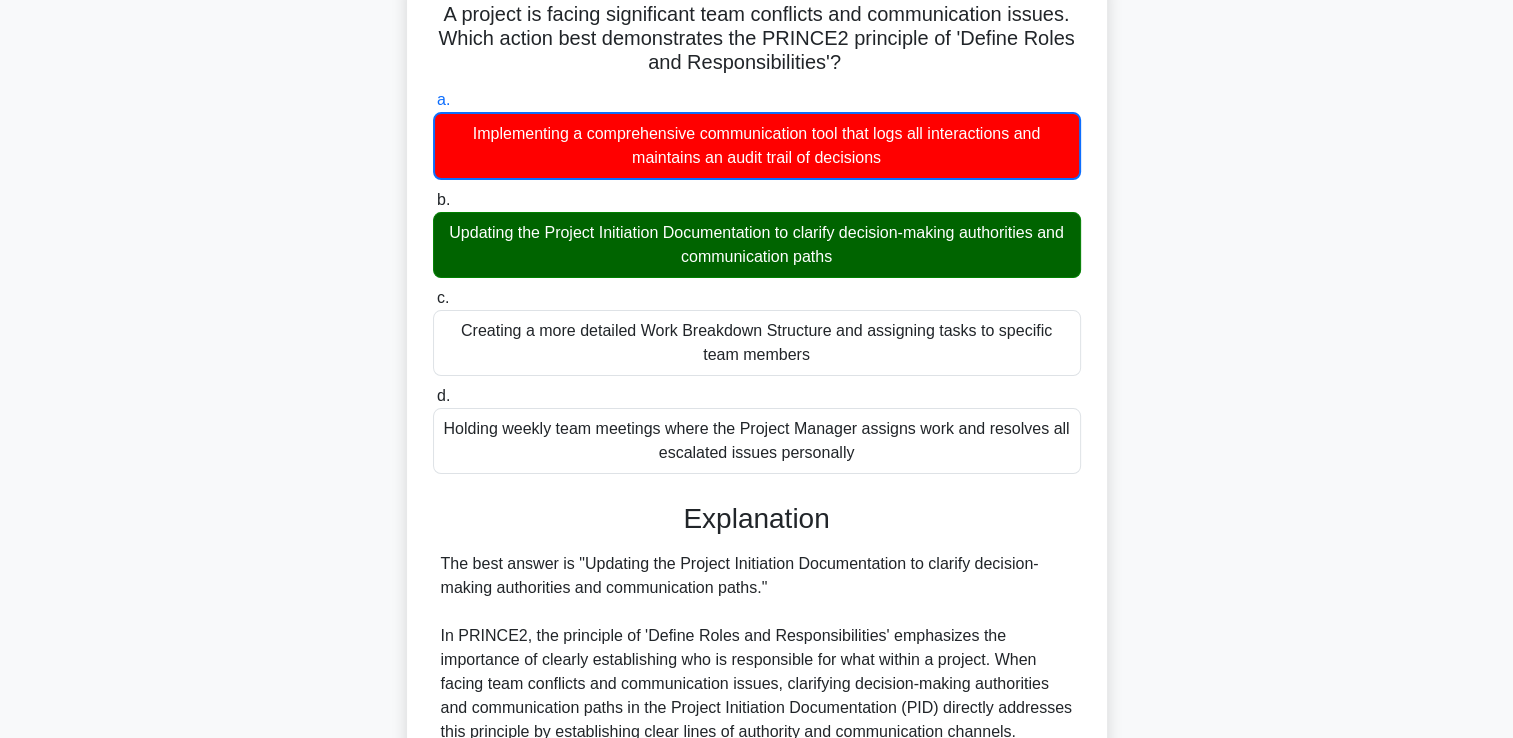 click on "b.
Updating the Project Initiation Documentation to clarify decision-making authorities and communication paths" at bounding box center [433, 200] 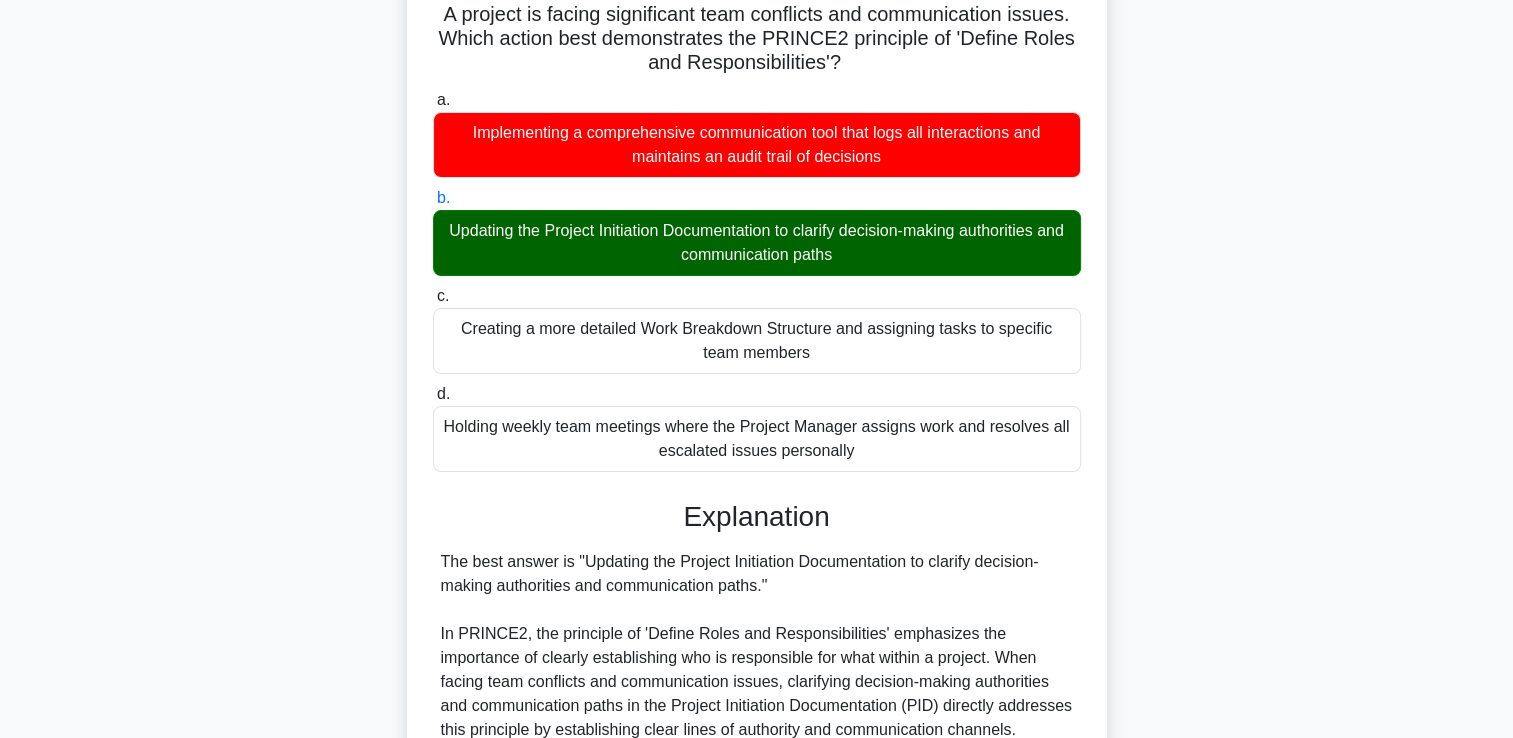 click on "c.
Creating a more detailed Work Breakdown Structure and assigning tasks to specific team members" at bounding box center [433, 296] 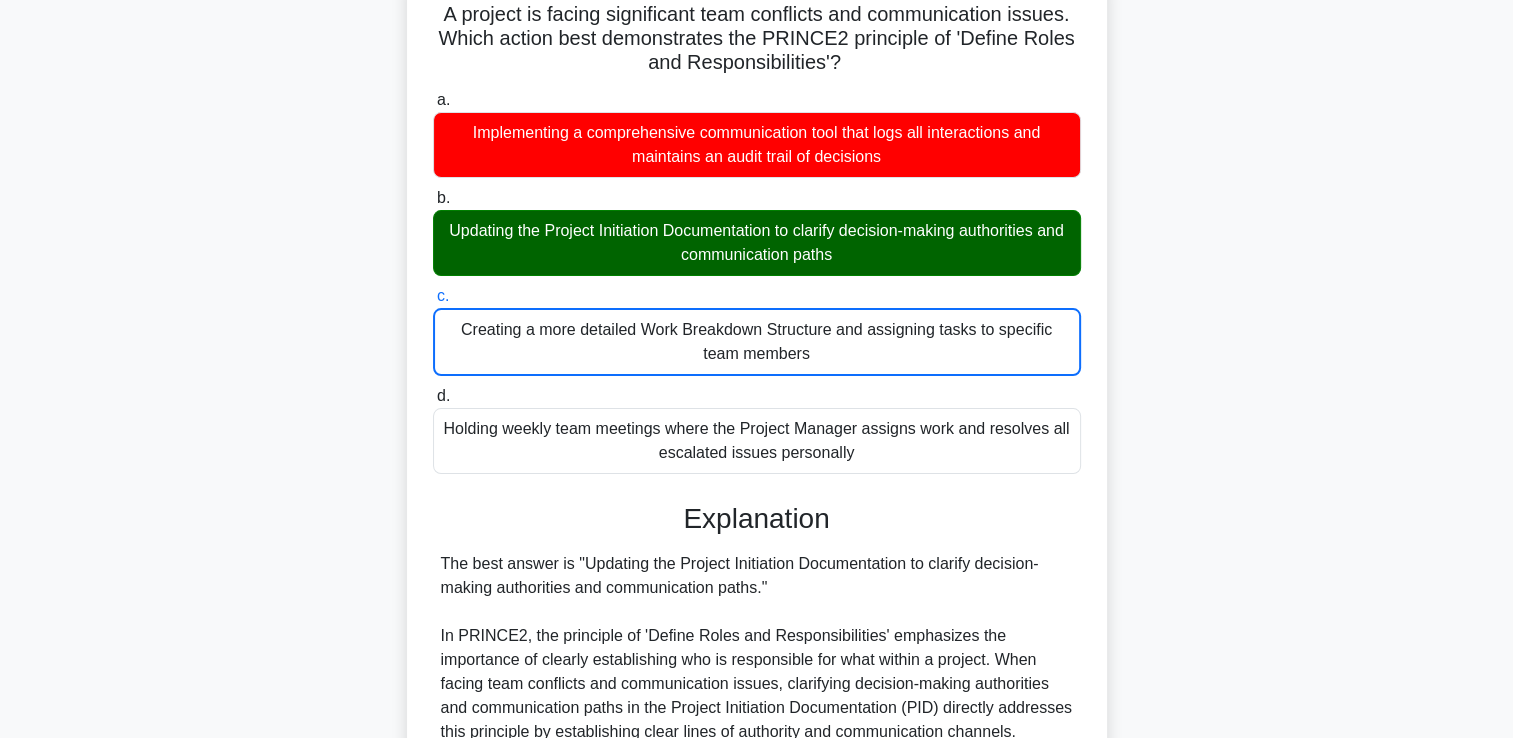 click on "d.
Holding weekly team meetings where the Project Manager assigns work and resolves all escalated issues personally" at bounding box center [433, 396] 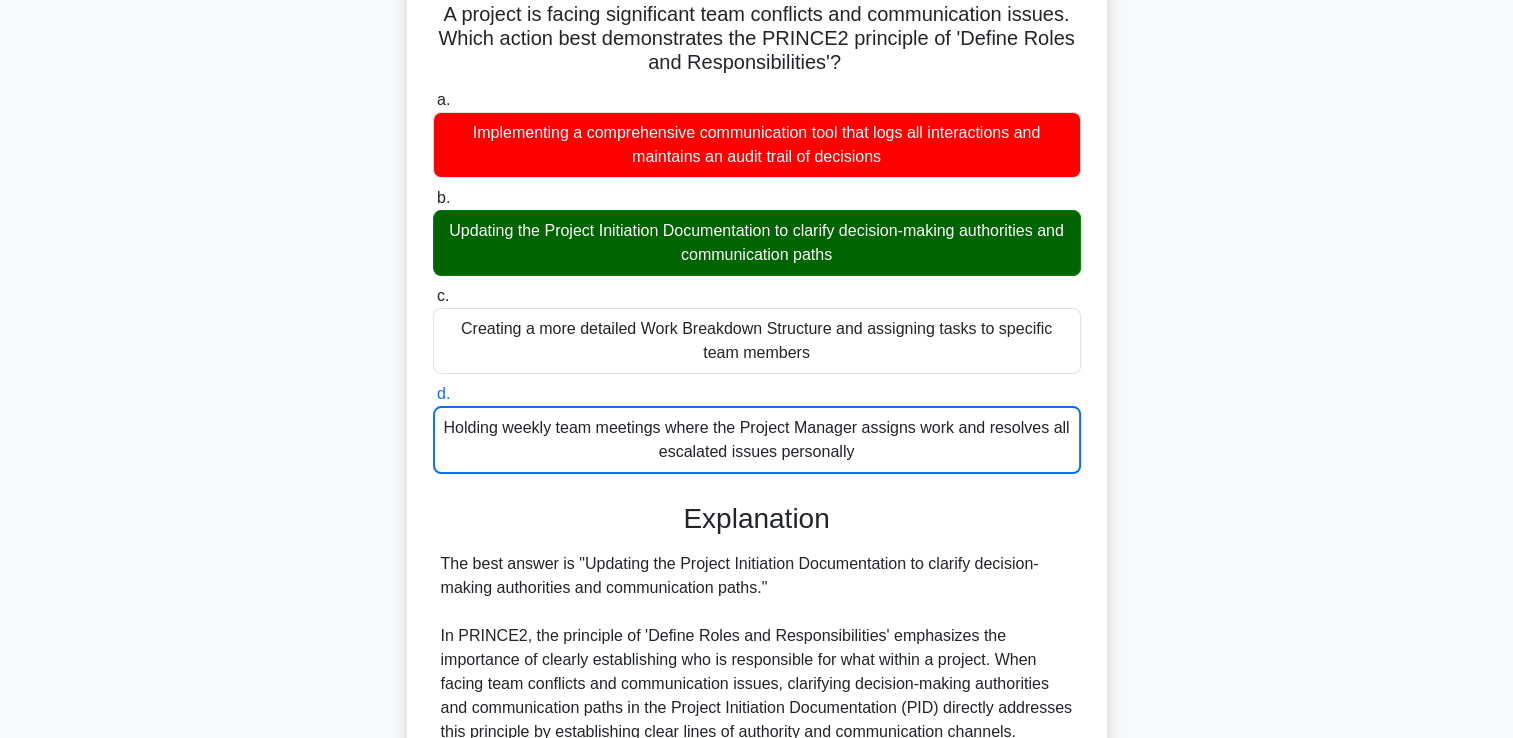 click on "a. Implementing a comprehensive communication tool that logs all interactions and maintains an audit trail of decisions" at bounding box center [433, 100] 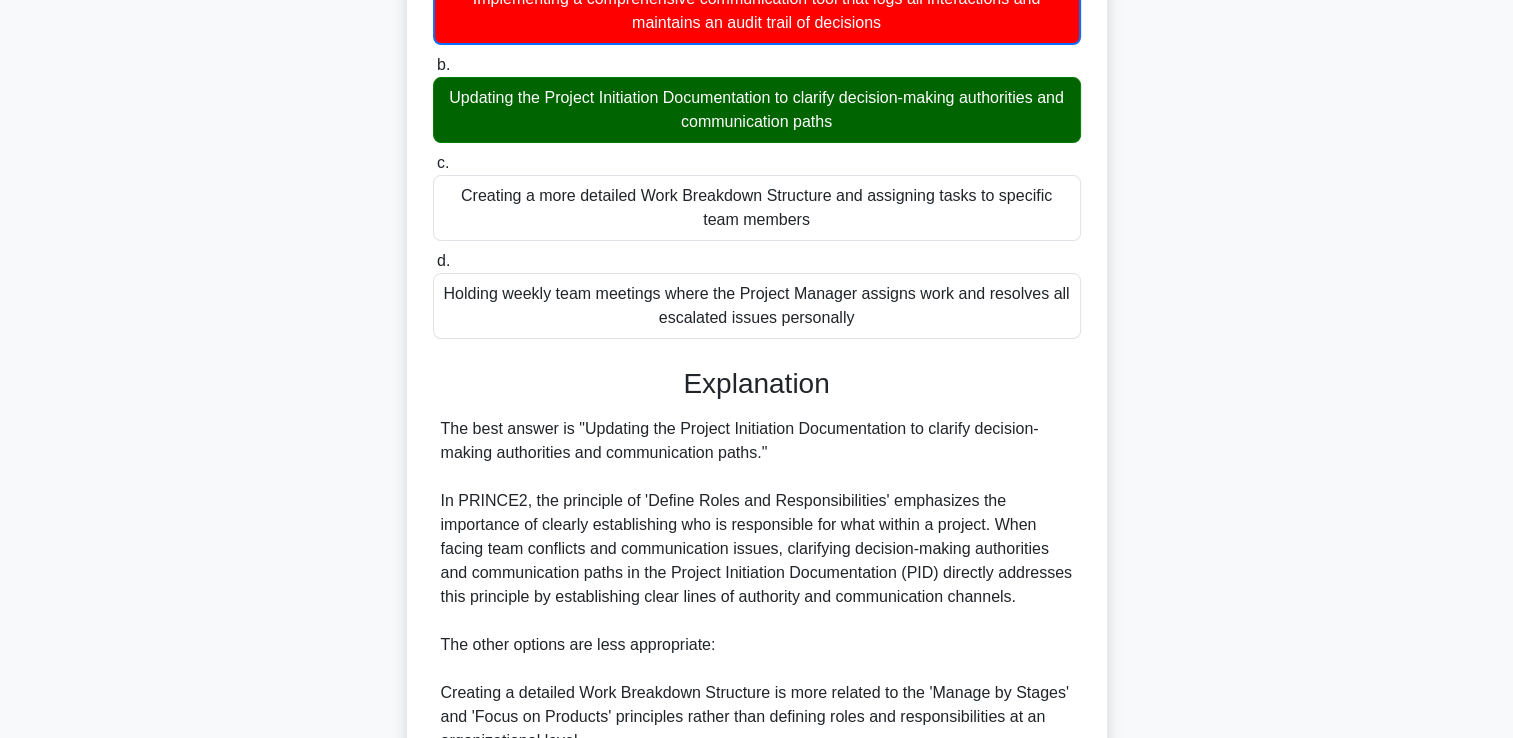 scroll, scrollTop: 287, scrollLeft: 0, axis: vertical 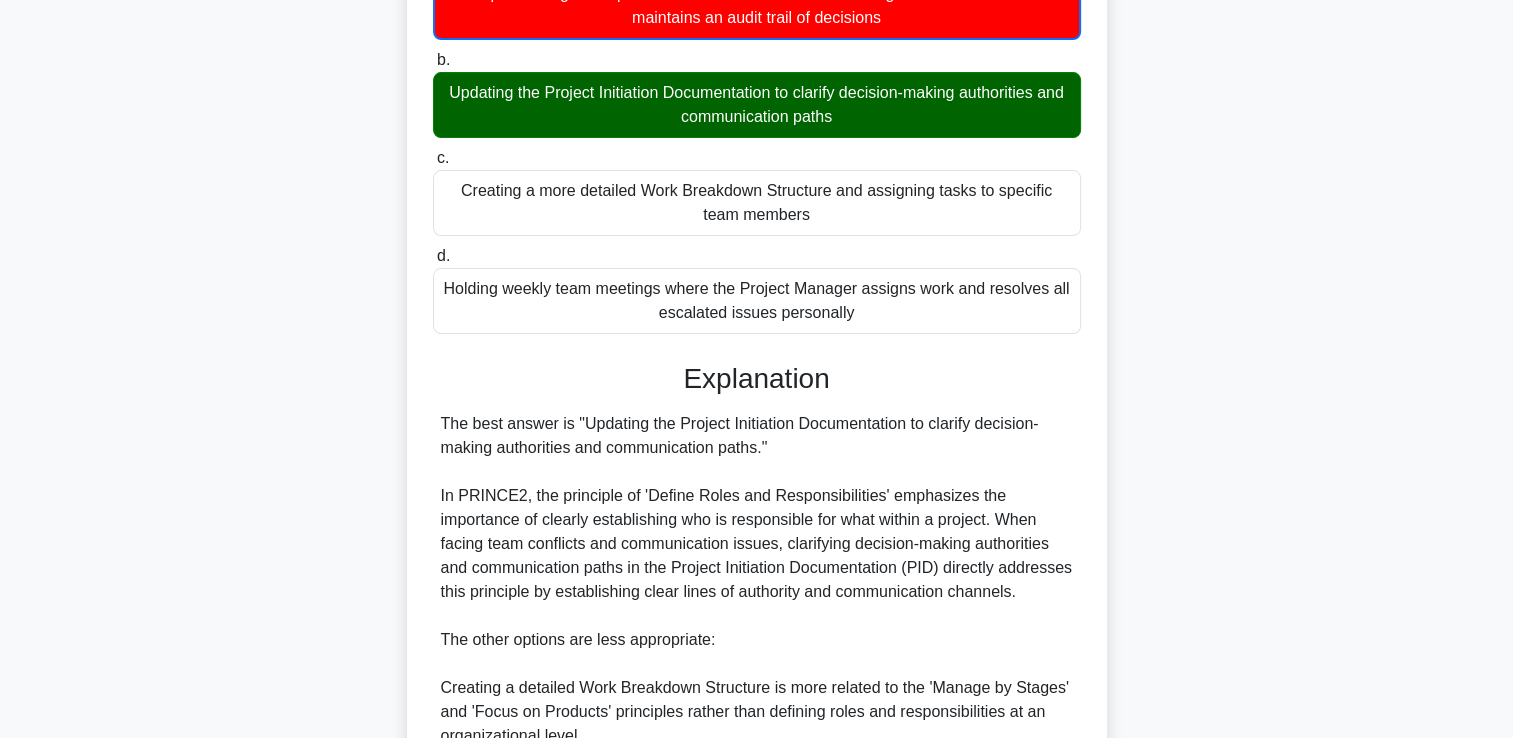 click on "b.
Updating the Project Initiation Documentation to clarify decision-making authorities and communication paths" at bounding box center (433, 60) 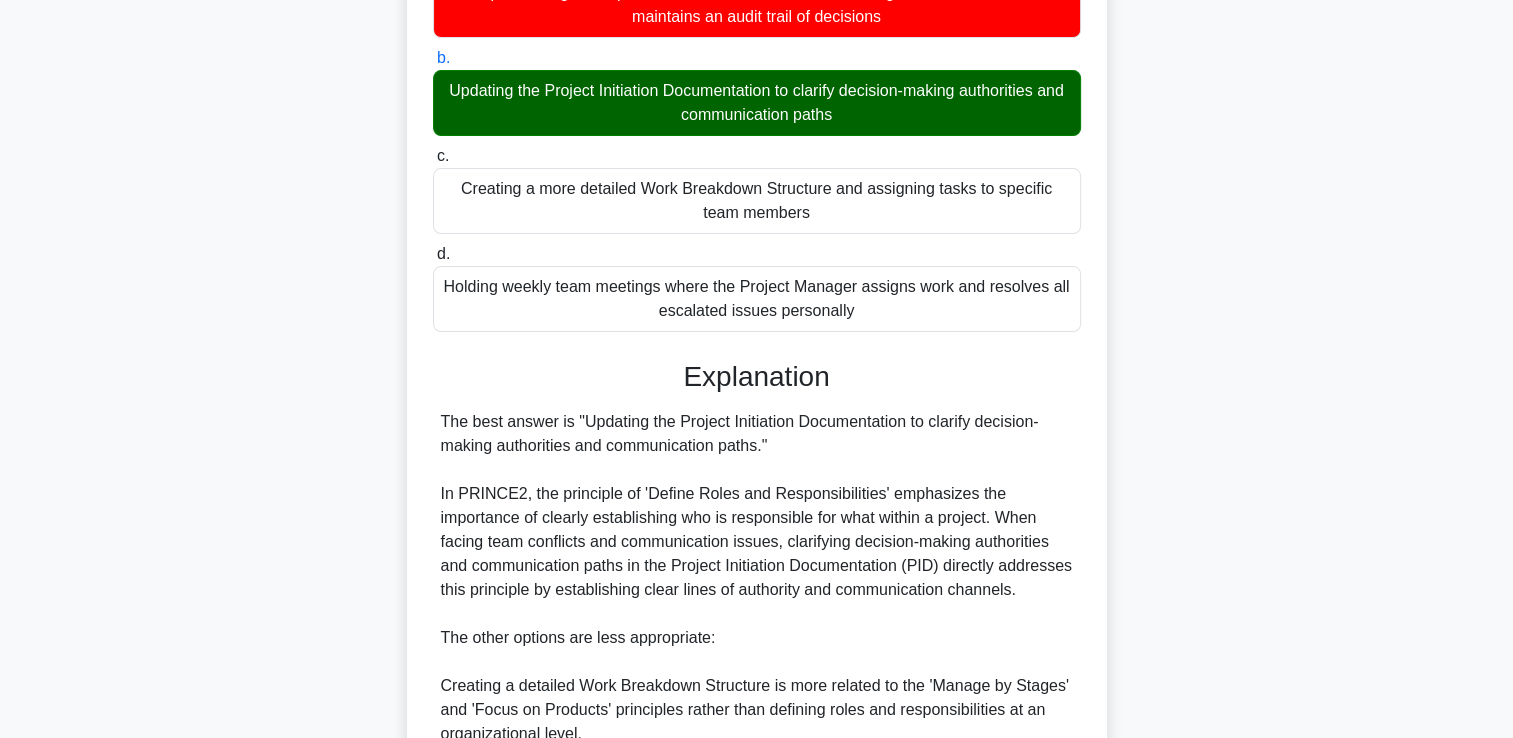 scroll, scrollTop: 286, scrollLeft: 0, axis: vertical 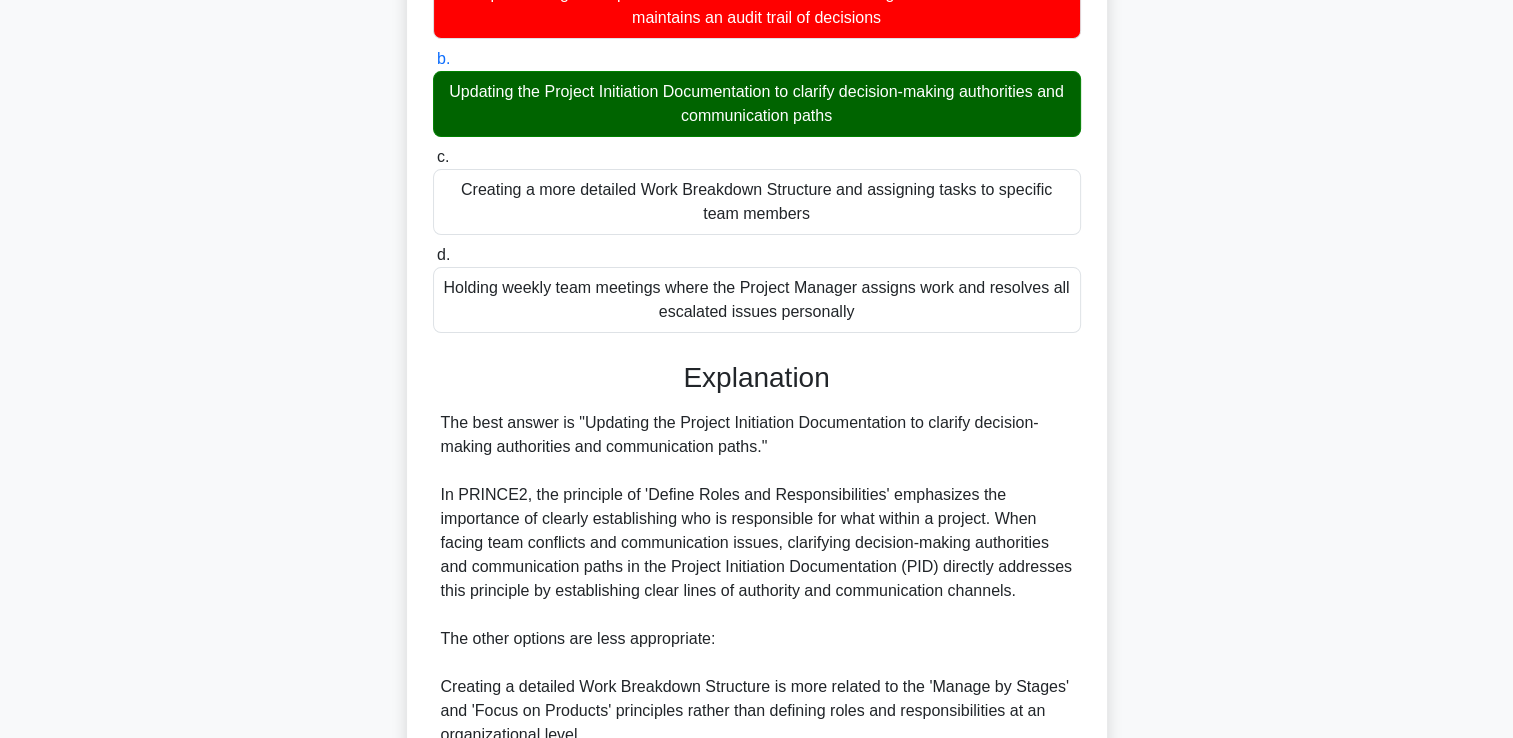click on "c.
Creating a more detailed Work Breakdown Structure and assigning tasks to specific team members" at bounding box center (433, 157) 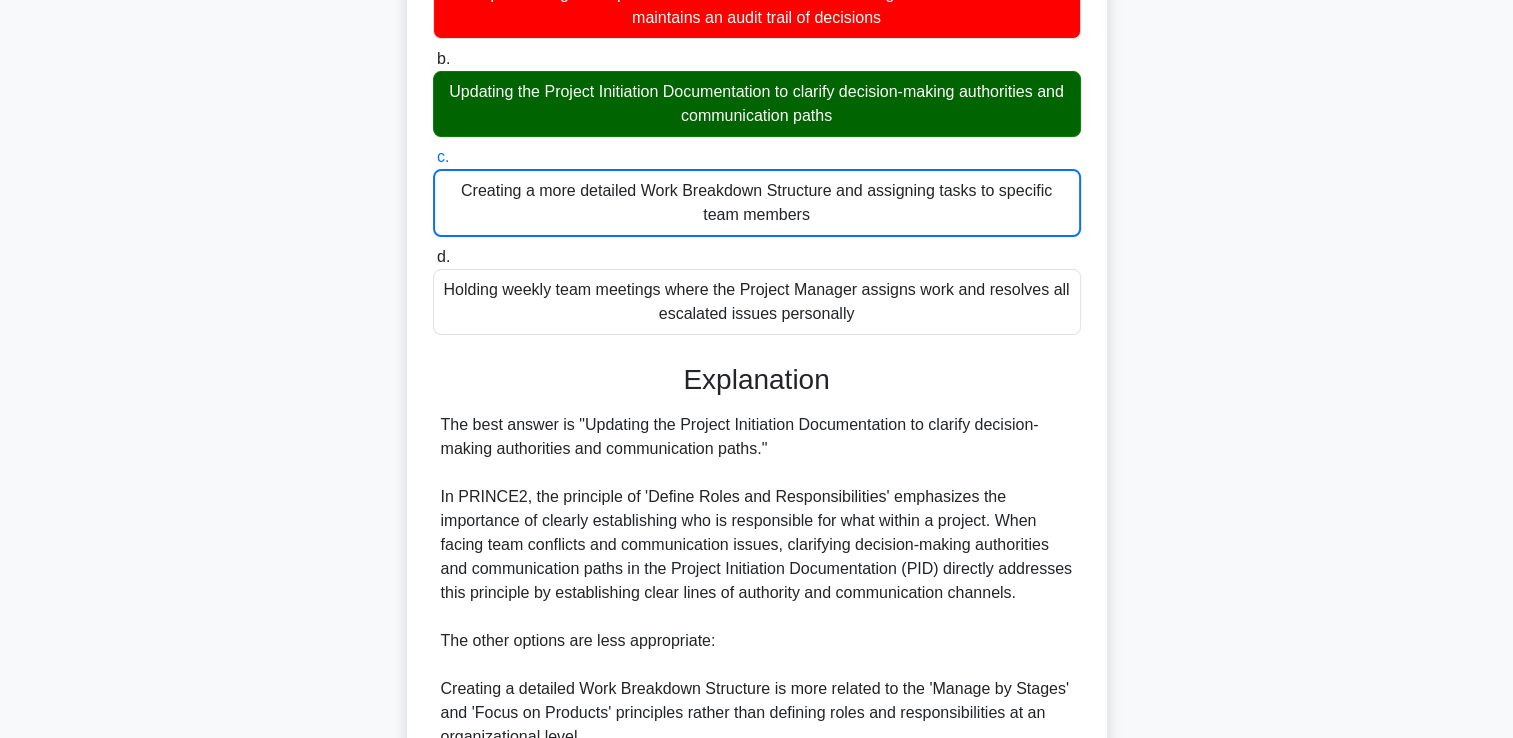 scroll, scrollTop: 663, scrollLeft: 0, axis: vertical 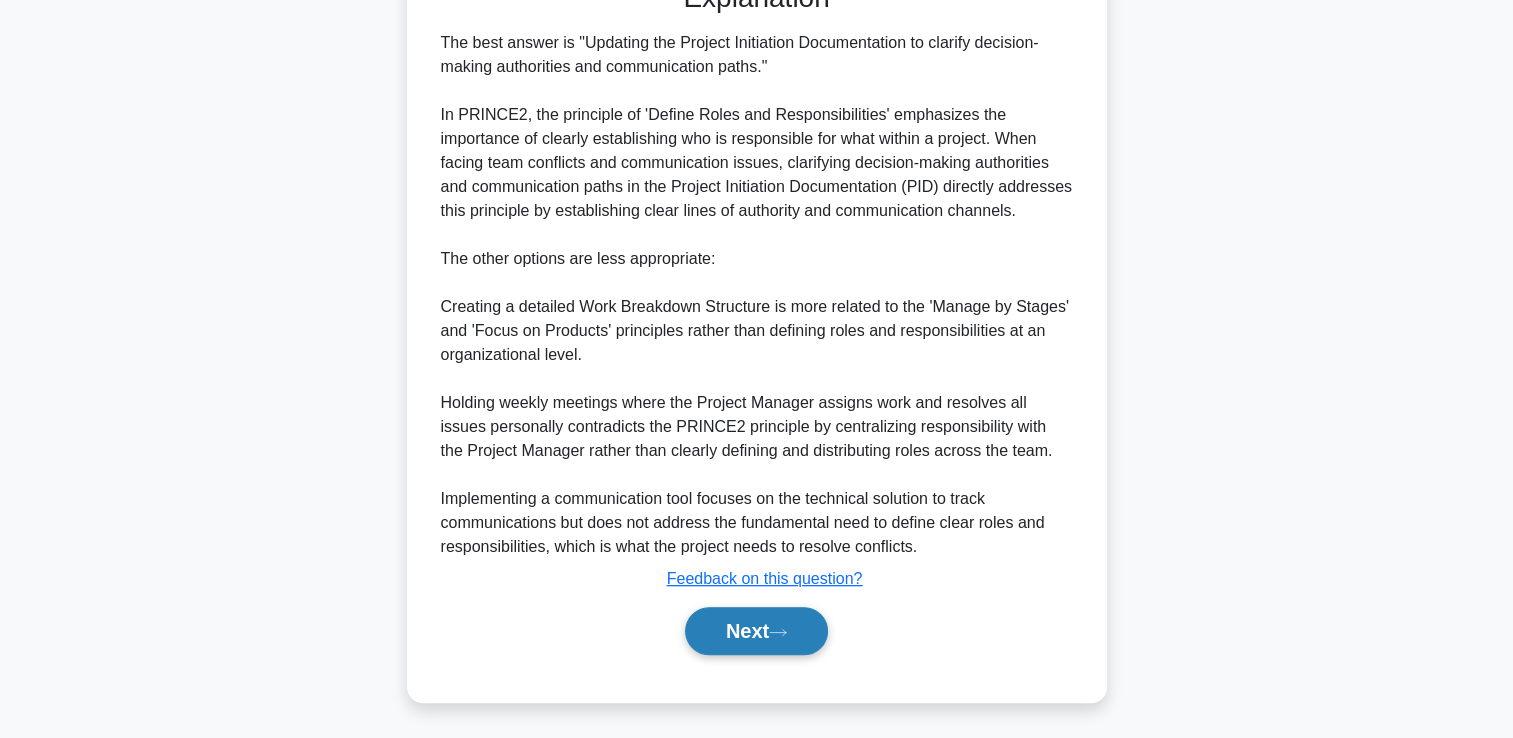click on "Next" at bounding box center [756, 631] 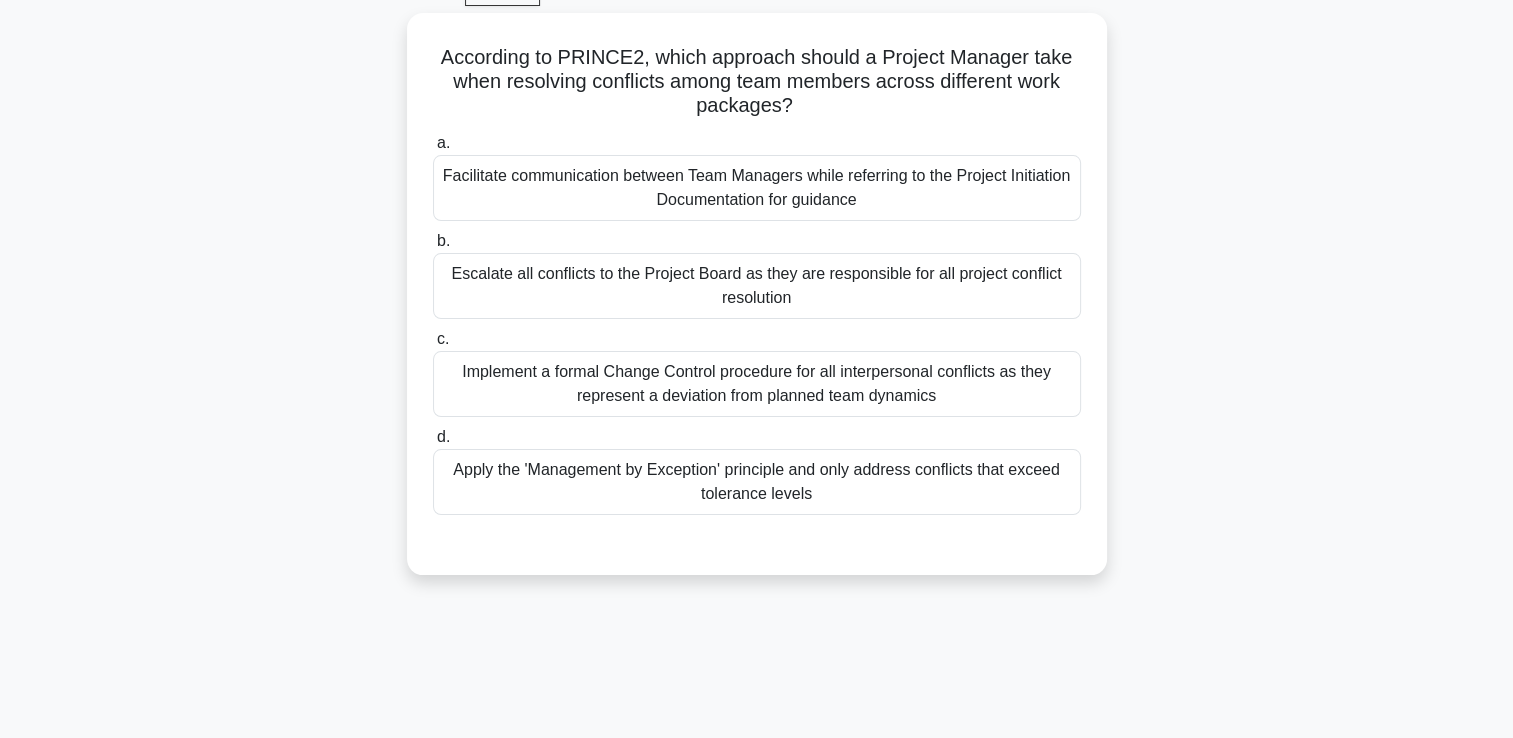 scroll, scrollTop: 102, scrollLeft: 0, axis: vertical 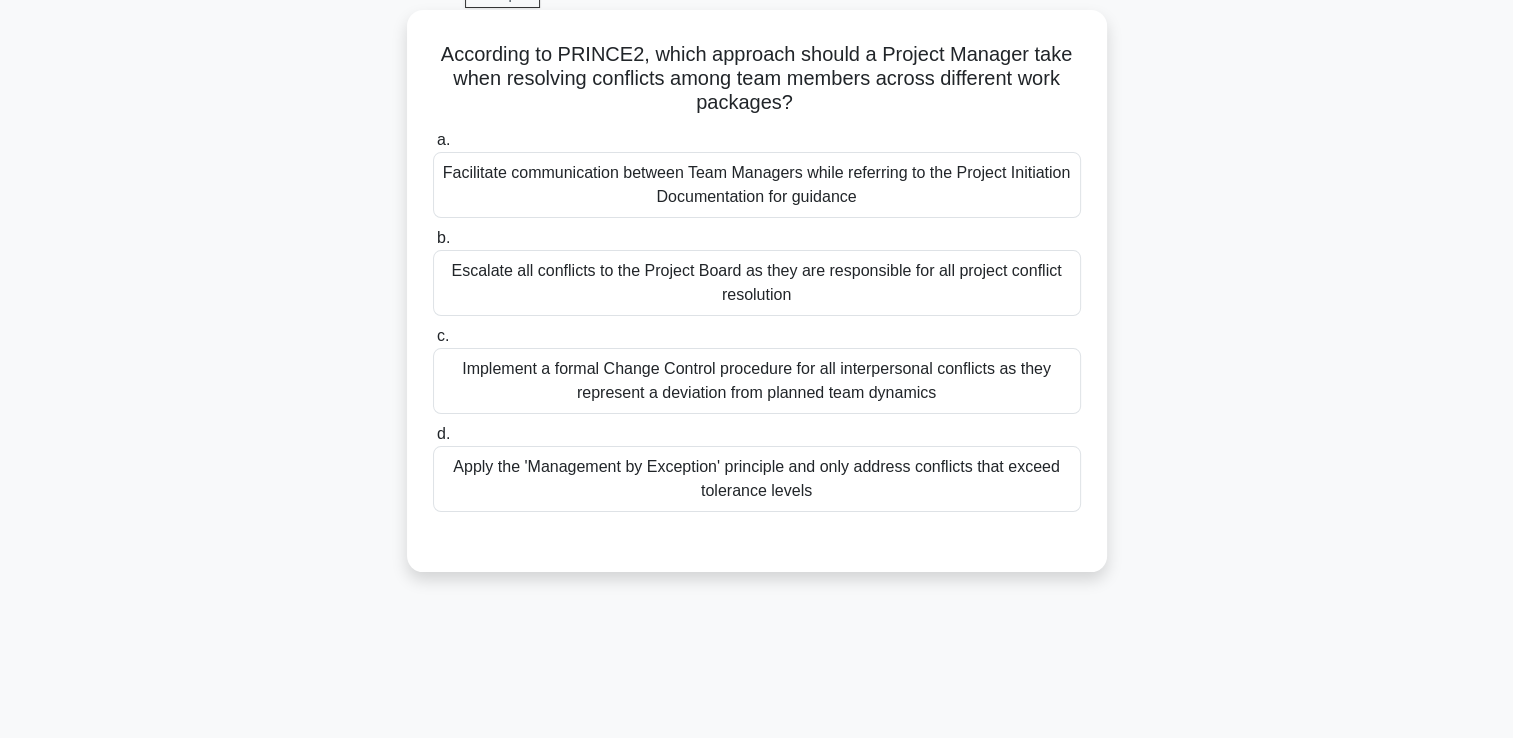 click on "Facilitate communication between Team Managers while referring to the Project Initiation Documentation for guidance" at bounding box center (757, 185) 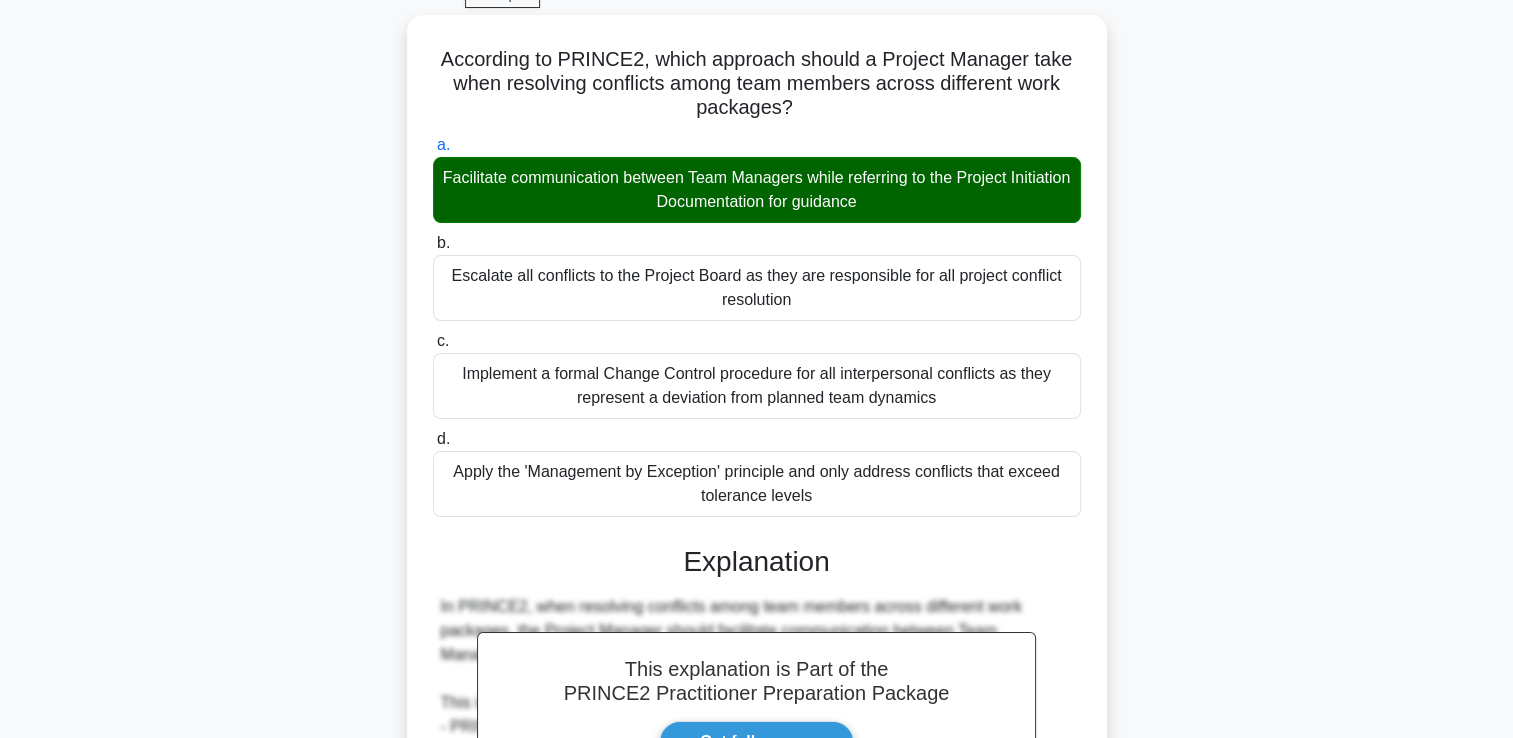 scroll, scrollTop: 613, scrollLeft: 0, axis: vertical 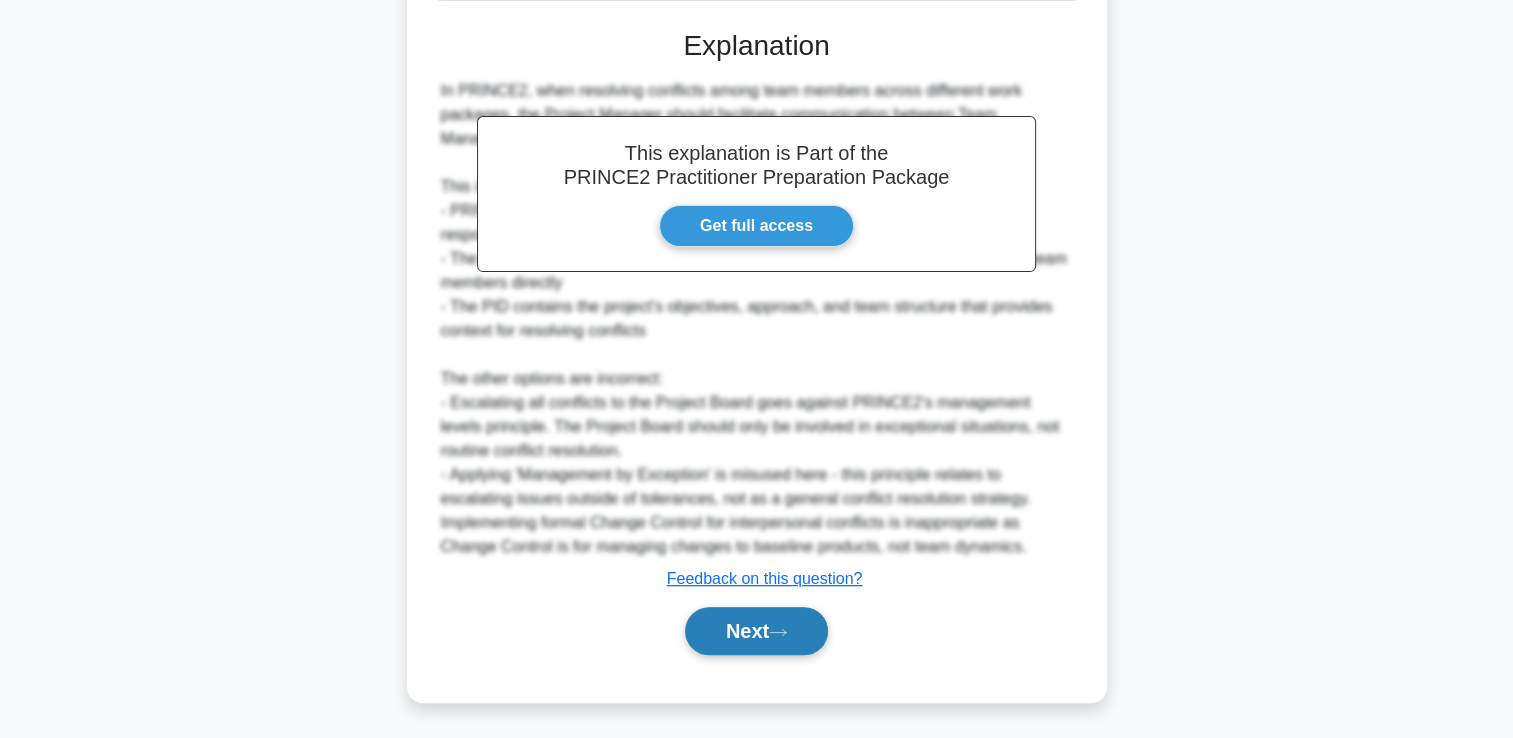 click on "Next" at bounding box center [756, 631] 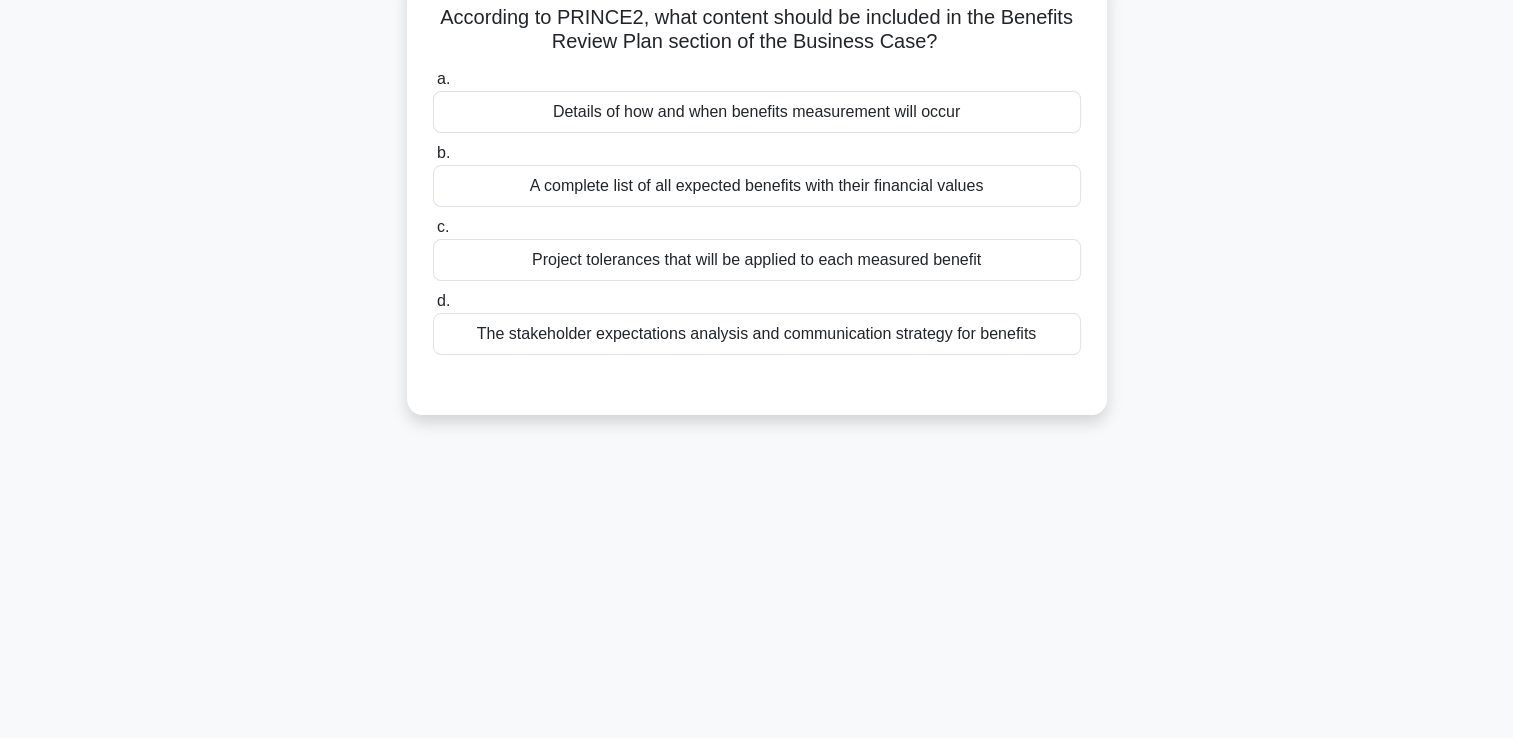scroll, scrollTop: 142, scrollLeft: 0, axis: vertical 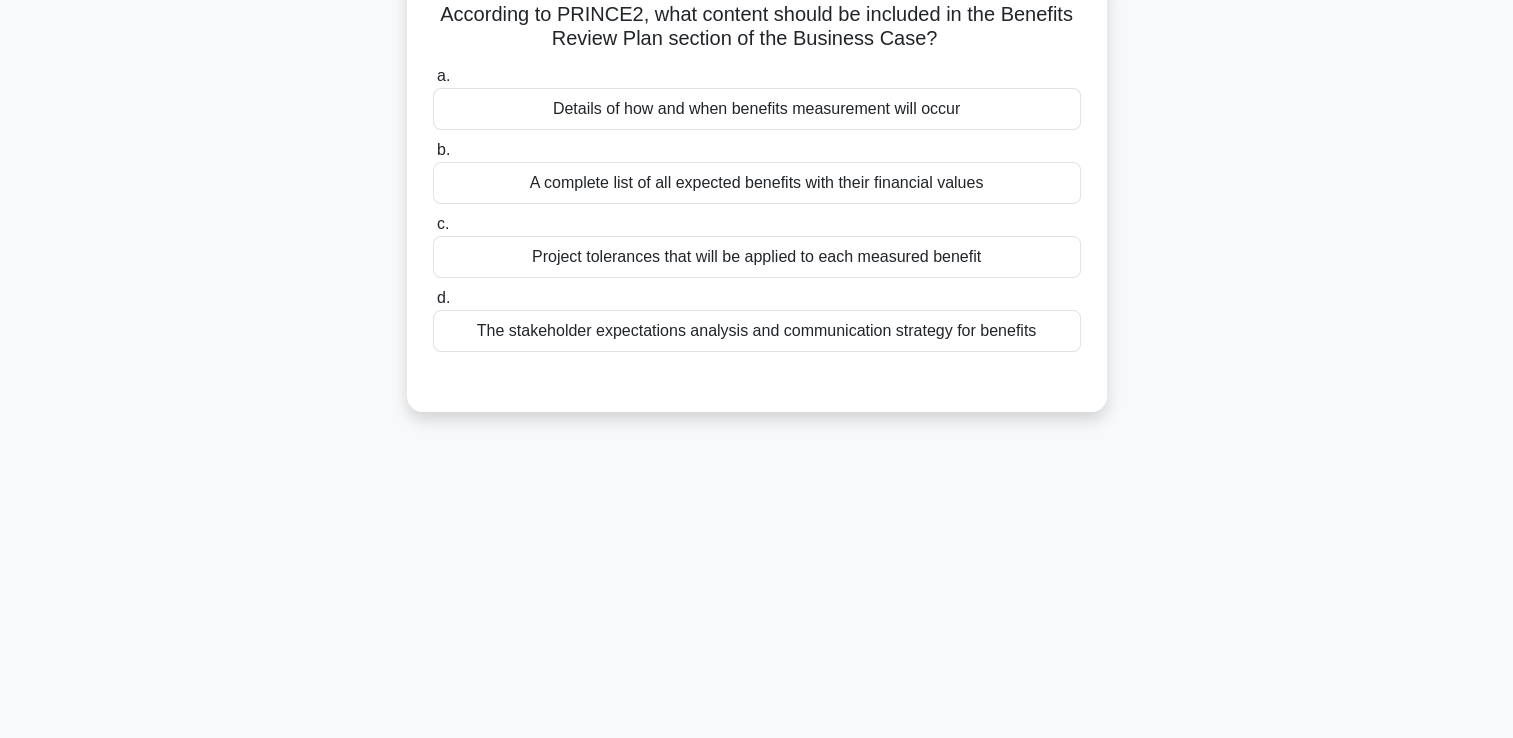 click on "A complete list of all expected benefits with their financial values" at bounding box center (757, 183) 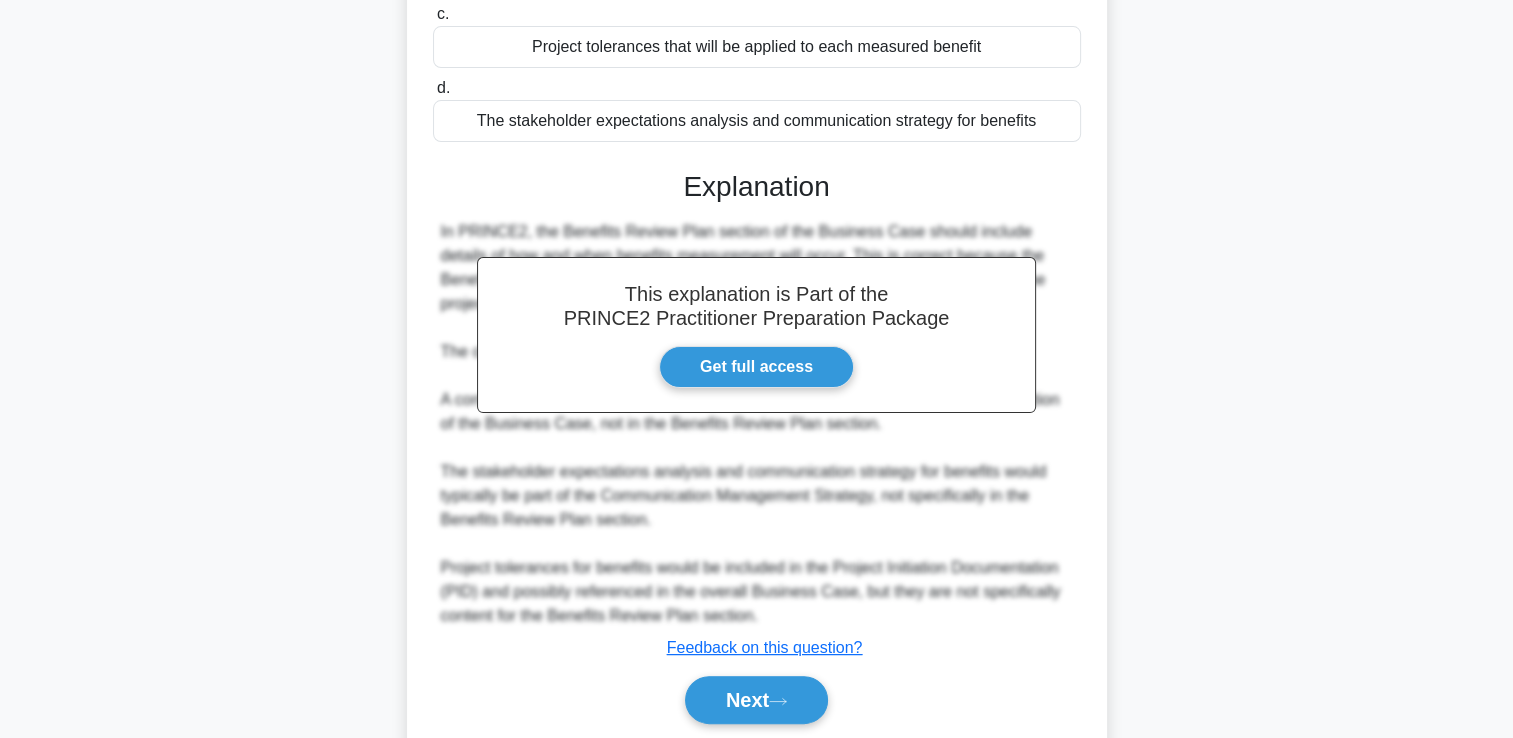 scroll, scrollTop: 423, scrollLeft: 0, axis: vertical 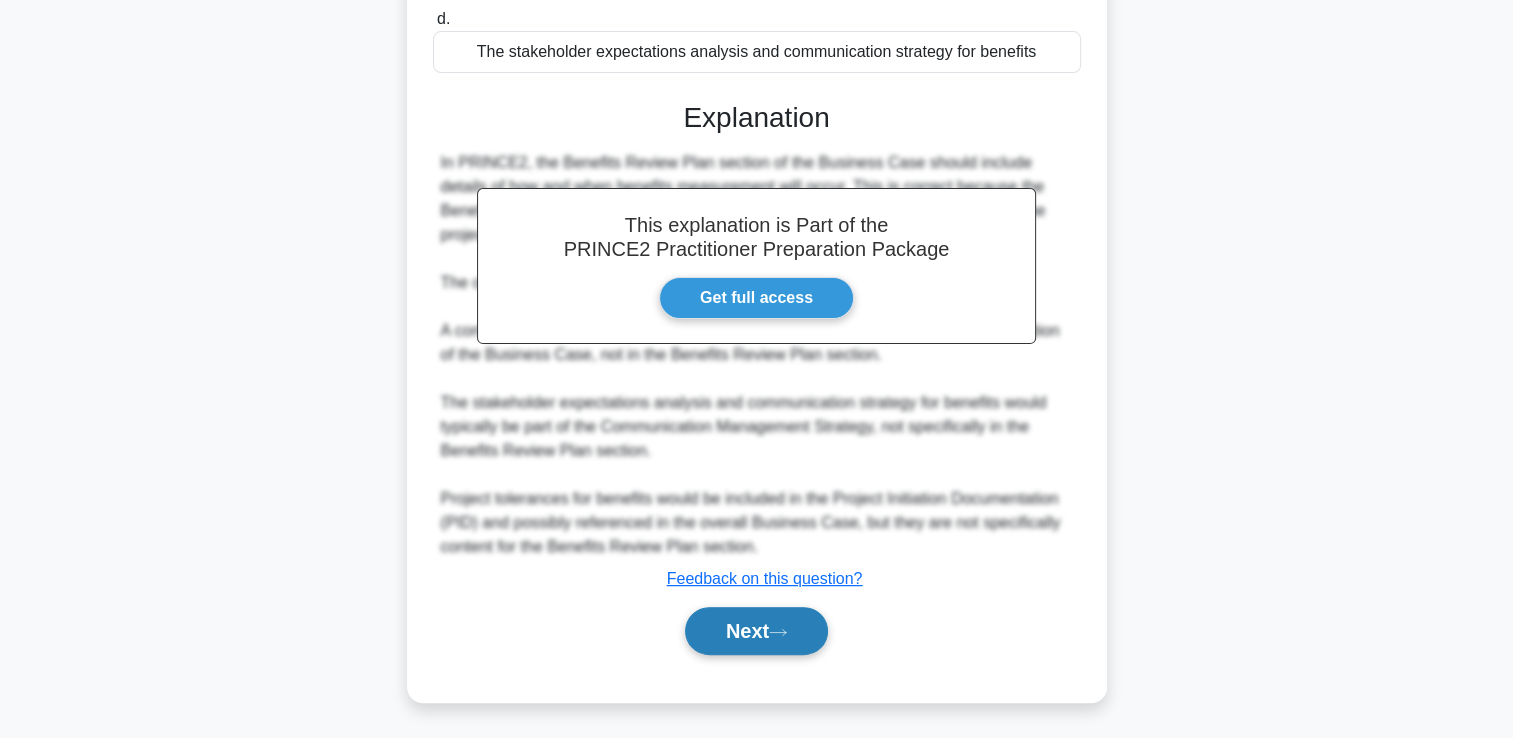 click on "Next" at bounding box center (756, 631) 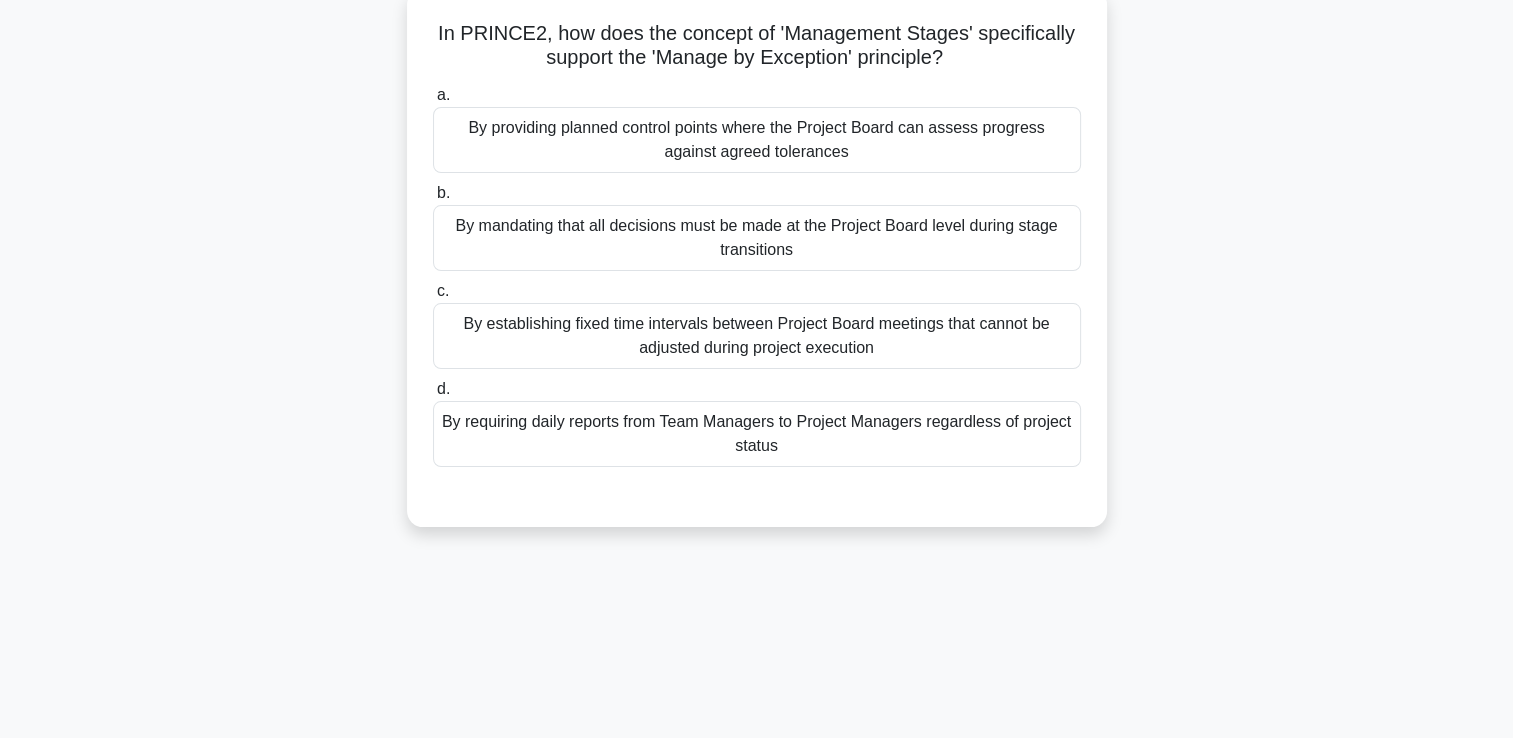 scroll, scrollTop: 102, scrollLeft: 0, axis: vertical 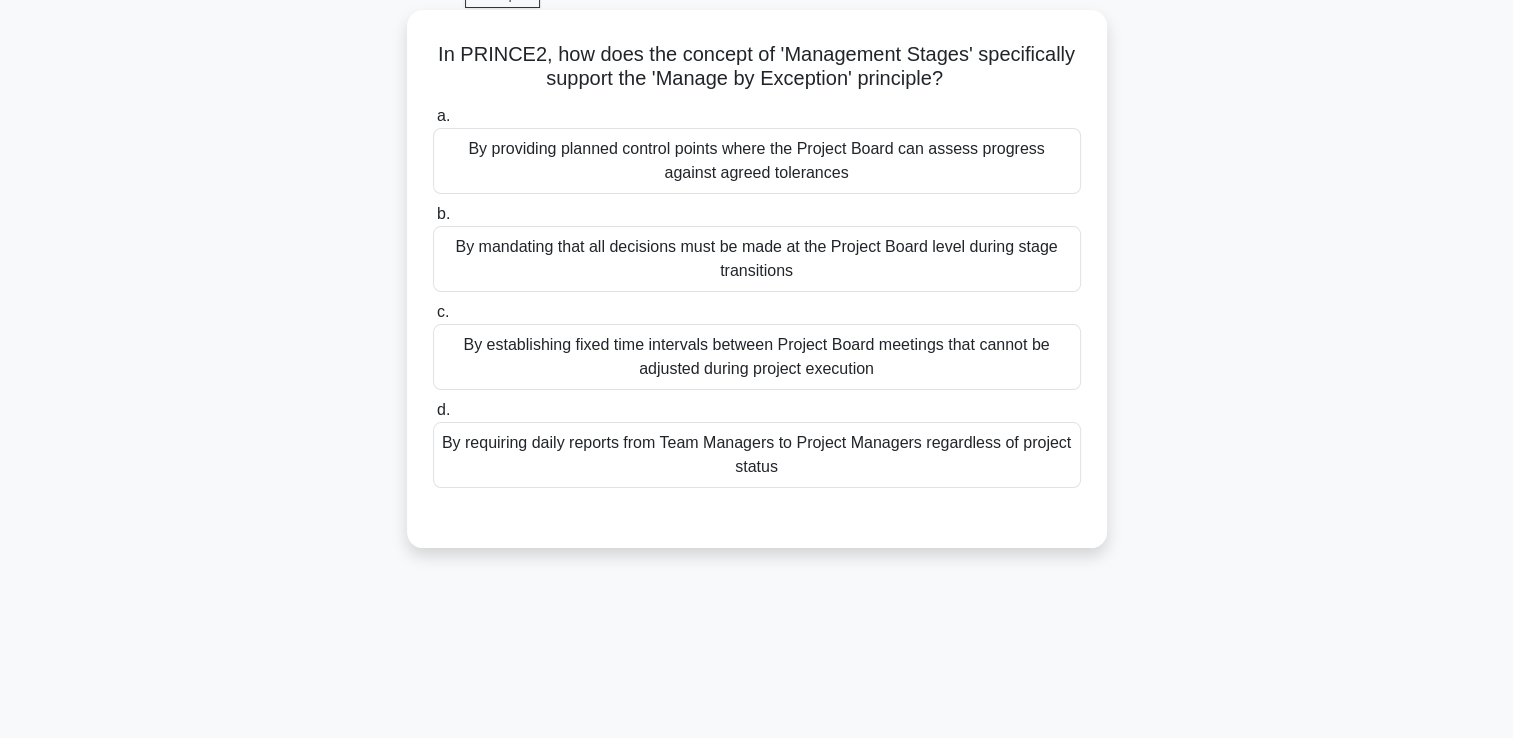 click on "By providing planned control points where the Project Board can assess progress against agreed tolerances" at bounding box center [757, 161] 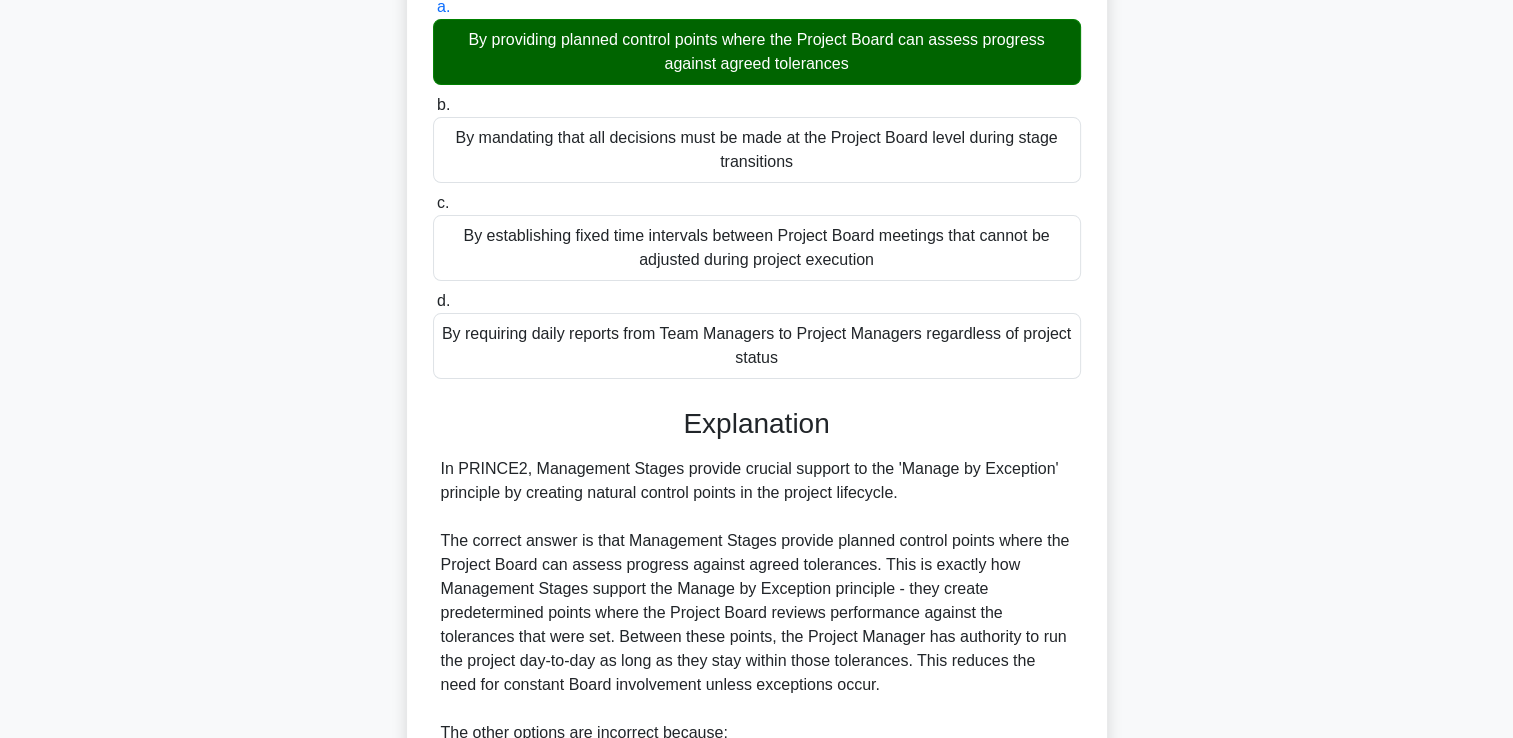 scroll, scrollTop: 685, scrollLeft: 0, axis: vertical 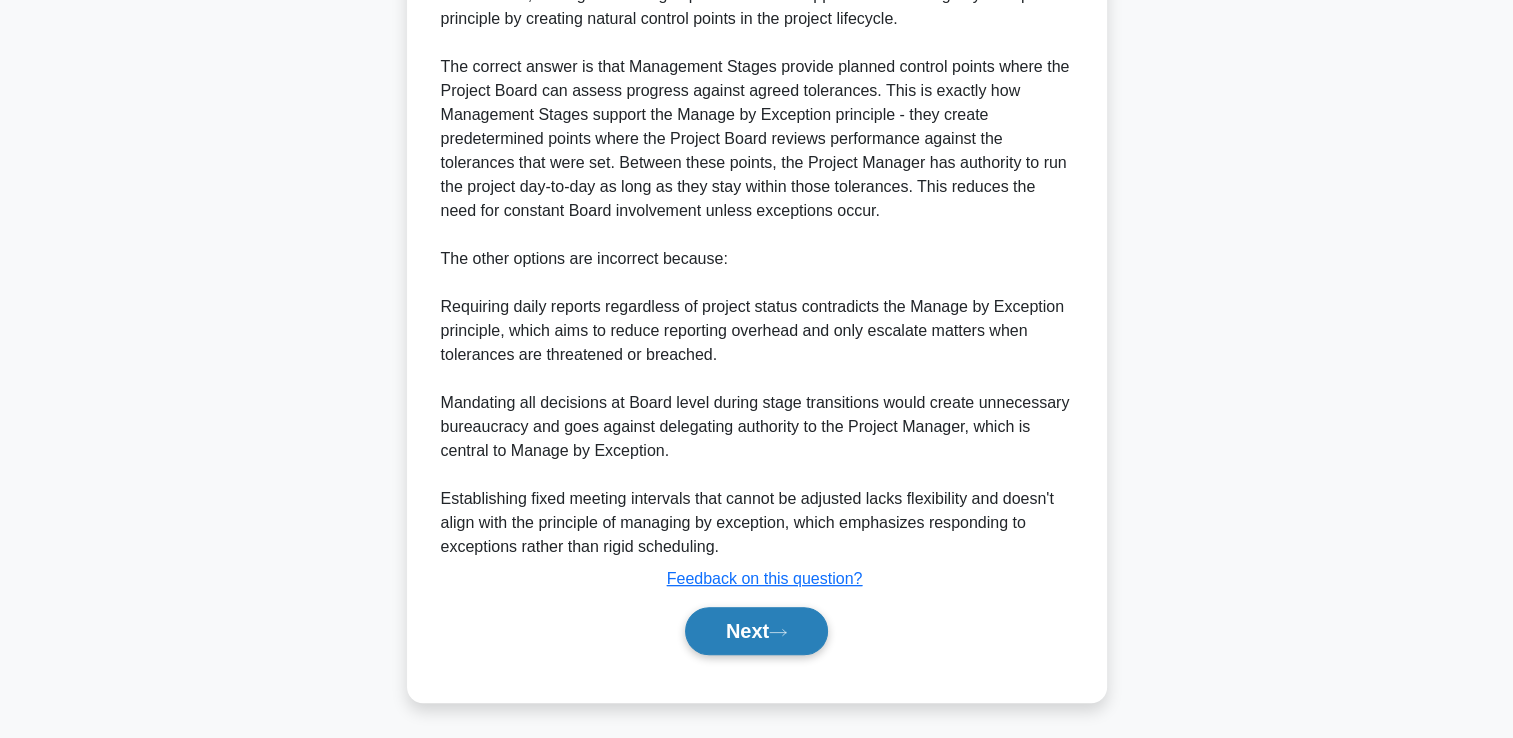 click on "Next" at bounding box center [756, 631] 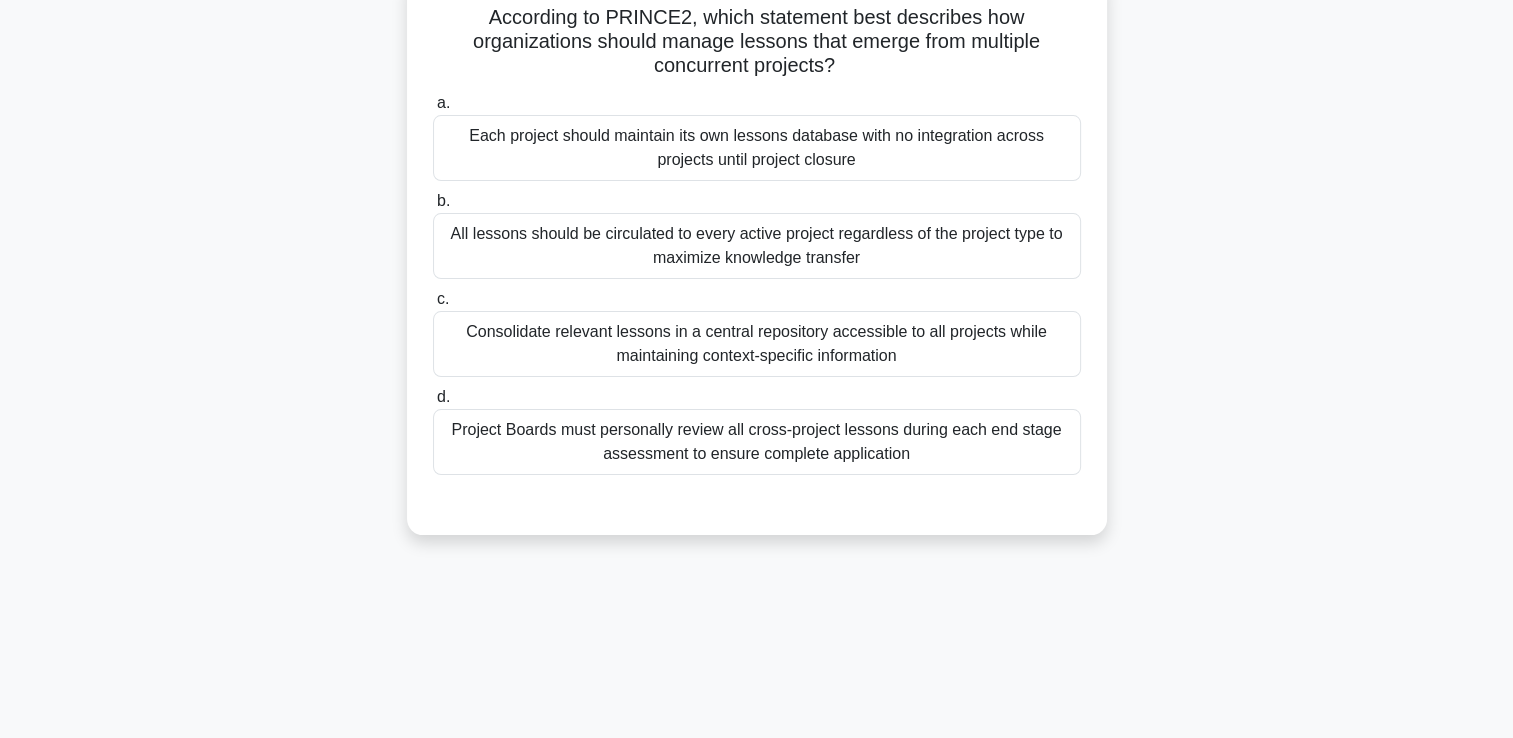 scroll, scrollTop: 142, scrollLeft: 0, axis: vertical 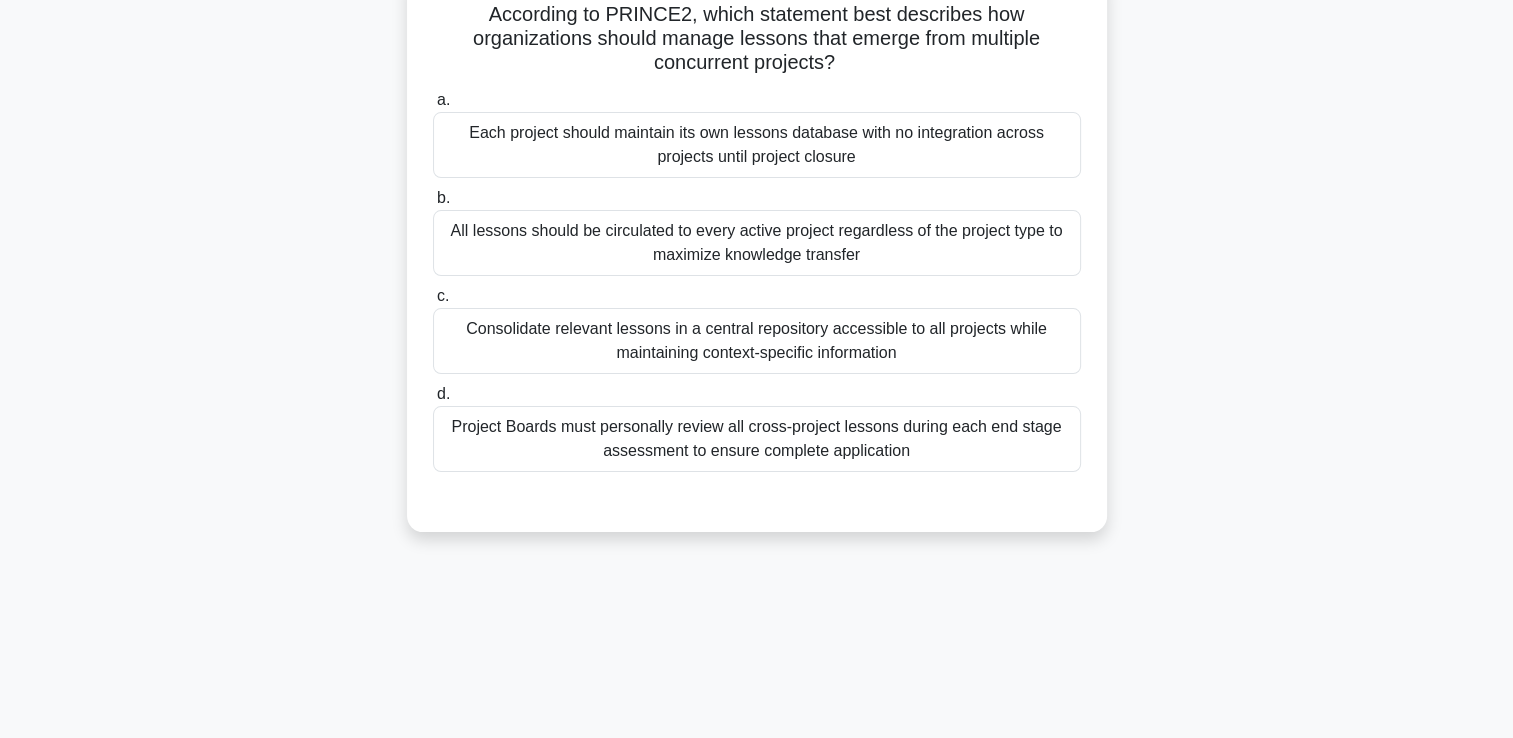 click on "Consolidate relevant lessons in a central repository accessible to all projects while maintaining context-specific information" at bounding box center [757, 341] 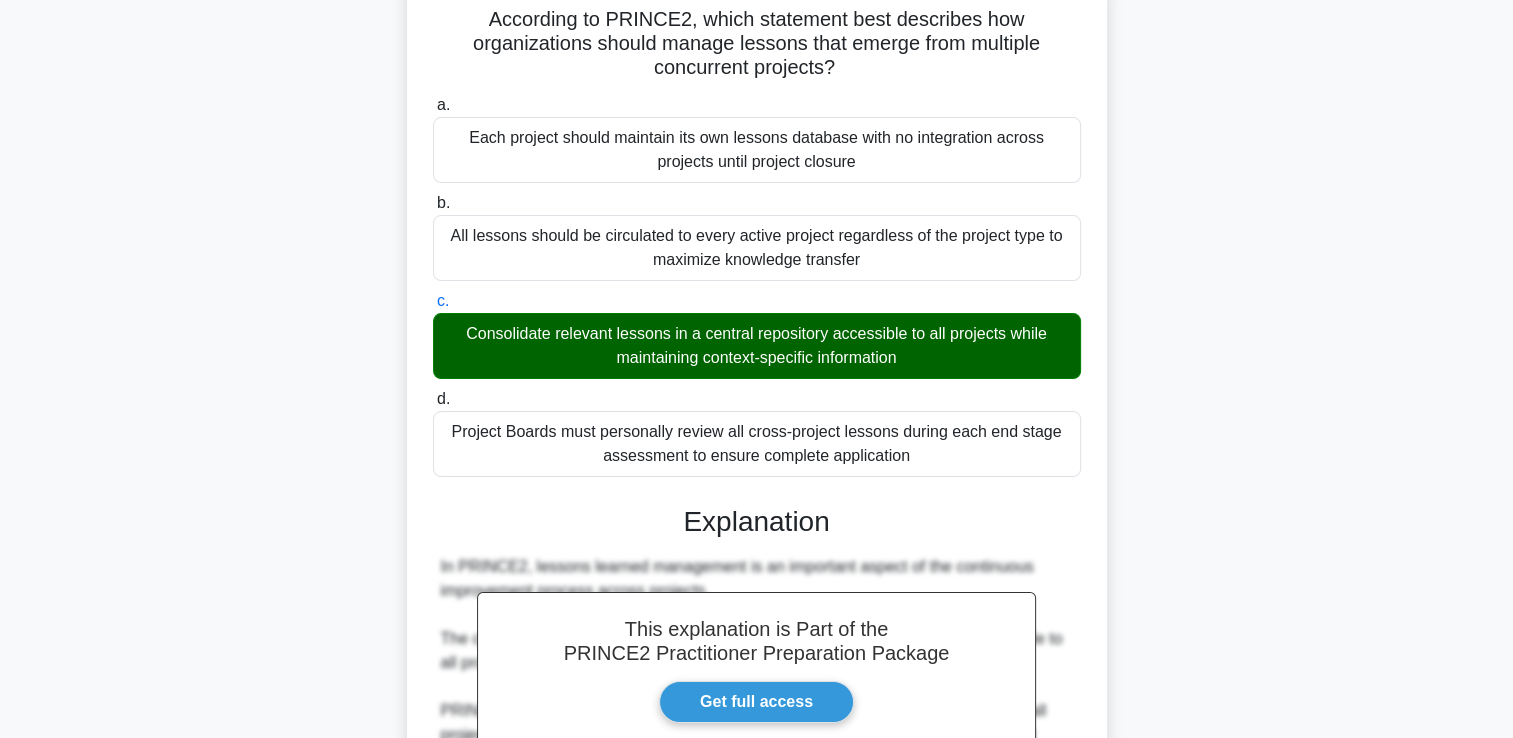 scroll, scrollTop: 733, scrollLeft: 0, axis: vertical 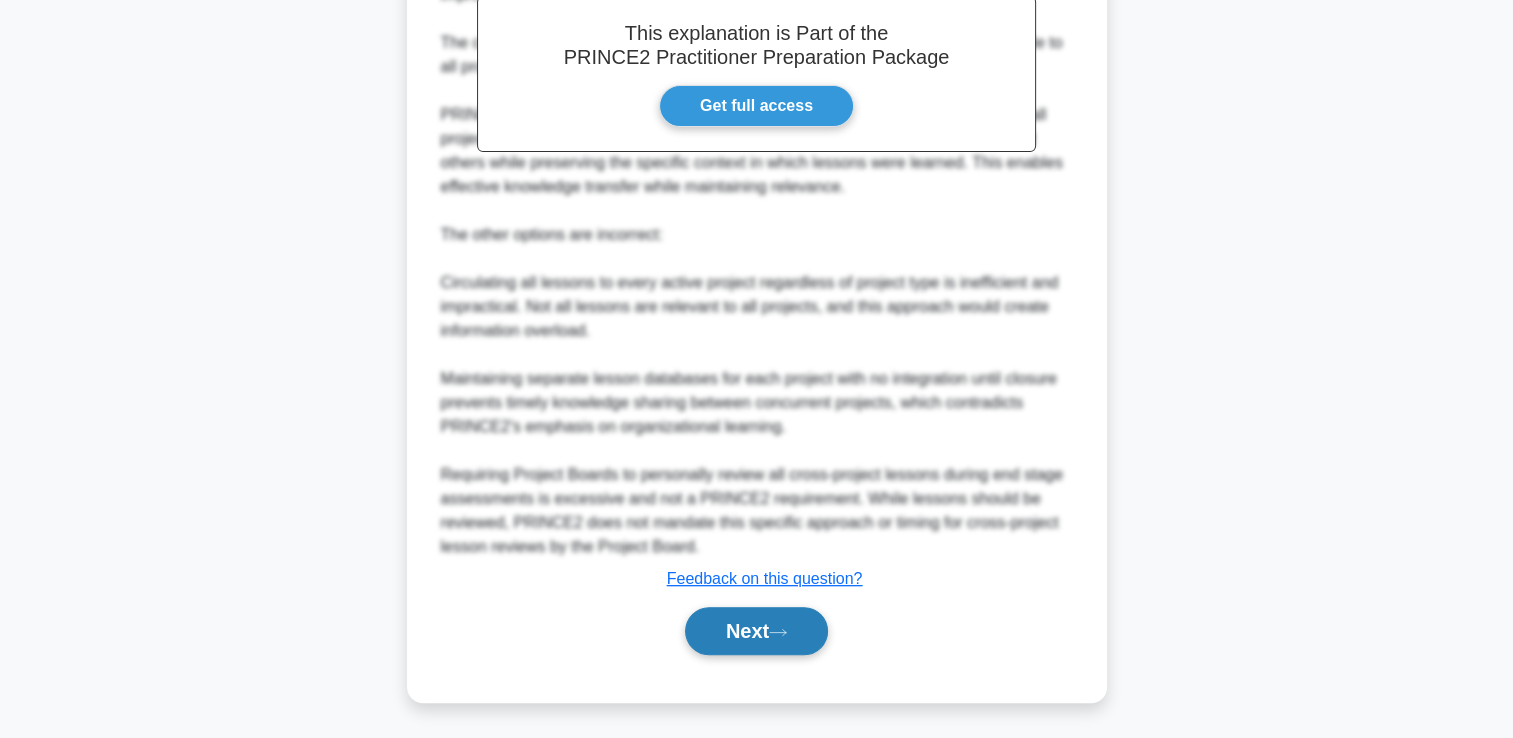 click on "Next" at bounding box center [756, 631] 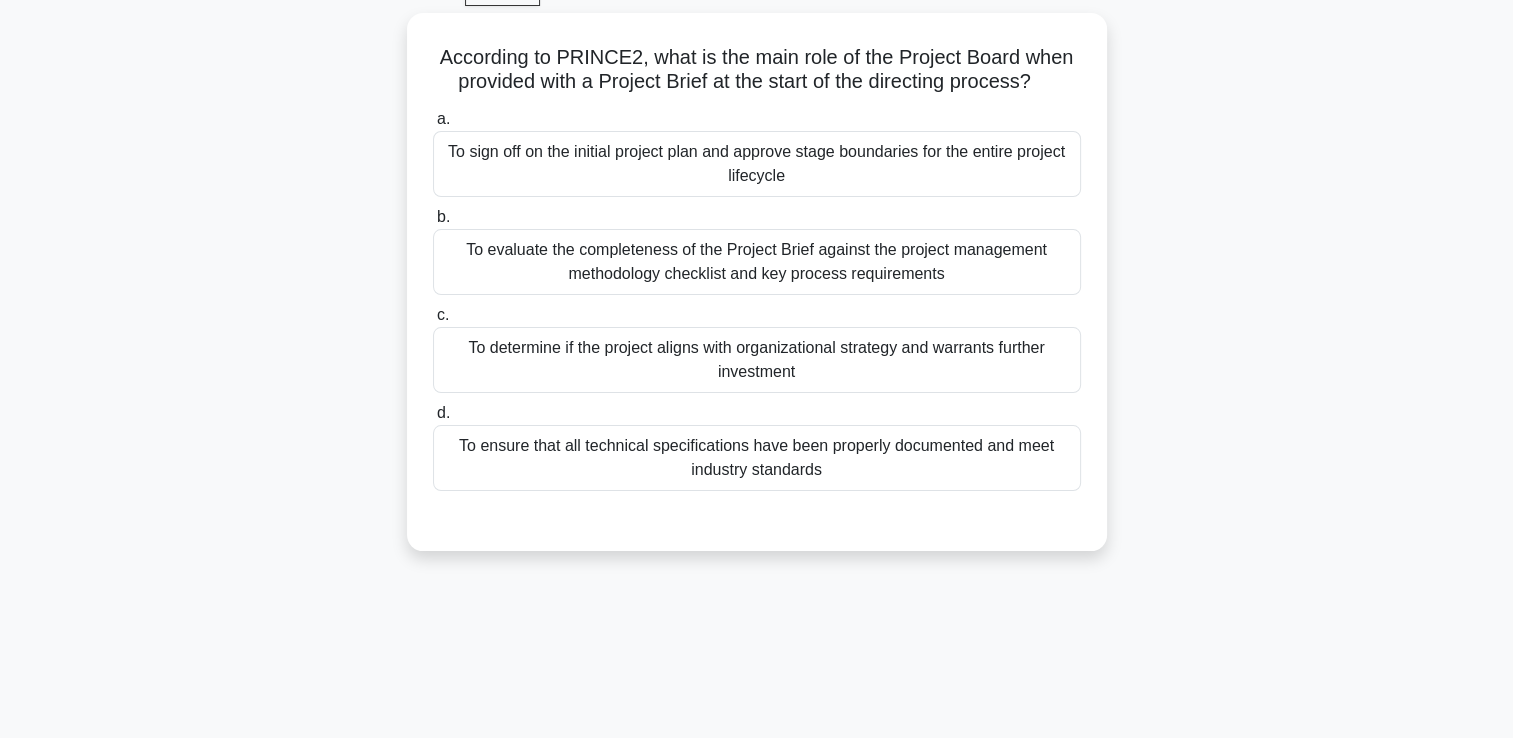 scroll, scrollTop: 102, scrollLeft: 0, axis: vertical 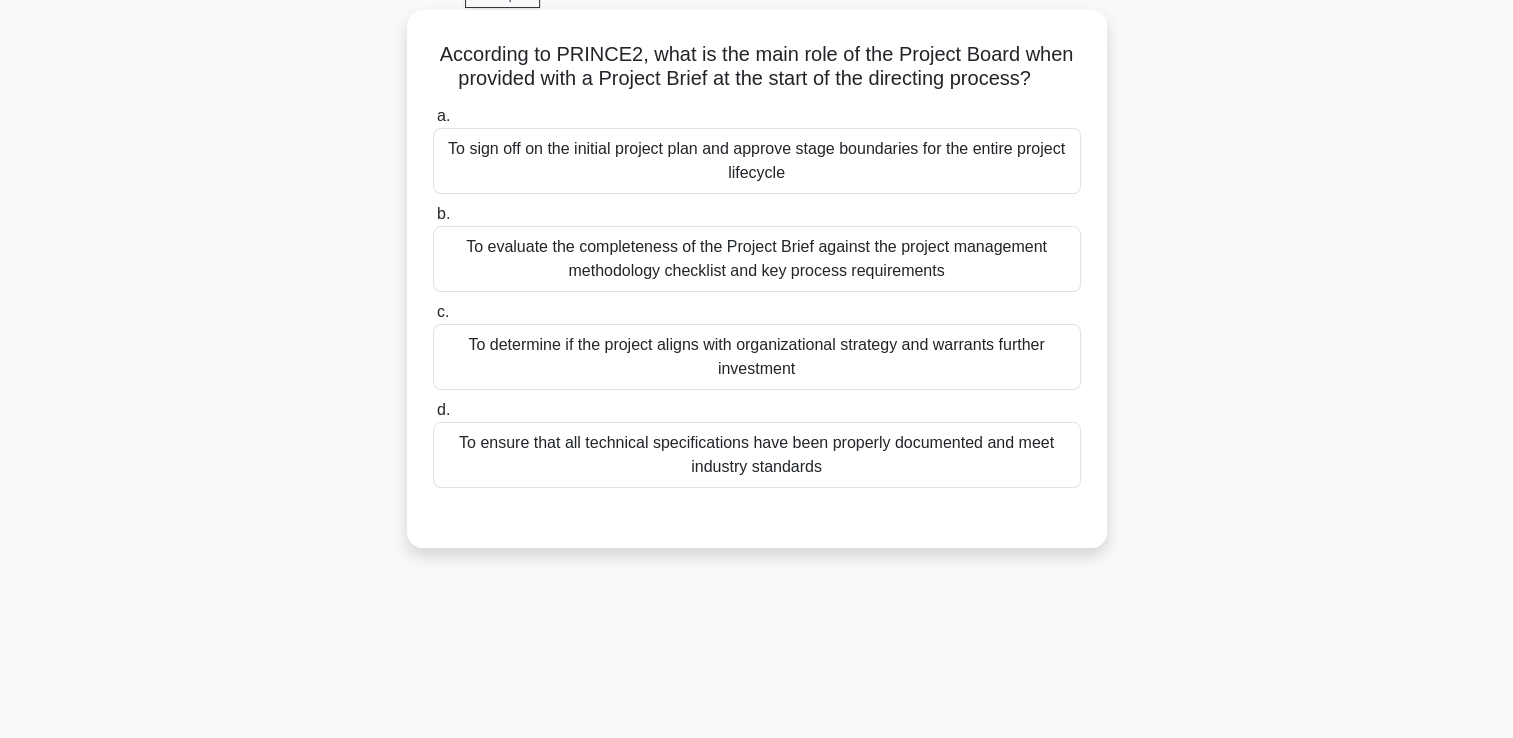 click on "To determine if the project aligns with organizational strategy and warrants further investment" at bounding box center (757, 357) 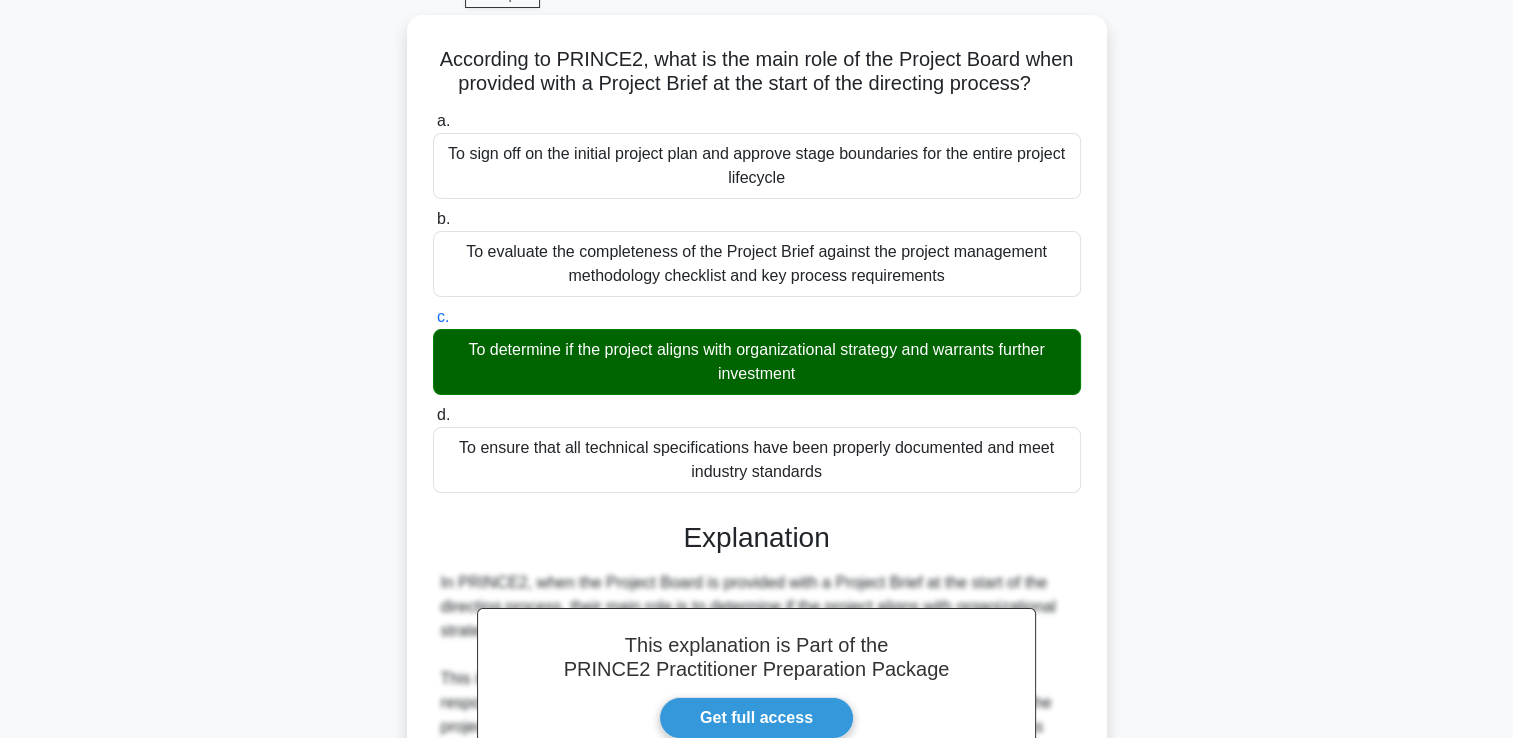 scroll, scrollTop: 589, scrollLeft: 0, axis: vertical 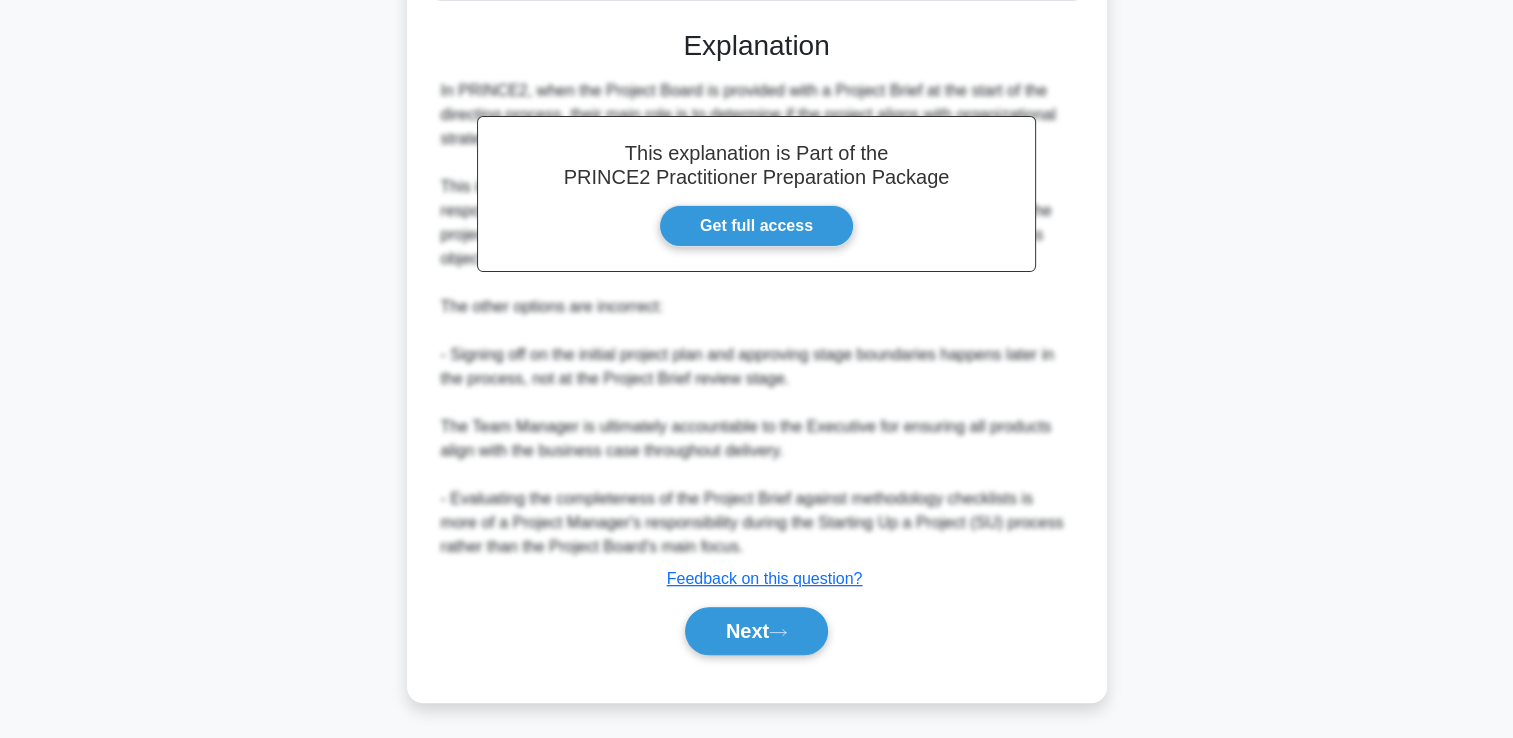 click on "Next" at bounding box center (757, 631) 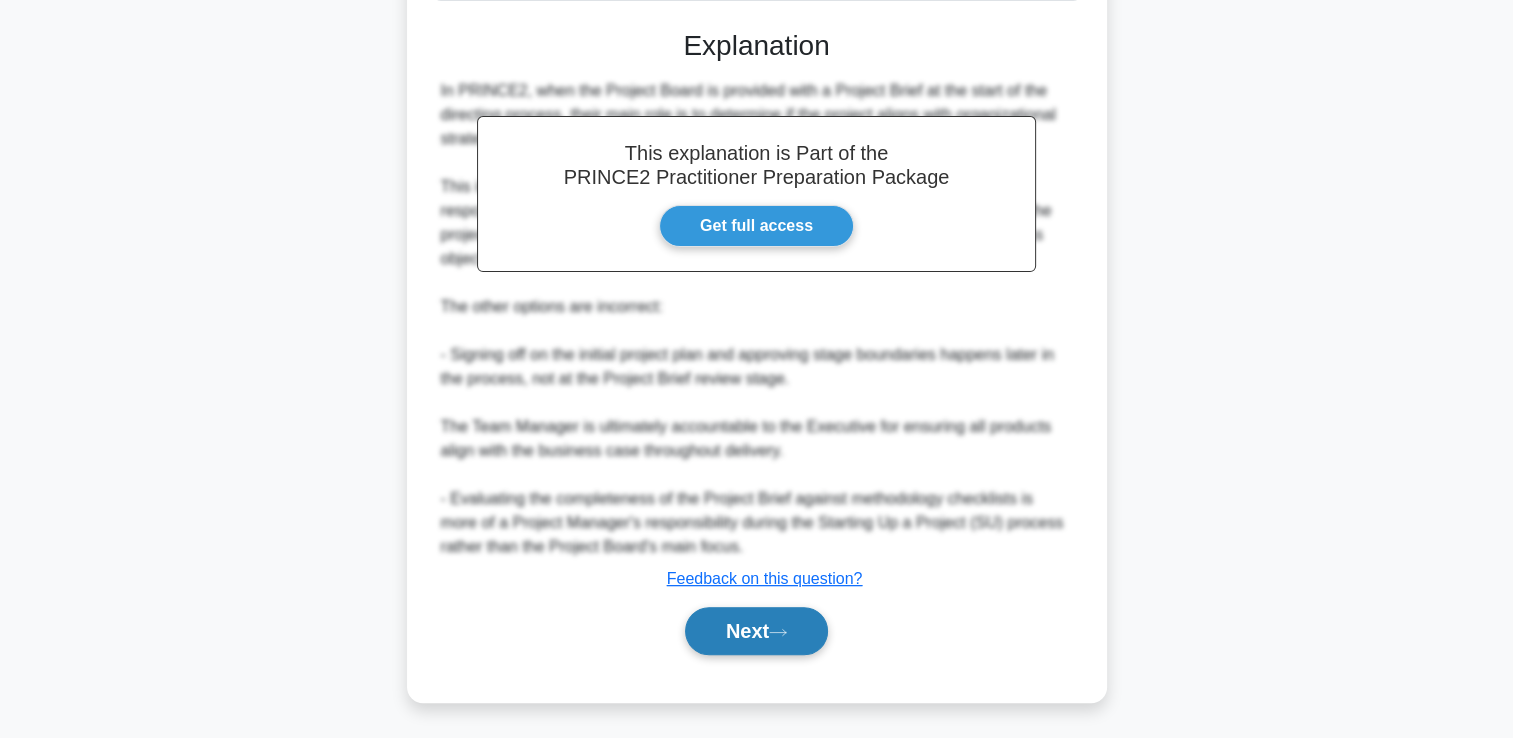 click on "Next" at bounding box center (756, 631) 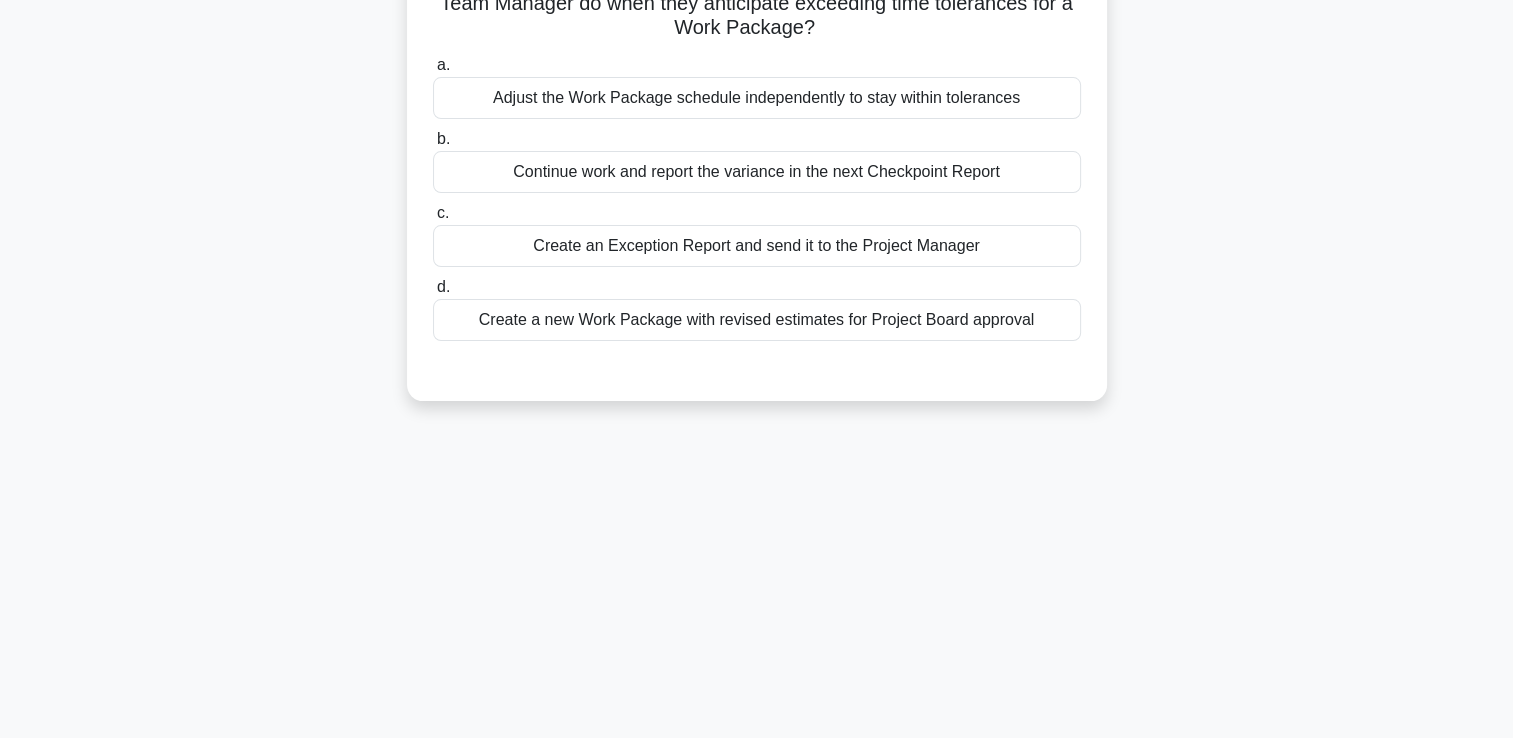 scroll, scrollTop: 142, scrollLeft: 0, axis: vertical 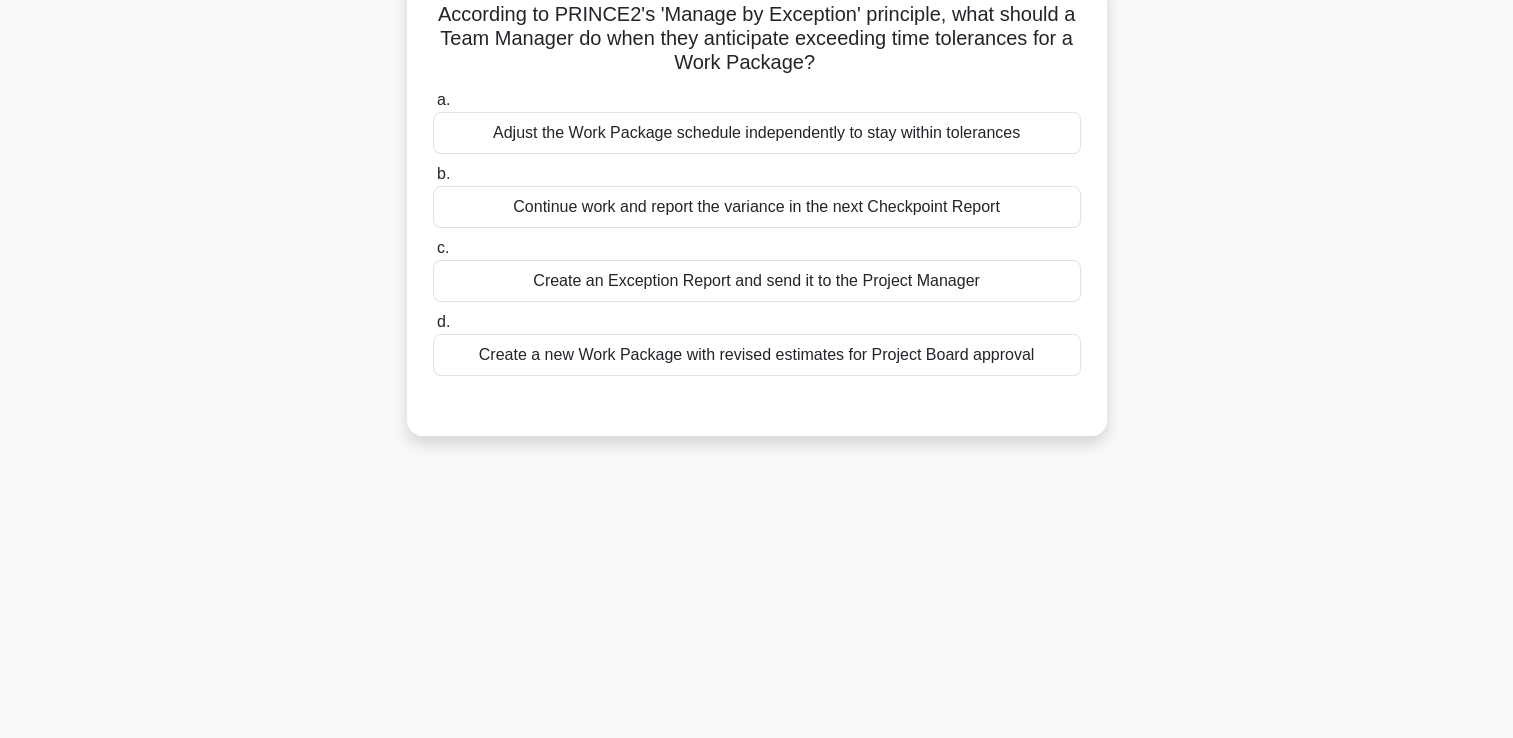 click on "Create an Exception Report and send it to the Project Manager" at bounding box center [757, 281] 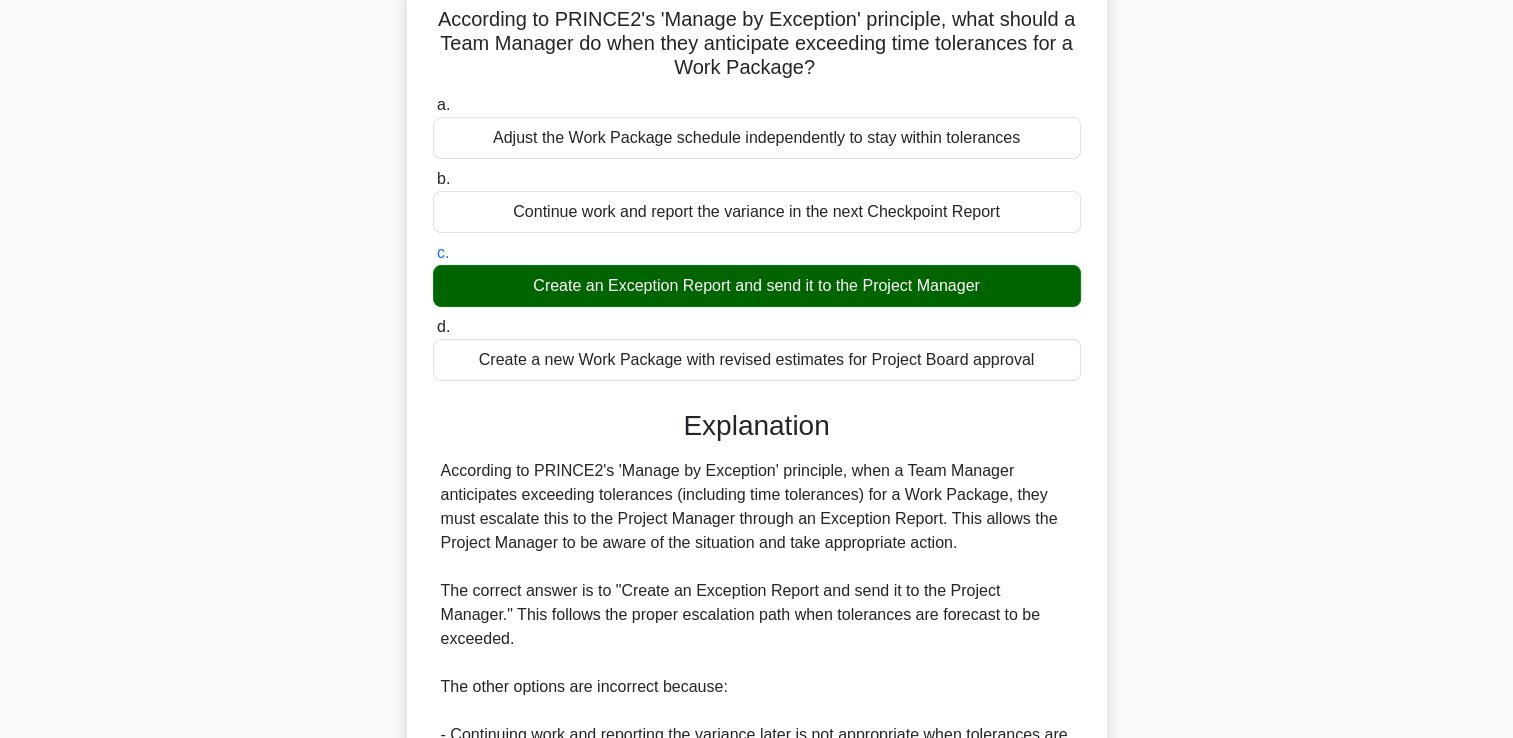 scroll, scrollTop: 493, scrollLeft: 0, axis: vertical 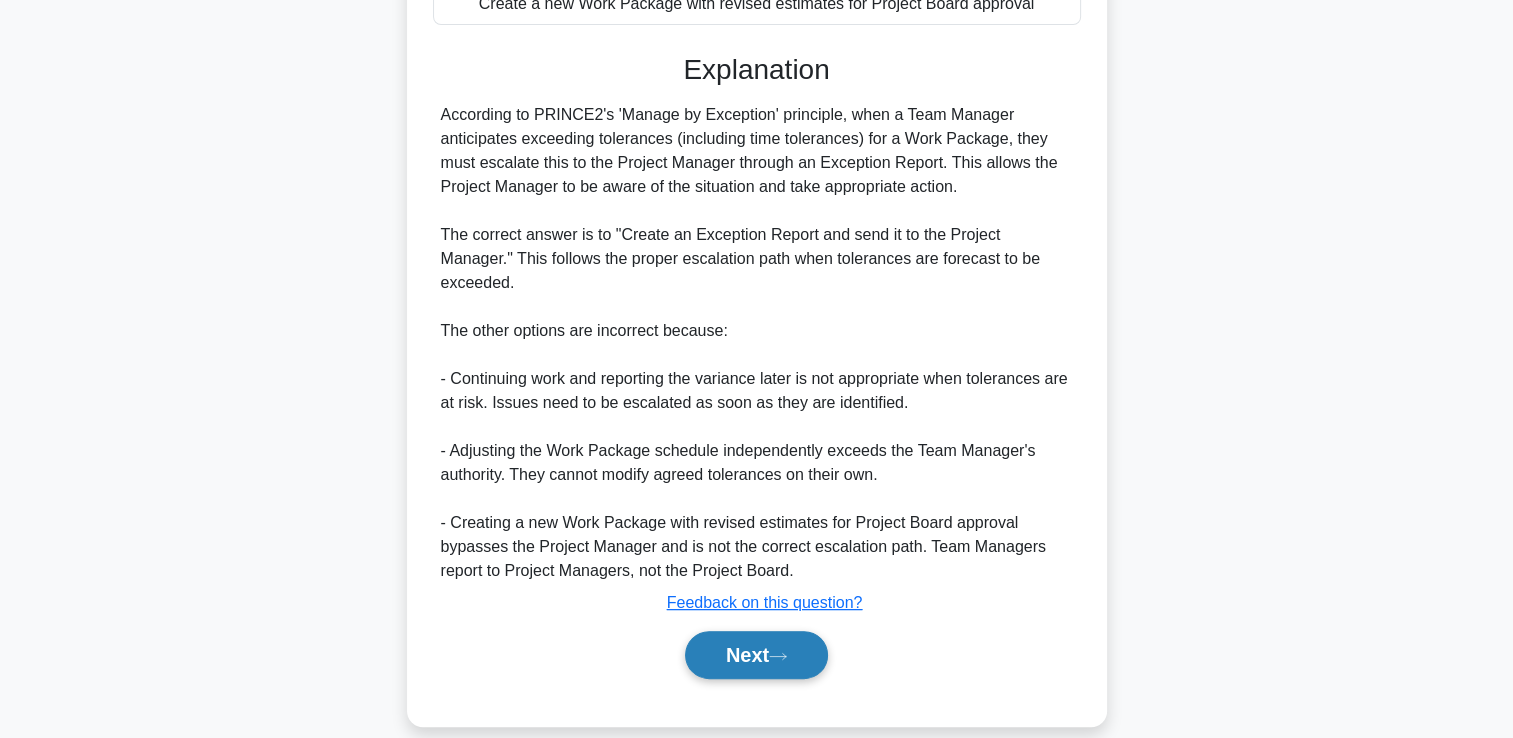 click on "Next" at bounding box center [756, 655] 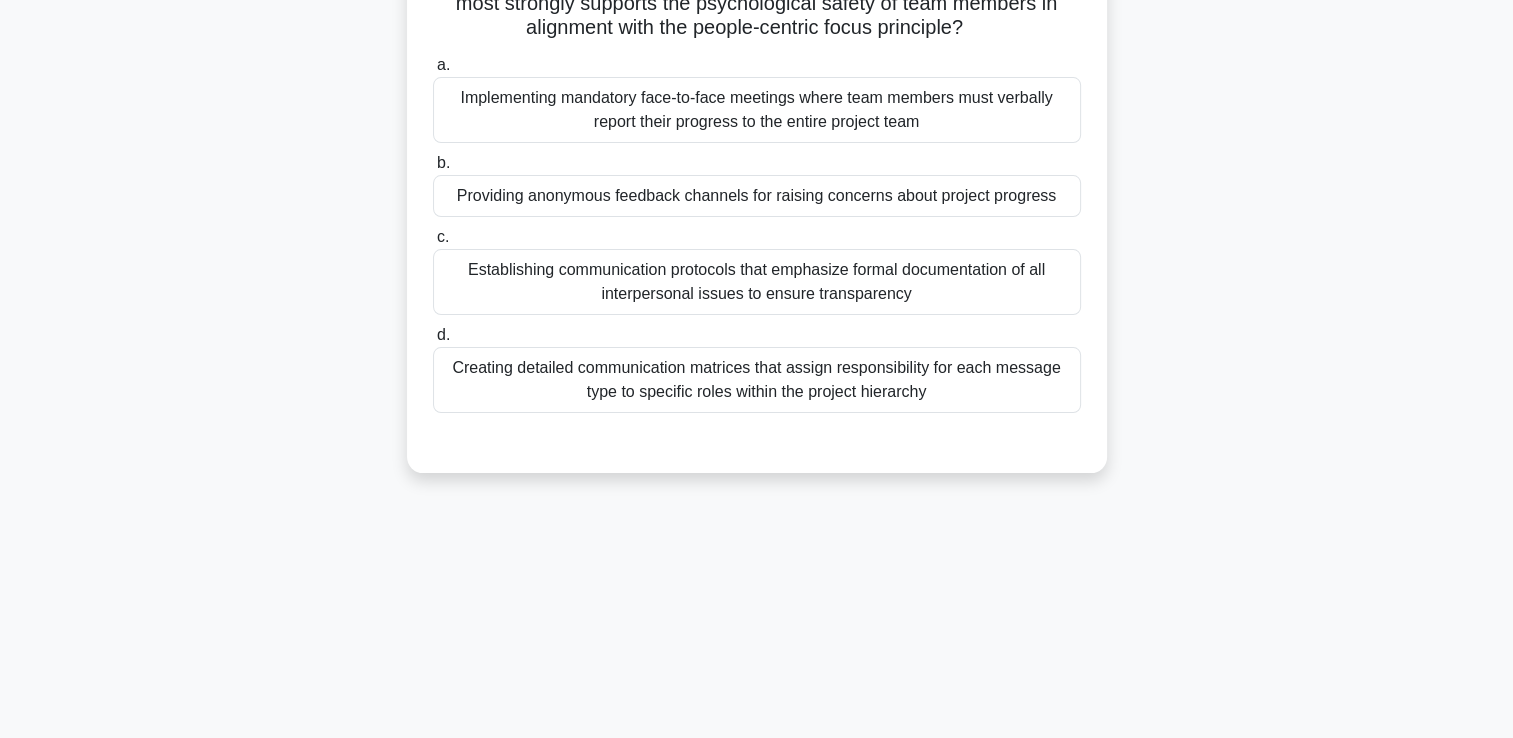 scroll, scrollTop: 142, scrollLeft: 0, axis: vertical 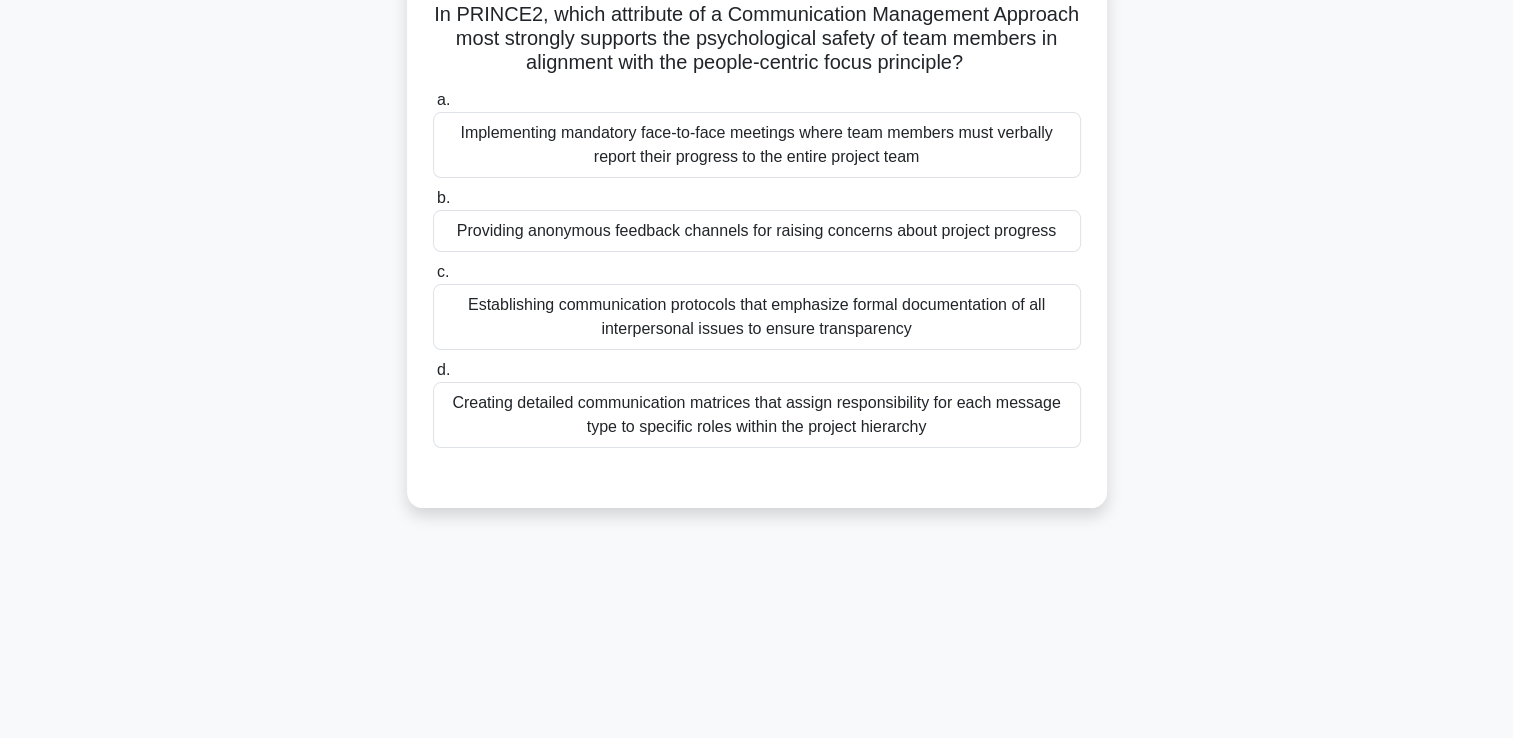 click on "Establishing communication protocols that emphasize formal documentation of all interpersonal issues to ensure transparency" at bounding box center [757, 317] 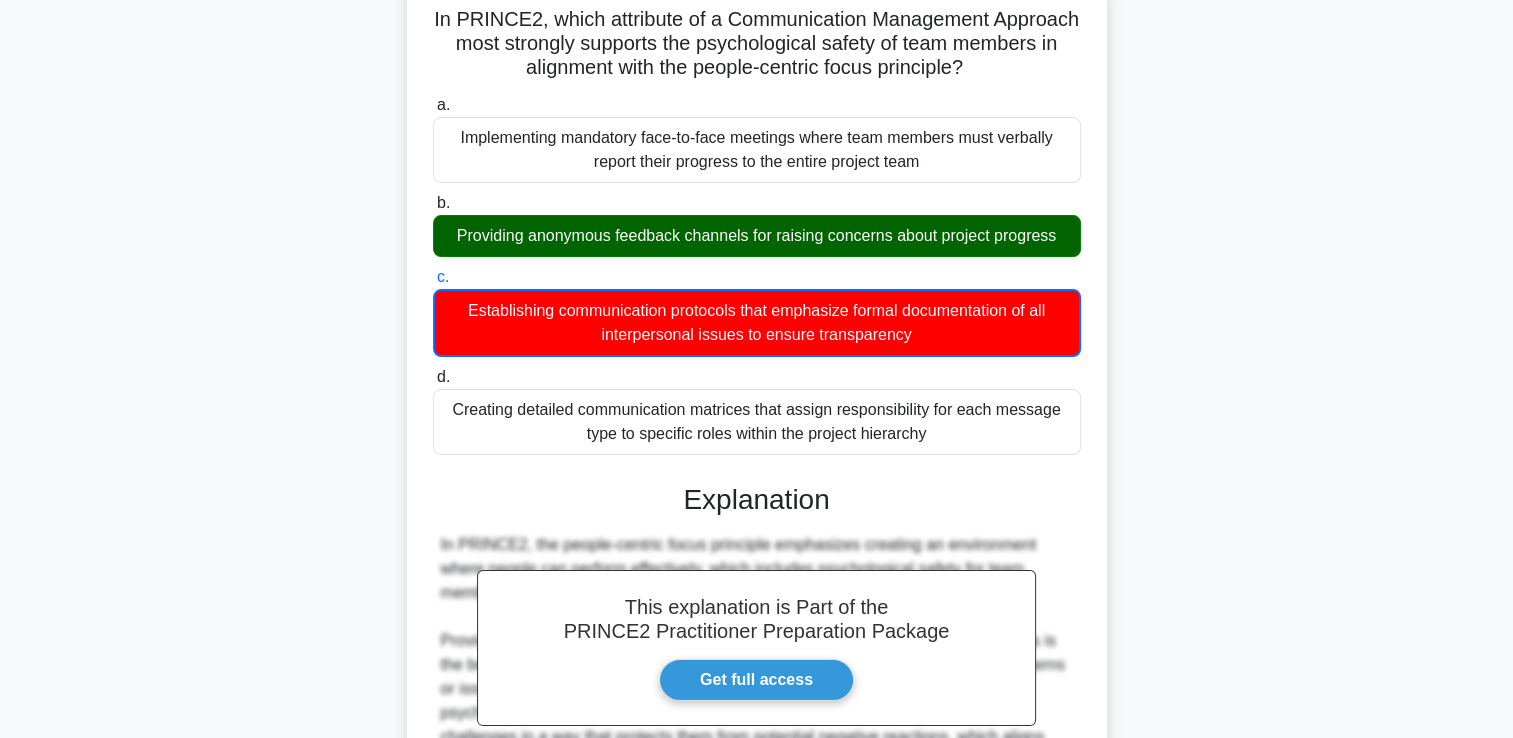 scroll, scrollTop: 687, scrollLeft: 0, axis: vertical 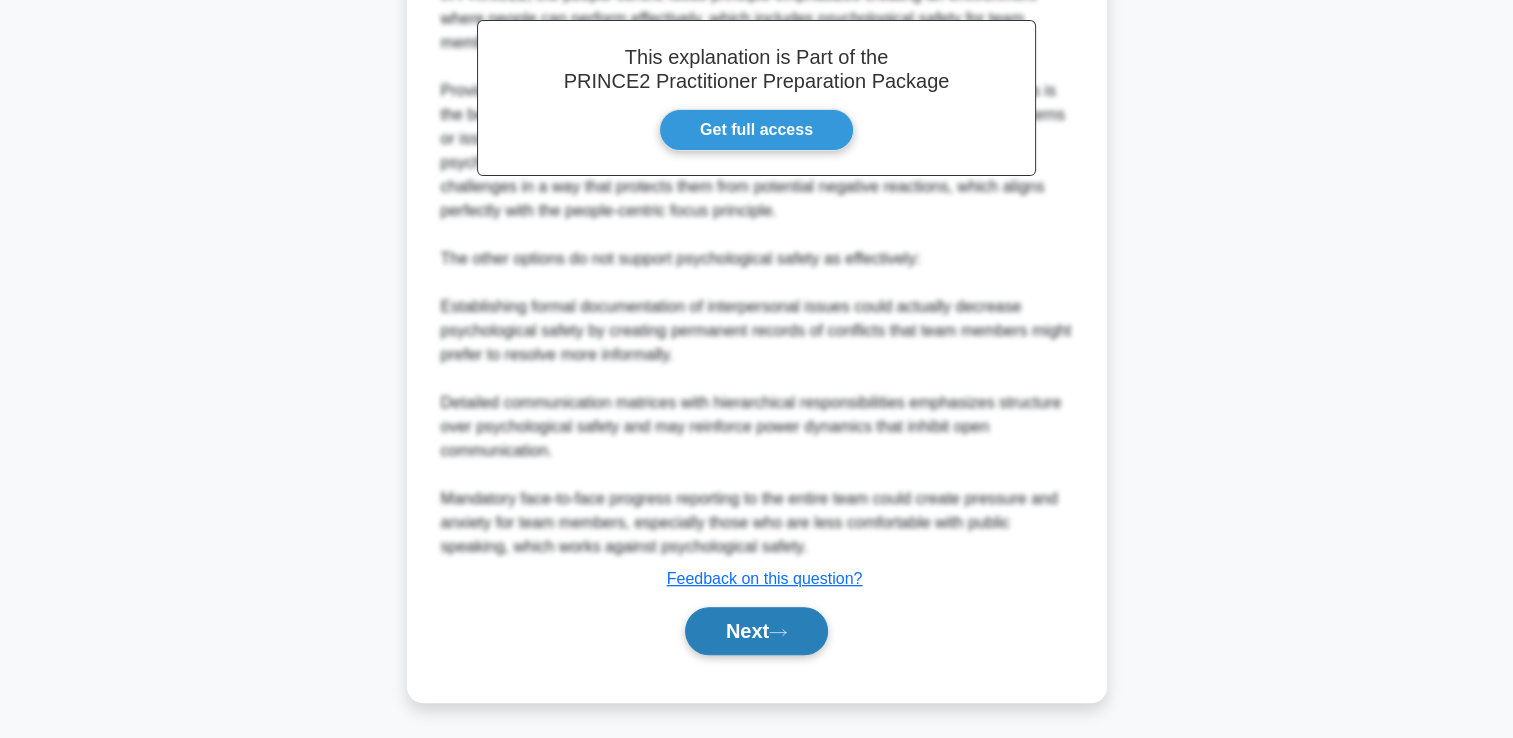 click 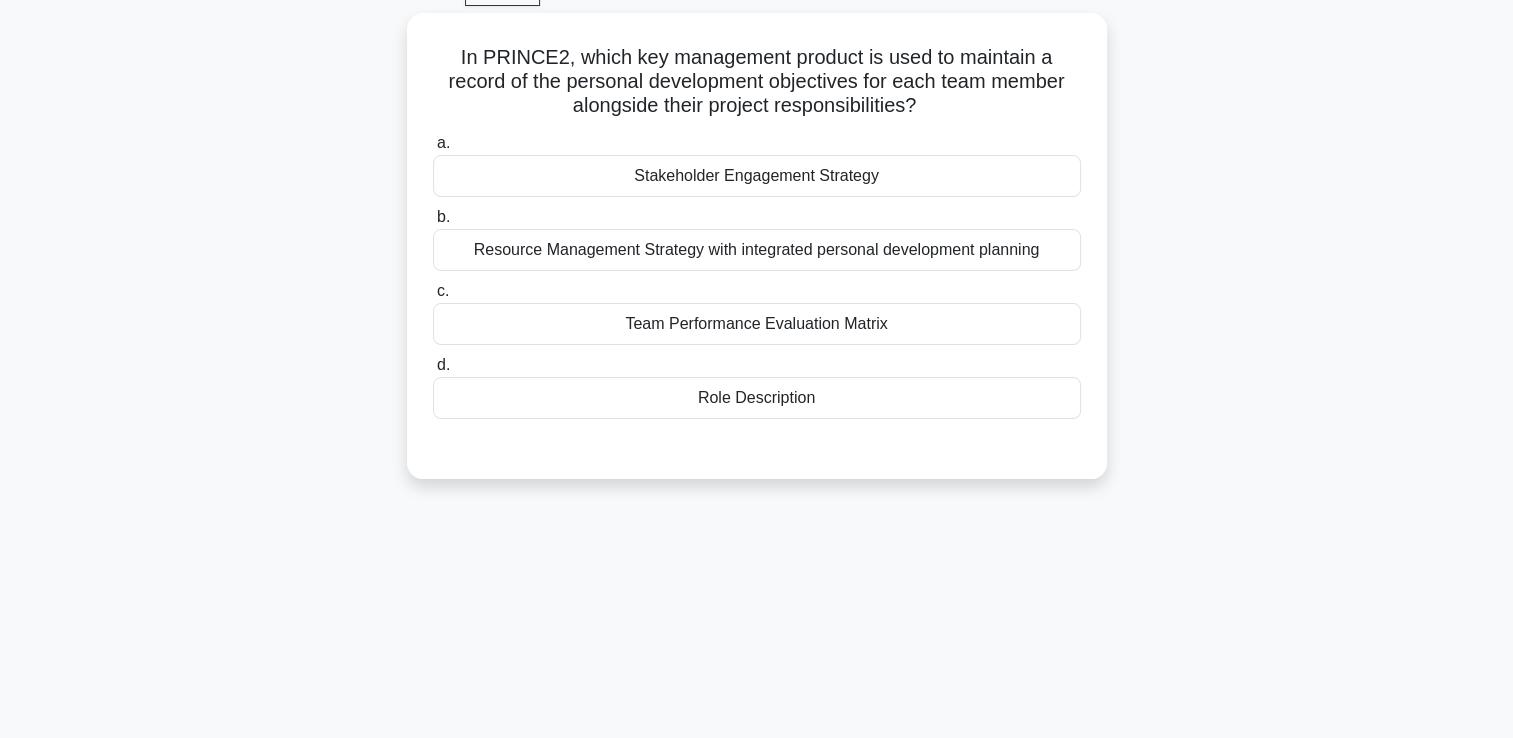 scroll, scrollTop: 102, scrollLeft: 0, axis: vertical 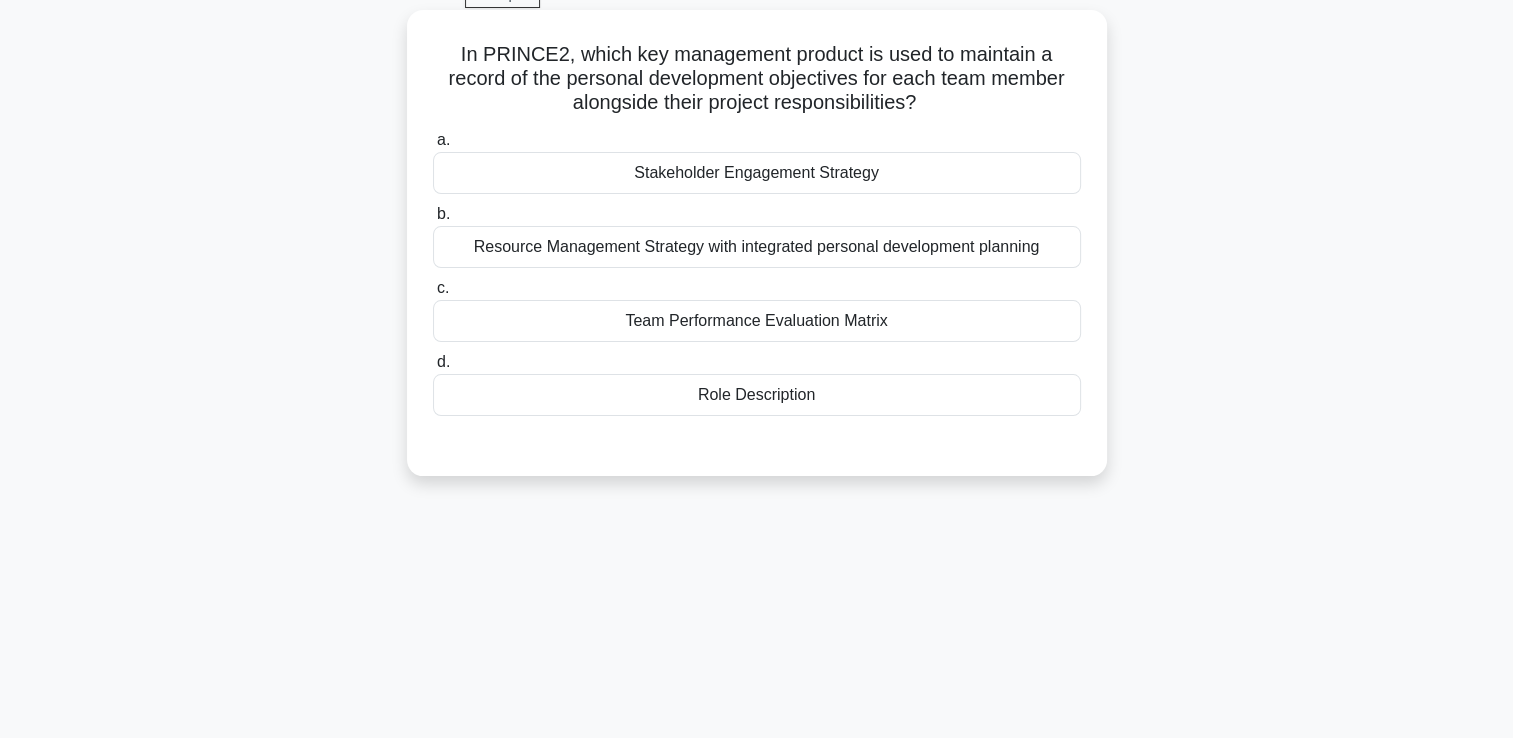 click on "Role Description" at bounding box center (757, 395) 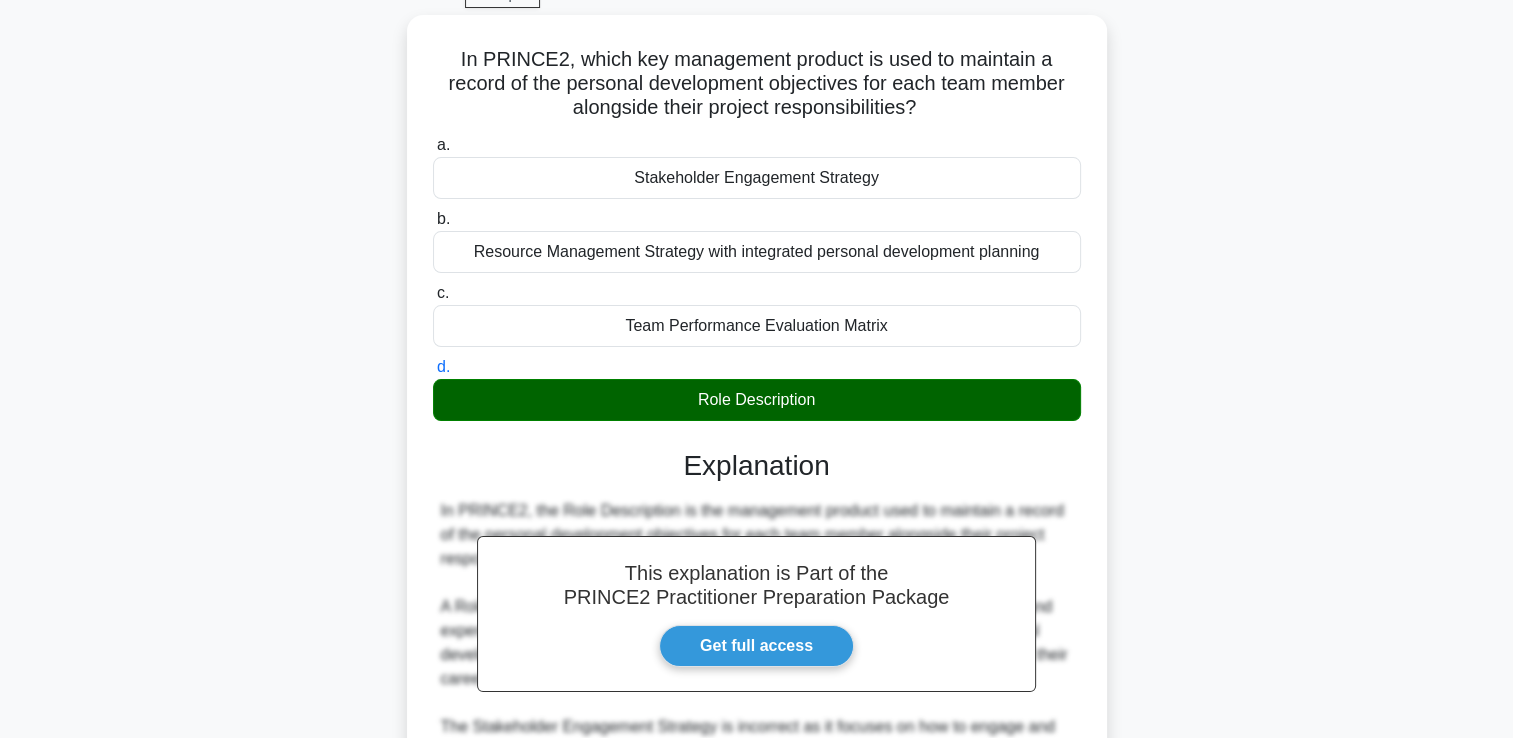 scroll, scrollTop: 517, scrollLeft: 0, axis: vertical 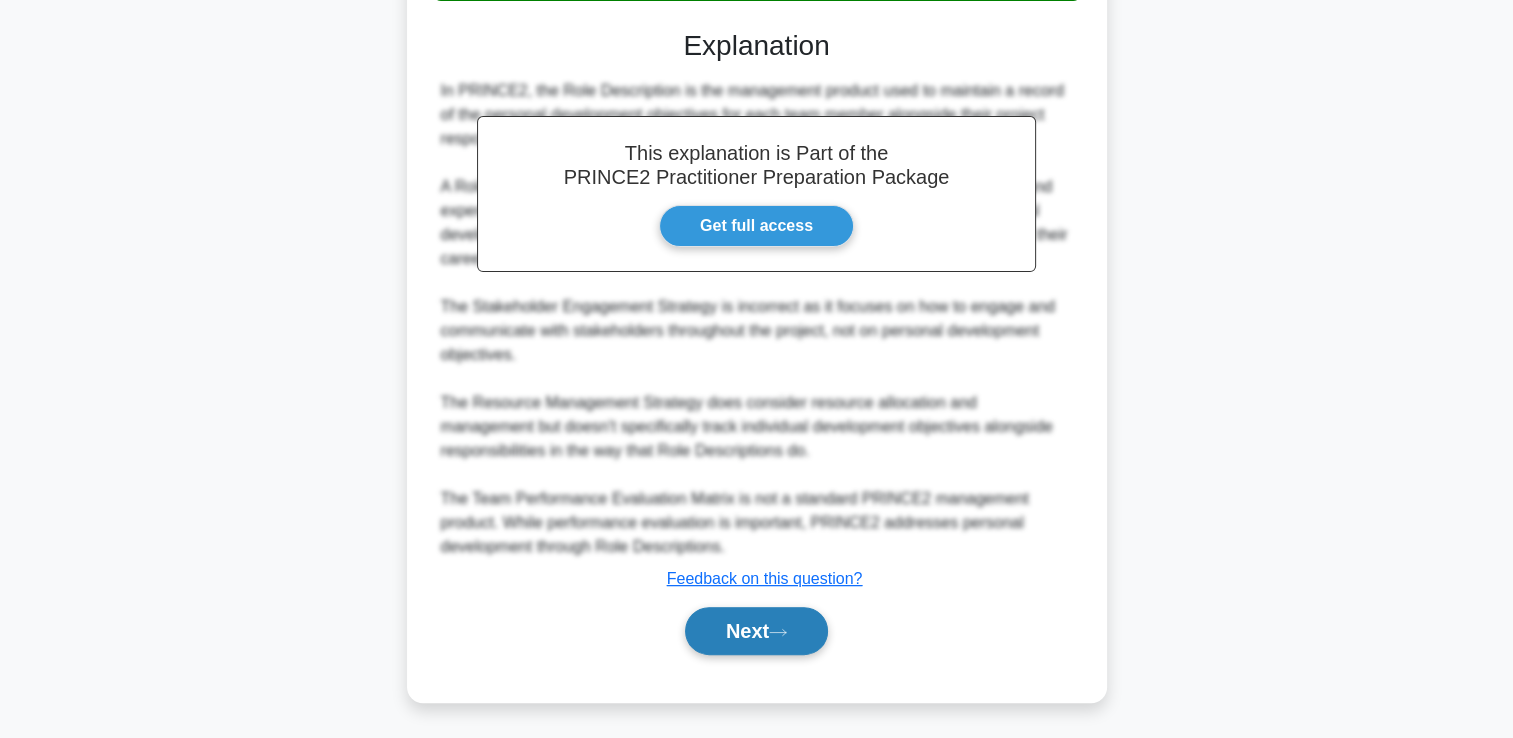 click on "Next" at bounding box center [756, 631] 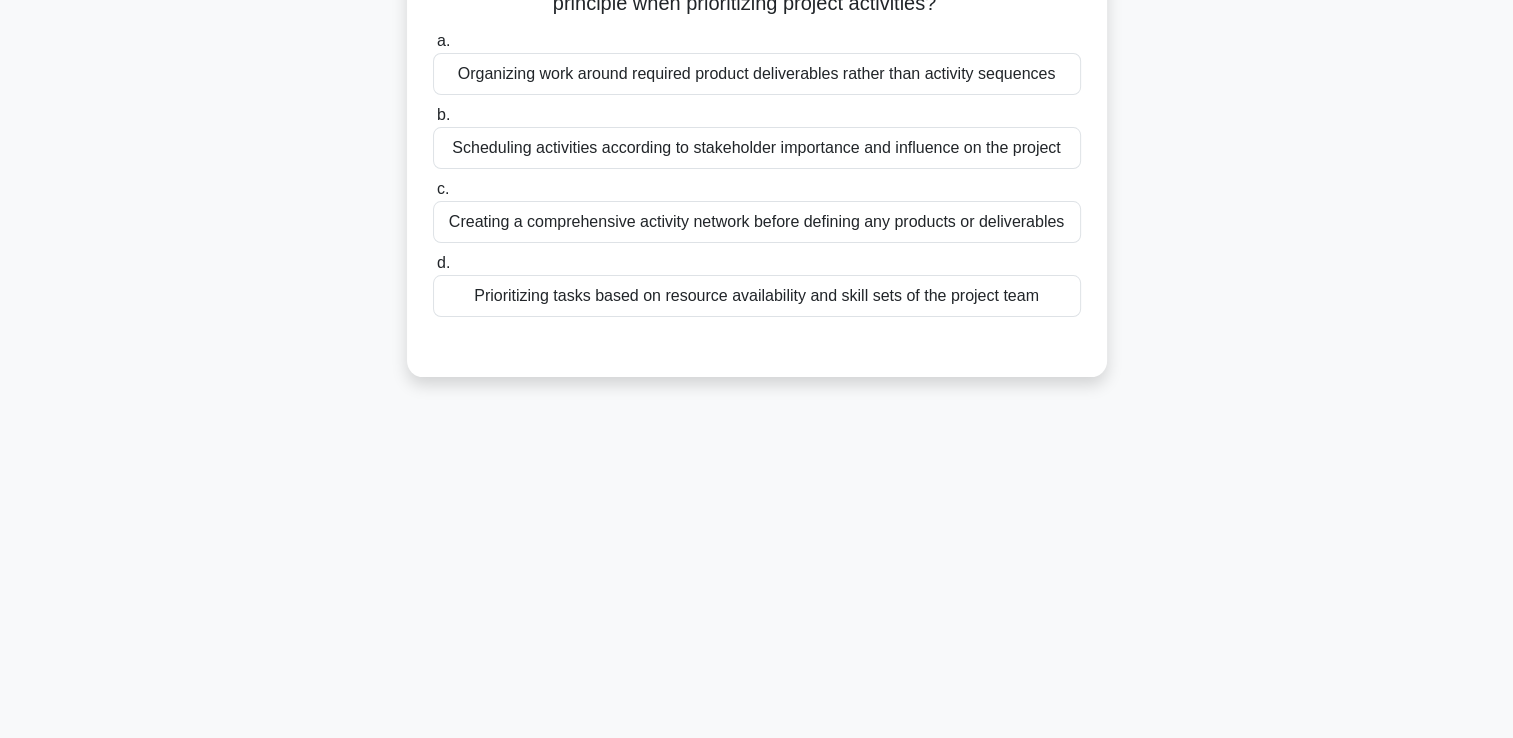 scroll, scrollTop: 142, scrollLeft: 0, axis: vertical 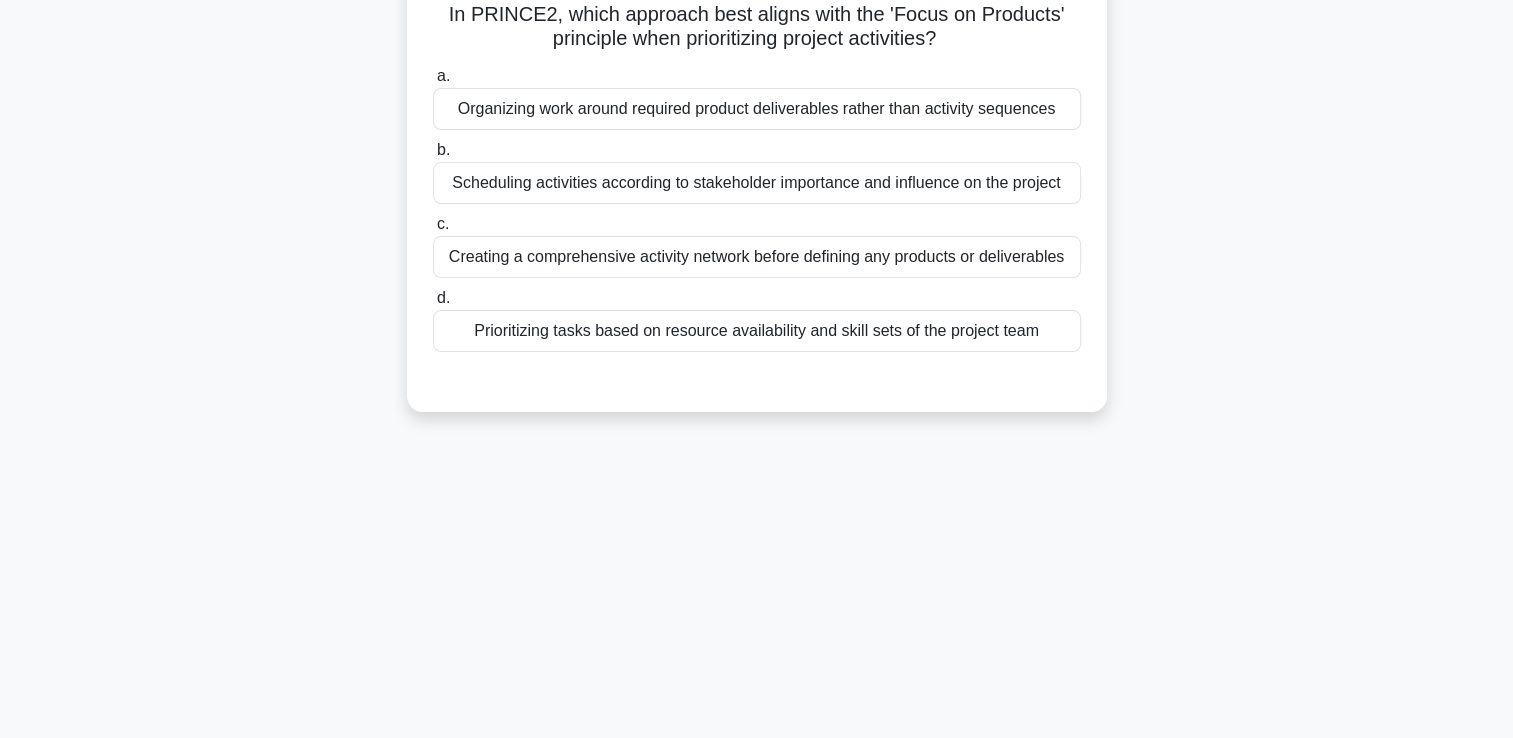 click on "Organizing work around required product deliverables rather than activity sequences" at bounding box center [757, 109] 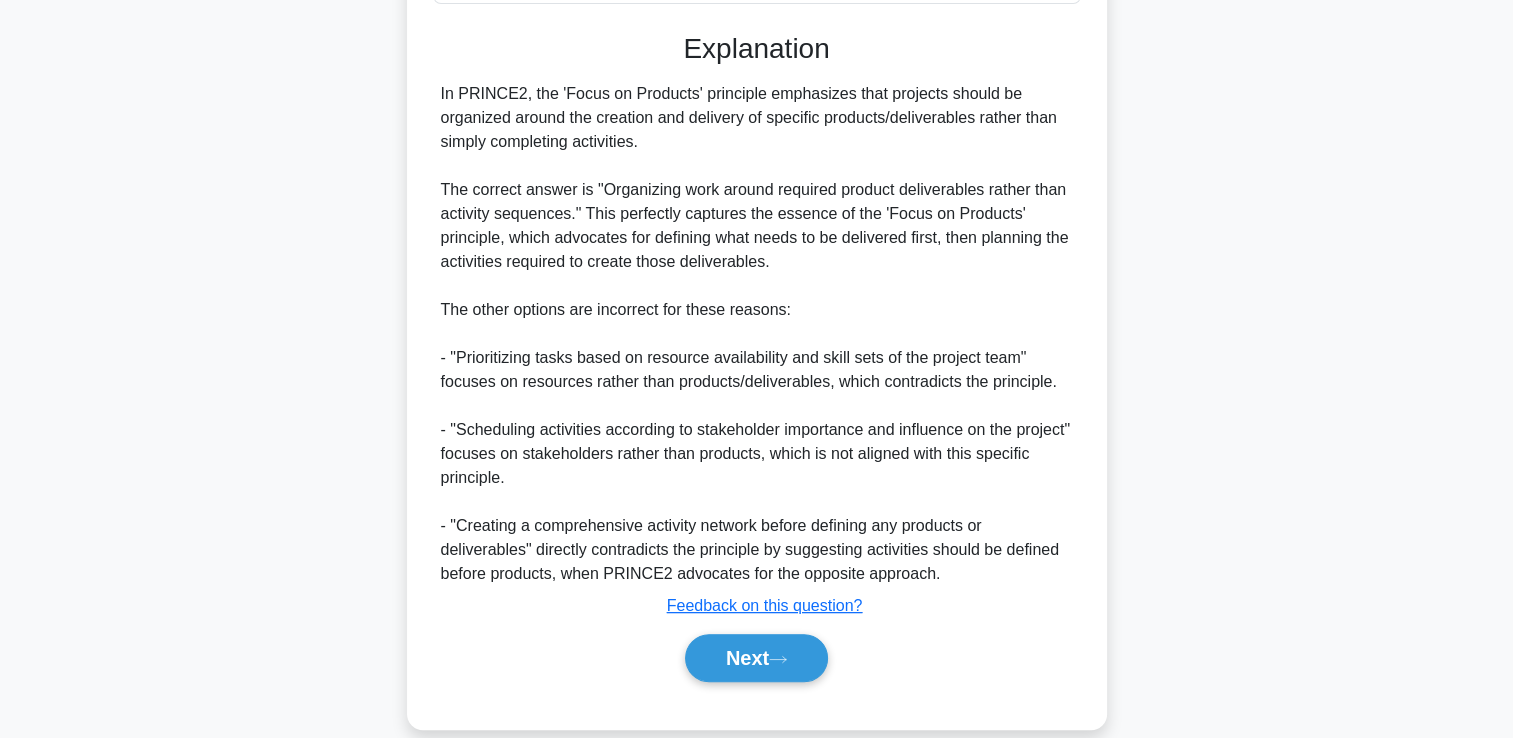 scroll, scrollTop: 508, scrollLeft: 0, axis: vertical 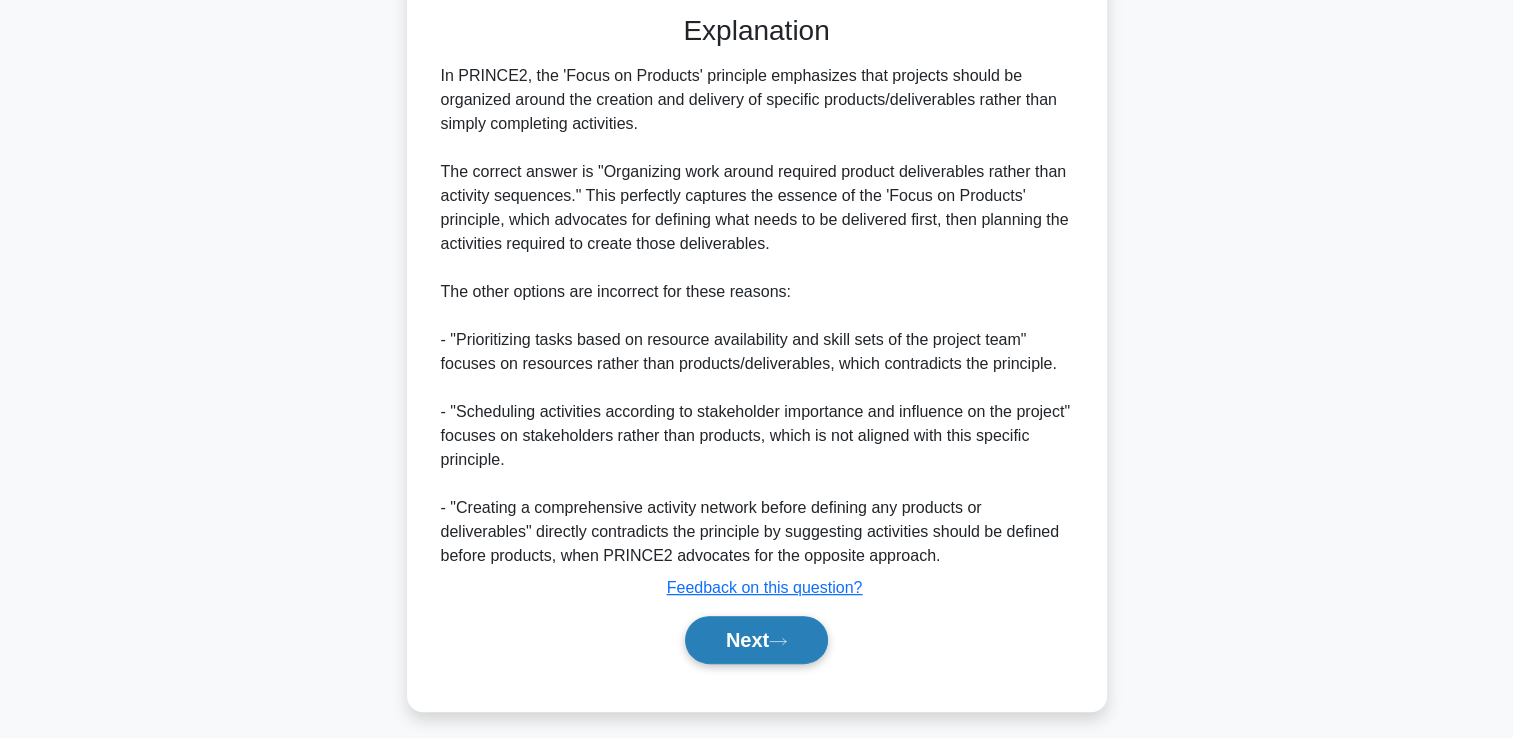 click on "Next" at bounding box center [756, 640] 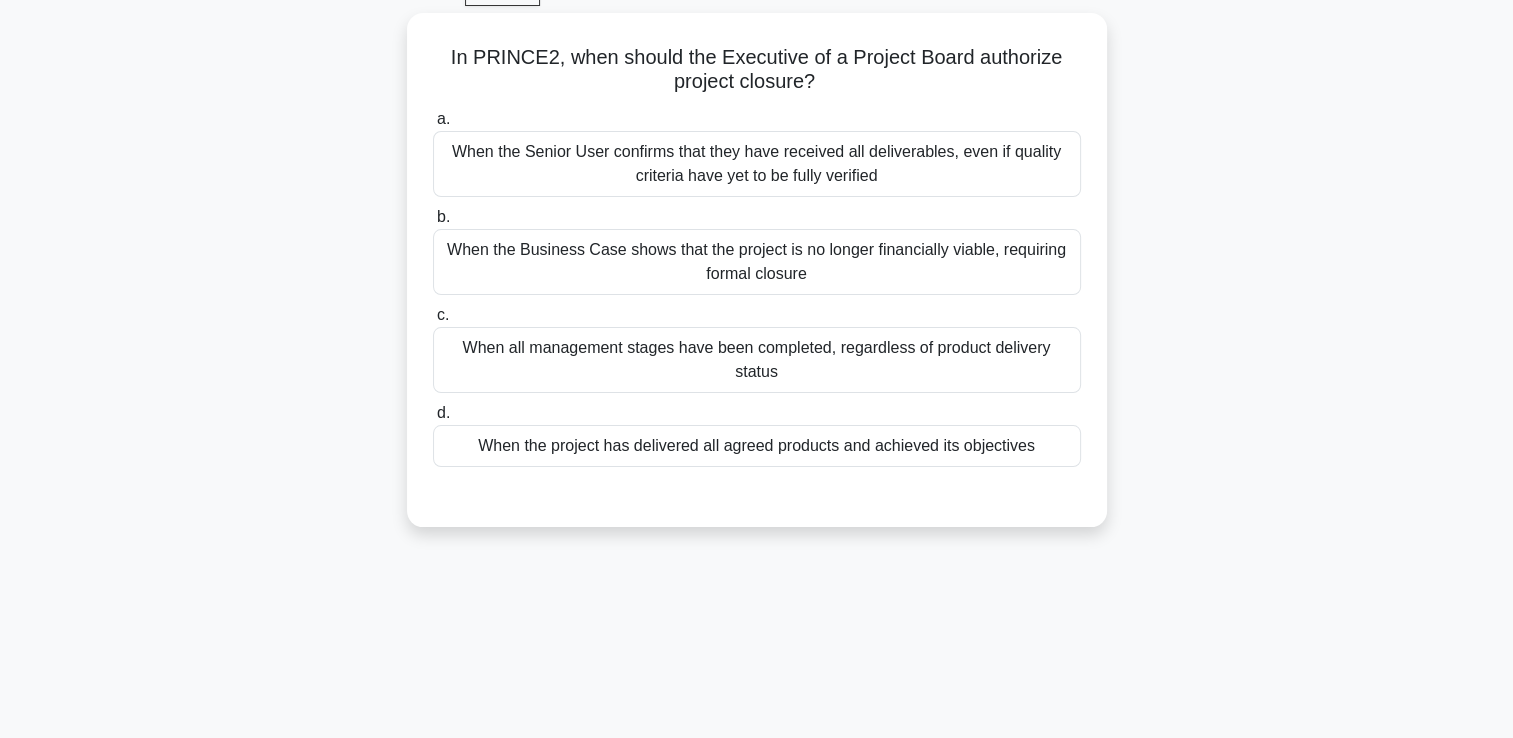 scroll, scrollTop: 102, scrollLeft: 0, axis: vertical 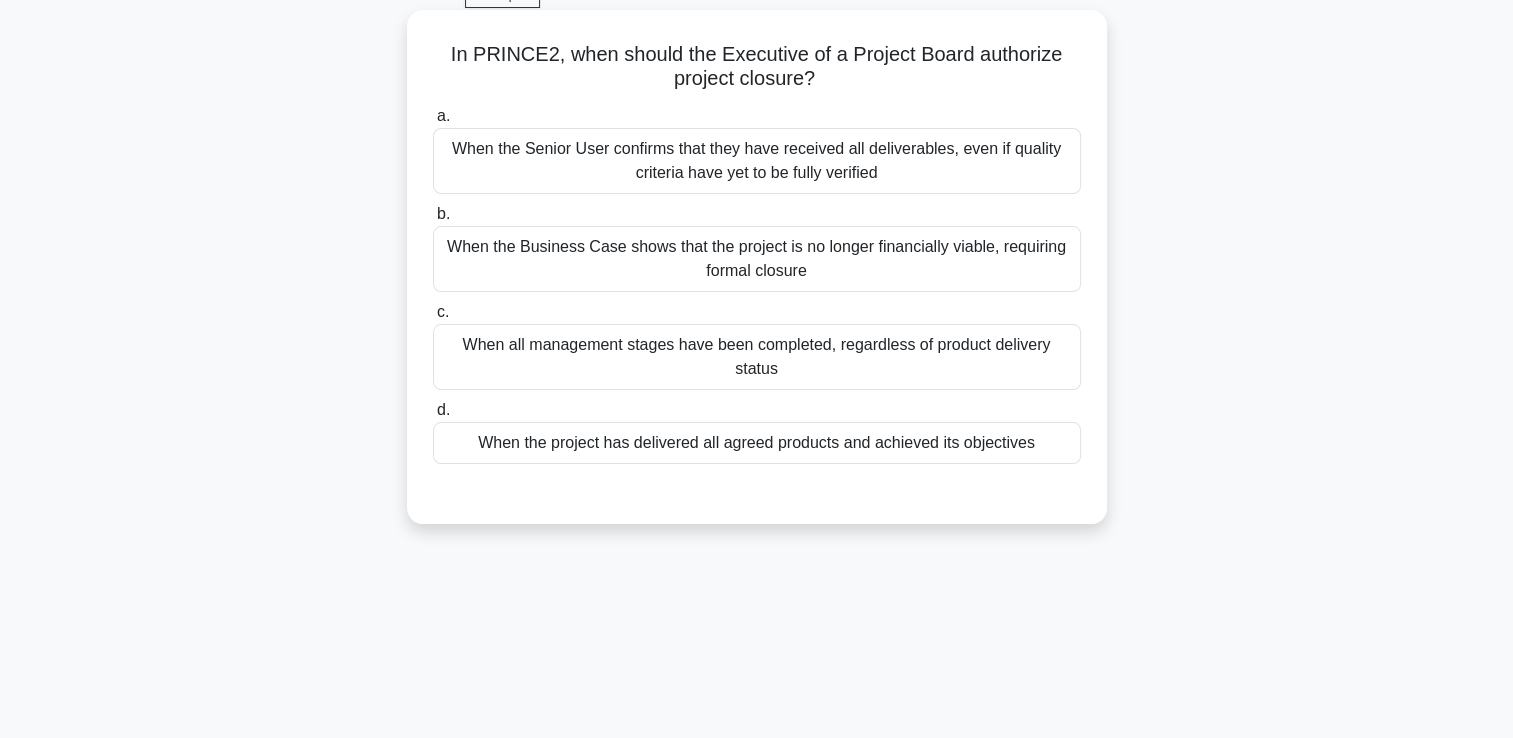 click on "When the Business Case shows that the project is no longer financially viable, requiring formal closure" at bounding box center [757, 259] 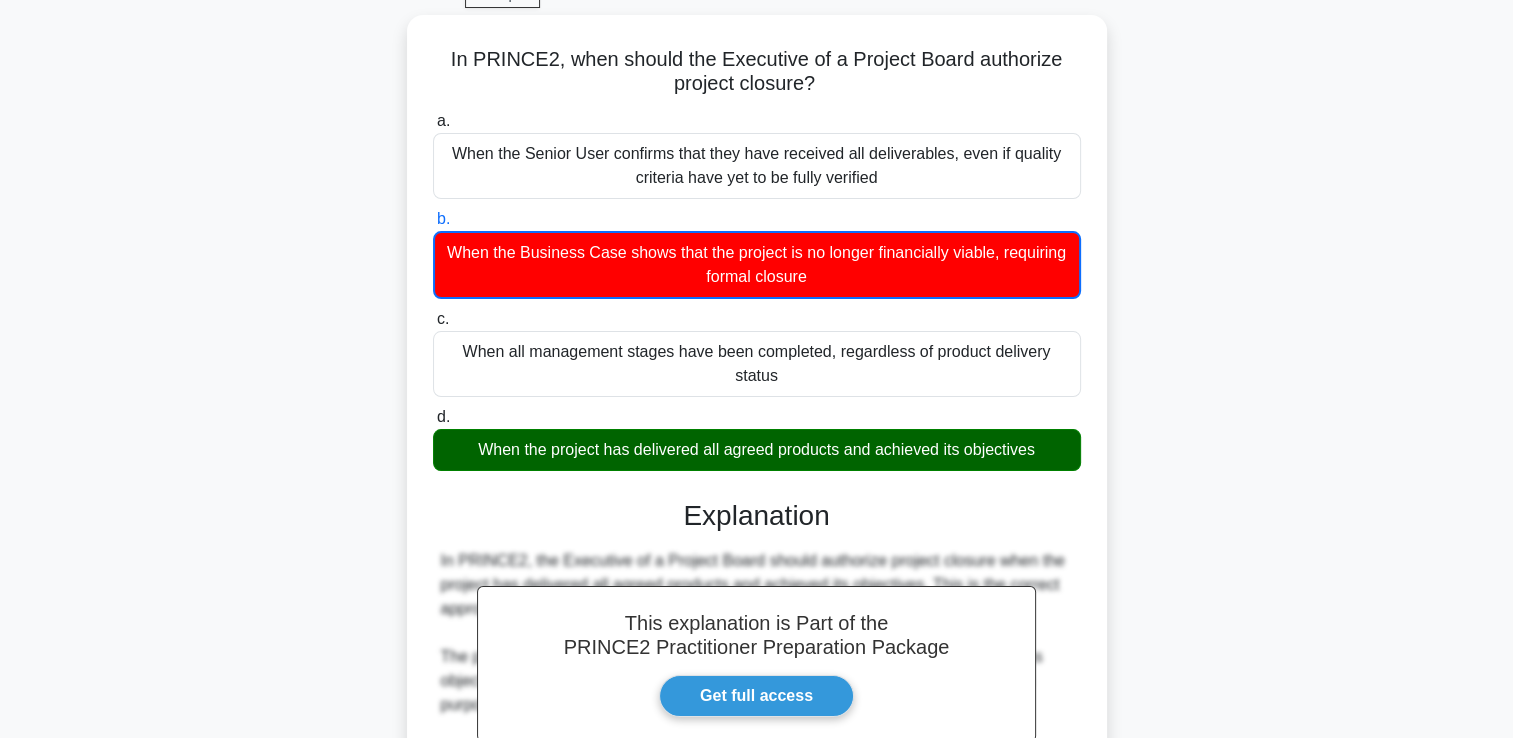scroll, scrollTop: 567, scrollLeft: 0, axis: vertical 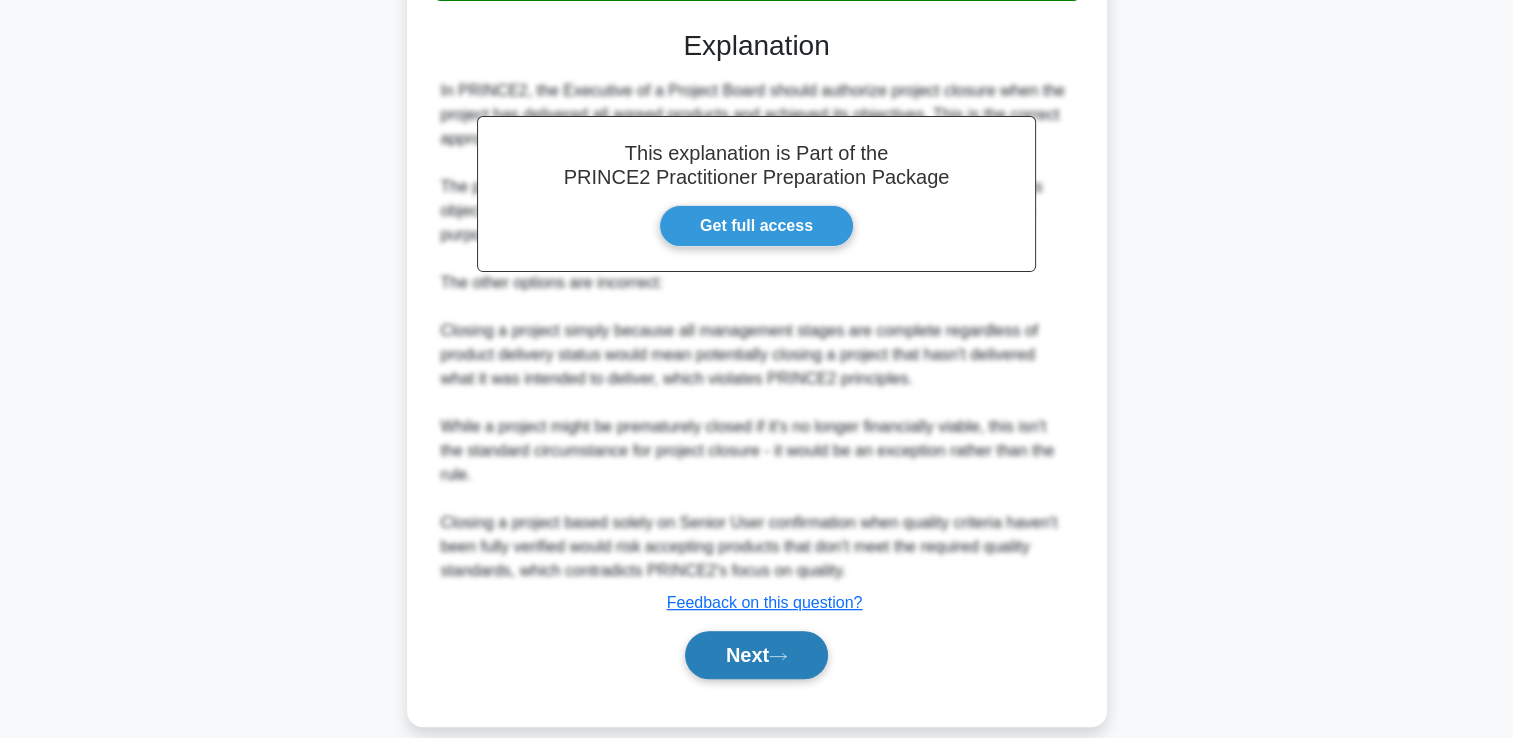 click on "Next" at bounding box center [756, 655] 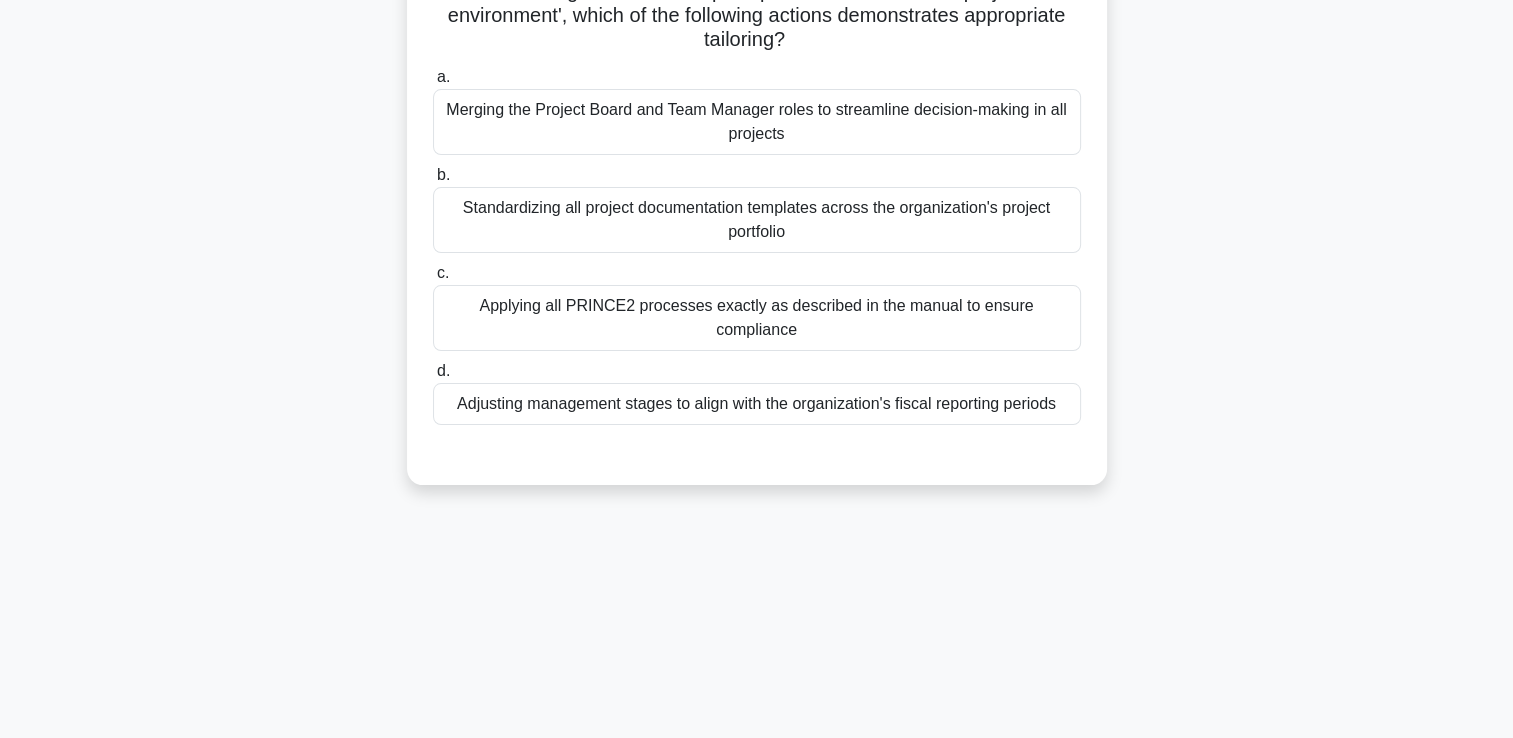 scroll, scrollTop: 142, scrollLeft: 0, axis: vertical 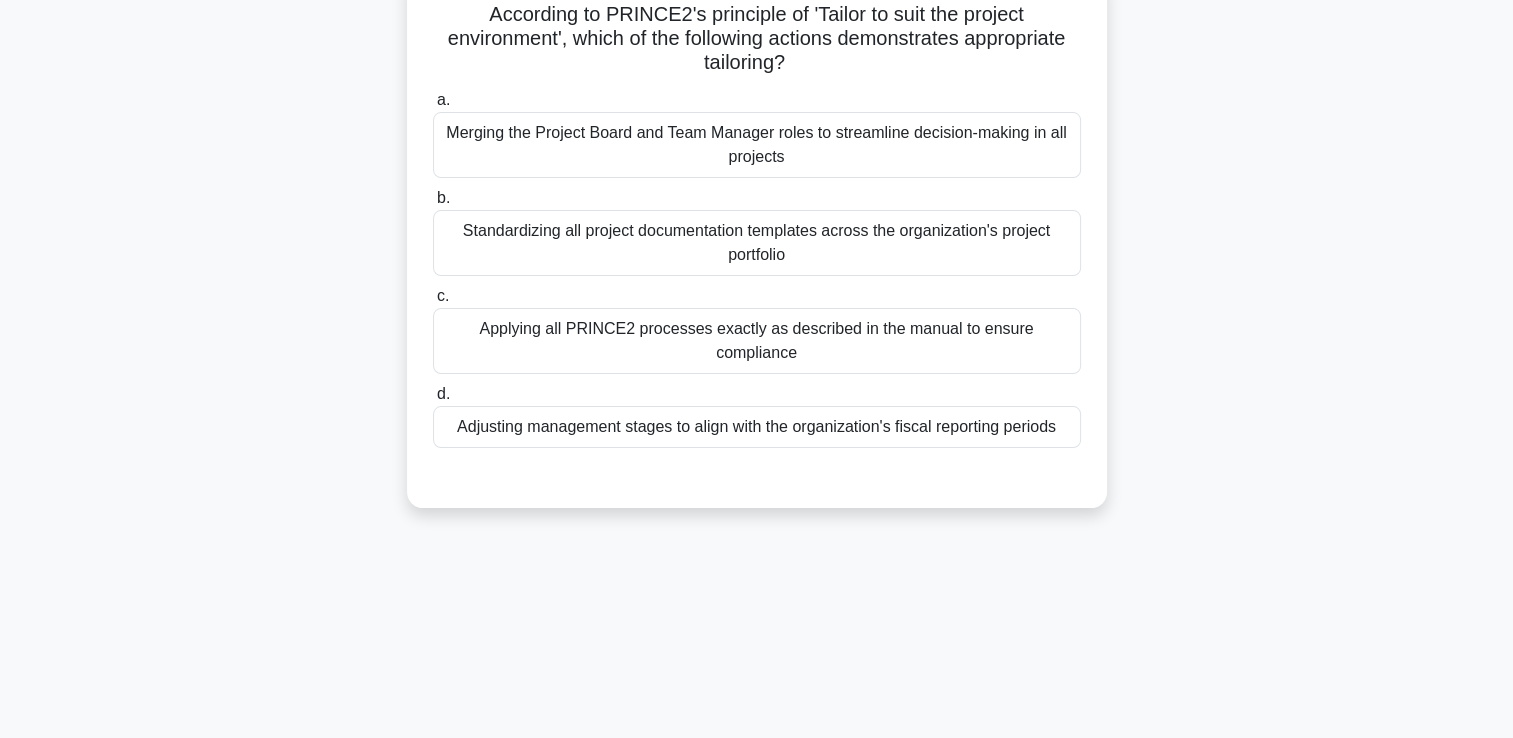 click on "a. Merging the Project Board and Team Manager roles to streamline decision-making in all projects b. c." at bounding box center [757, 268] 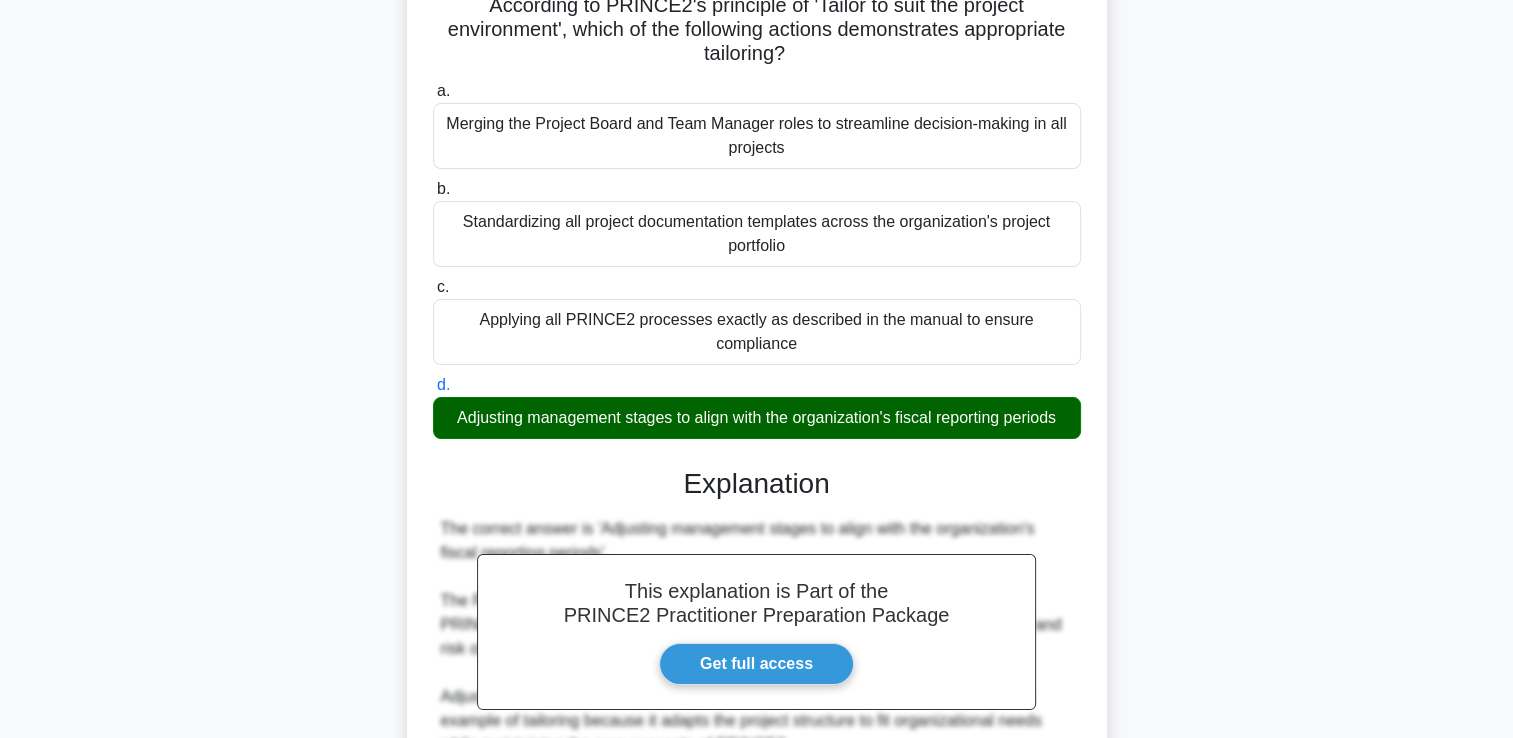 scroll, scrollTop: 661, scrollLeft: 0, axis: vertical 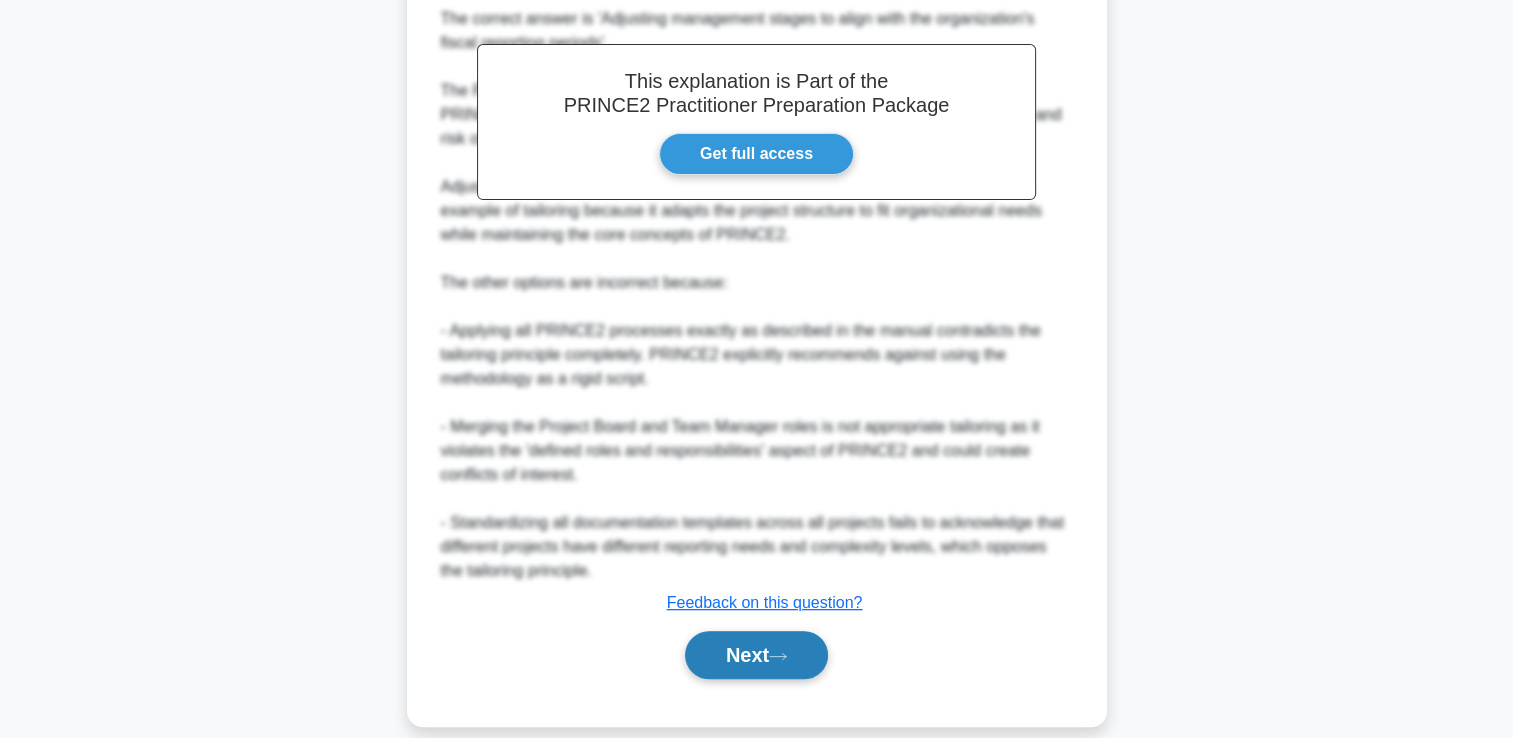 click on "Next" at bounding box center (756, 655) 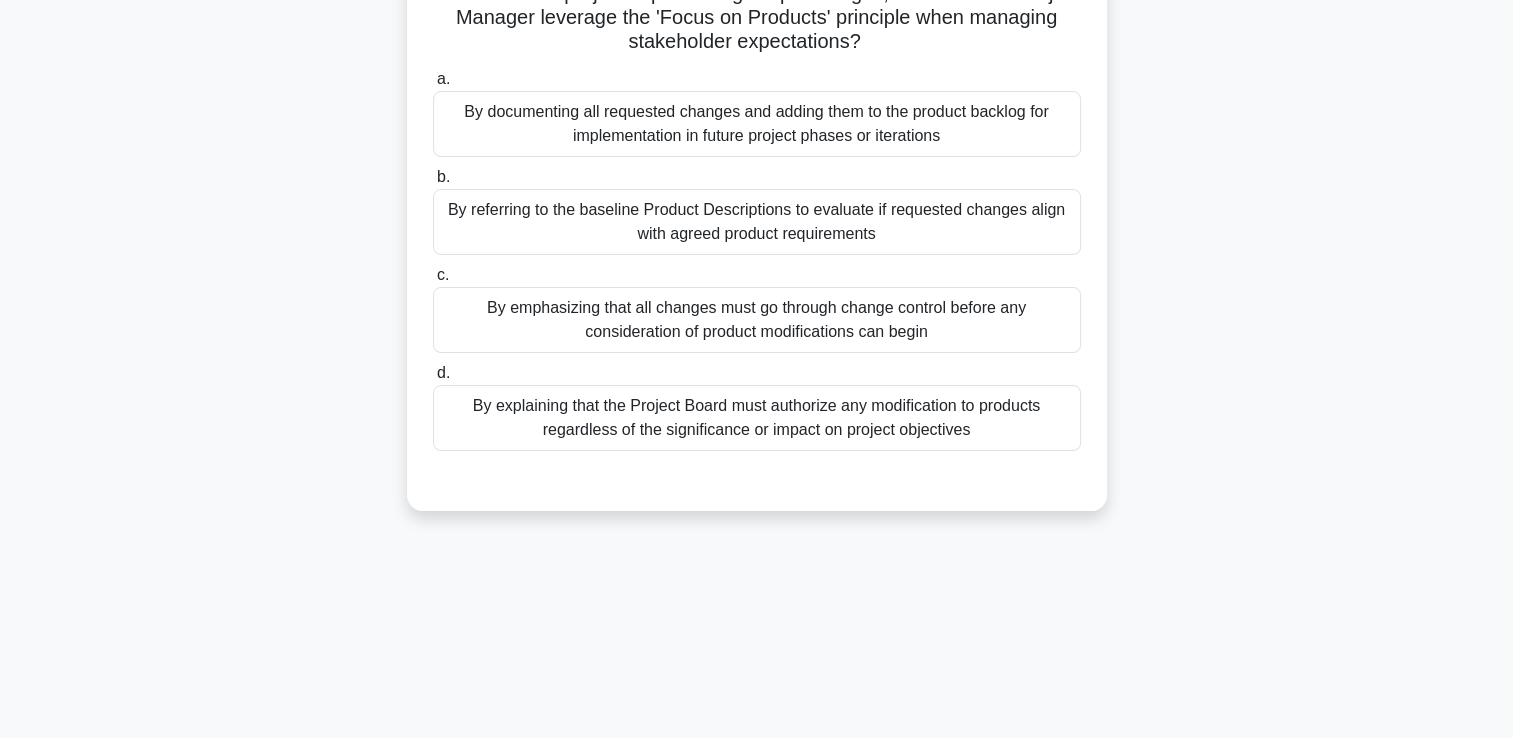 scroll, scrollTop: 142, scrollLeft: 0, axis: vertical 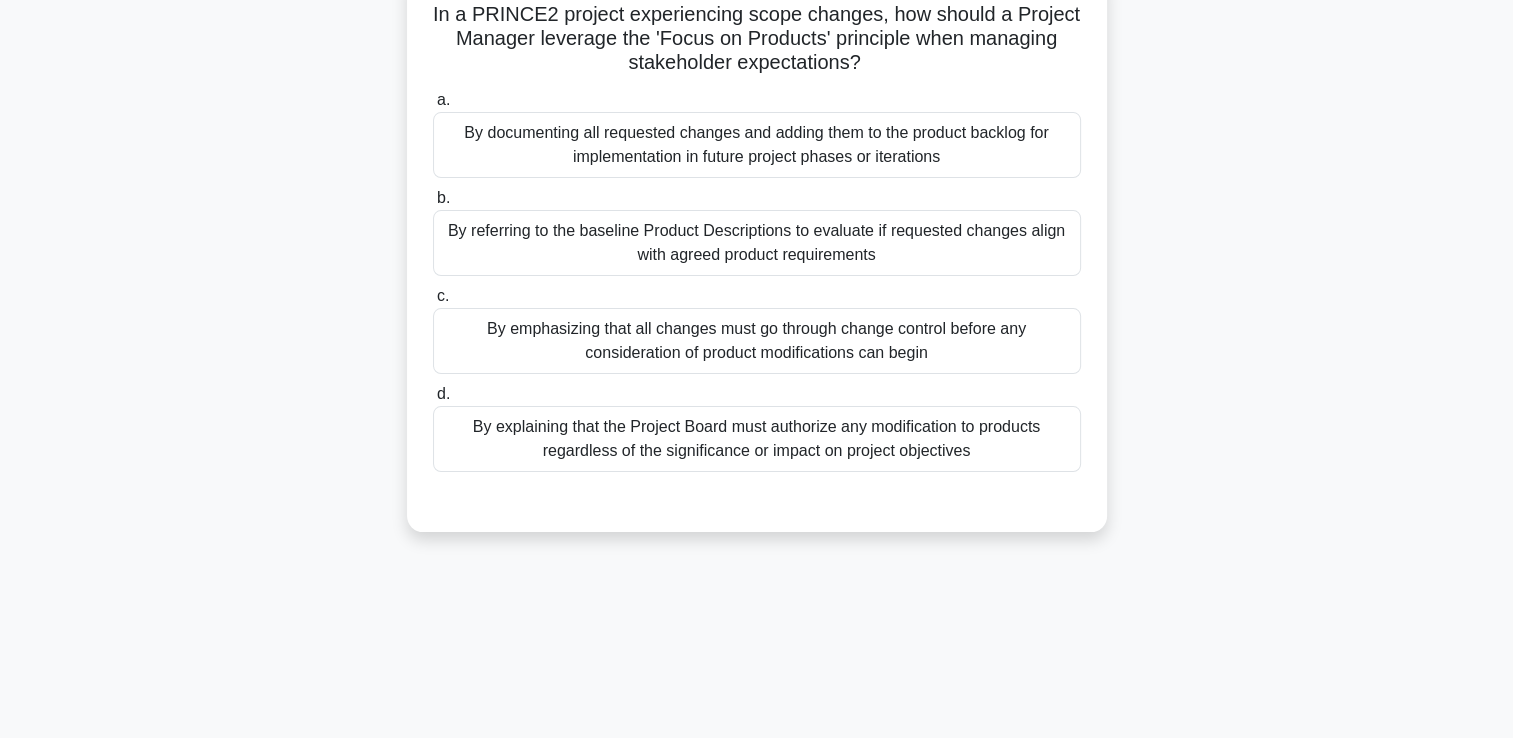 click on "By emphasizing that all changes must go through change control before any consideration of product modifications can begin" at bounding box center (757, 341) 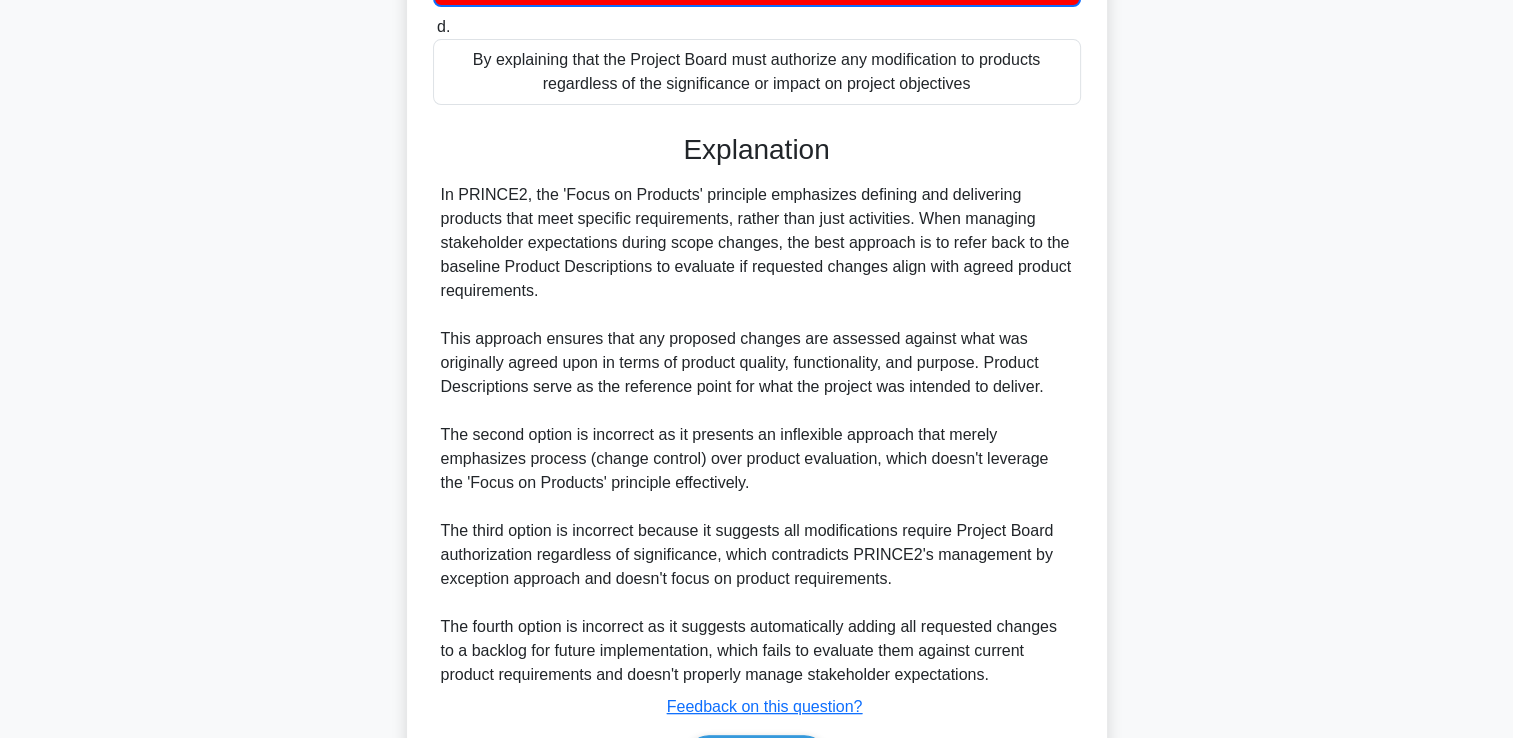 scroll, scrollTop: 639, scrollLeft: 0, axis: vertical 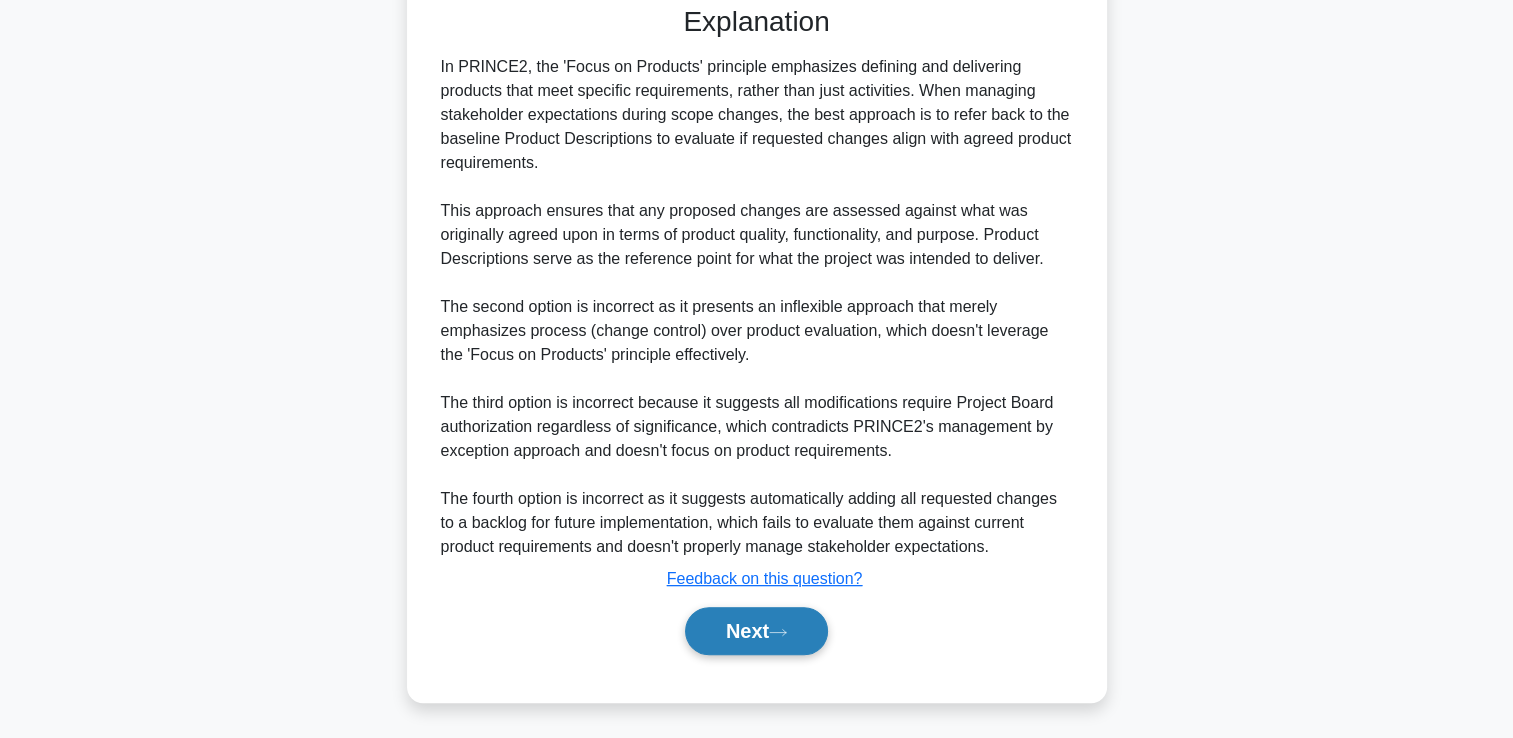 click on "Next" at bounding box center (756, 631) 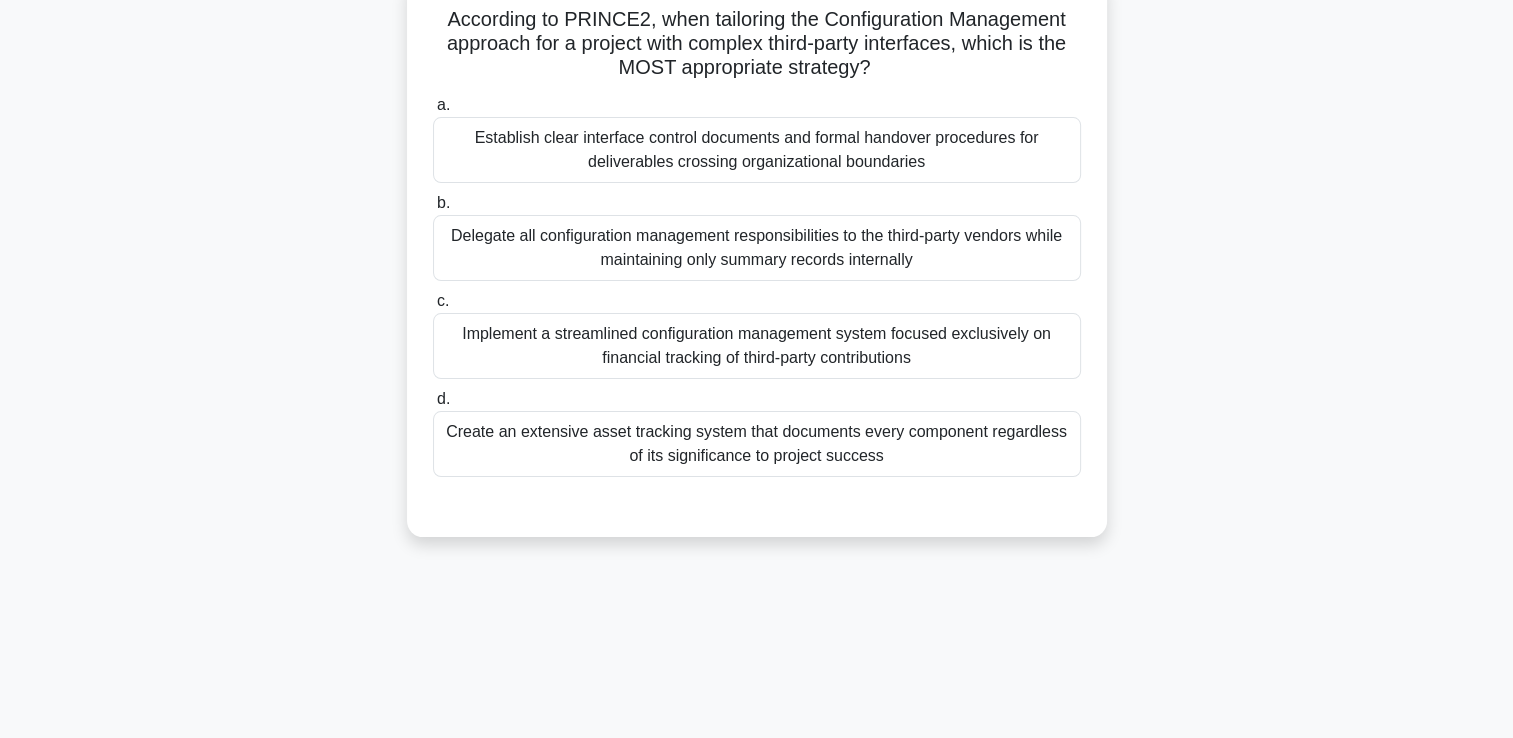 scroll, scrollTop: 102, scrollLeft: 0, axis: vertical 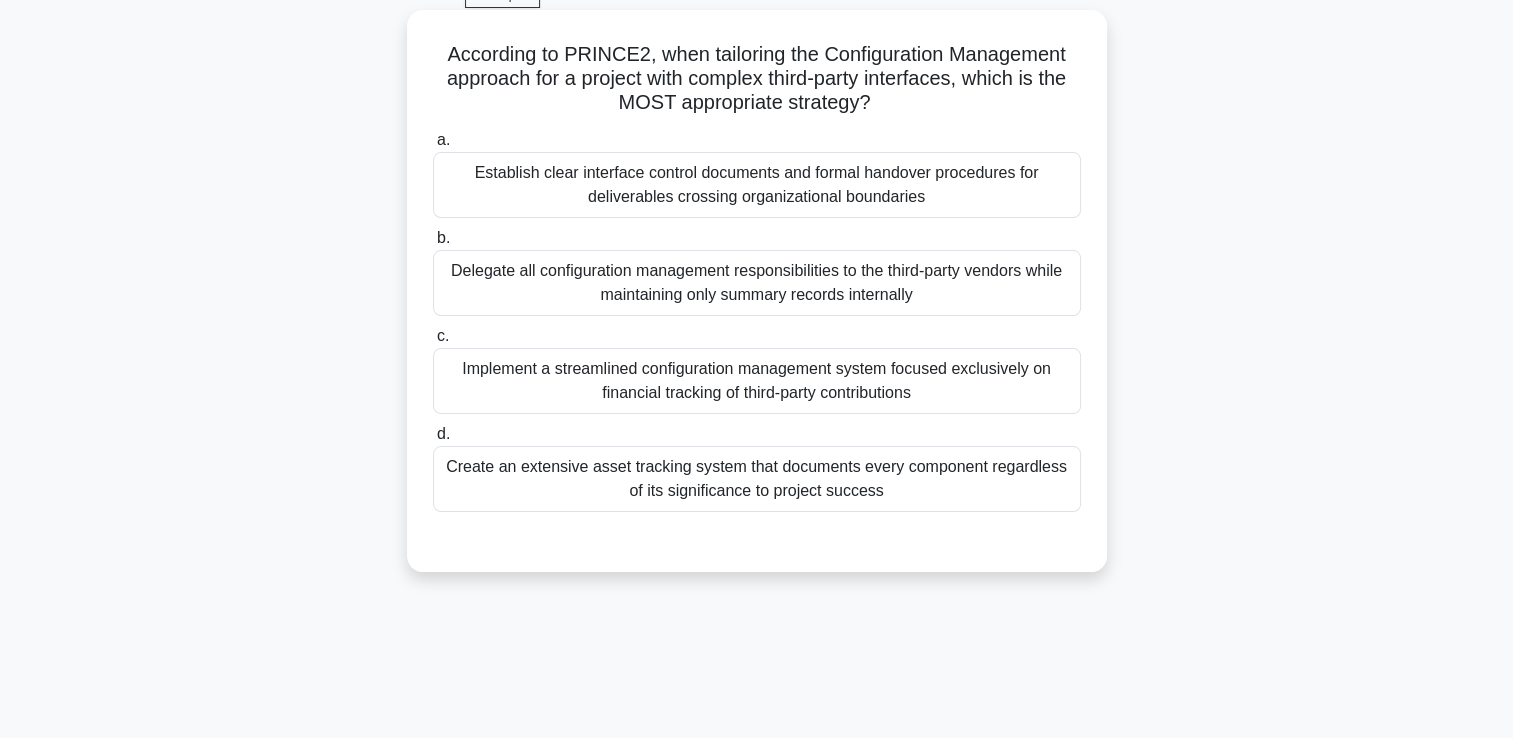 click on "Create an extensive asset tracking system that documents every component regardless of its significance to project success" at bounding box center [757, 479] 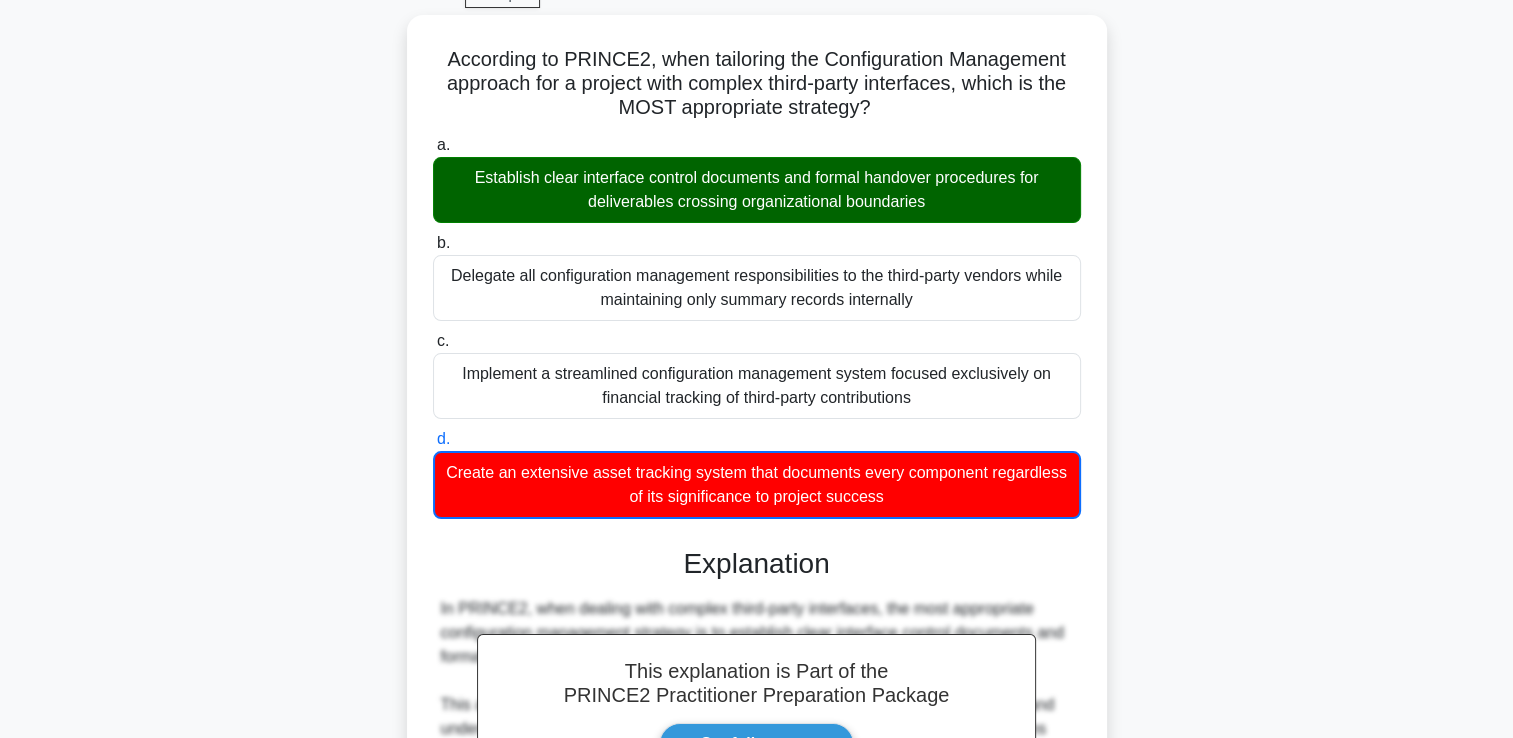 scroll, scrollTop: 638, scrollLeft: 0, axis: vertical 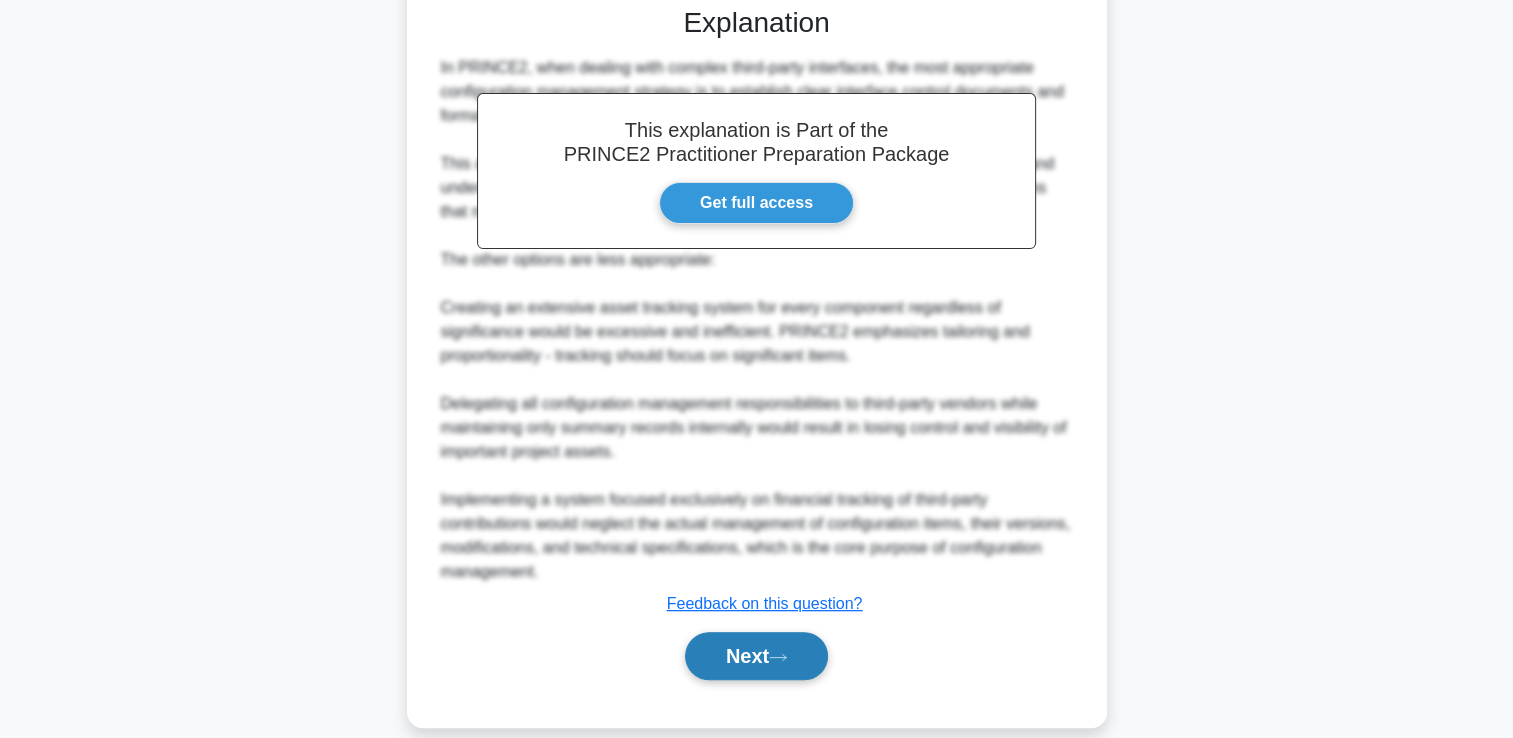click on "Next" at bounding box center (756, 656) 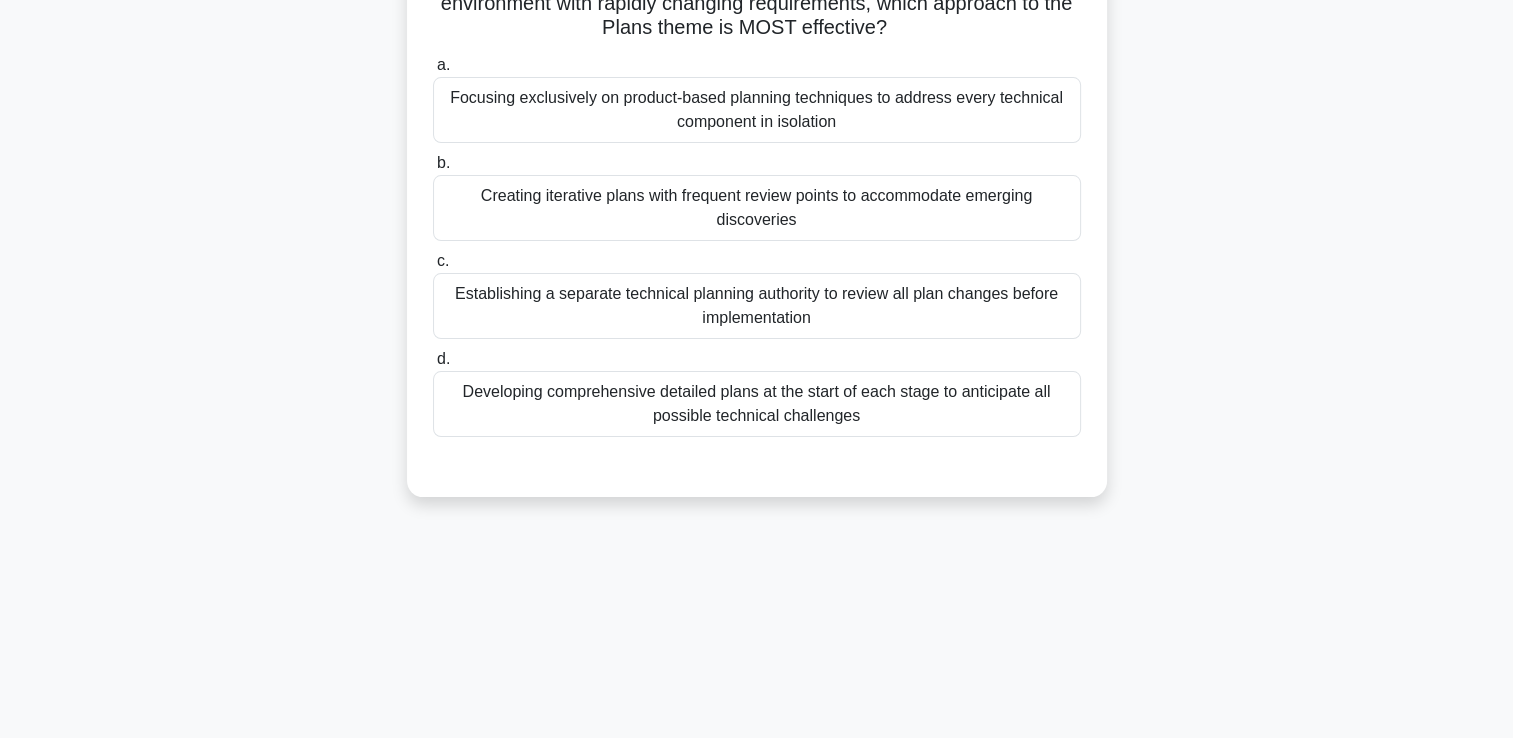 scroll, scrollTop: 142, scrollLeft: 0, axis: vertical 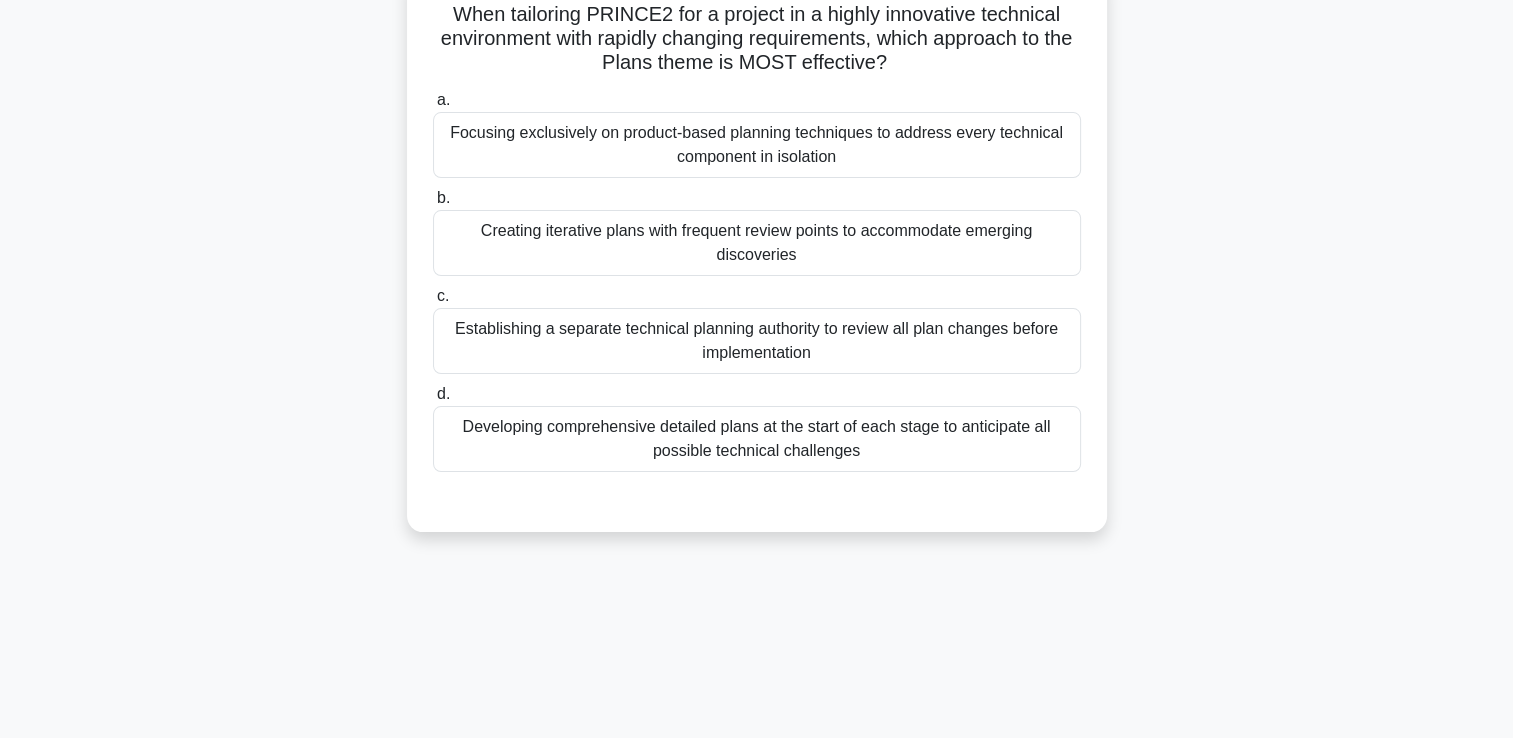 click on "Creating iterative plans with frequent review points to accommodate emerging discoveries" at bounding box center (757, 243) 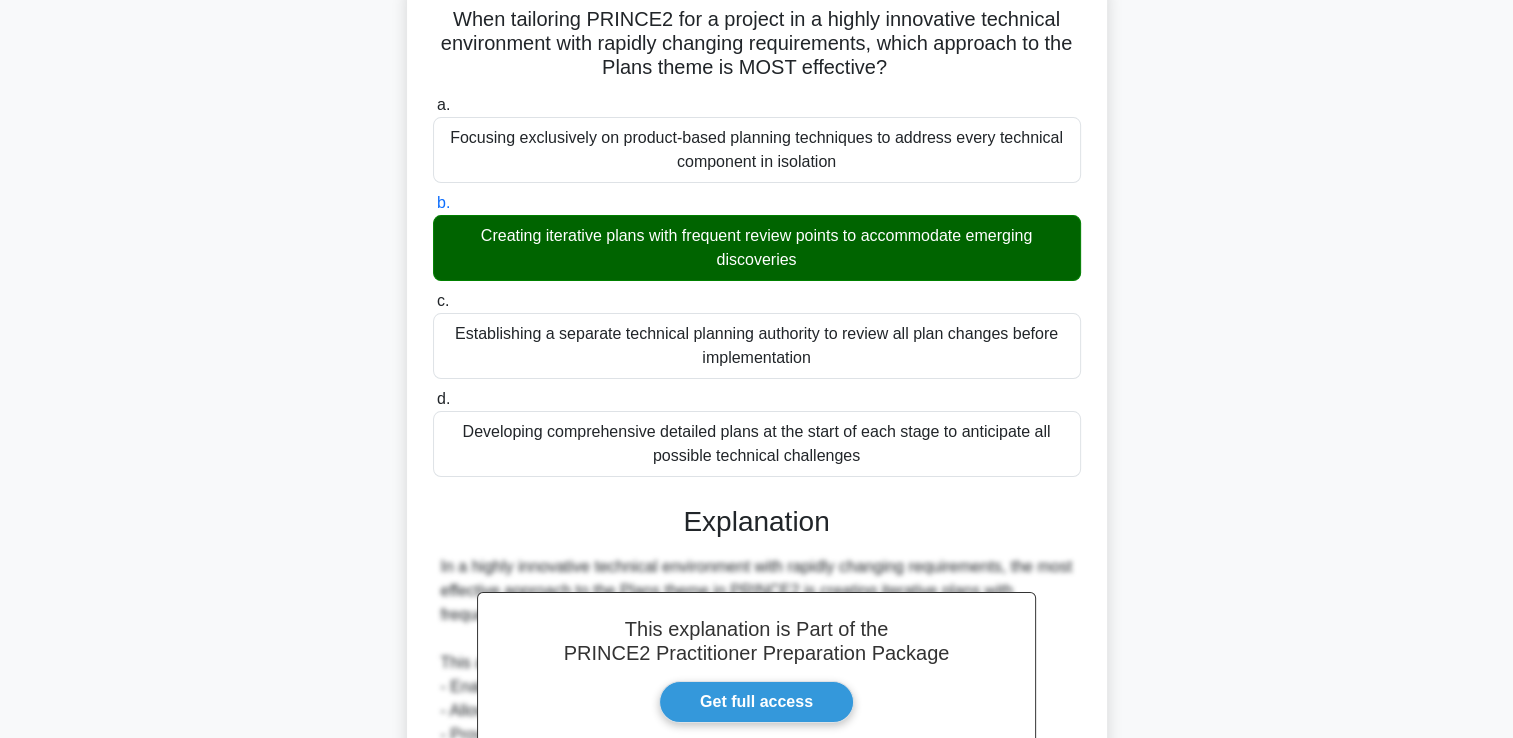 scroll, scrollTop: 757, scrollLeft: 0, axis: vertical 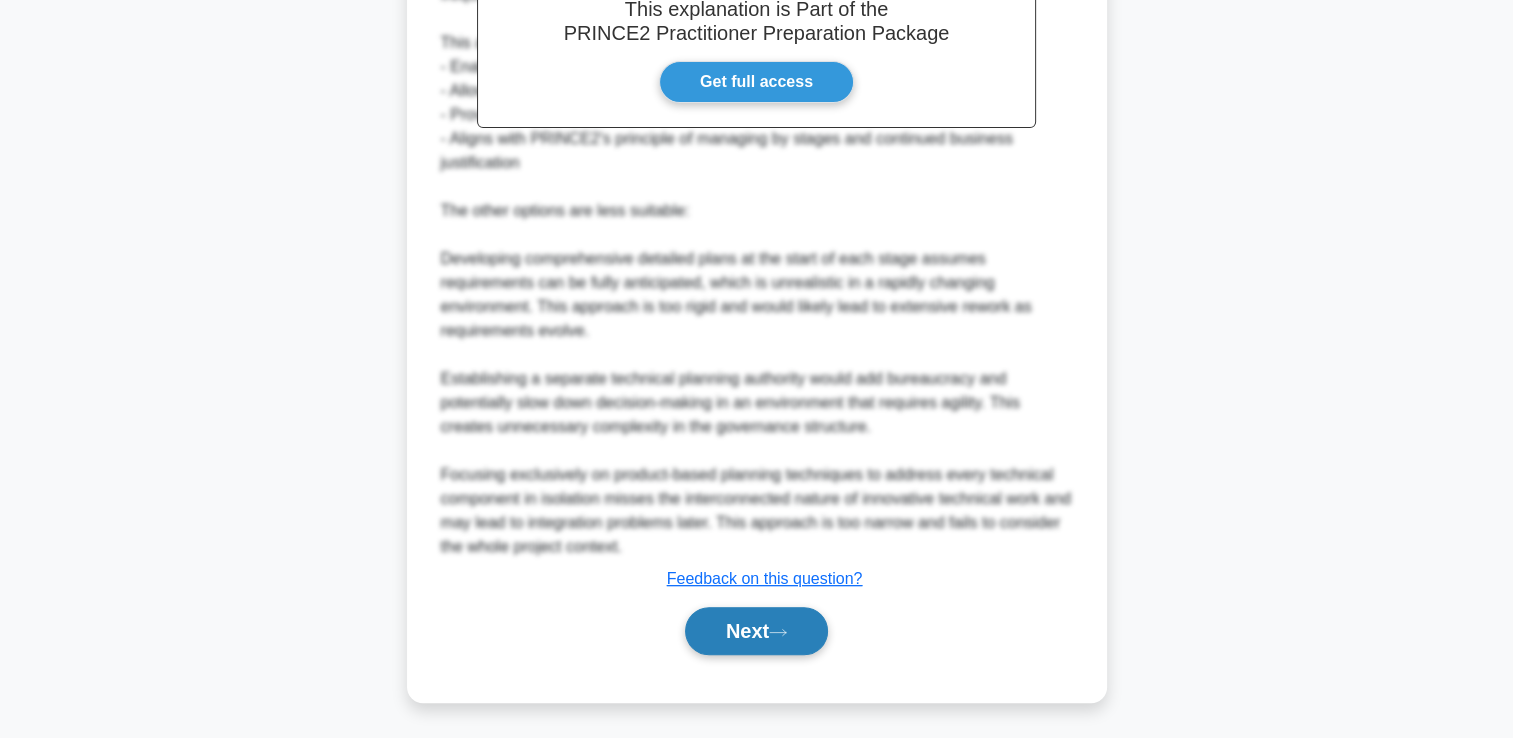 click on "Next" at bounding box center [756, 631] 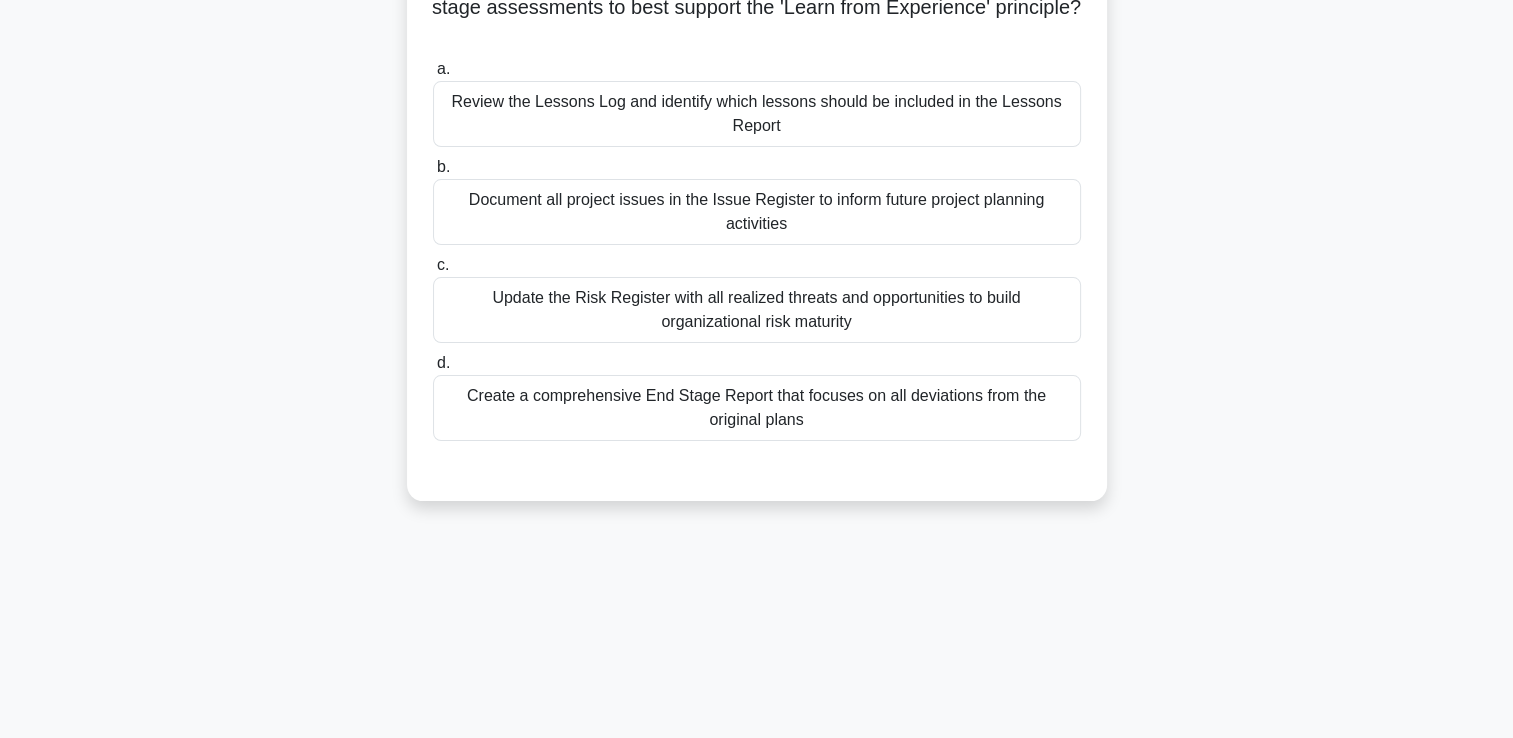 scroll, scrollTop: 142, scrollLeft: 0, axis: vertical 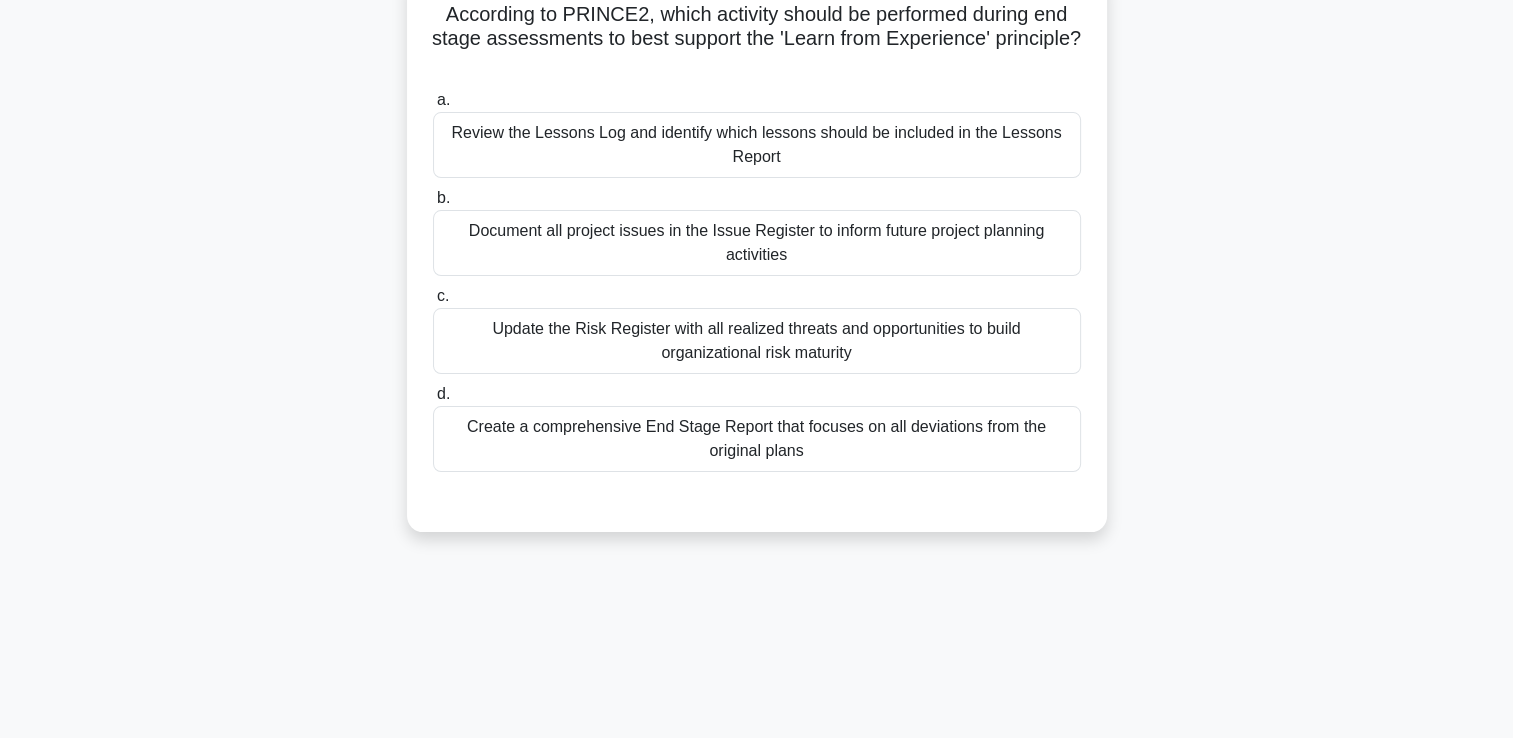 click on "Update the Risk Register with all realized threats and opportunities to build organizational risk maturity" at bounding box center [757, 341] 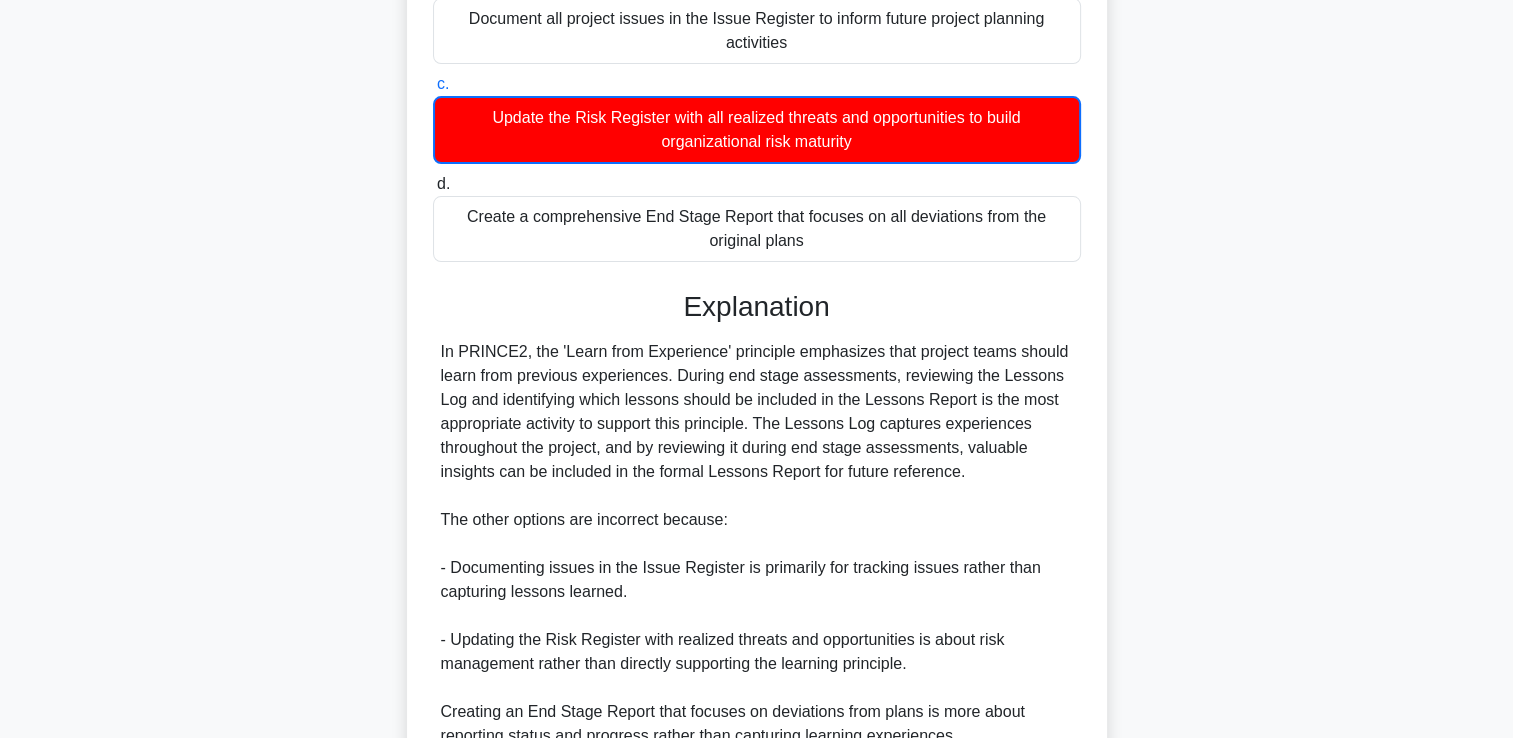 scroll, scrollTop: 543, scrollLeft: 0, axis: vertical 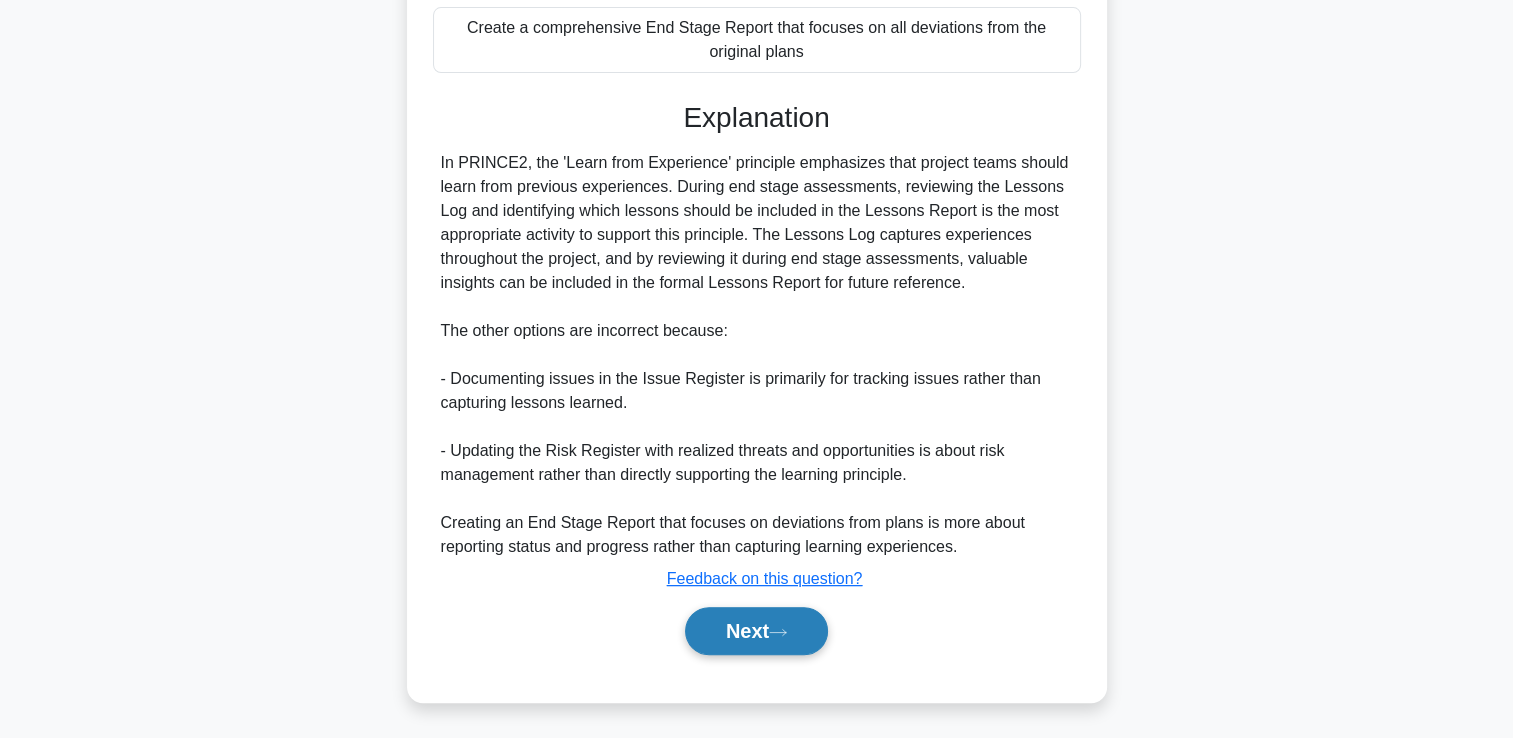 click on "Next" at bounding box center (756, 631) 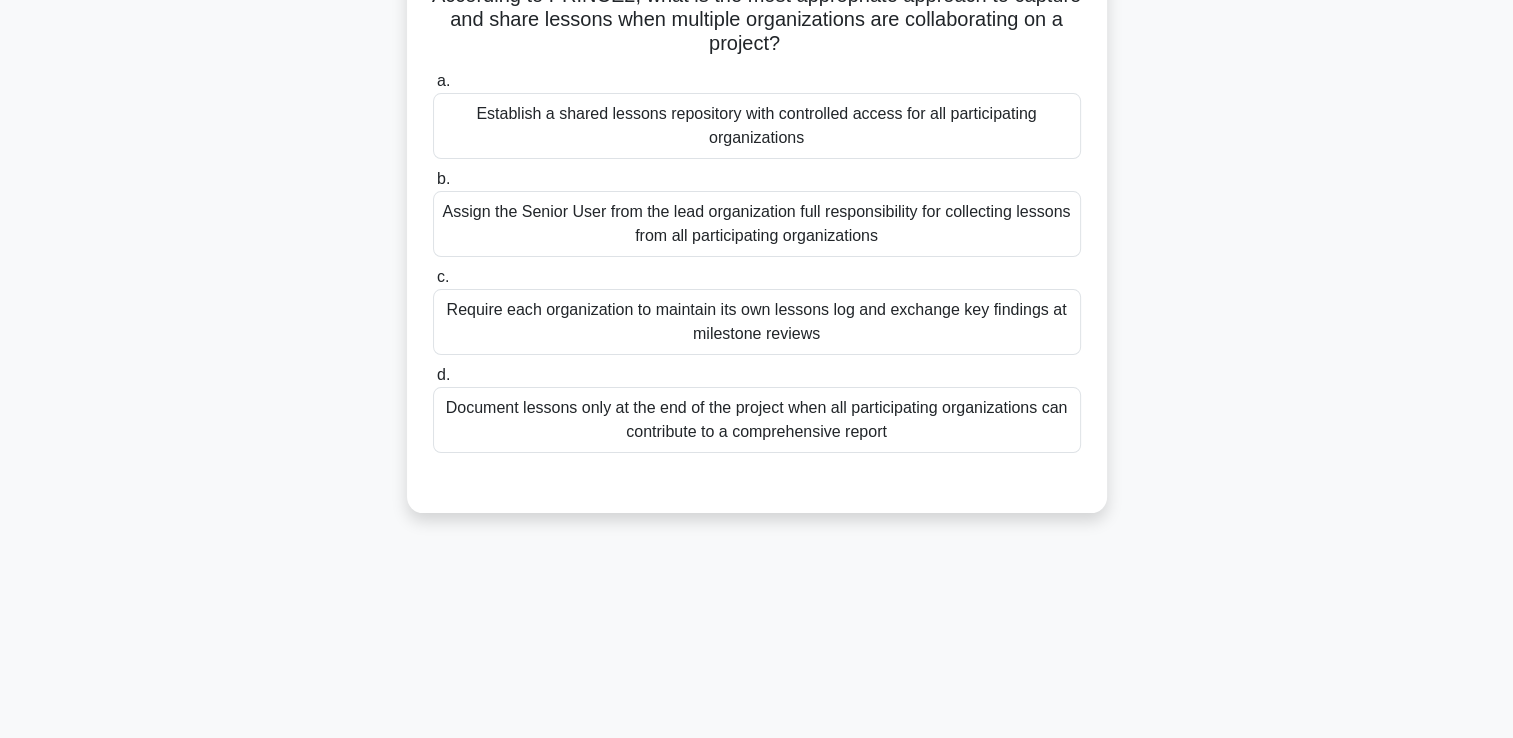 scroll, scrollTop: 142, scrollLeft: 0, axis: vertical 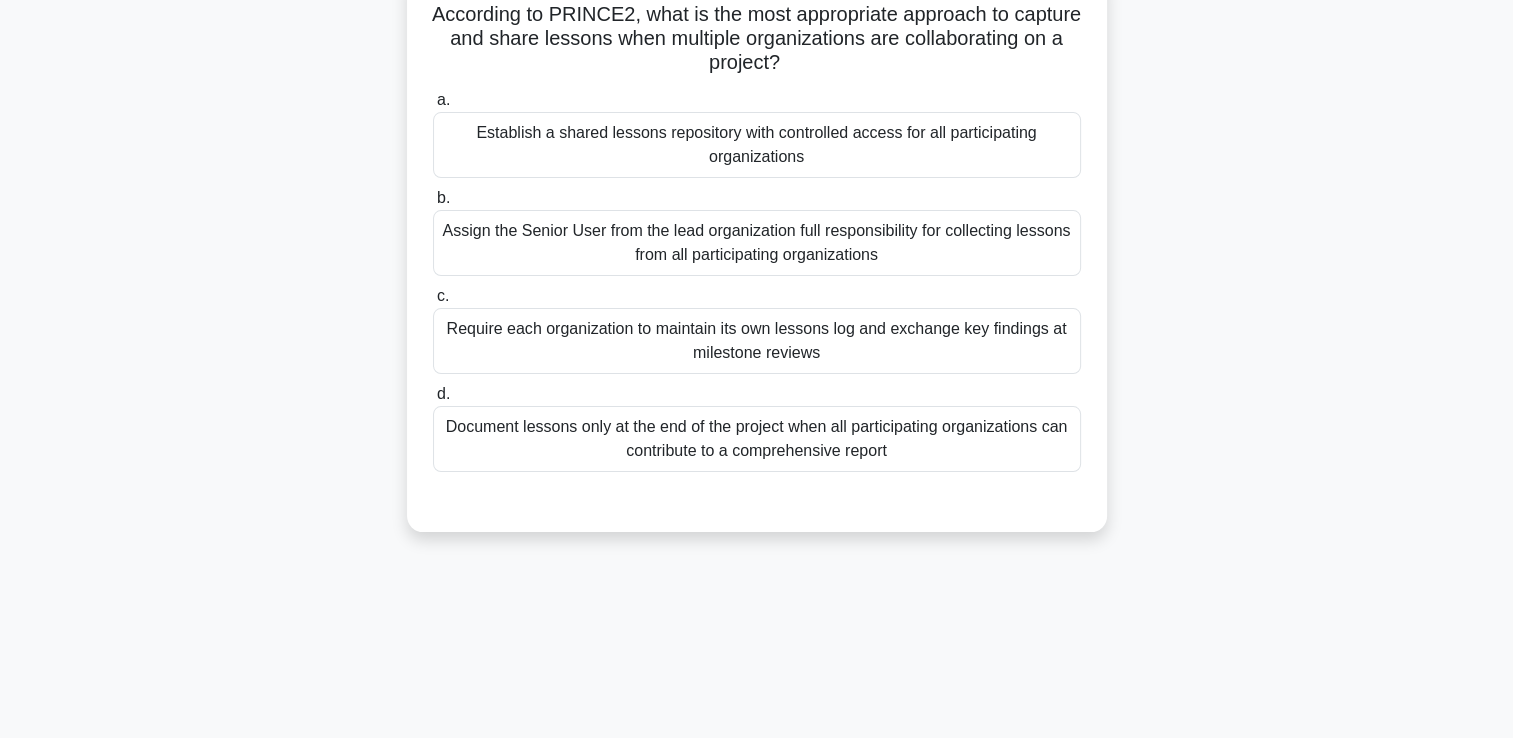 click on "Establish a shared lessons repository with controlled access for all participating organizations" at bounding box center (757, 145) 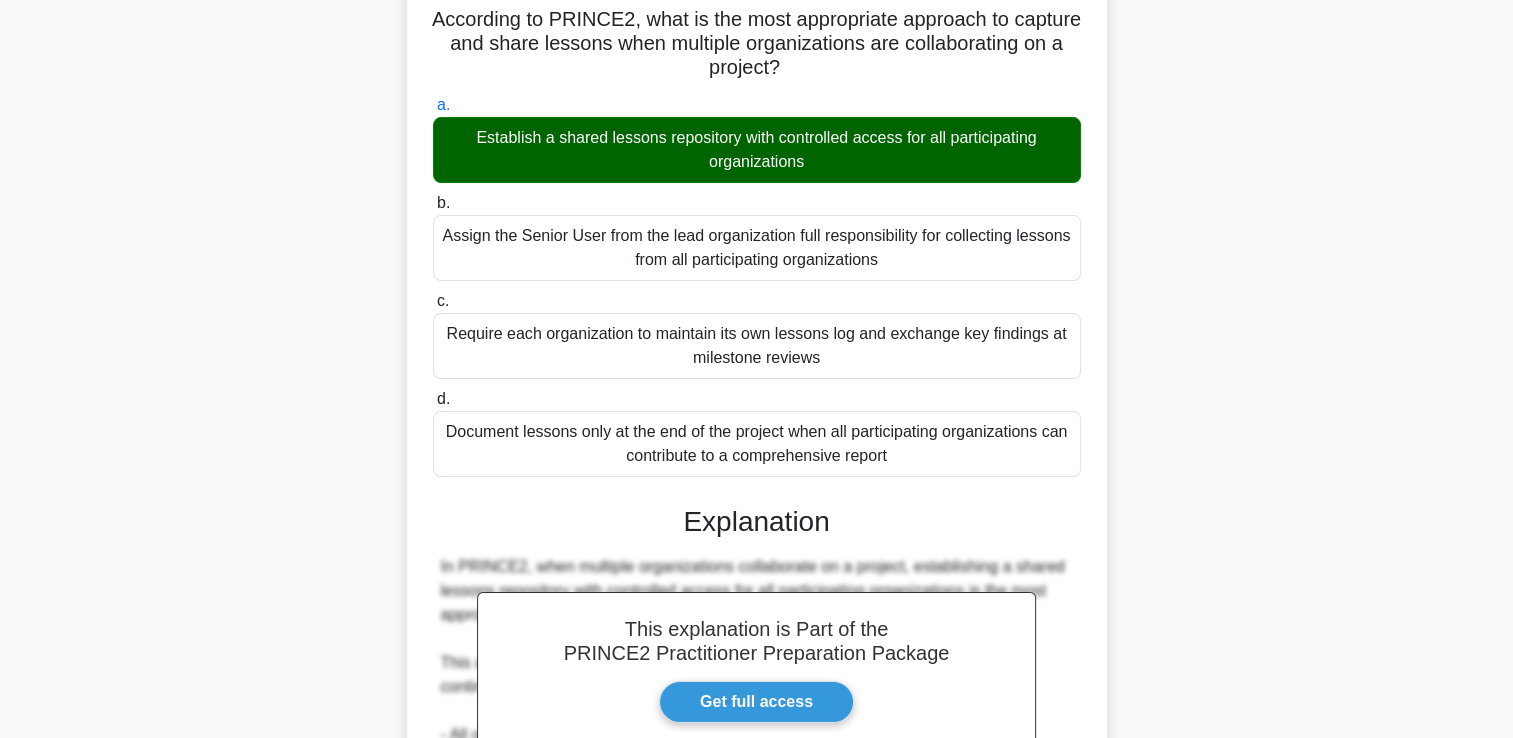 scroll, scrollTop: 709, scrollLeft: 0, axis: vertical 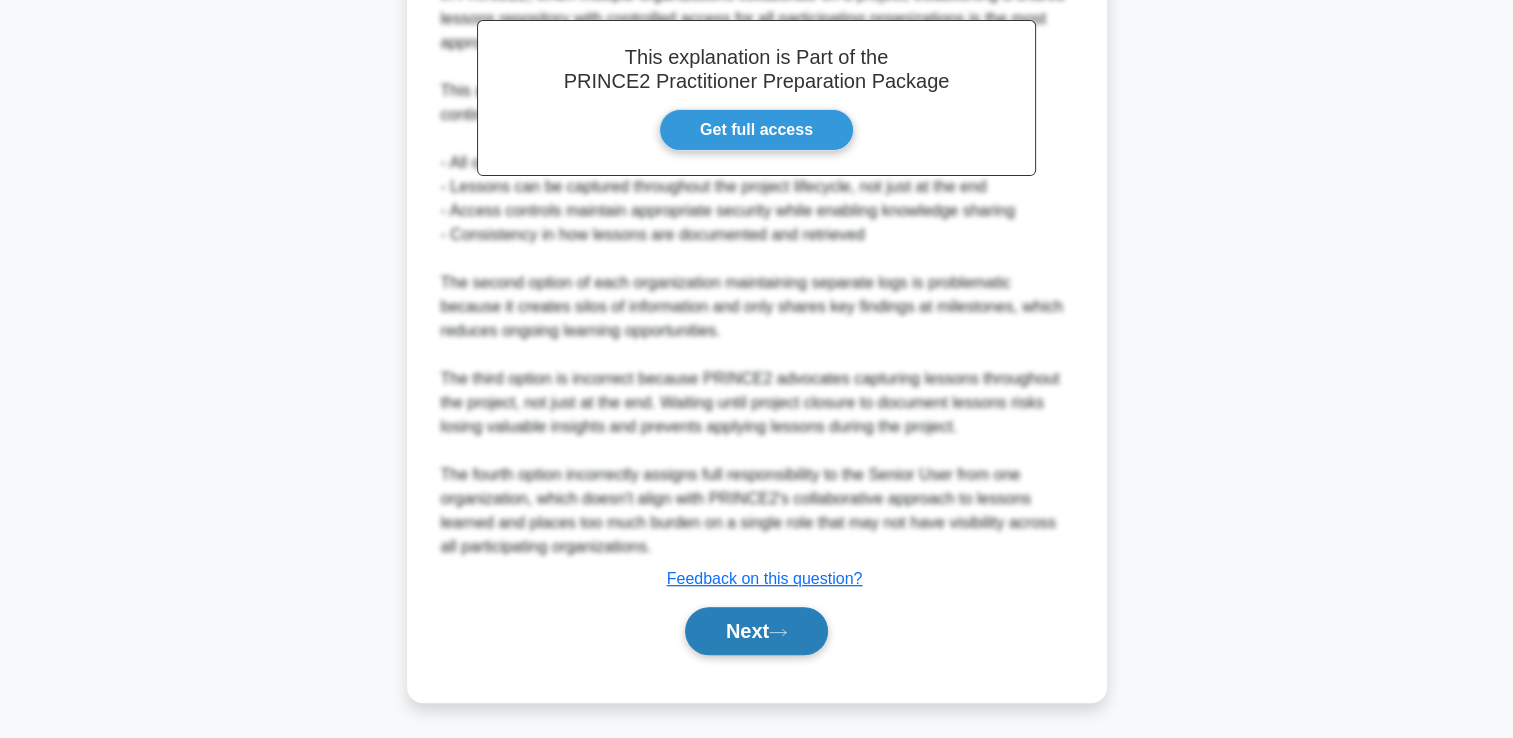 click on "Next" at bounding box center [756, 631] 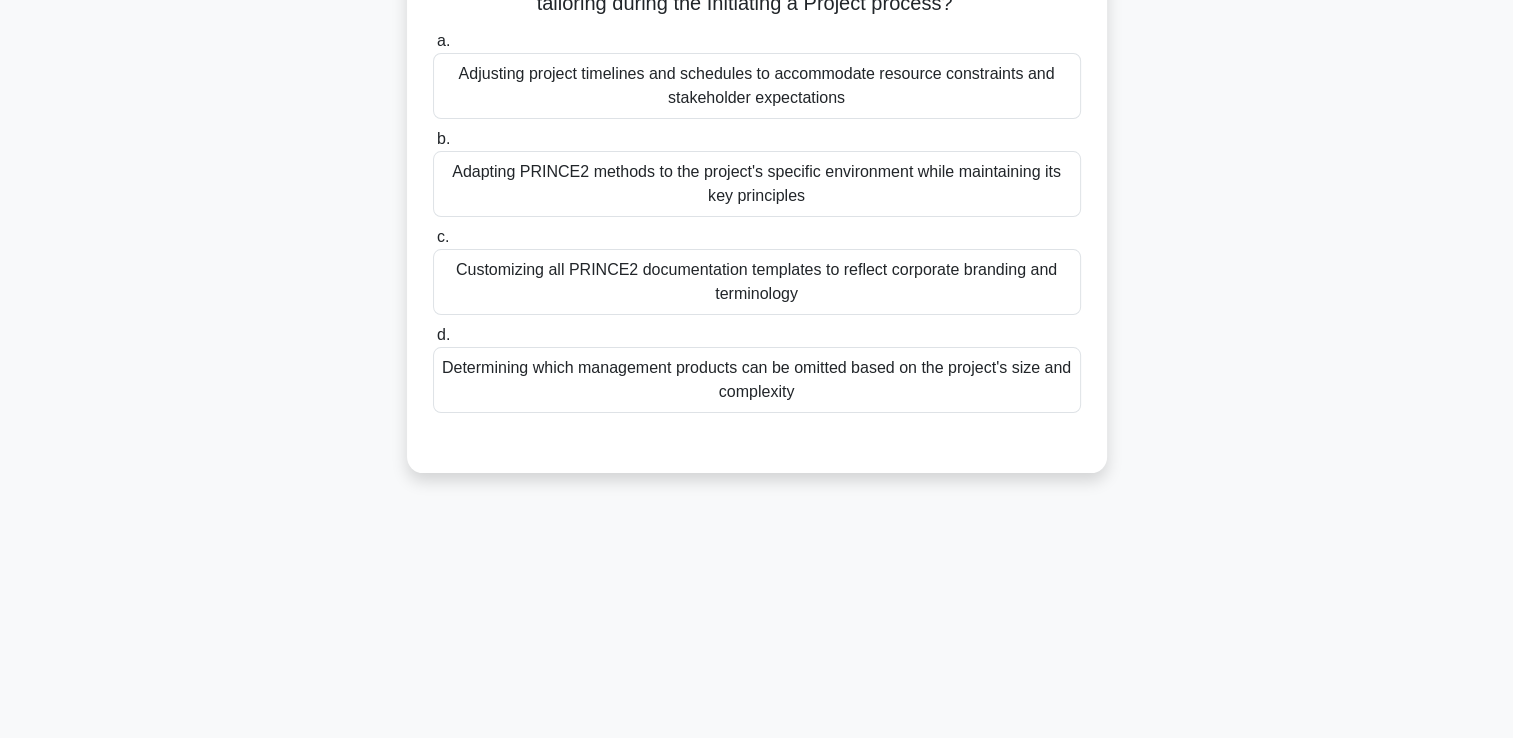 scroll, scrollTop: 142, scrollLeft: 0, axis: vertical 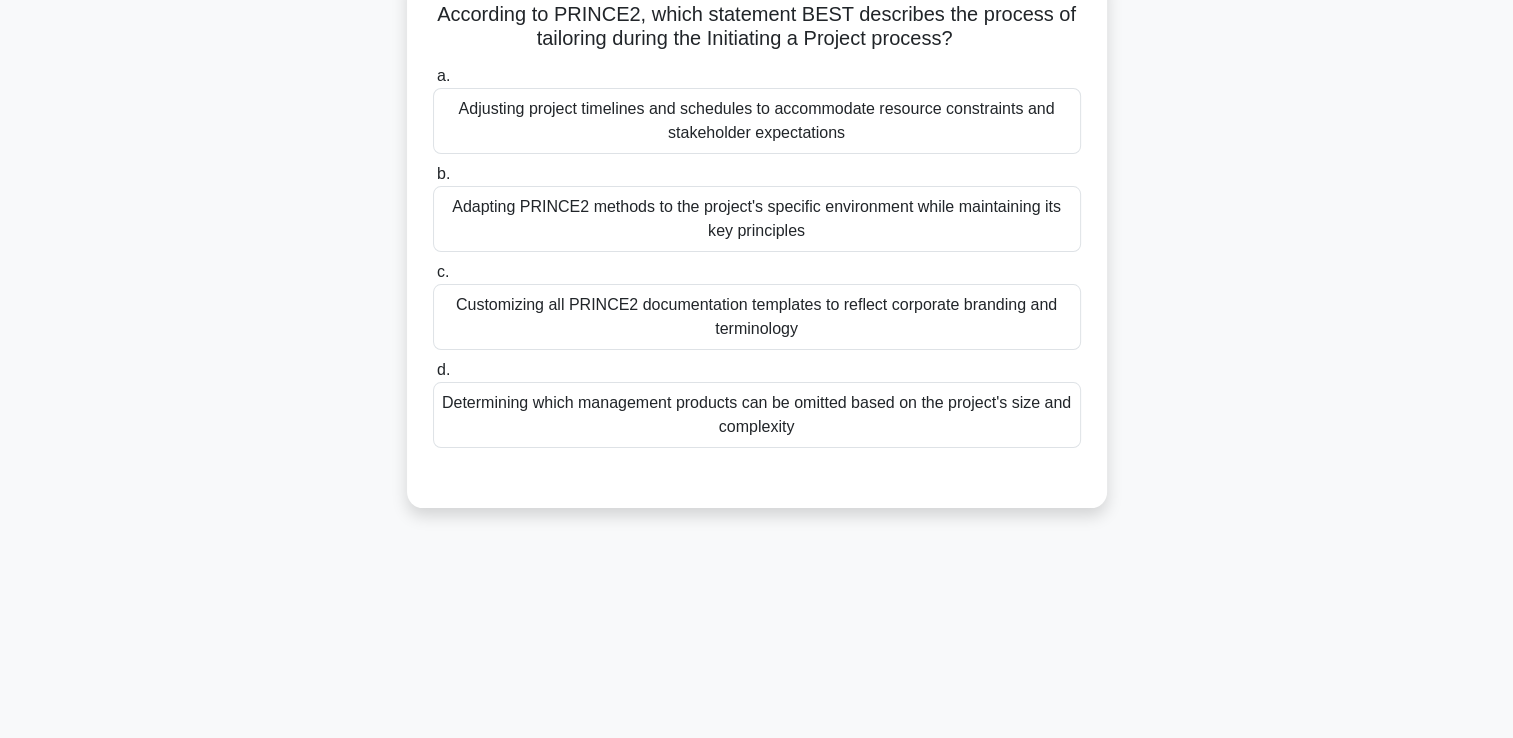 click on "Adjusting project timelines and schedules to accommodate resource constraints and stakeholder expectations" at bounding box center [757, 121] 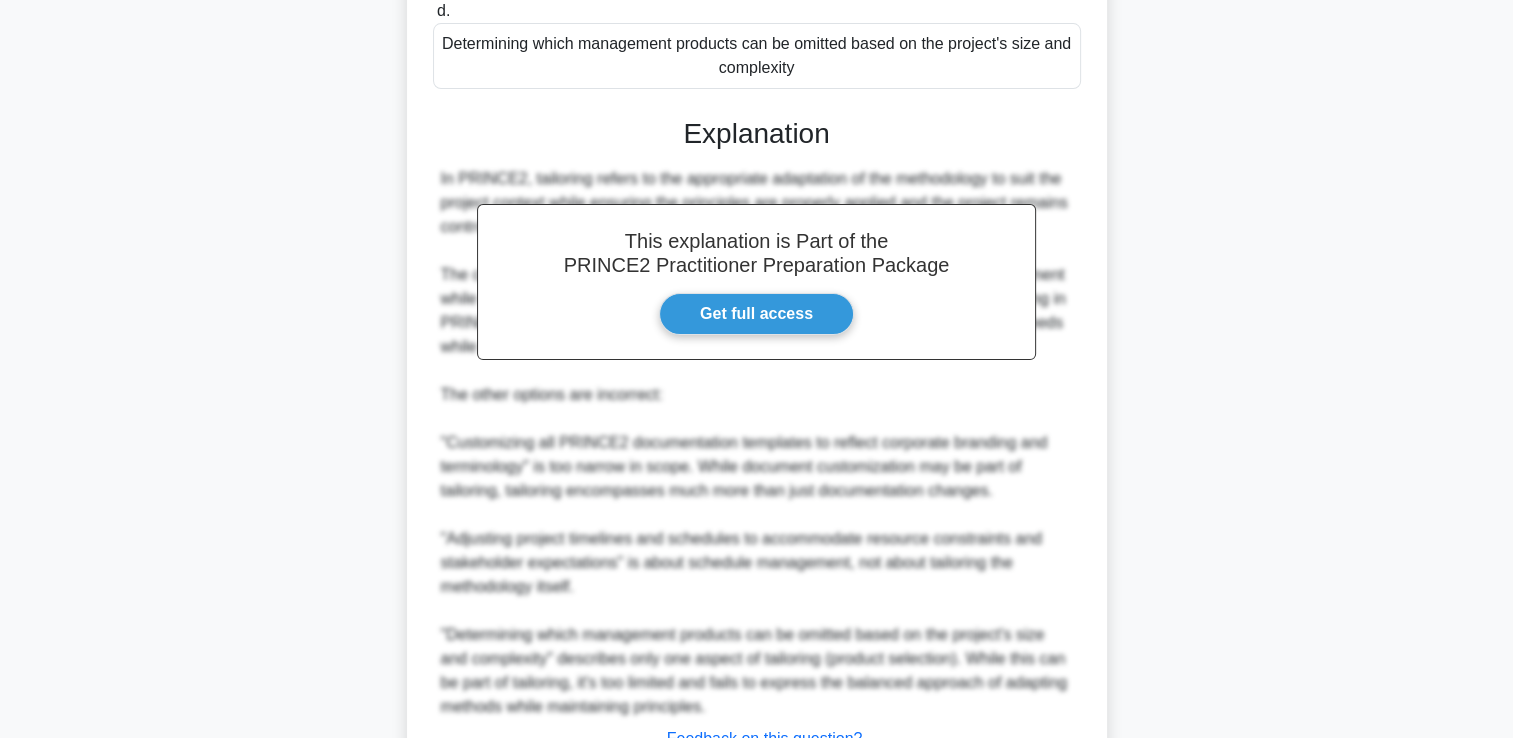 scroll, scrollTop: 663, scrollLeft: 0, axis: vertical 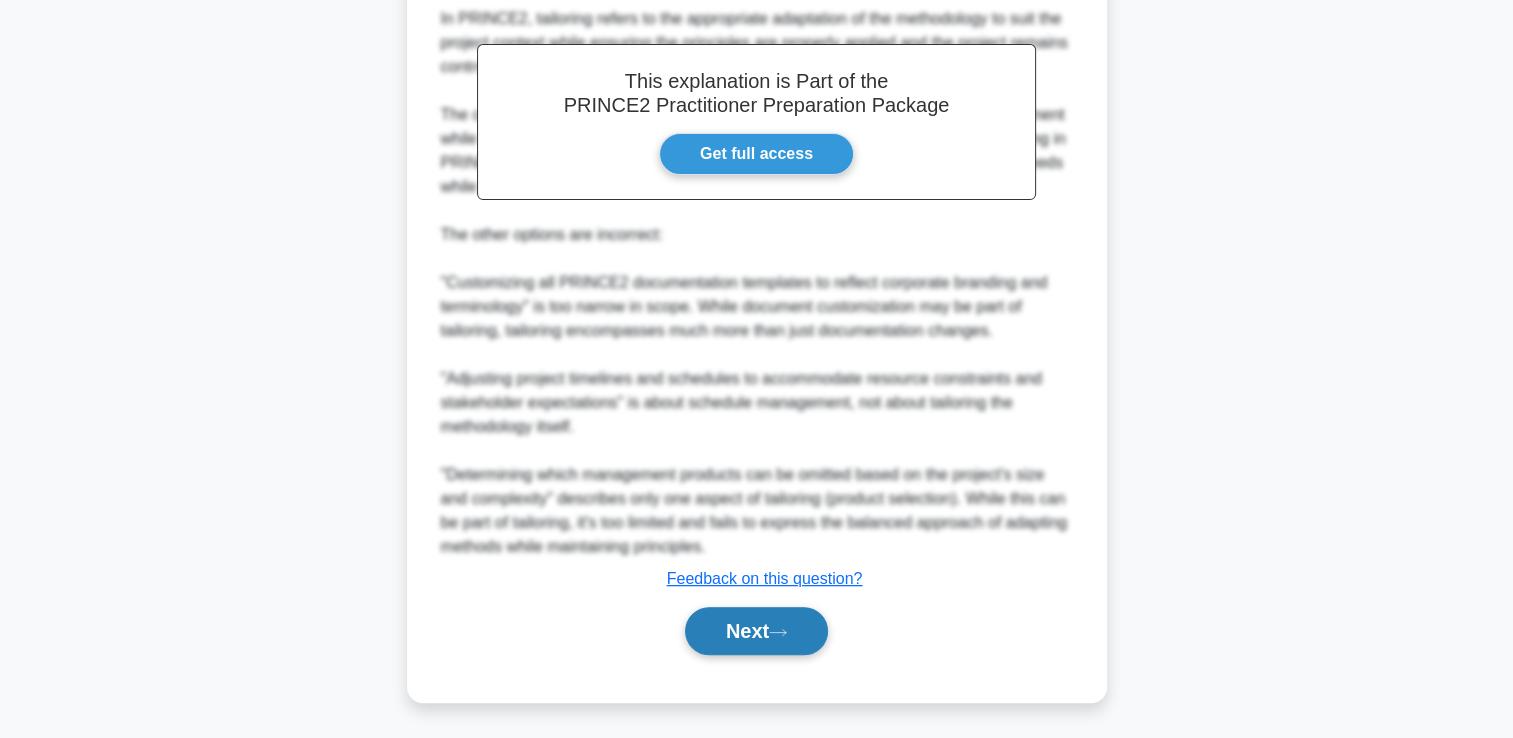 click on "Next" at bounding box center [756, 631] 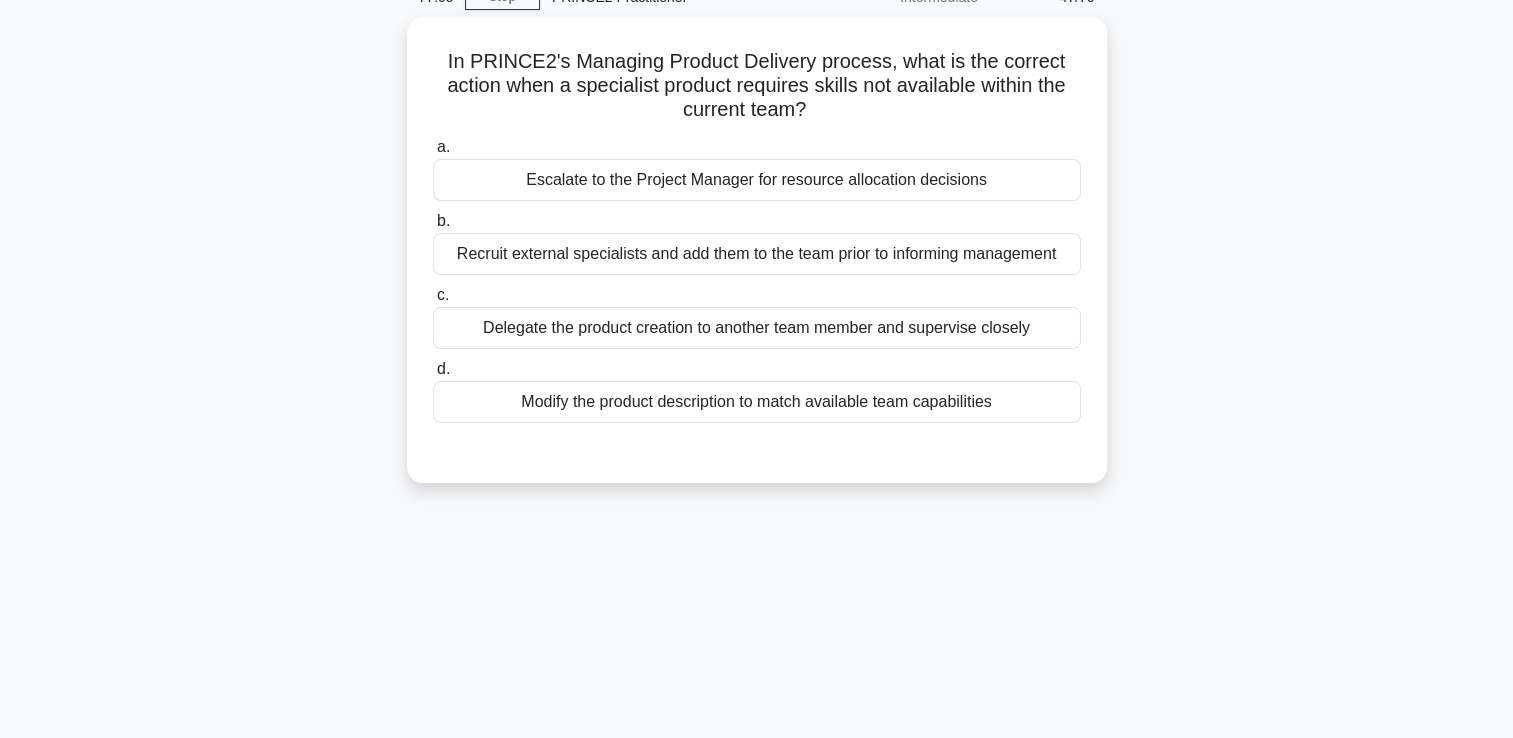 scroll, scrollTop: 102, scrollLeft: 0, axis: vertical 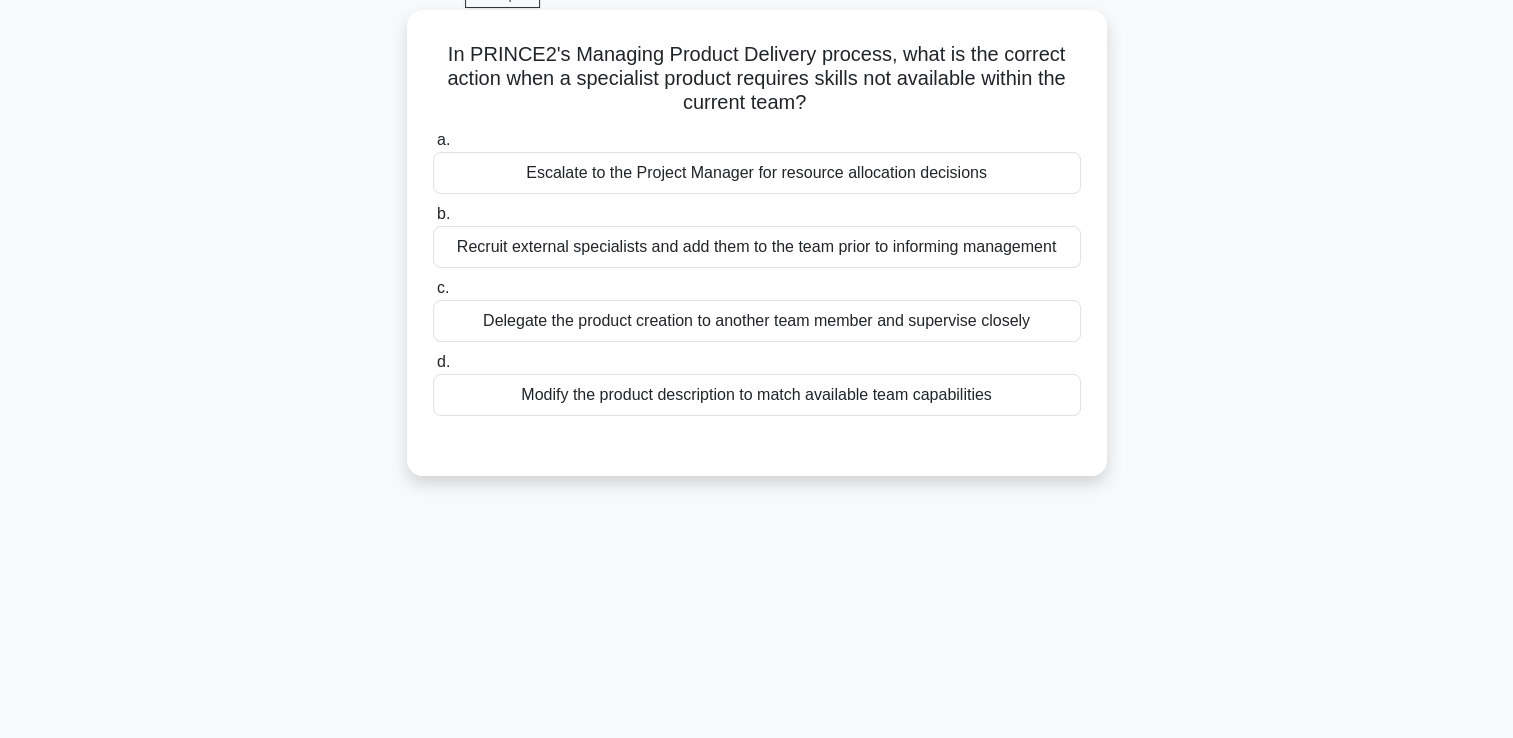 click on "Escalate to the Project Manager for resource allocation decisions" at bounding box center (757, 173) 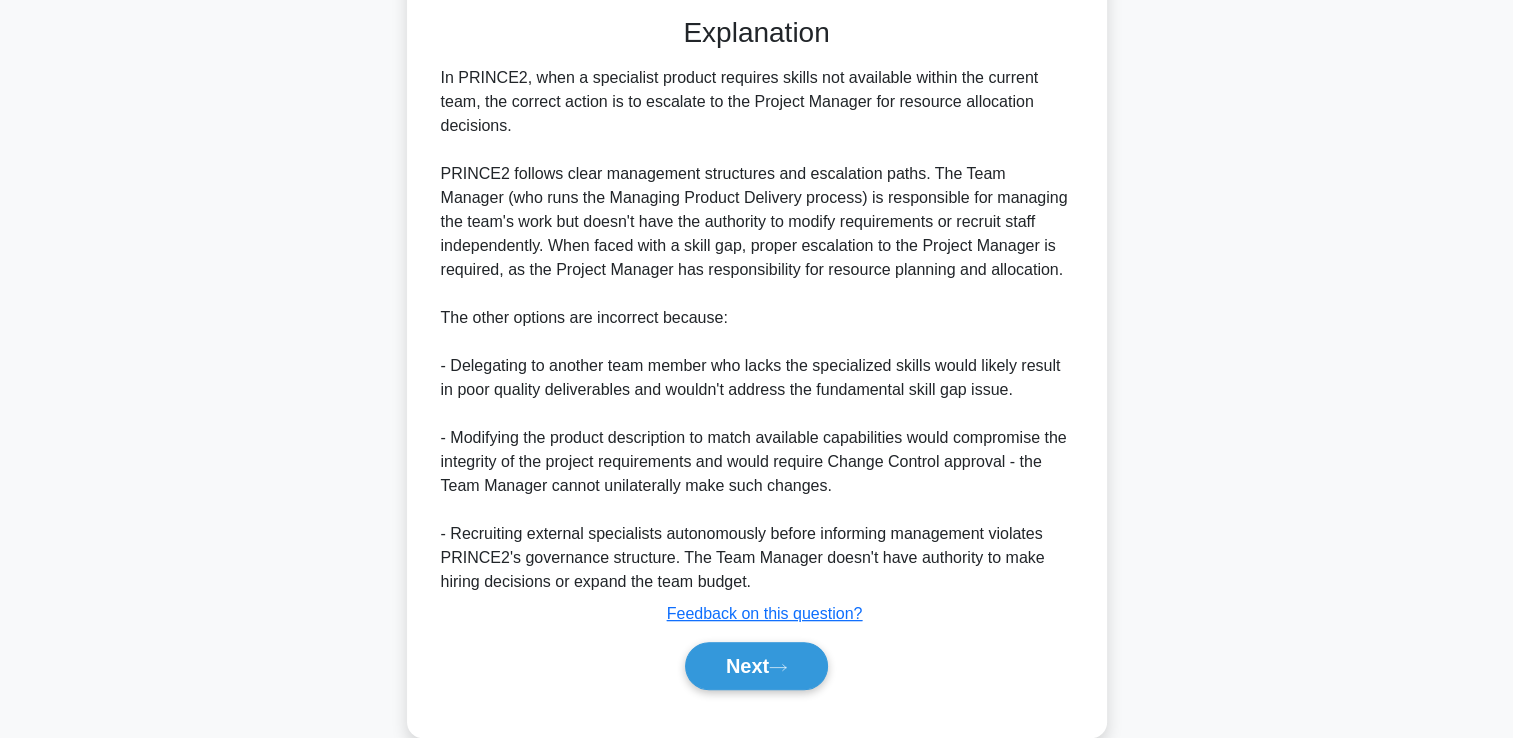 scroll, scrollTop: 541, scrollLeft: 0, axis: vertical 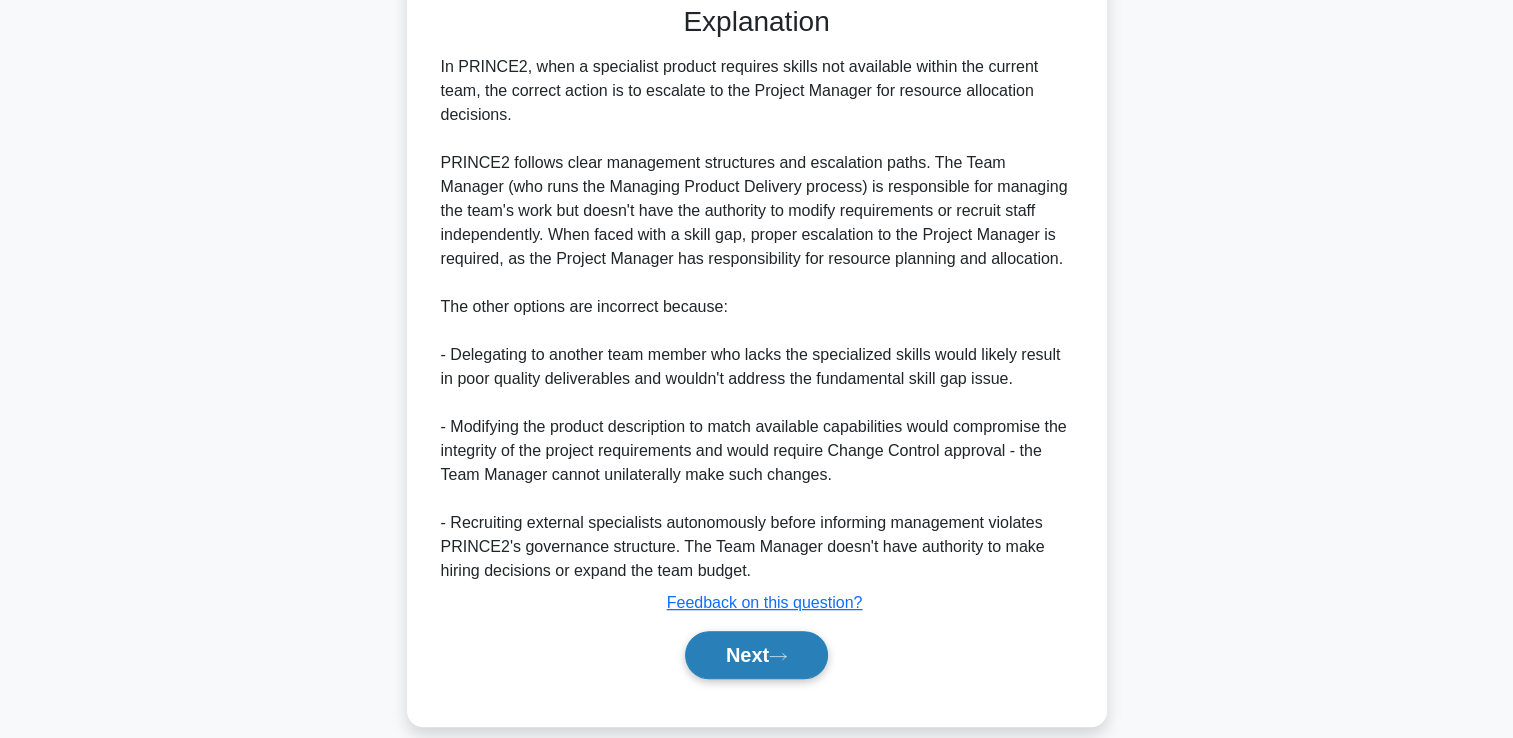 click on "Next" at bounding box center [756, 655] 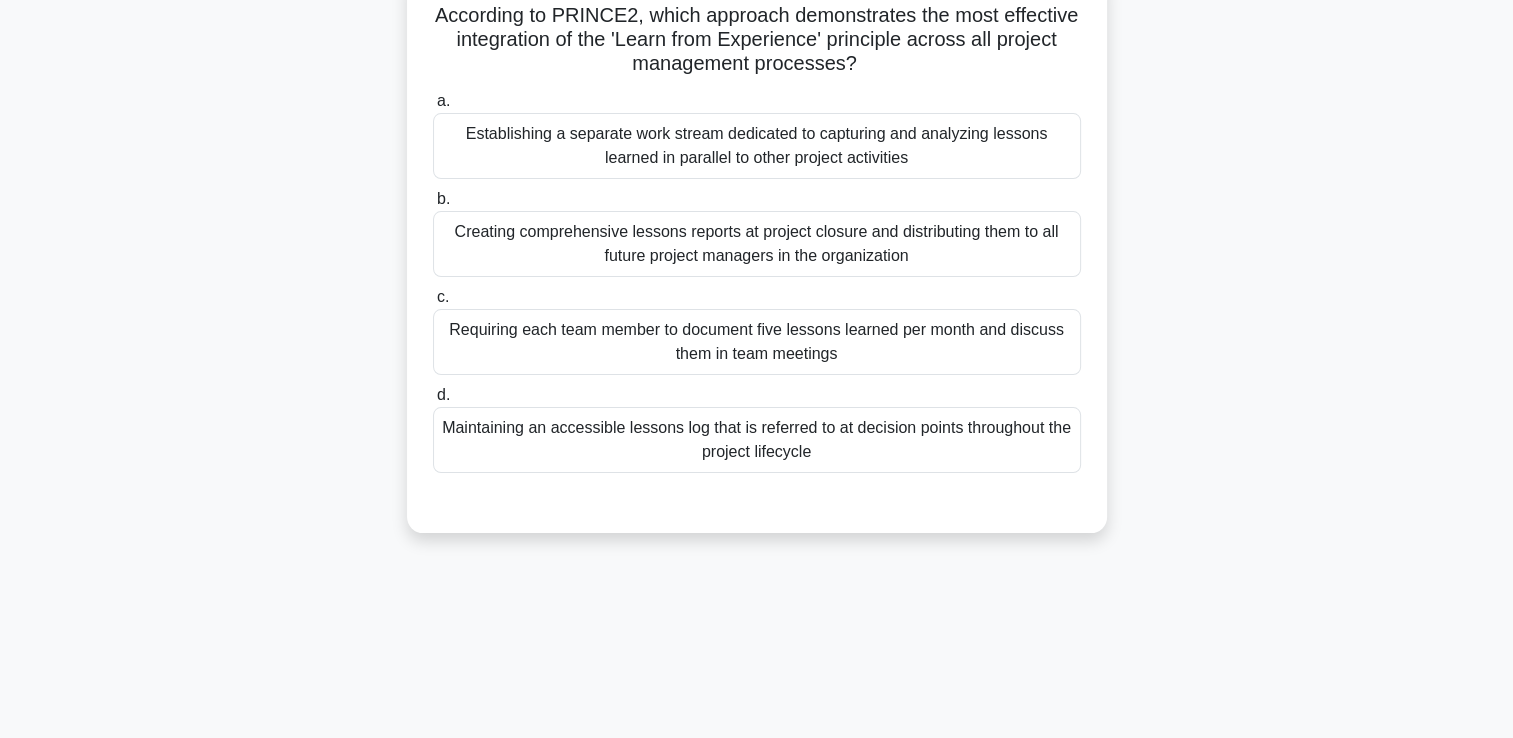 scroll, scrollTop: 142, scrollLeft: 0, axis: vertical 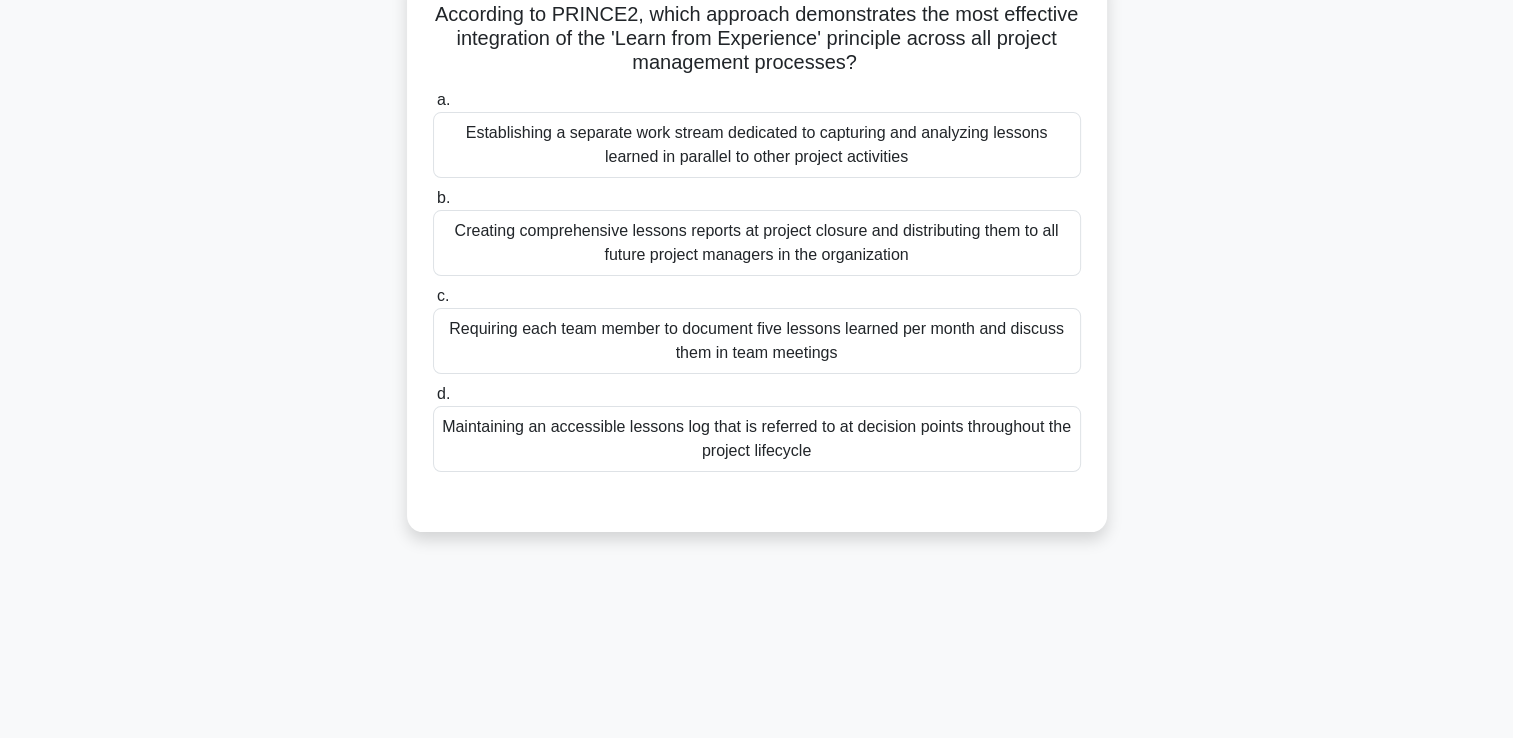 click on "Maintaining an accessible lessons log that is referred to at decision points throughout the project lifecycle" at bounding box center [757, 439] 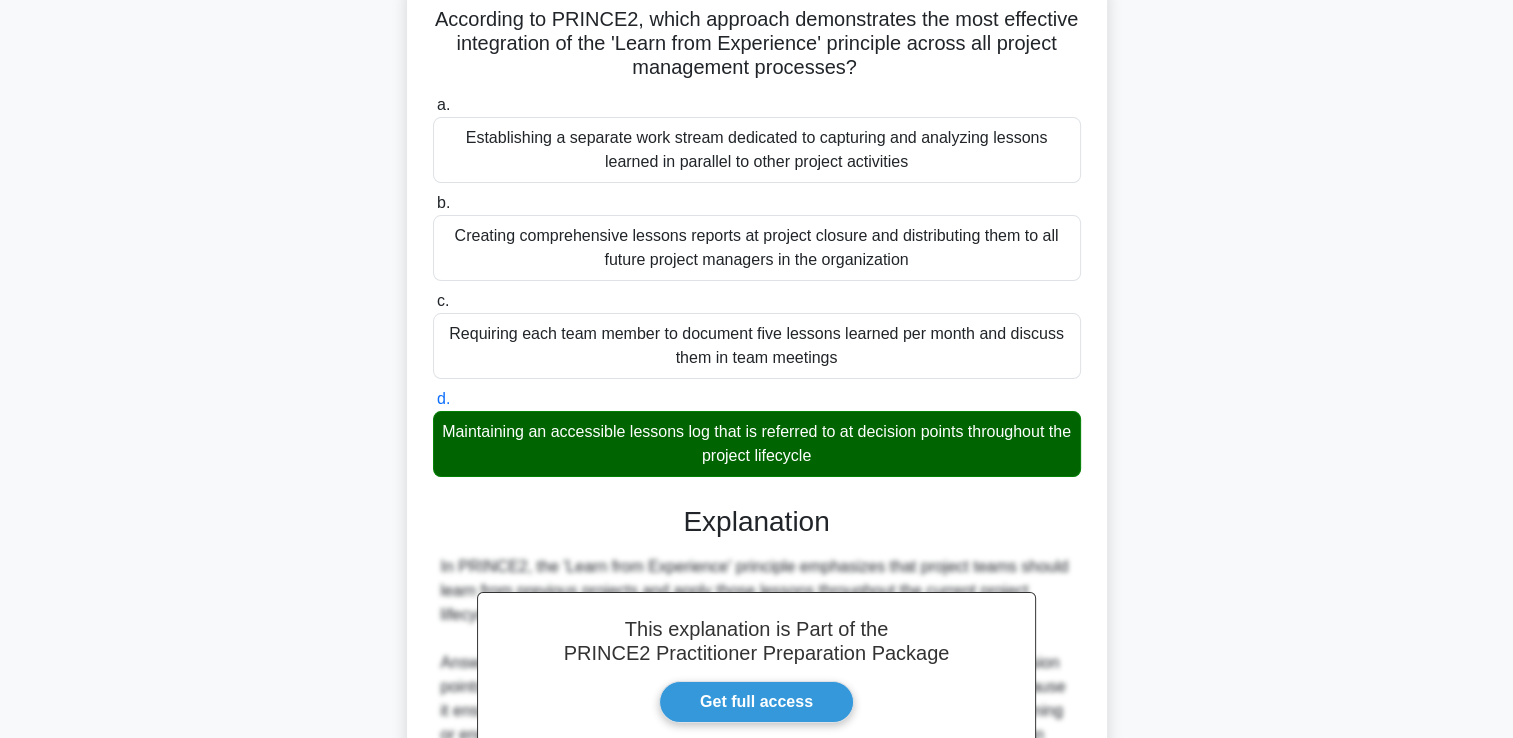 scroll, scrollTop: 709, scrollLeft: 0, axis: vertical 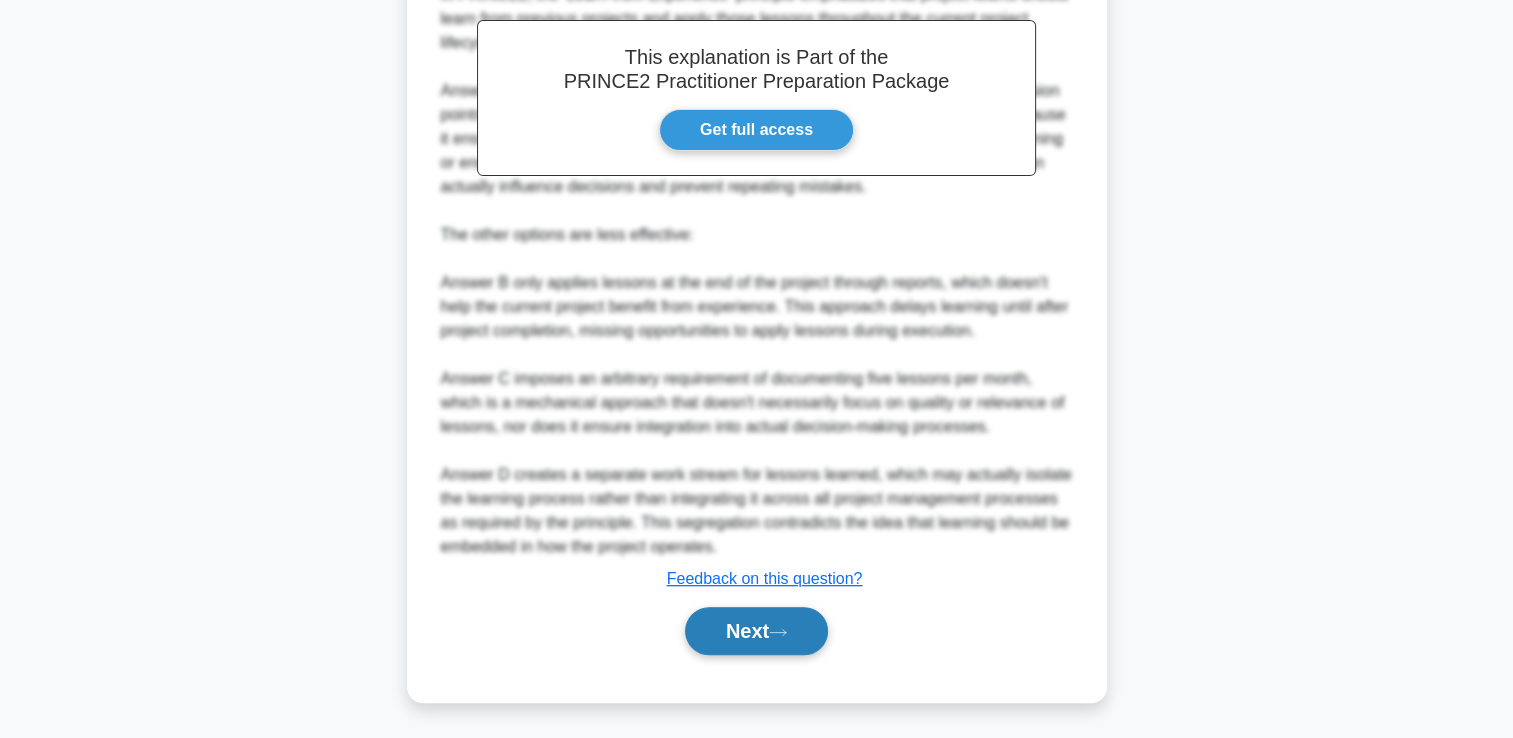 click on "Next" at bounding box center [756, 631] 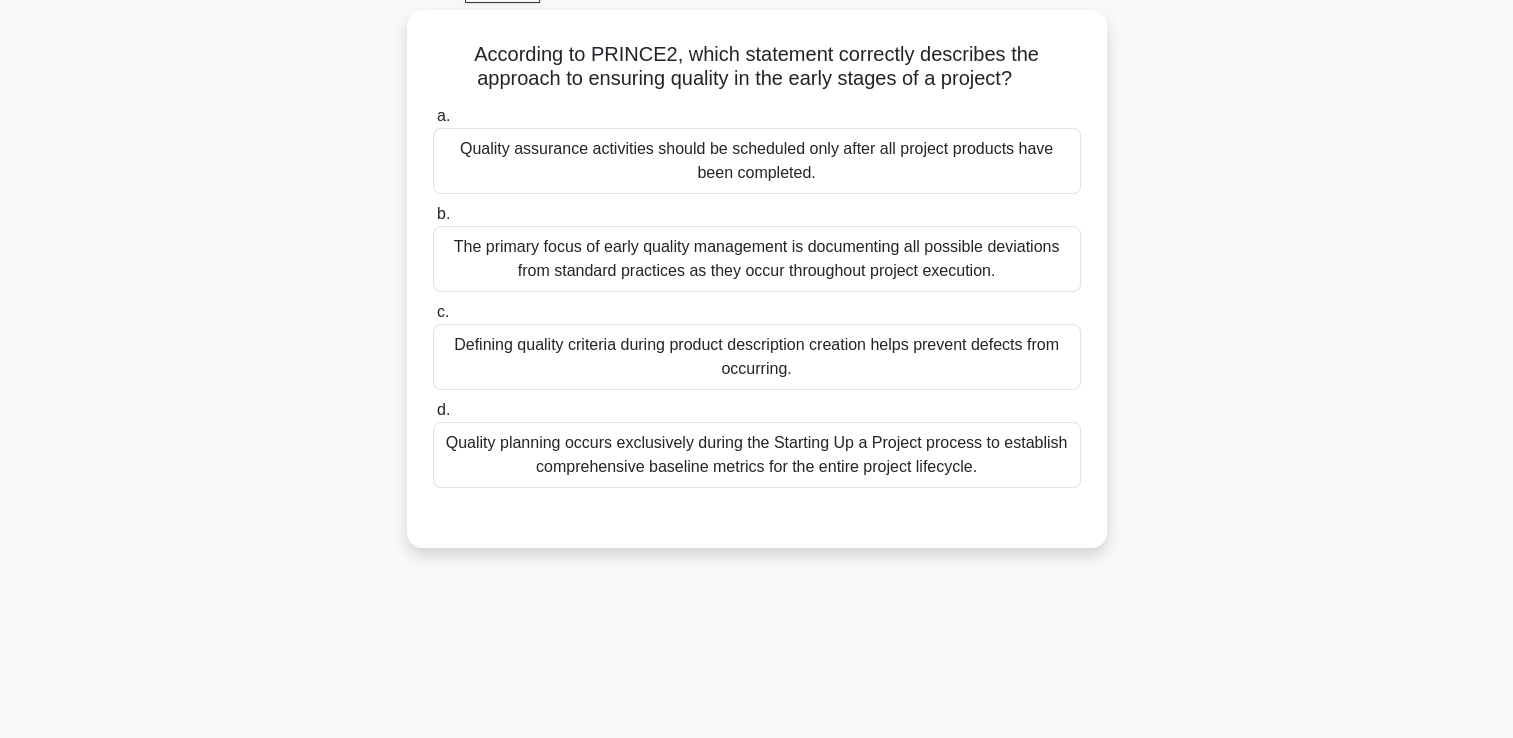 scroll, scrollTop: 102, scrollLeft: 0, axis: vertical 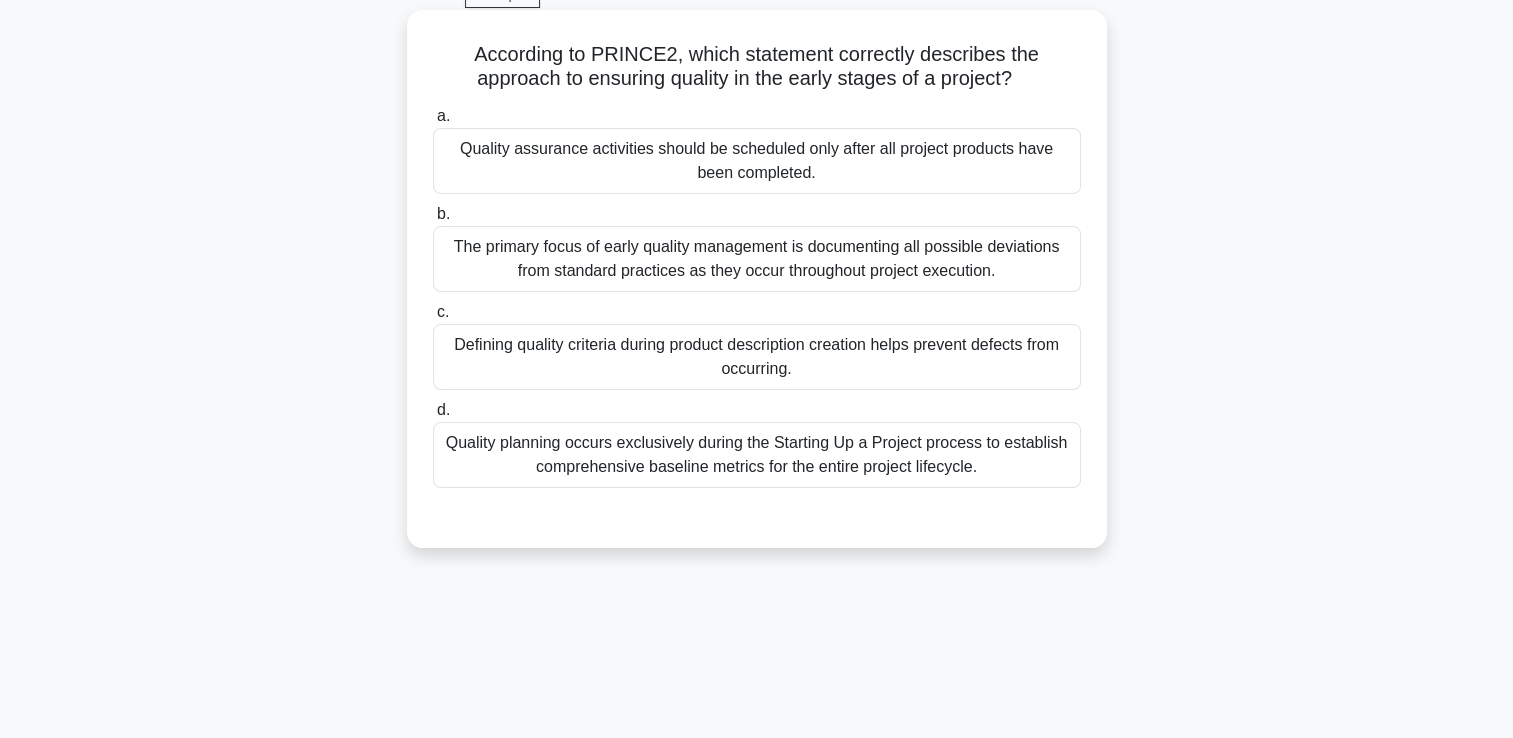 click on "Defining quality criteria during product description creation helps prevent defects from occurring." at bounding box center [757, 357] 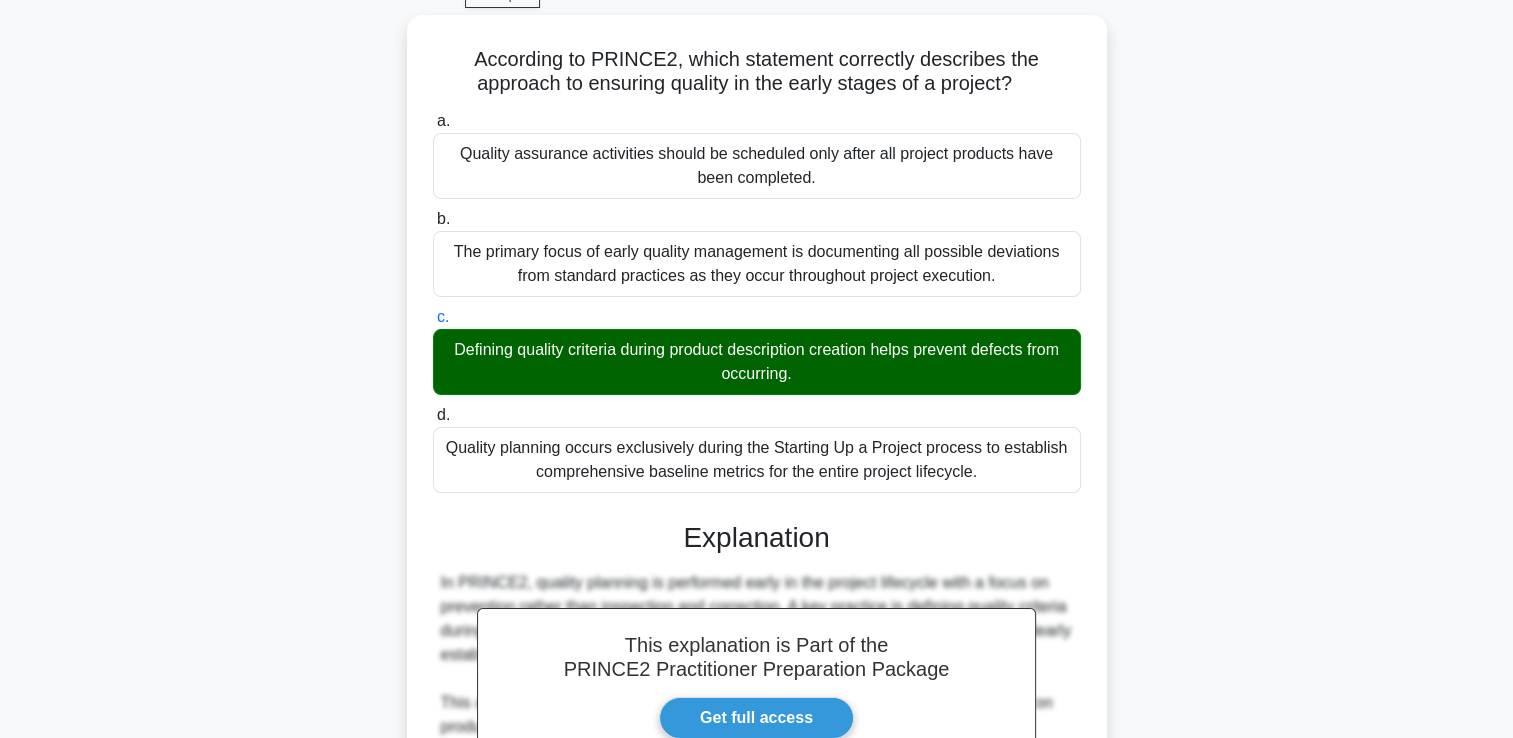 scroll, scrollTop: 637, scrollLeft: 0, axis: vertical 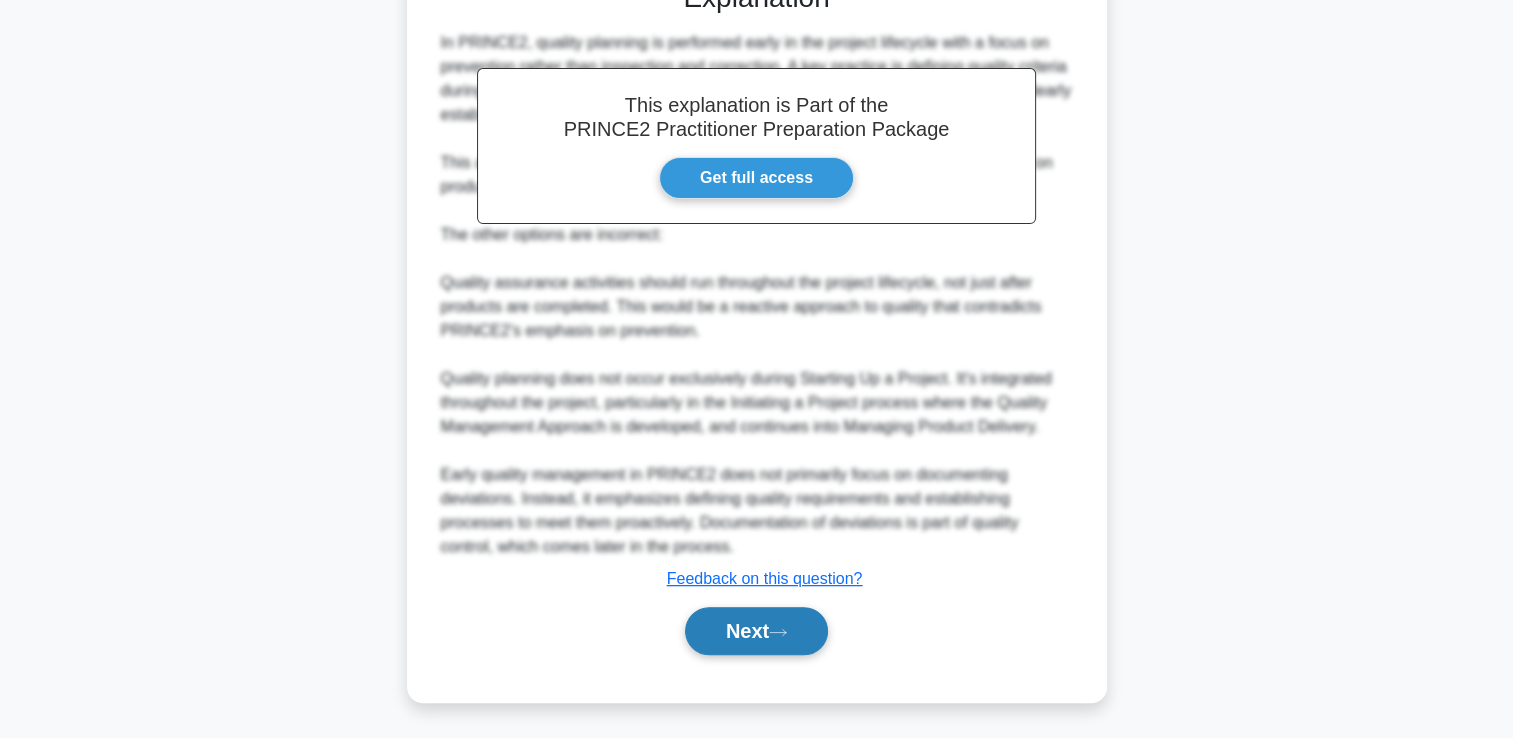 click on "Next" at bounding box center [756, 631] 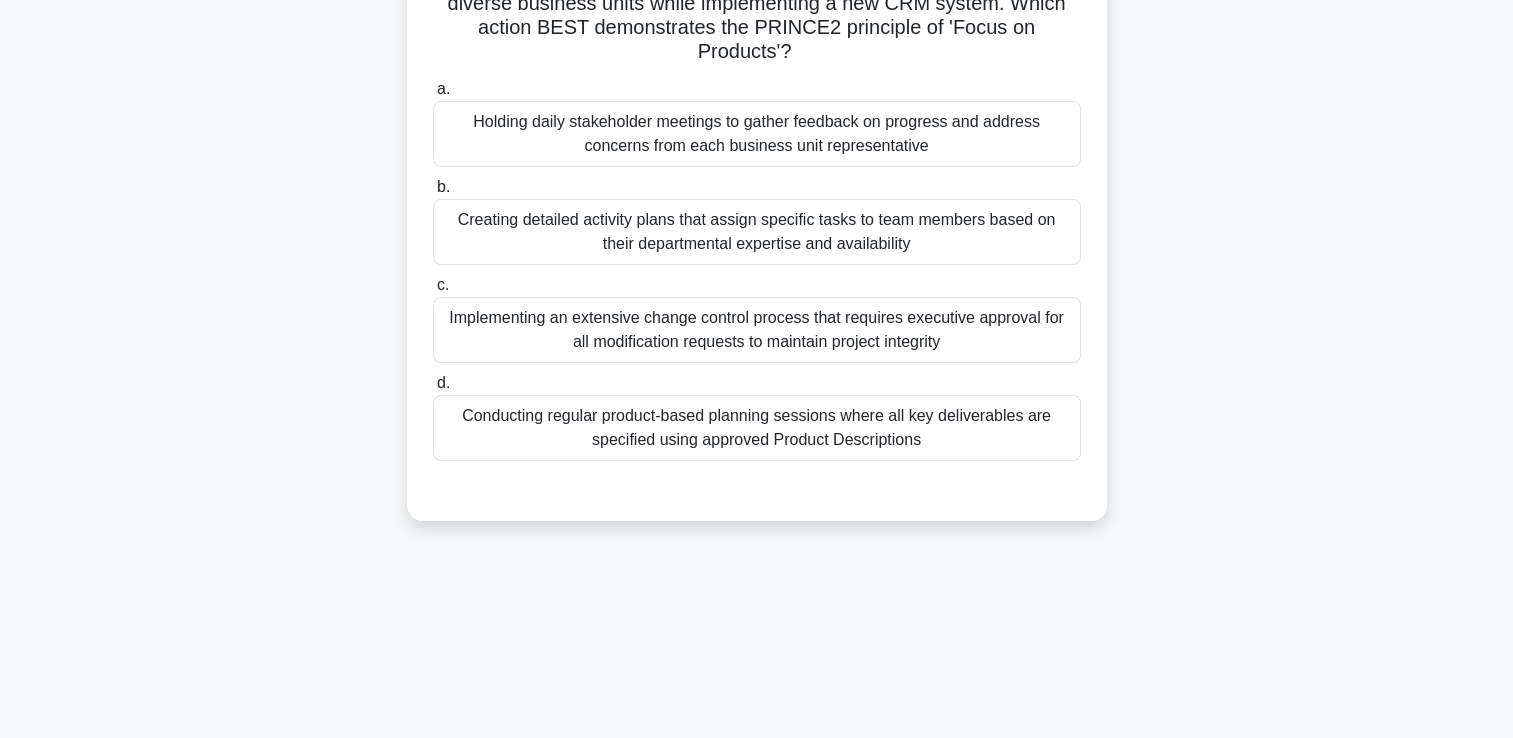 scroll, scrollTop: 142, scrollLeft: 0, axis: vertical 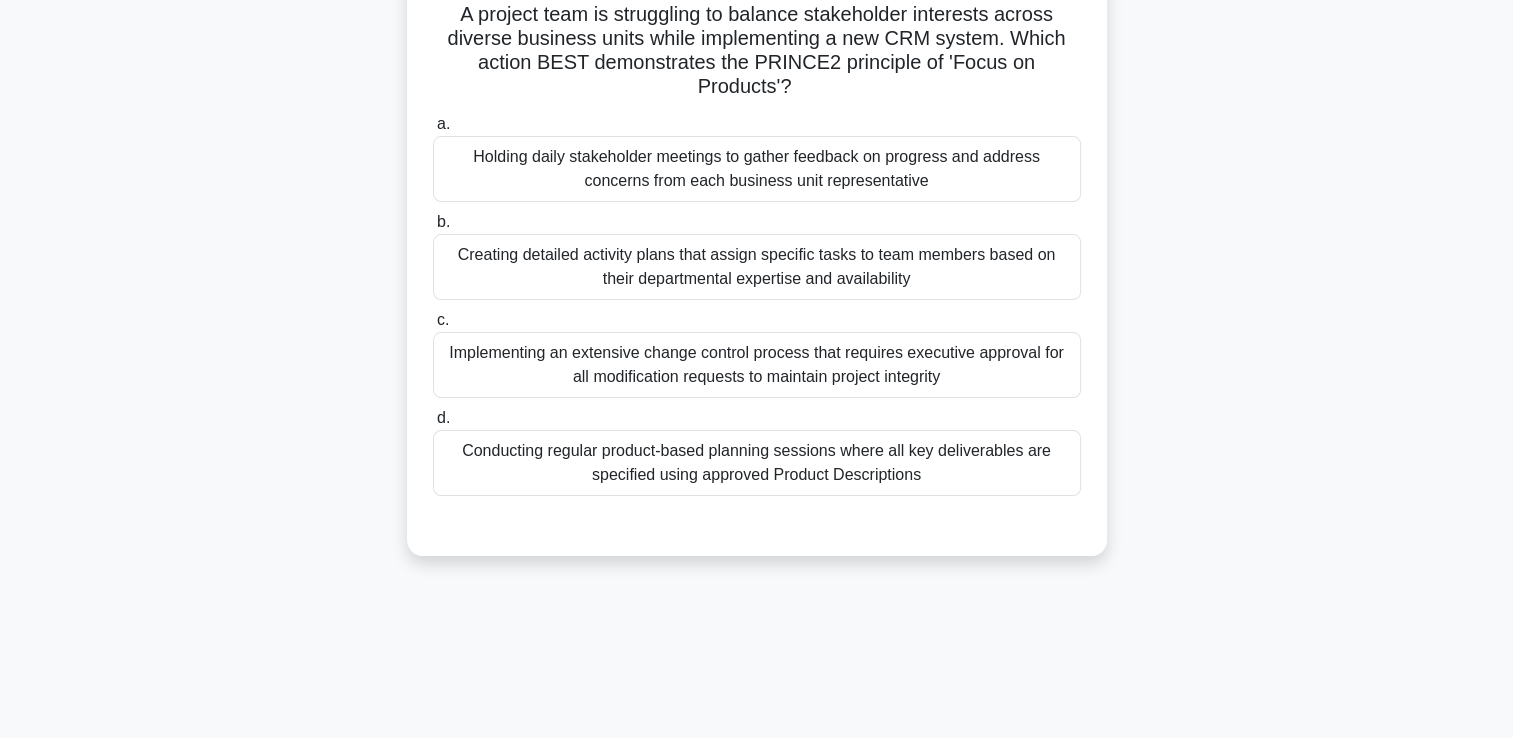 click on "Conducting regular product-based planning sessions where all key deliverables are specified using approved Product Descriptions" at bounding box center [757, 463] 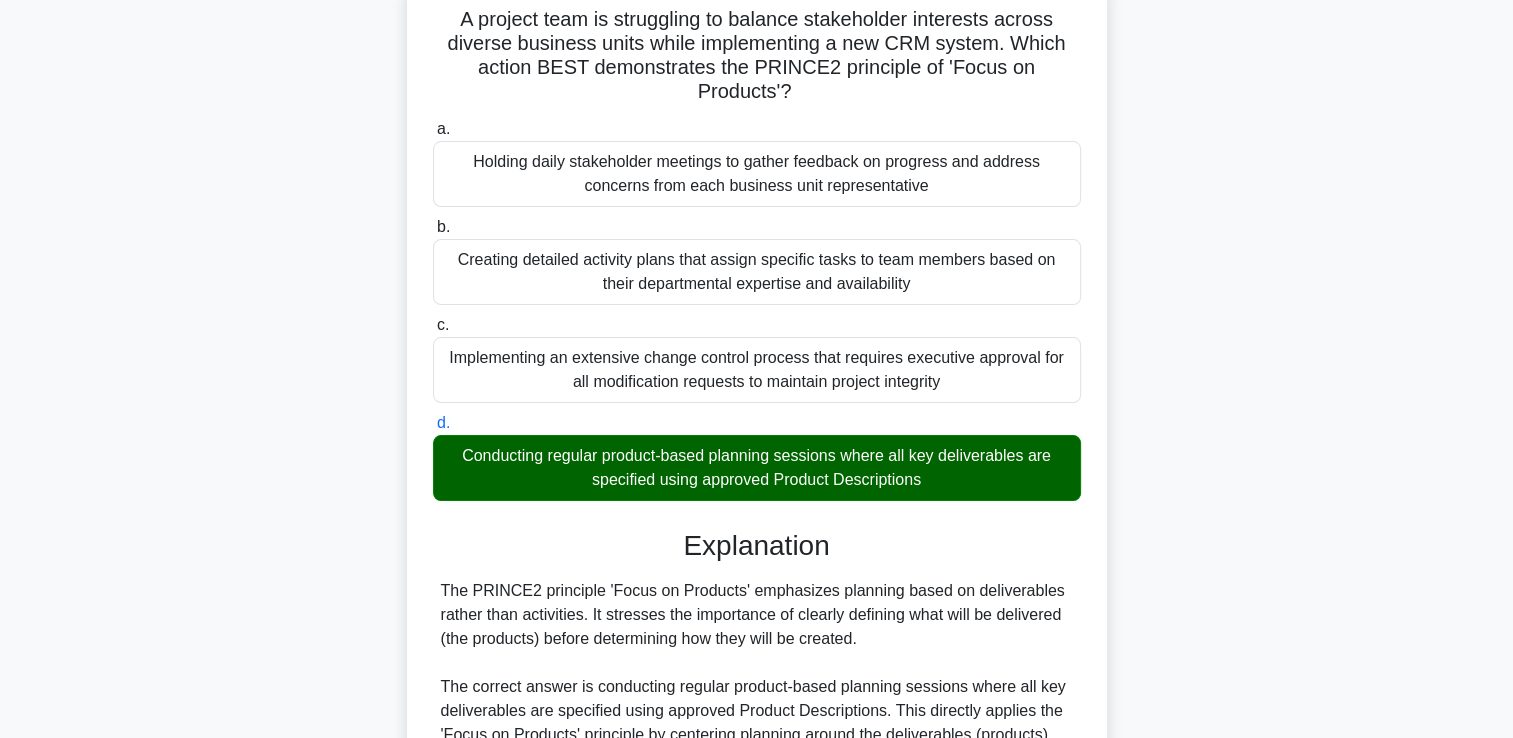 scroll, scrollTop: 637, scrollLeft: 0, axis: vertical 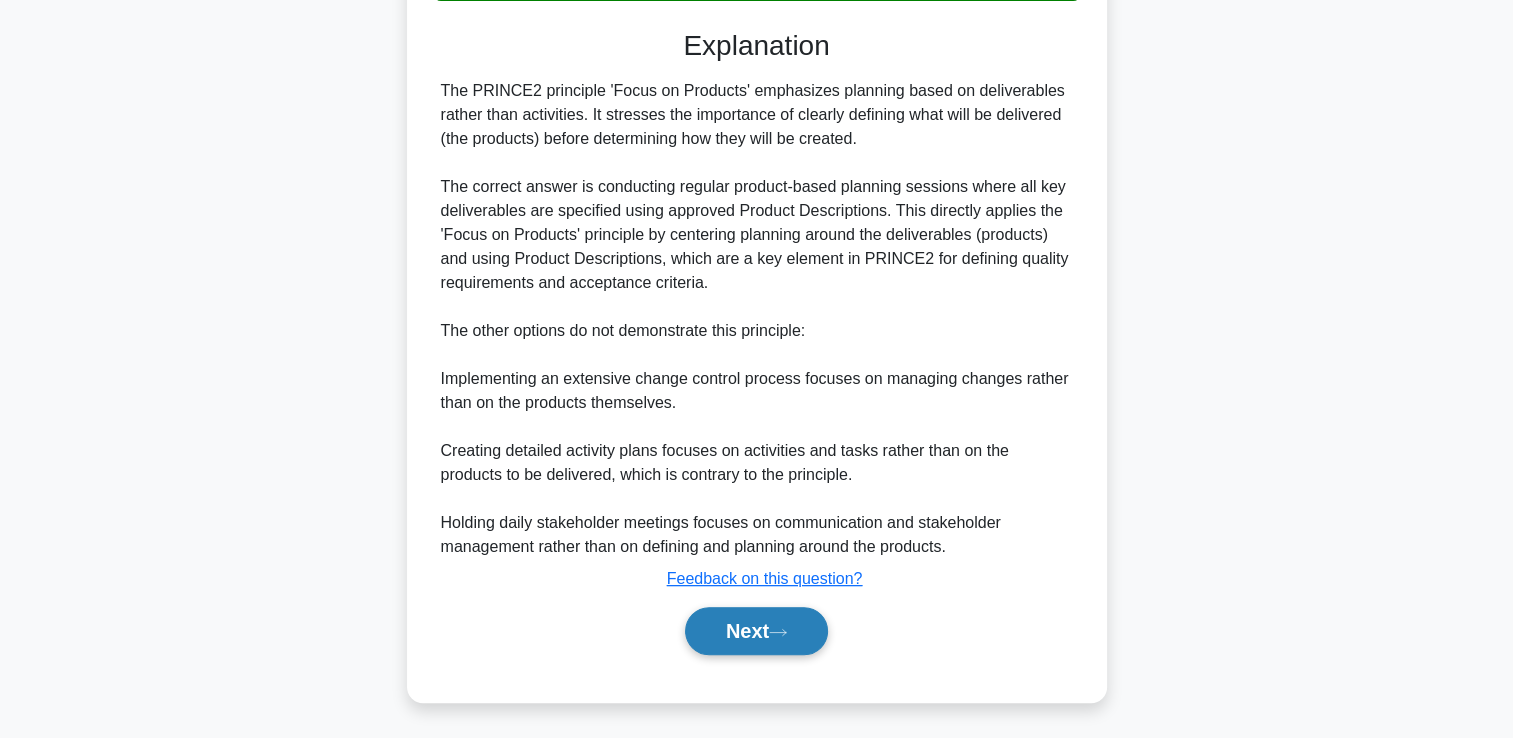 click on "Next" at bounding box center (756, 631) 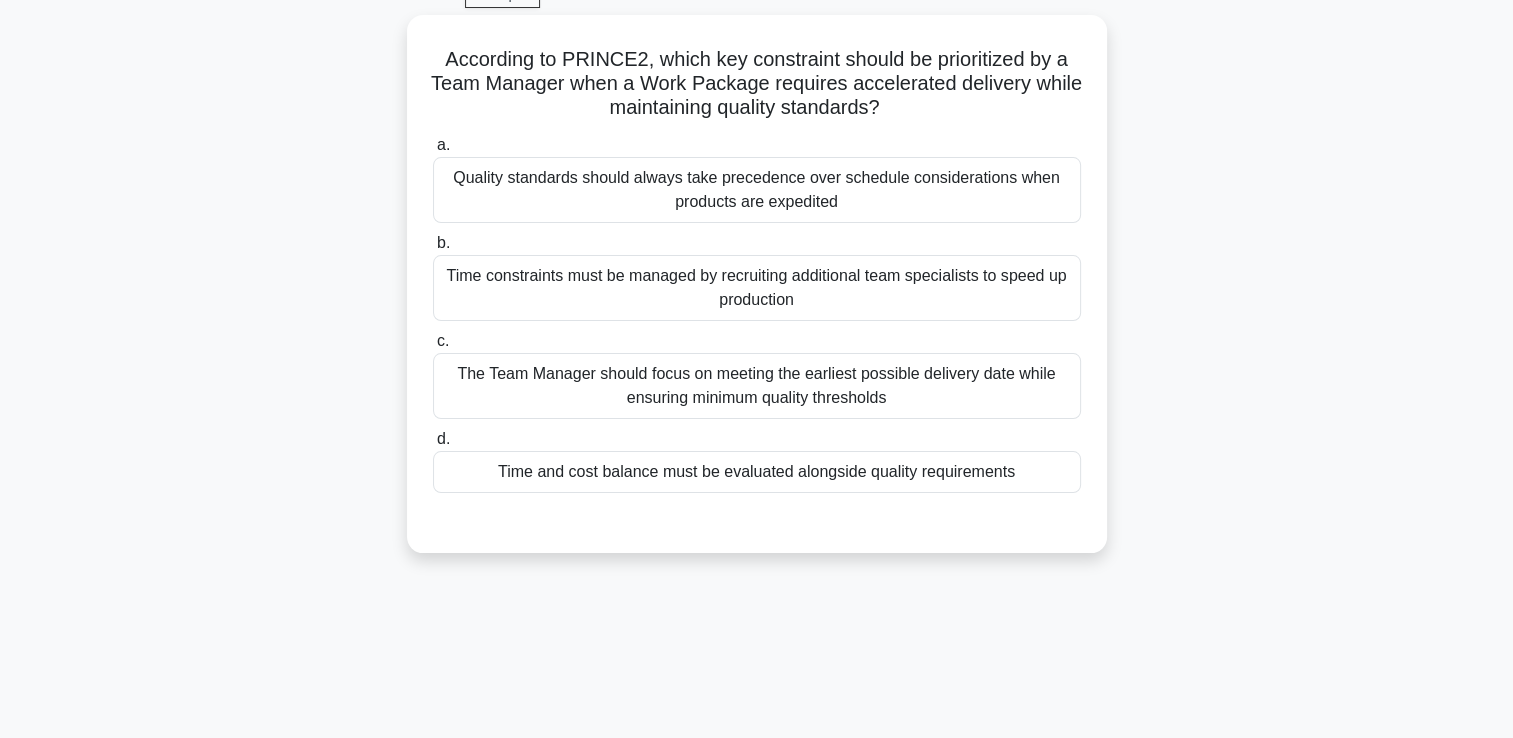 scroll, scrollTop: 142, scrollLeft: 0, axis: vertical 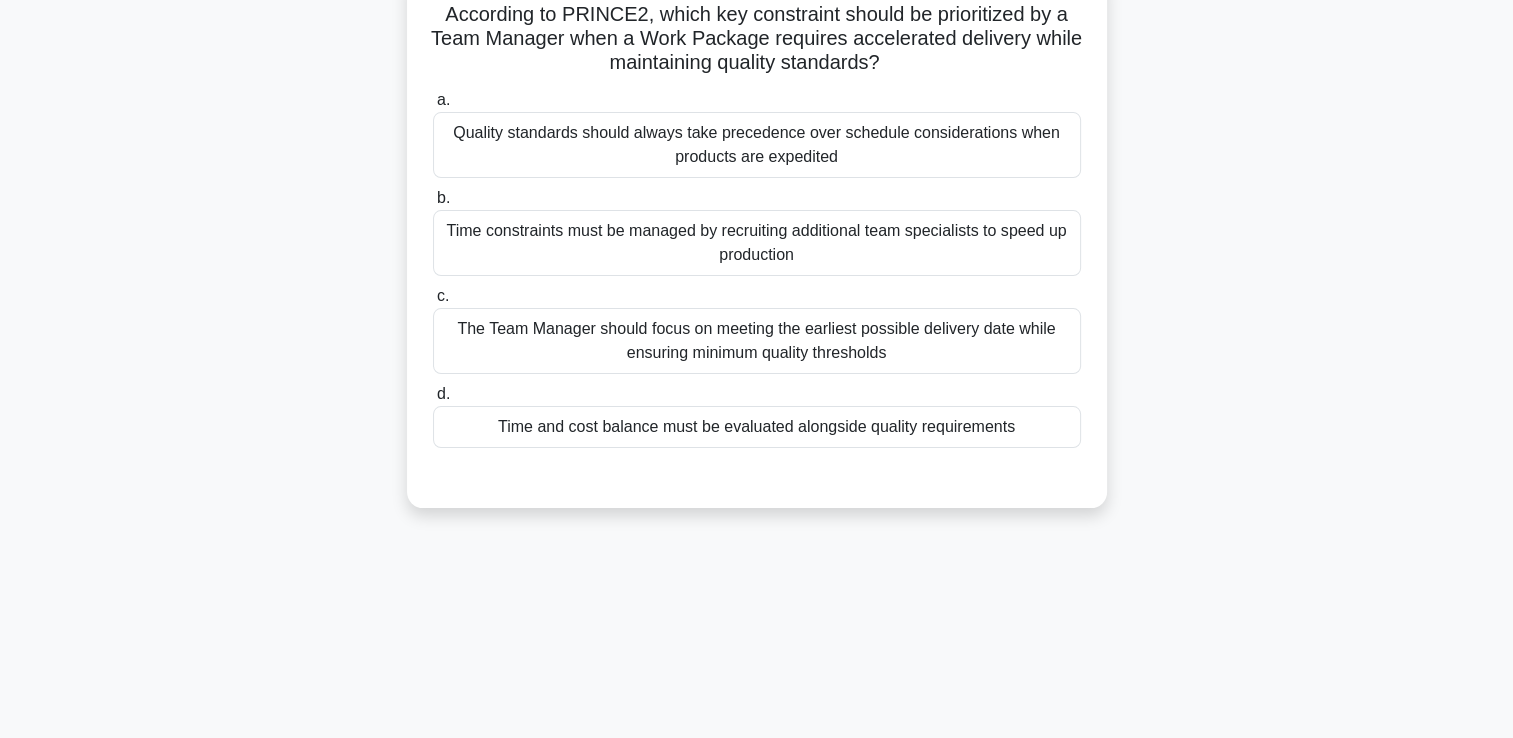 click on "a.
Quality standards should always take precedence over schedule considerations when products are expedited
b.
c.
d." at bounding box center [757, 268] 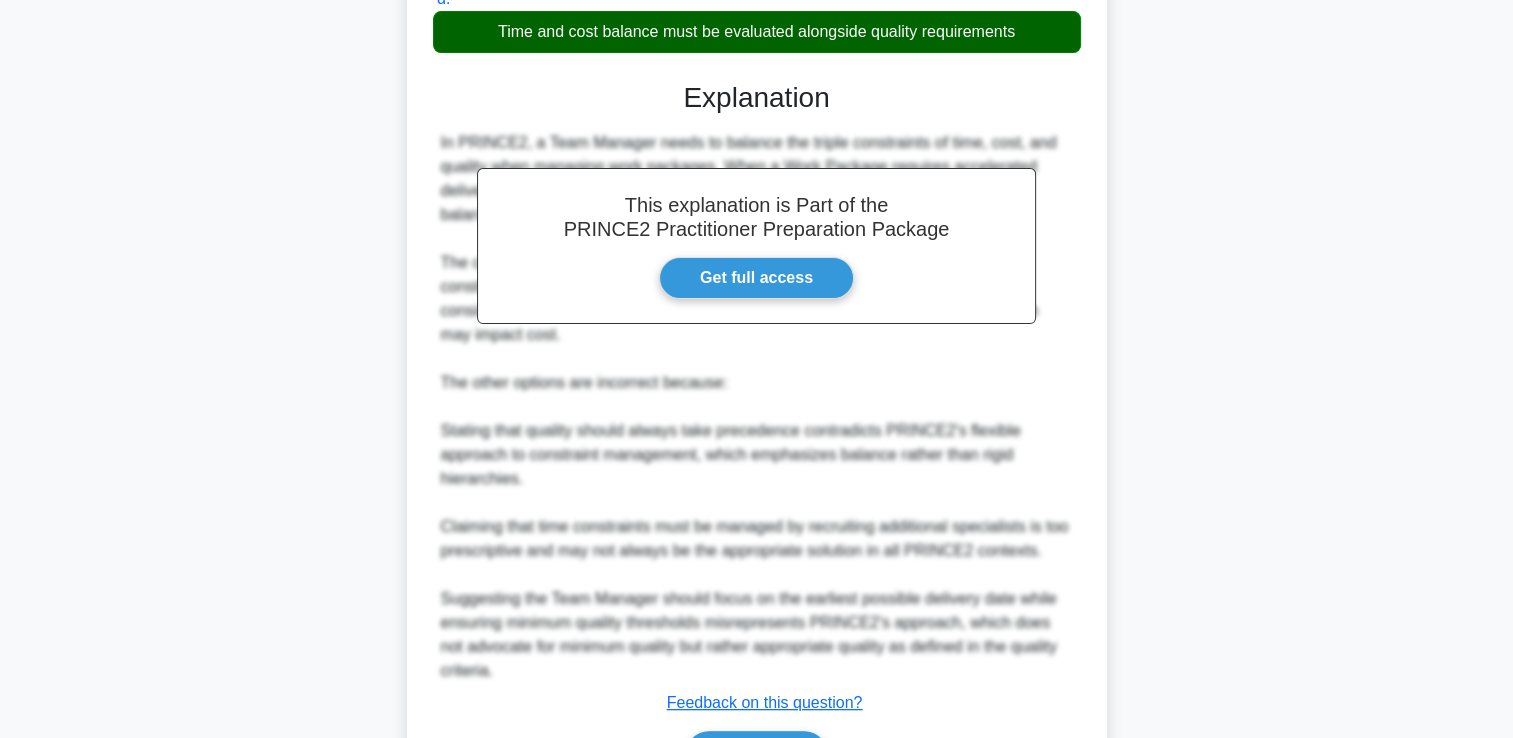 scroll, scrollTop: 661, scrollLeft: 0, axis: vertical 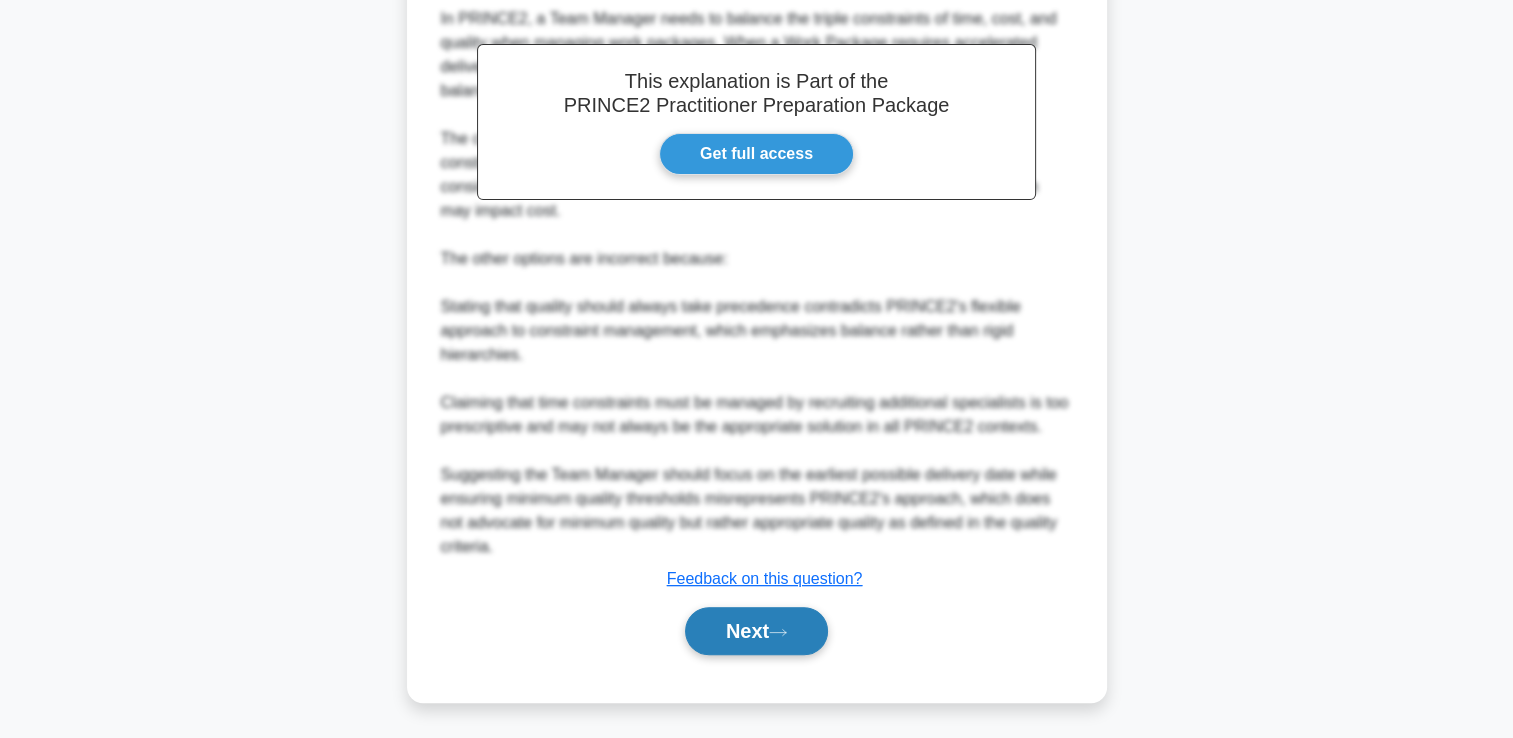 click on "Next" at bounding box center [756, 631] 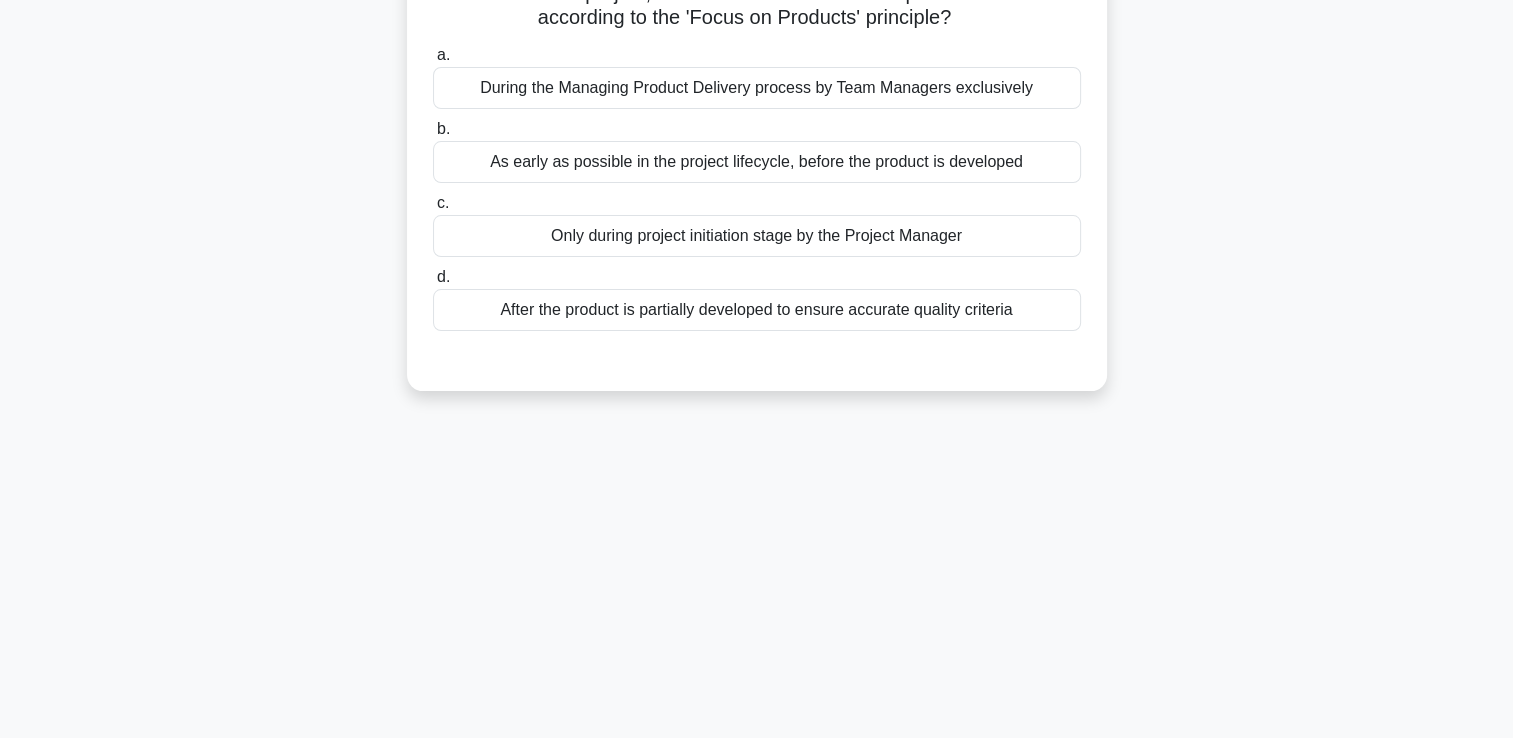 scroll, scrollTop: 142, scrollLeft: 0, axis: vertical 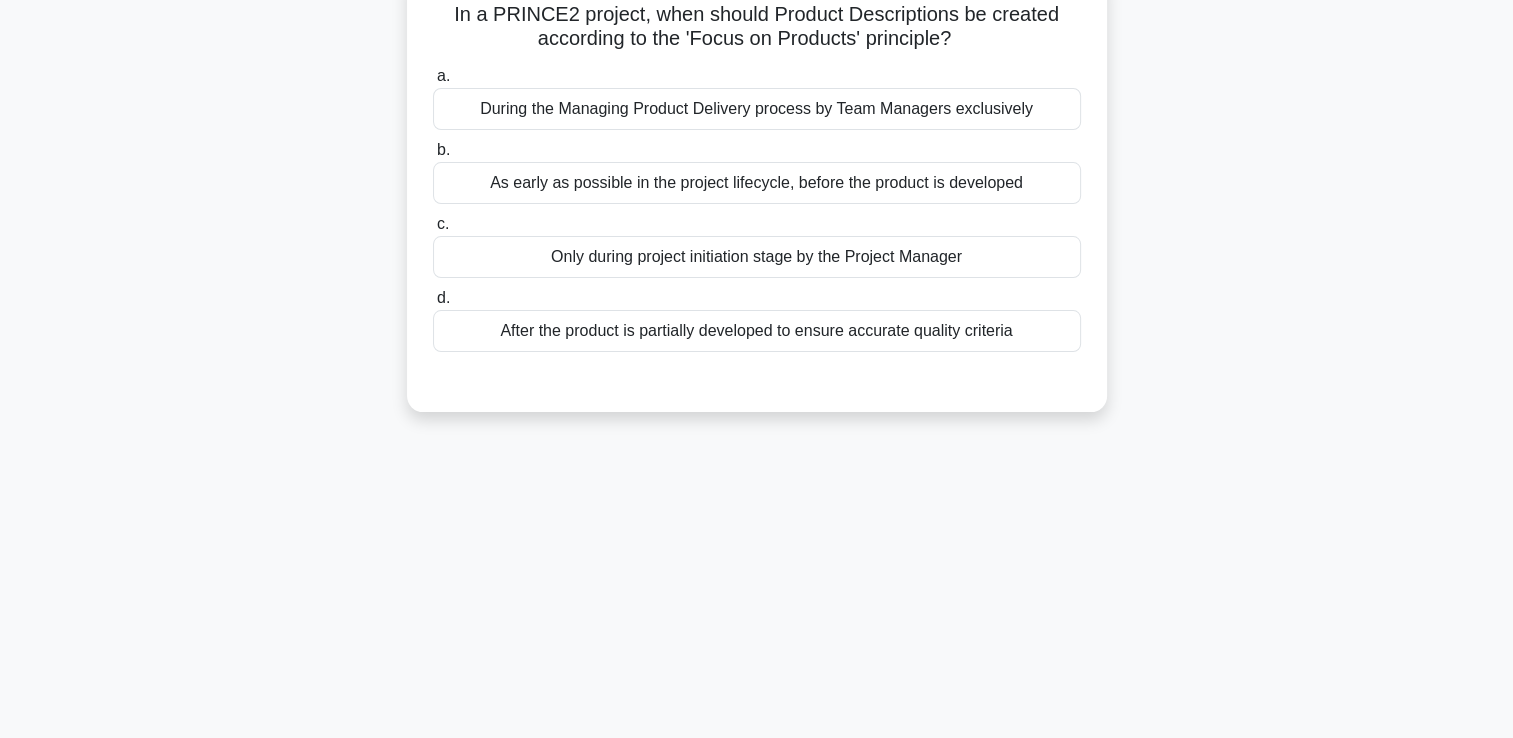 click on "Only during project initiation stage by the Project Manager" at bounding box center [757, 257] 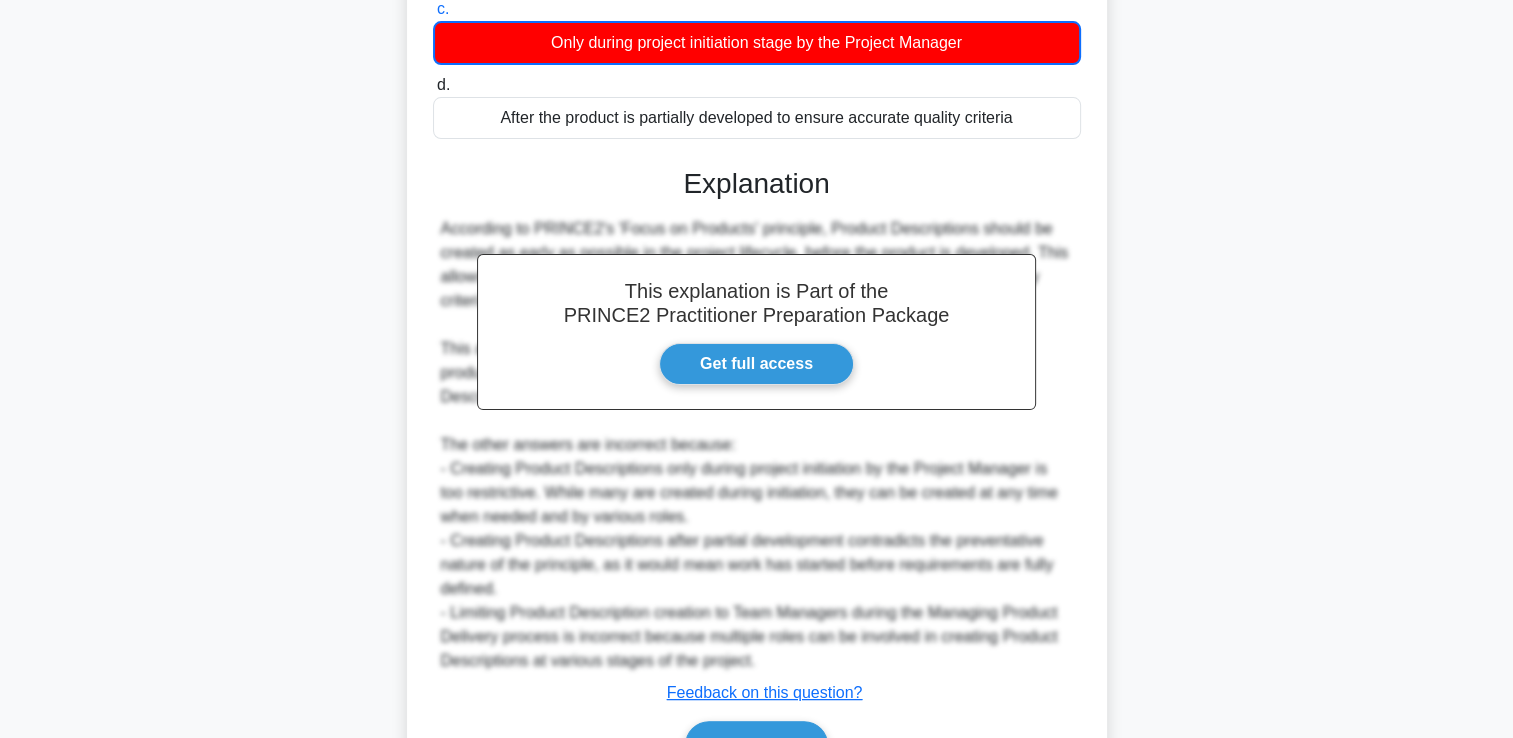 scroll, scrollTop: 471, scrollLeft: 0, axis: vertical 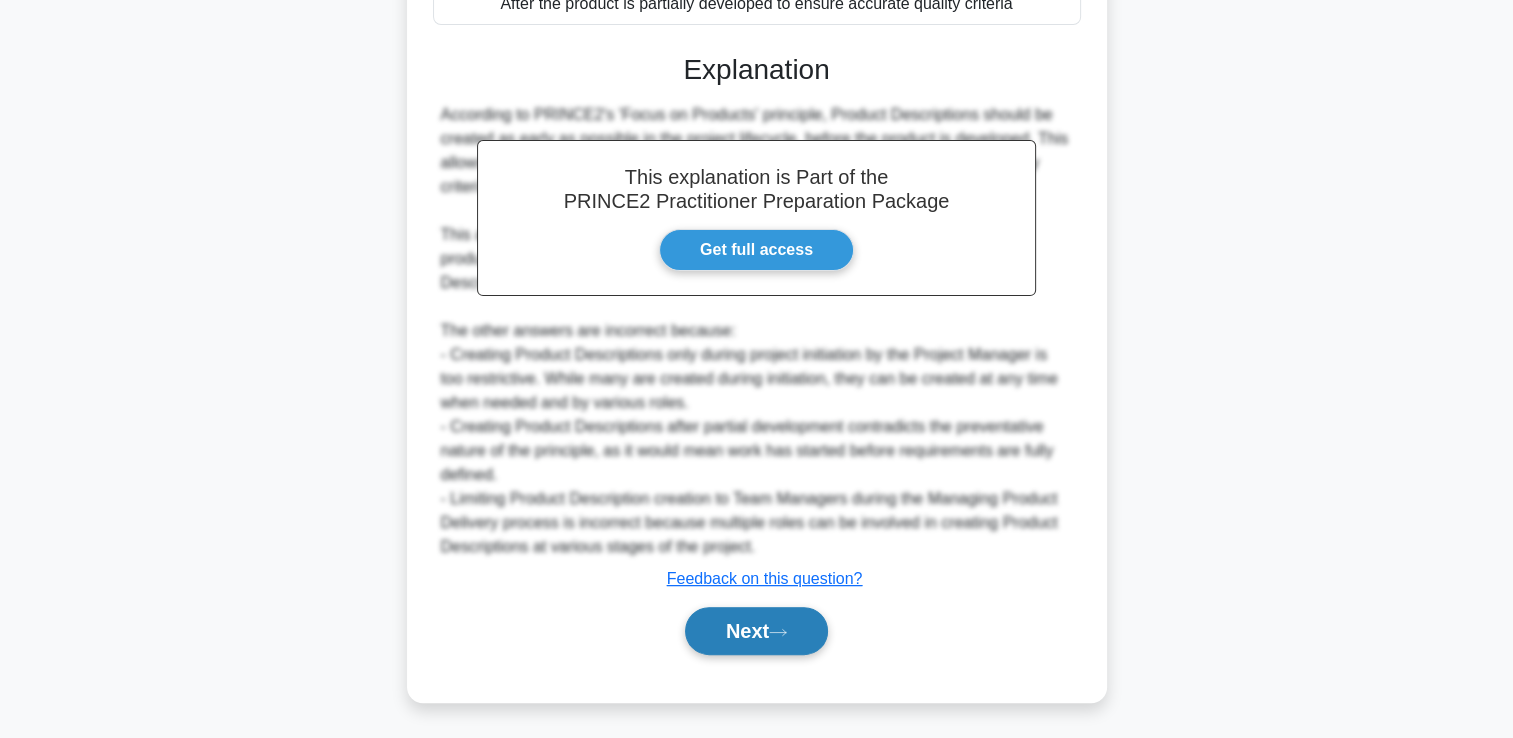 click on "Next" at bounding box center (756, 631) 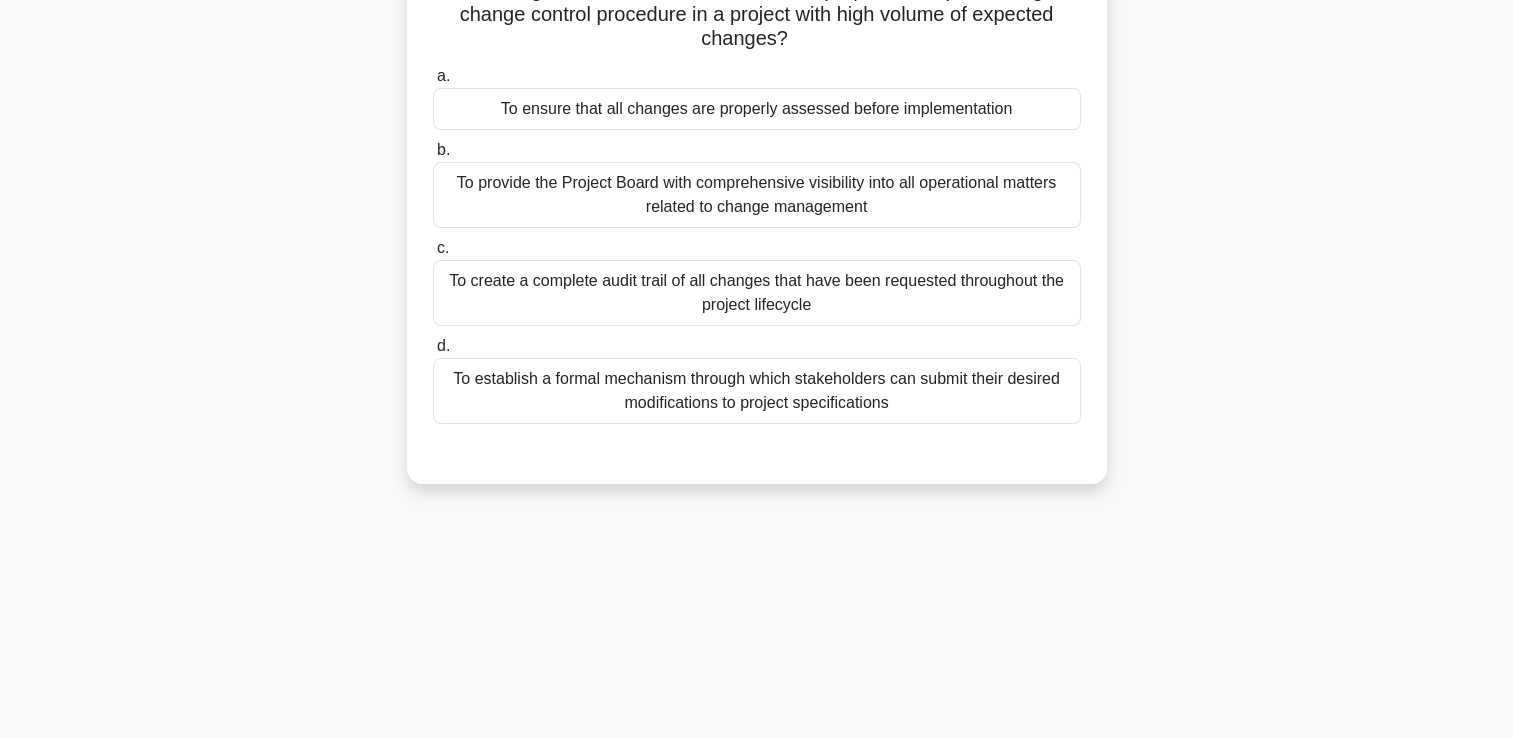 scroll, scrollTop: 142, scrollLeft: 0, axis: vertical 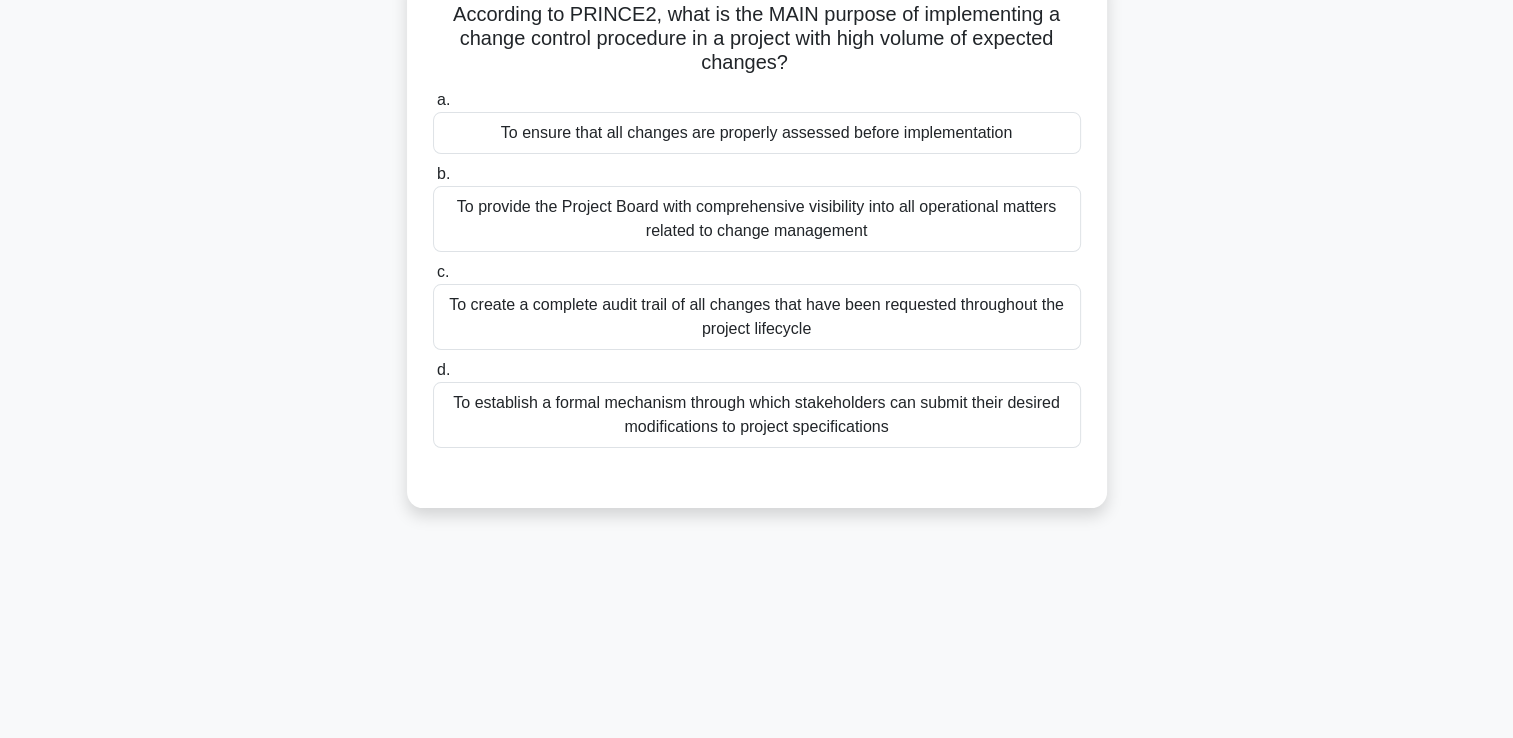 click on "To ensure that all changes are properly assessed before implementation" at bounding box center (757, 133) 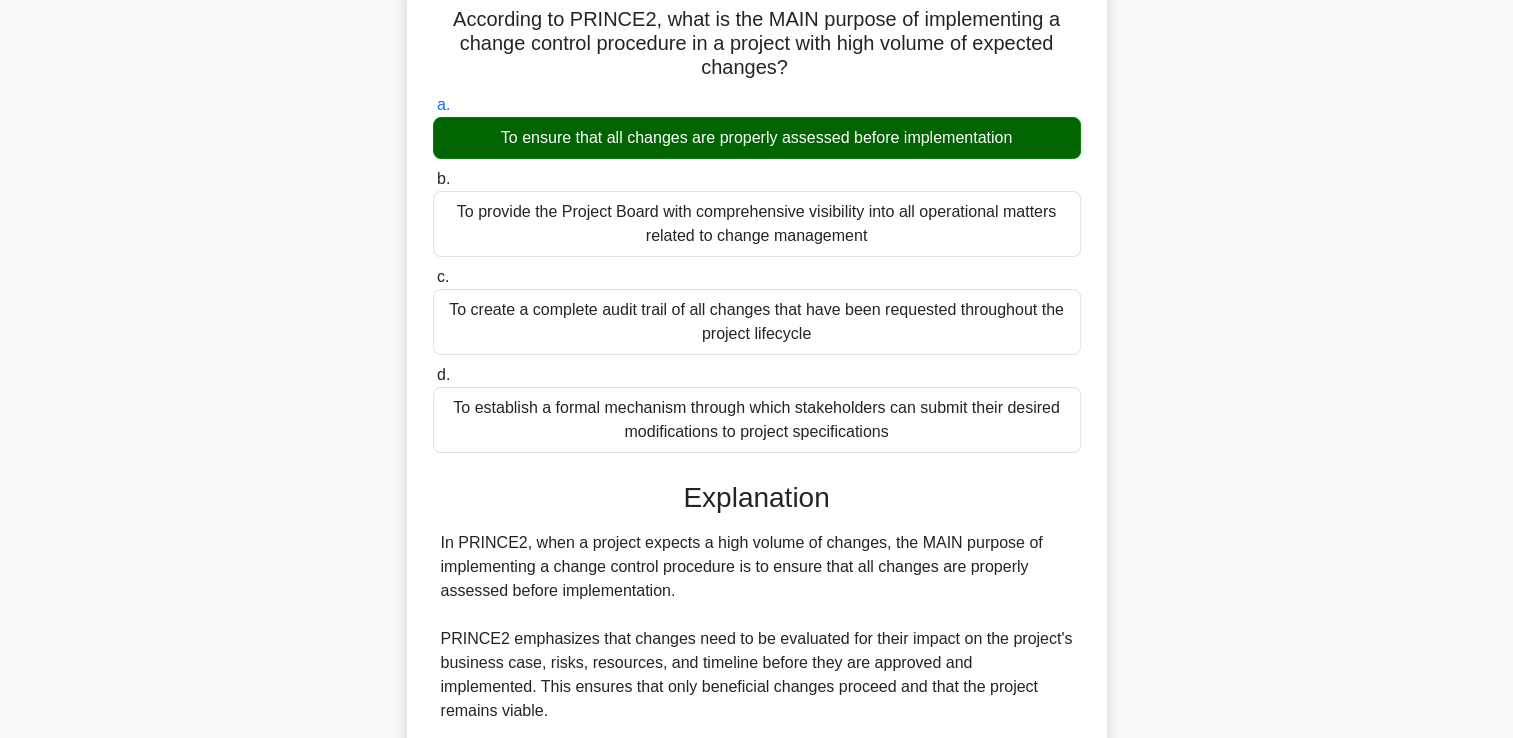 scroll, scrollTop: 637, scrollLeft: 0, axis: vertical 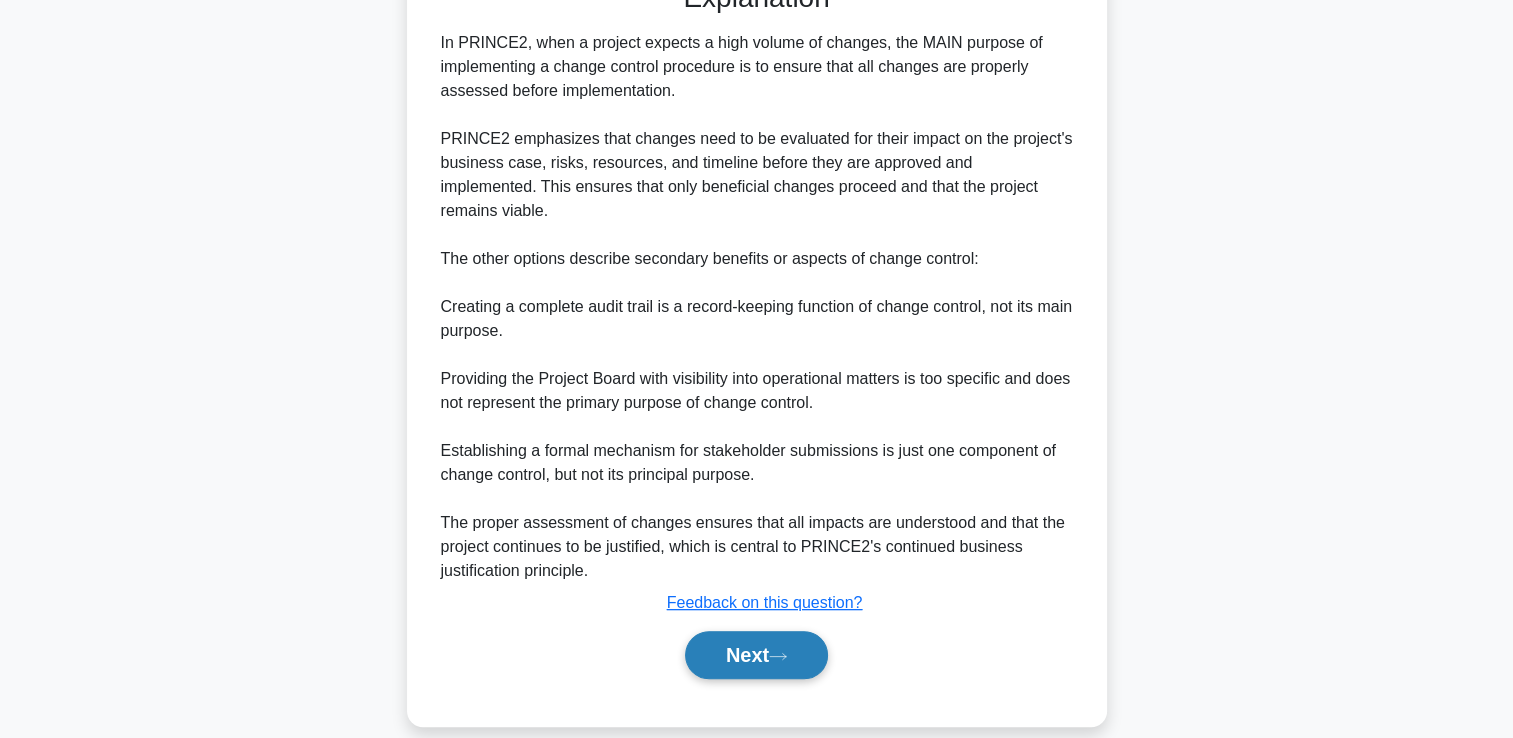 click on "Next" at bounding box center [756, 655] 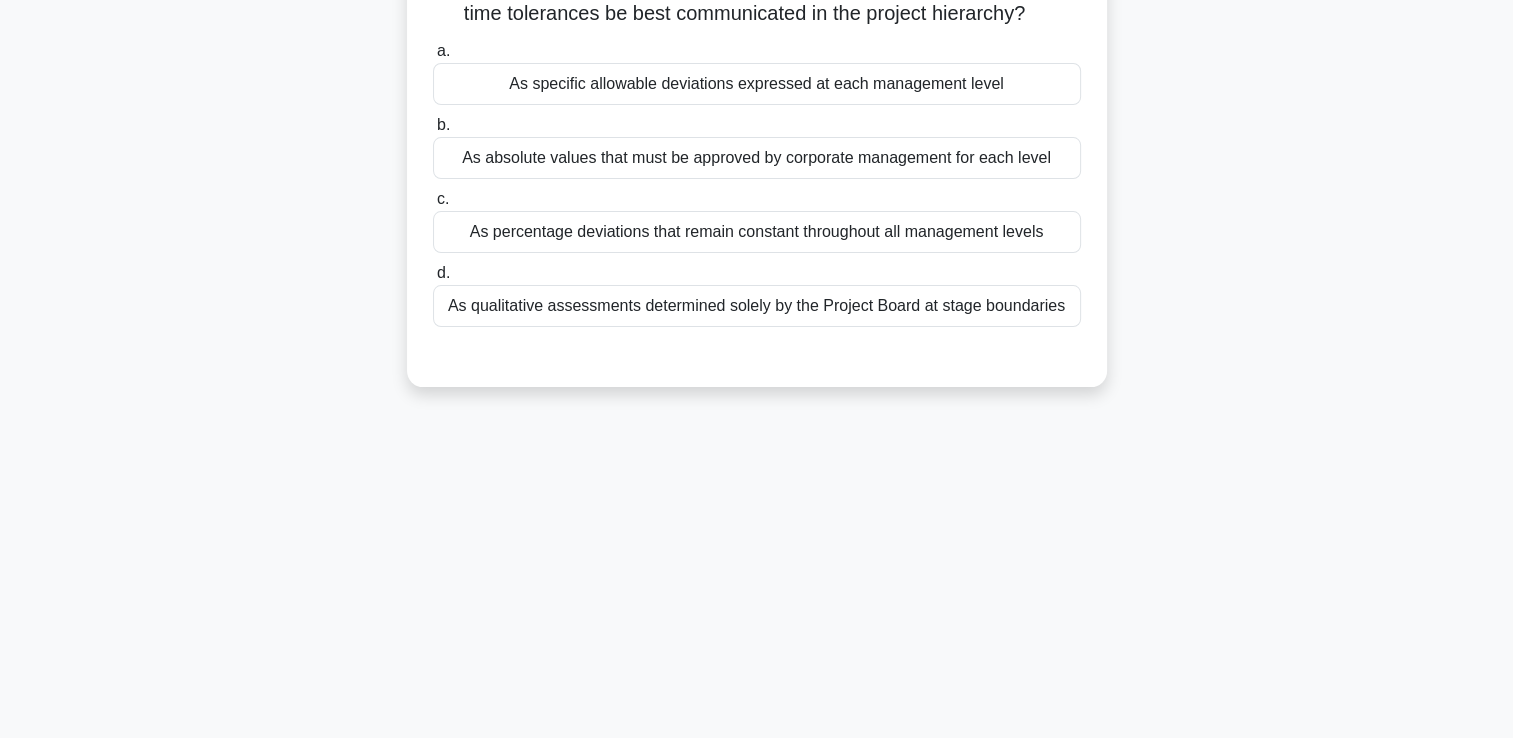 scroll, scrollTop: 142, scrollLeft: 0, axis: vertical 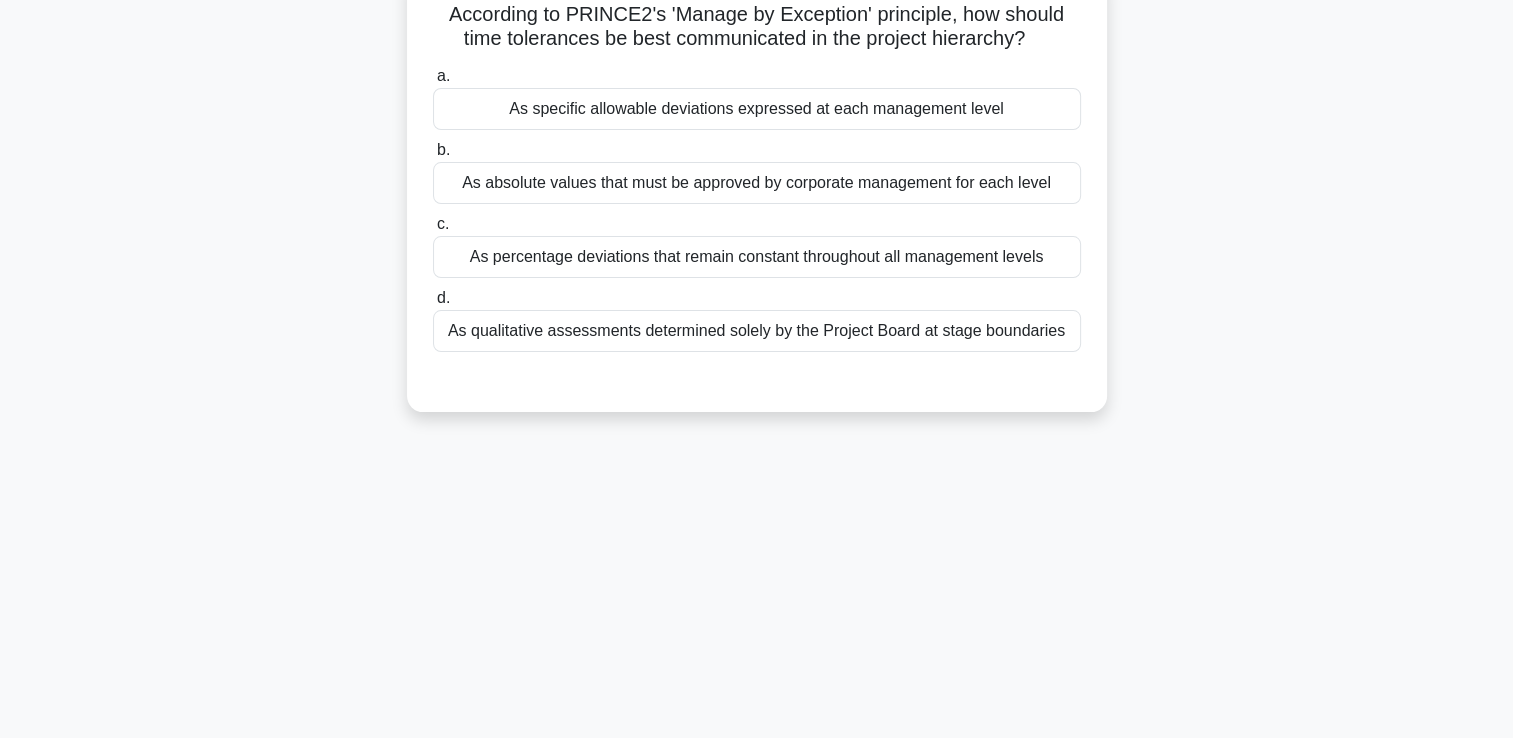 click on "As specific allowable deviations expressed at each management level" at bounding box center (757, 109) 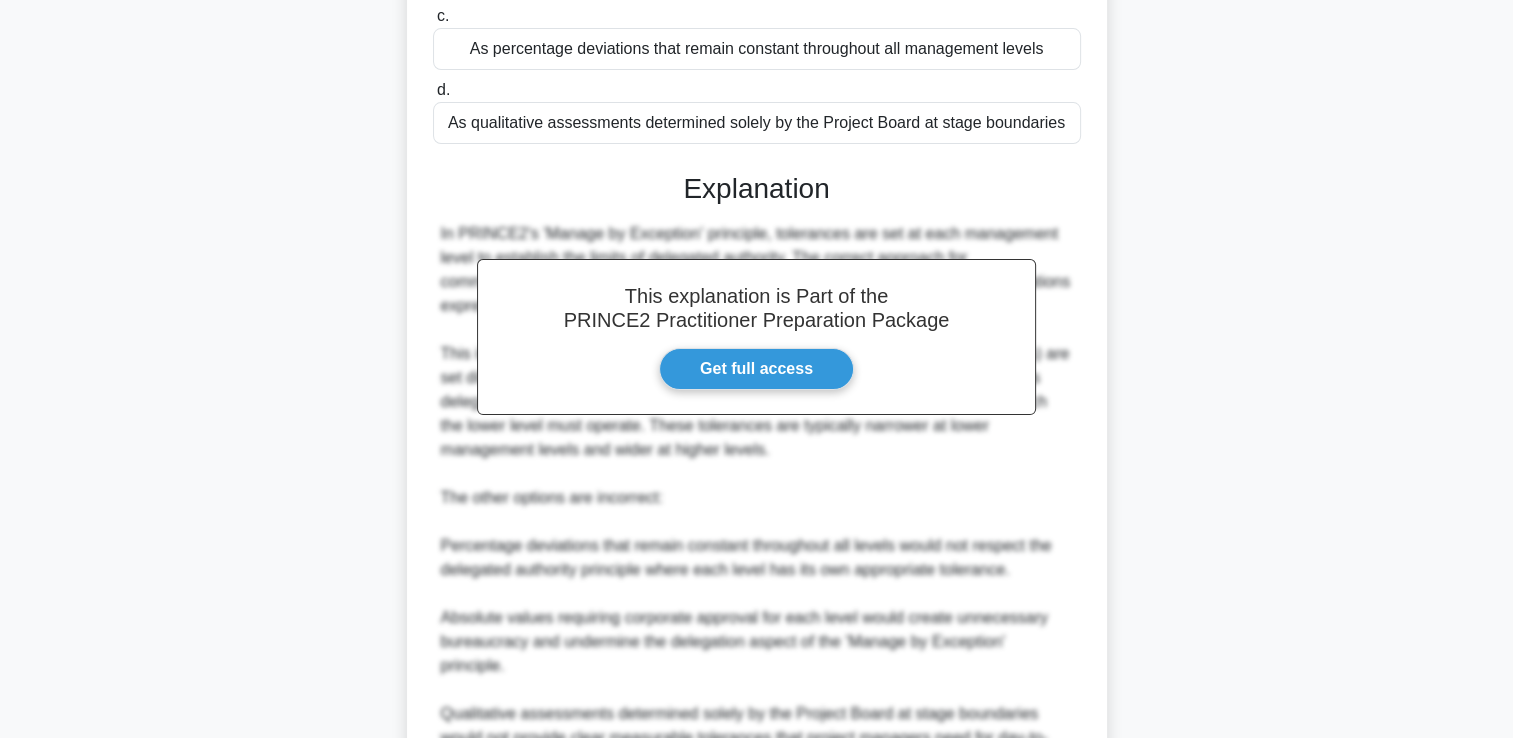 scroll, scrollTop: 571, scrollLeft: 0, axis: vertical 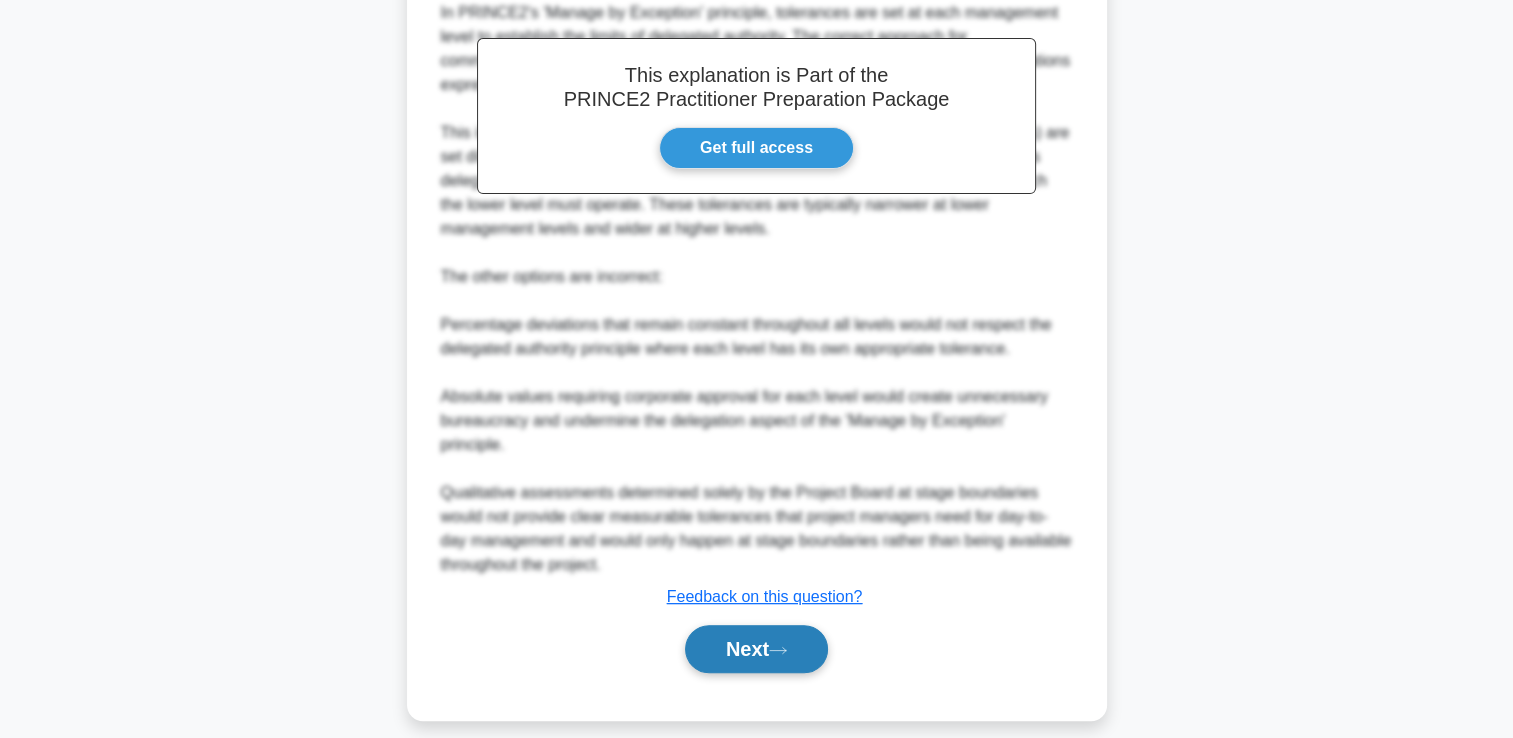 click on "Next" at bounding box center (756, 649) 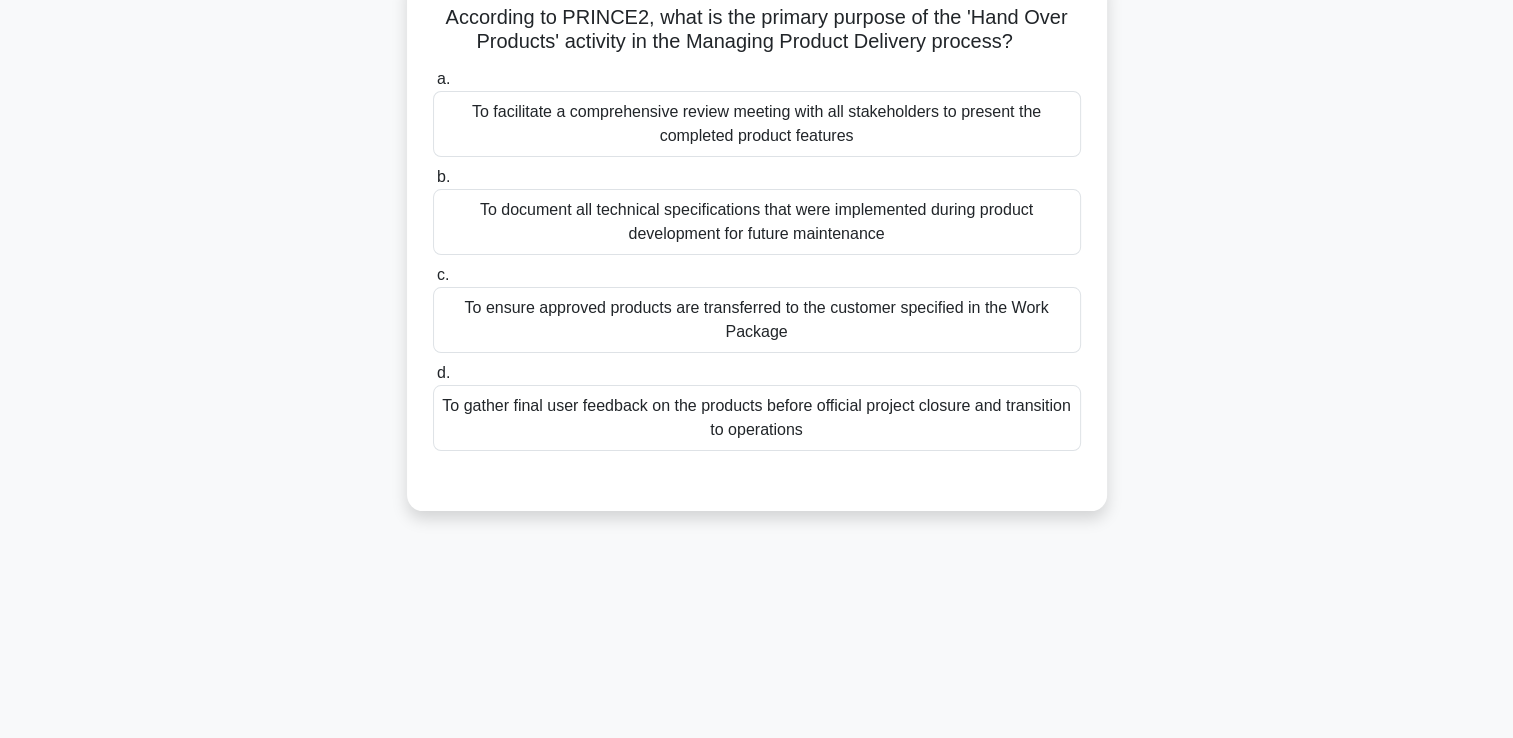 scroll, scrollTop: 142, scrollLeft: 0, axis: vertical 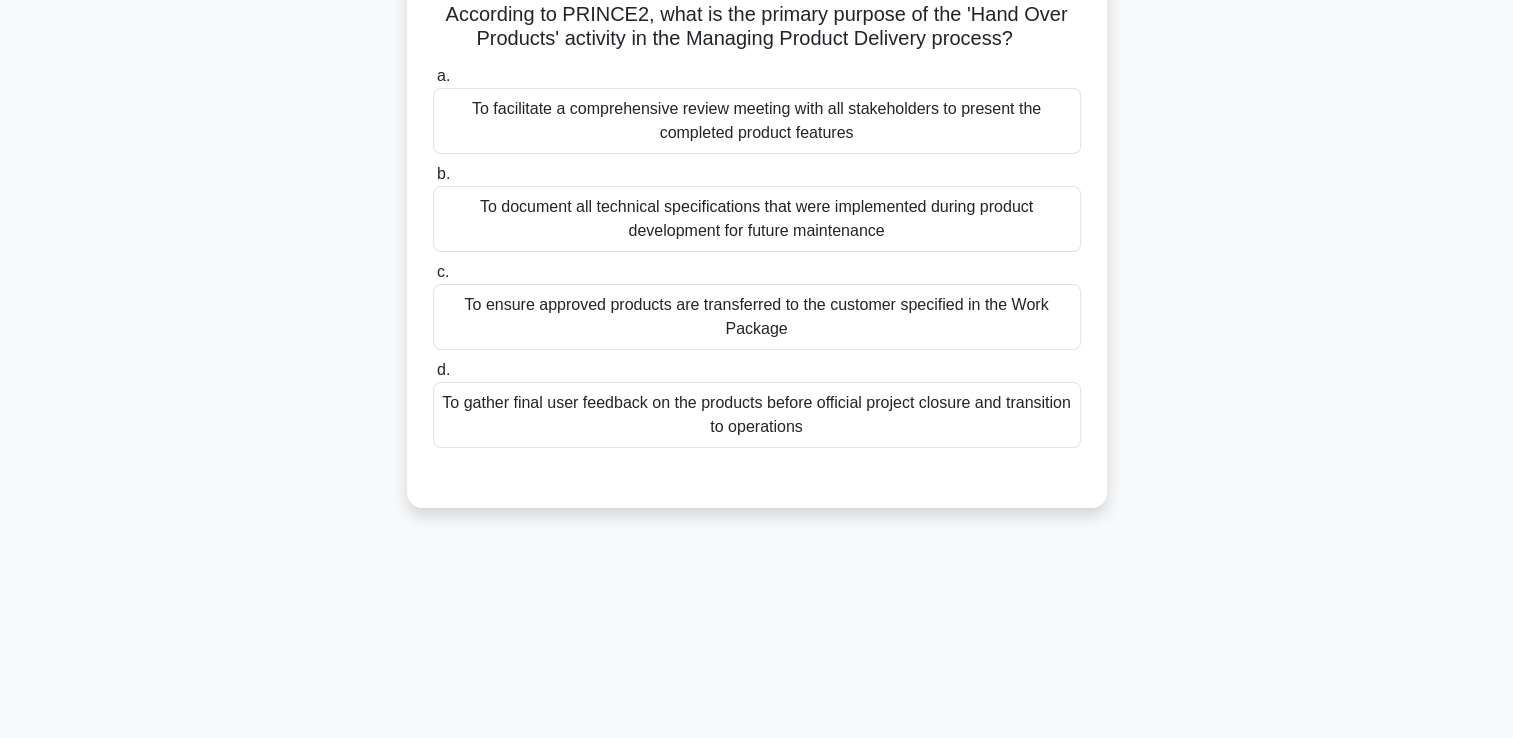click on "To ensure approved products are transferred to the customer specified in the Work Package" at bounding box center [757, 317] 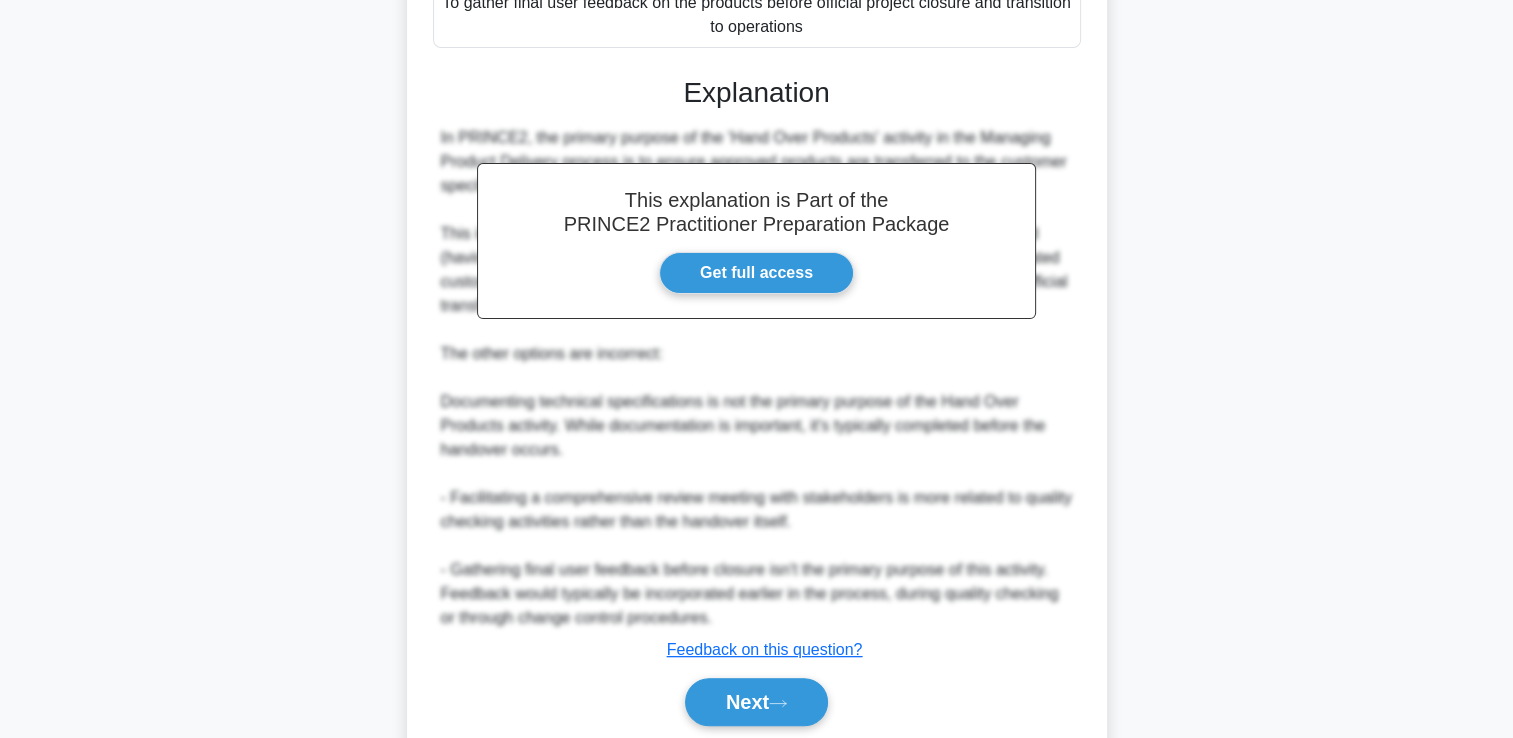 scroll, scrollTop: 558, scrollLeft: 0, axis: vertical 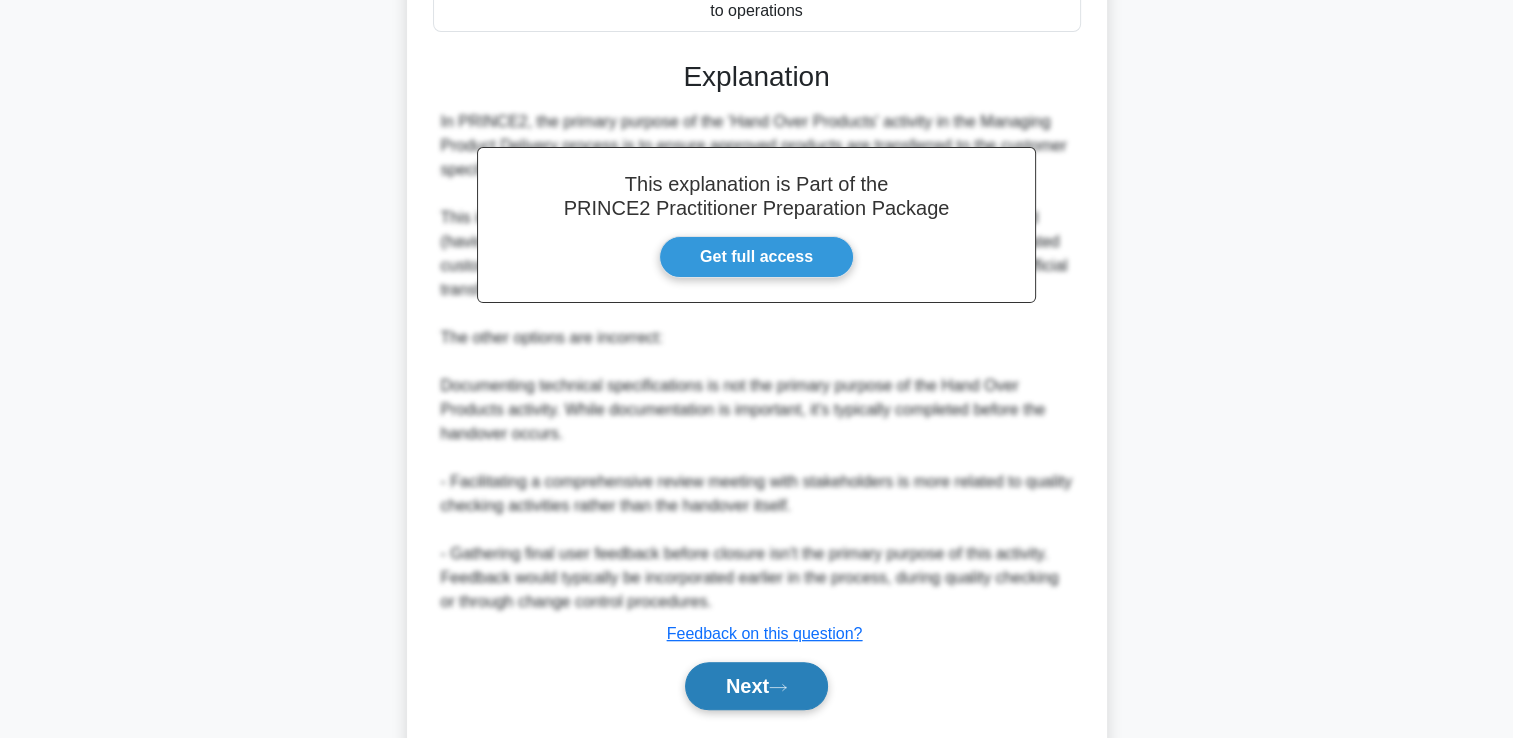 click on "Next" at bounding box center (756, 686) 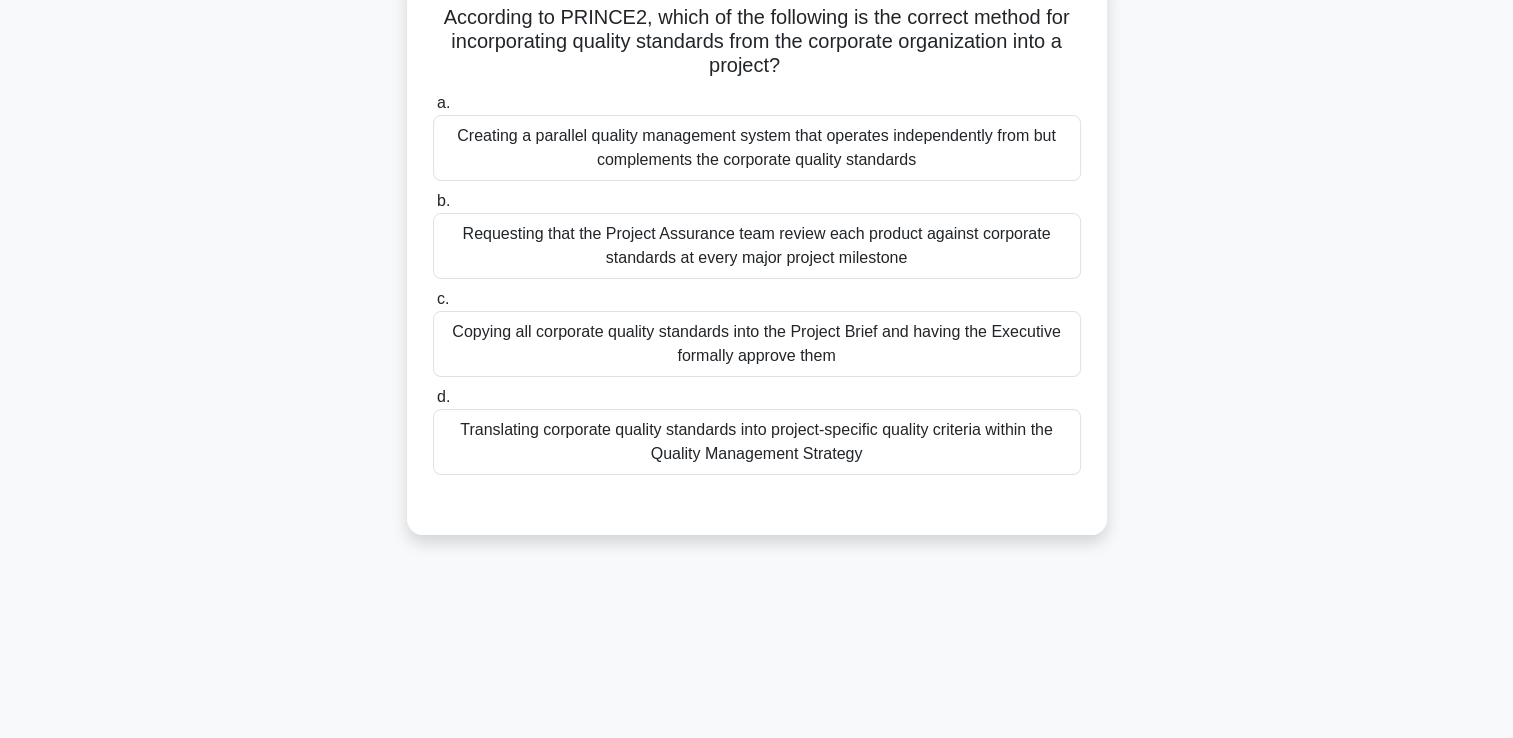 scroll, scrollTop: 142, scrollLeft: 0, axis: vertical 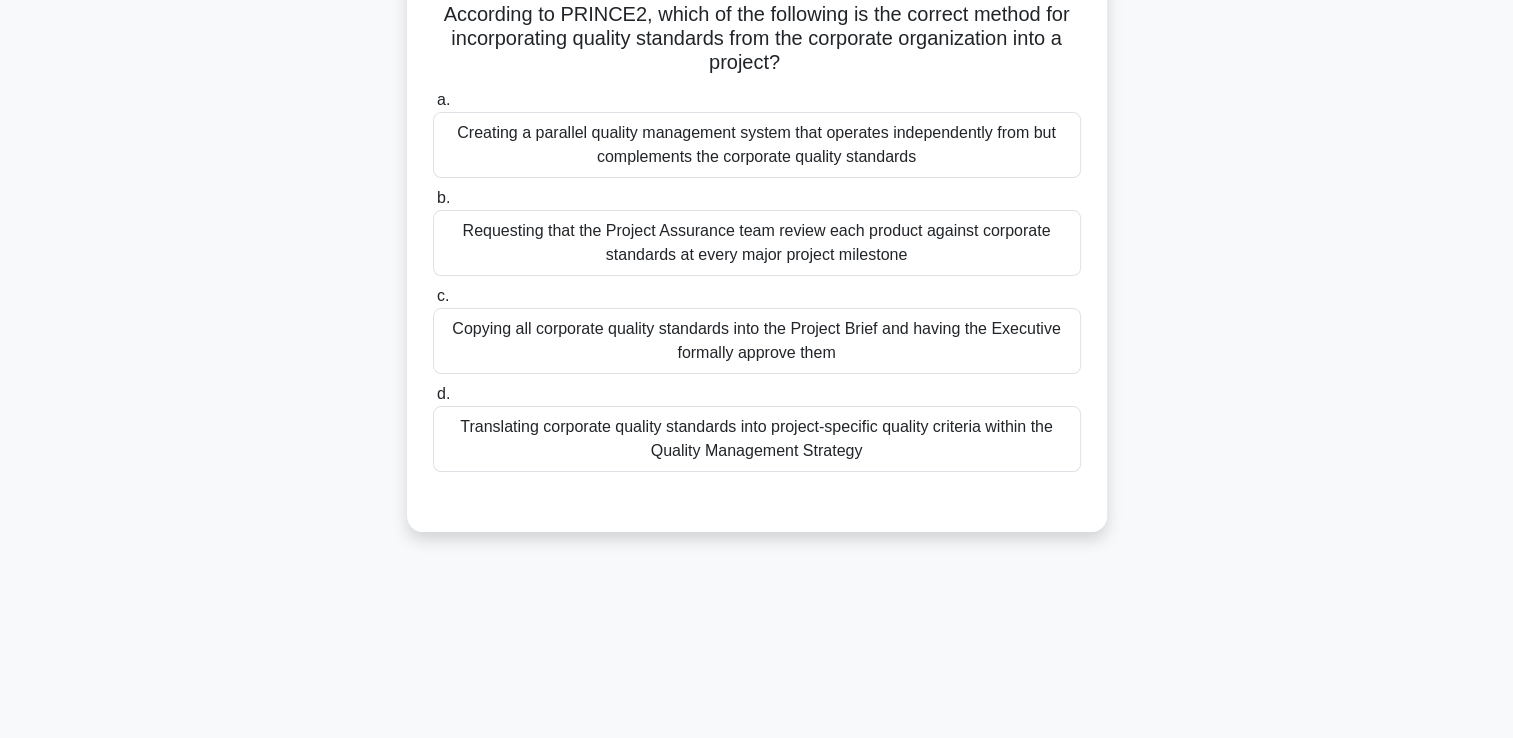 click on "Requesting that the Project Assurance team review each product against corporate standards at every major project milestone" at bounding box center [757, 243] 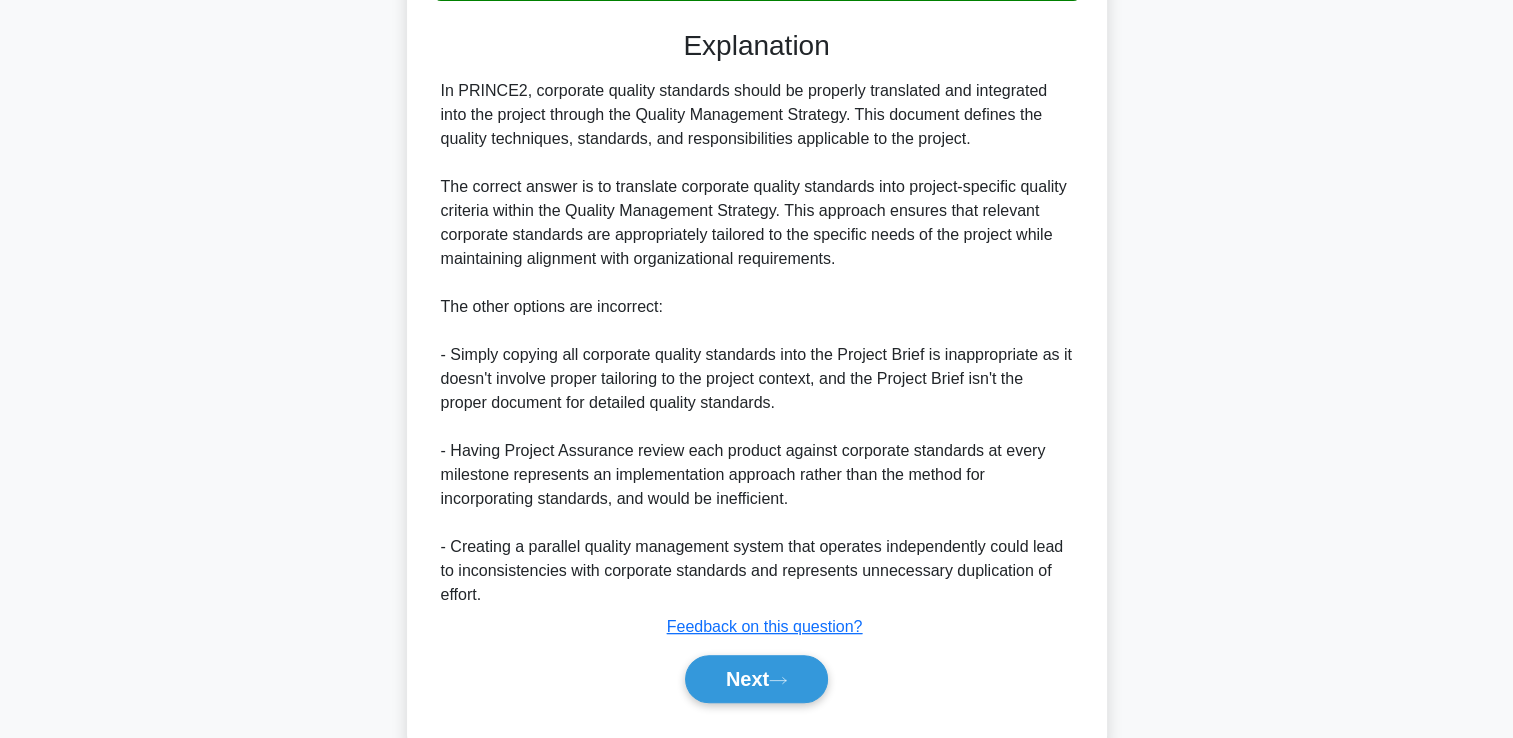 scroll, scrollTop: 663, scrollLeft: 0, axis: vertical 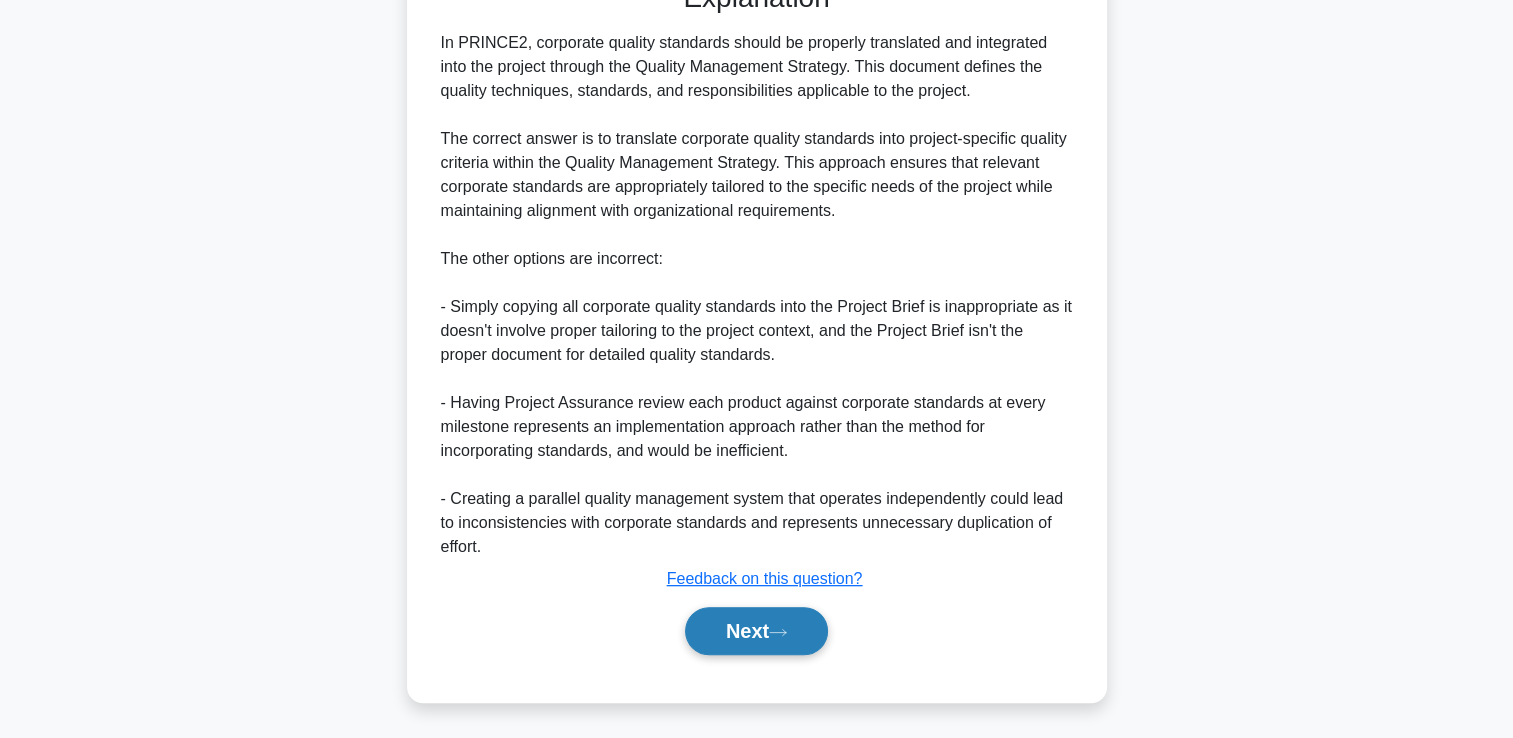 click on "Next" at bounding box center (756, 631) 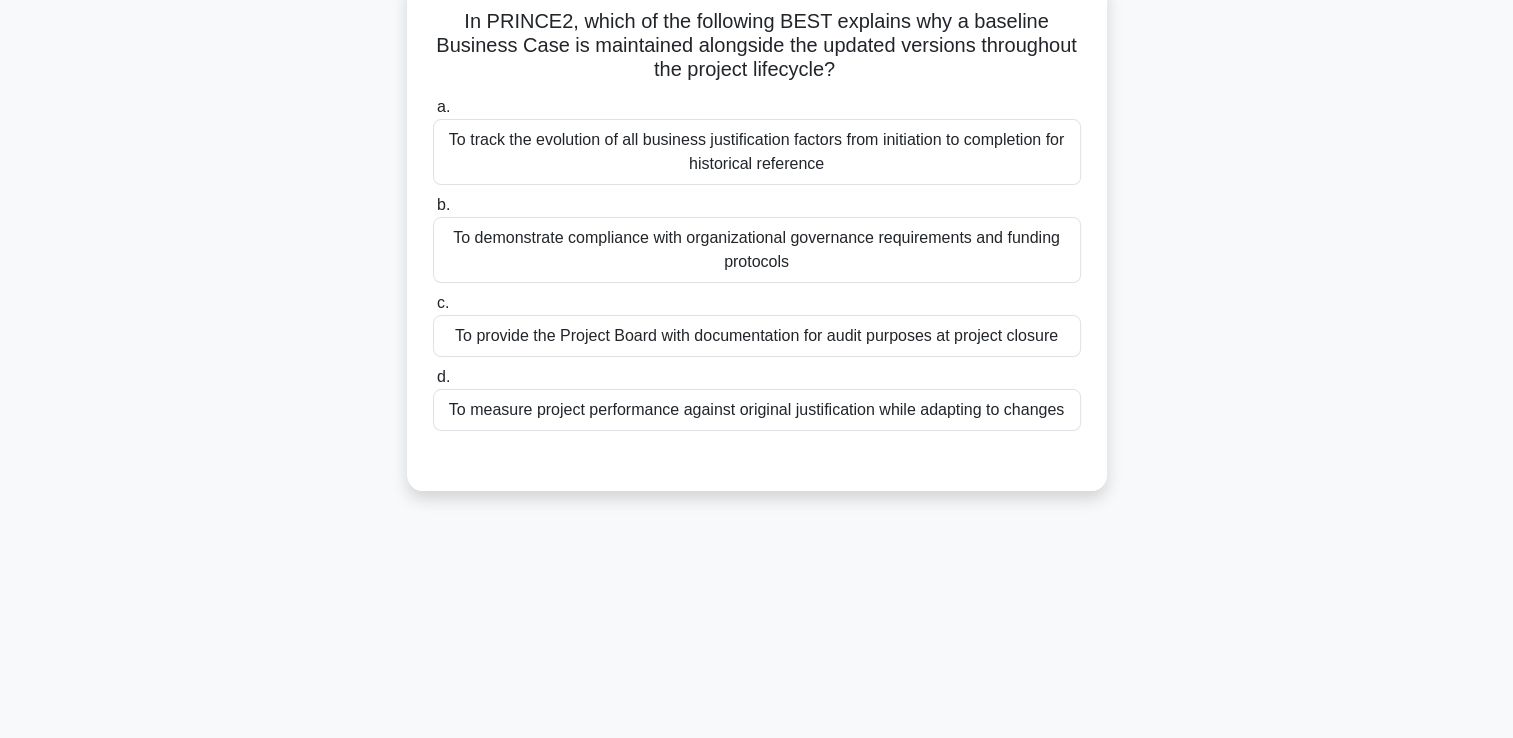 scroll, scrollTop: 102, scrollLeft: 0, axis: vertical 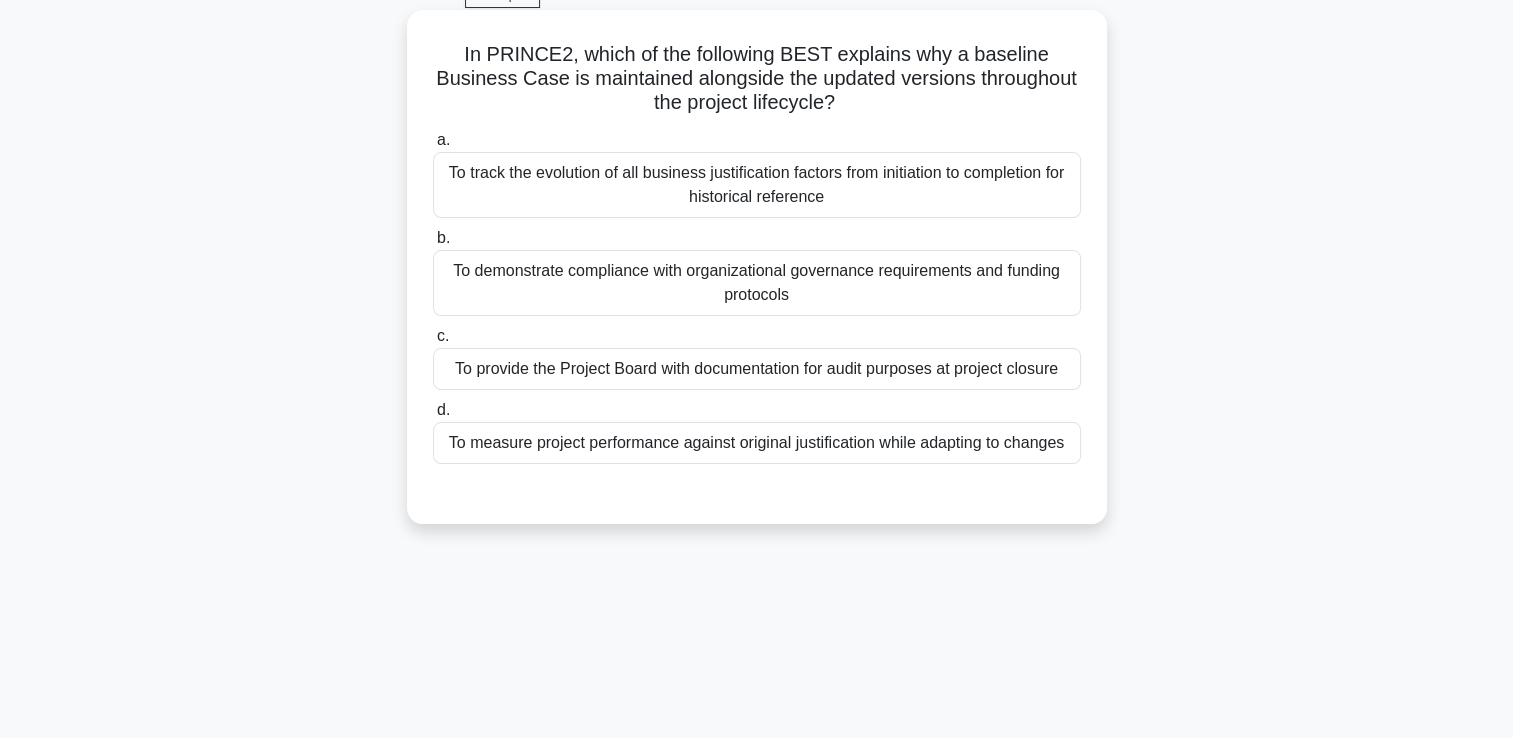 click on "a. To track the evolution of all business justification factors from initiation to completion for historical reference b. c. d." at bounding box center (757, 296) 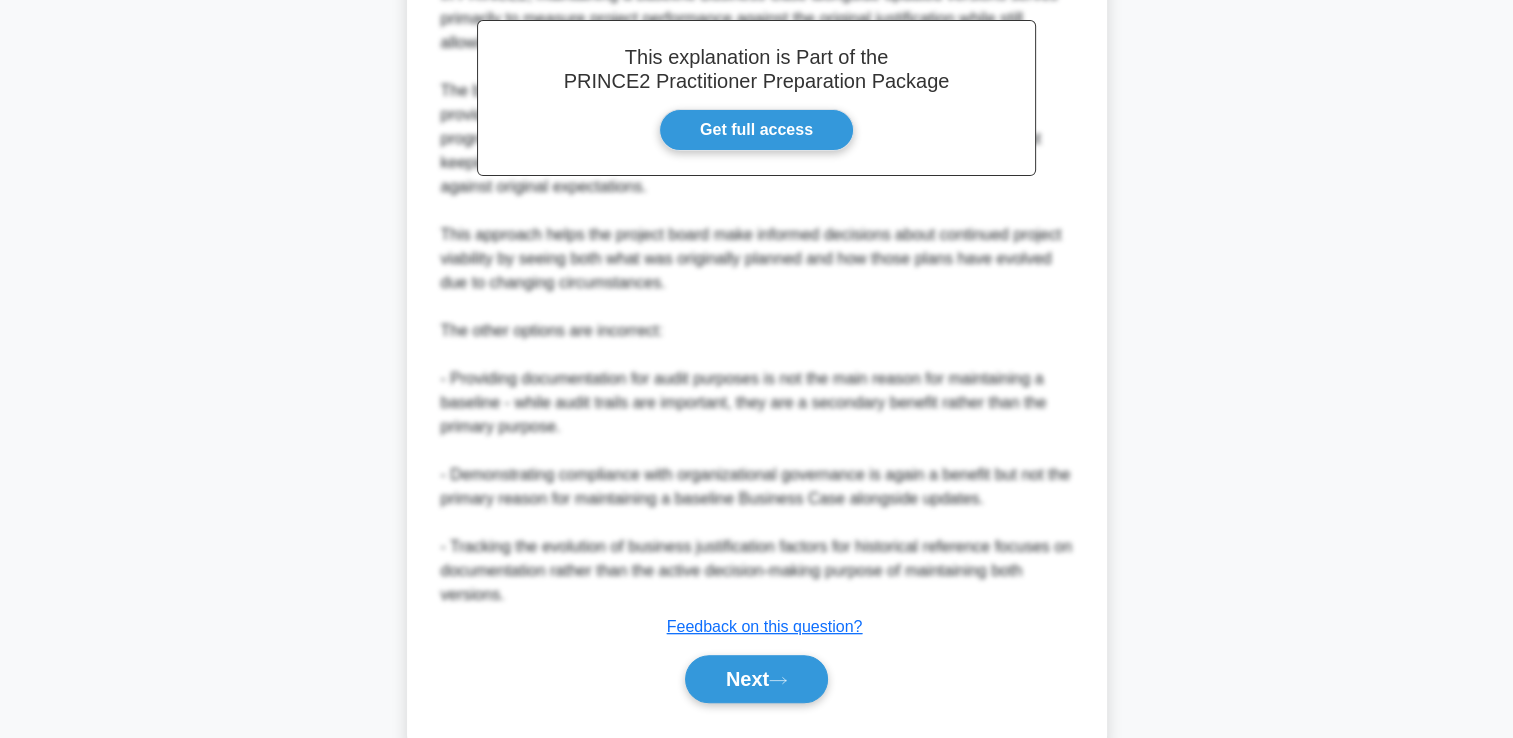 scroll, scrollTop: 733, scrollLeft: 0, axis: vertical 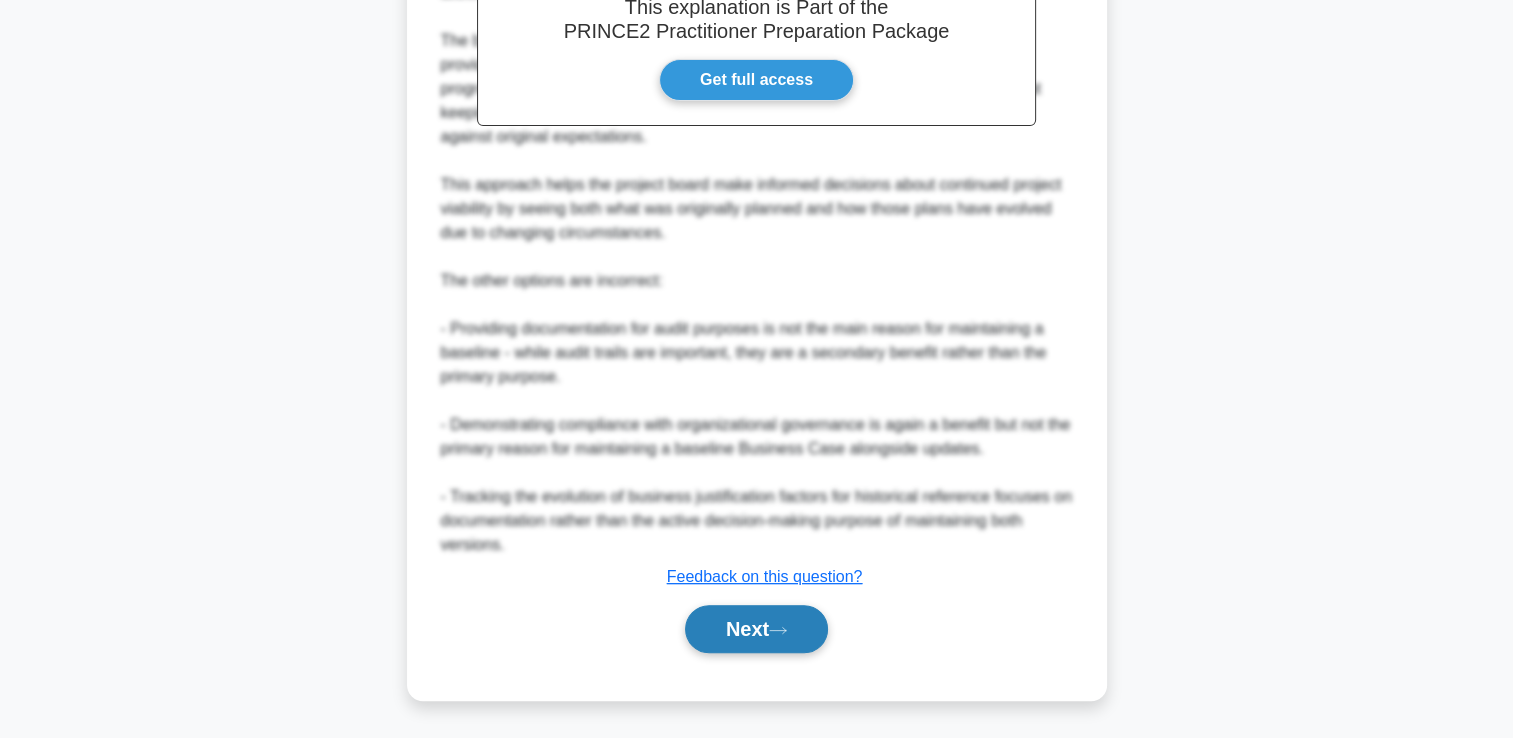 click on "Next" at bounding box center [756, 629] 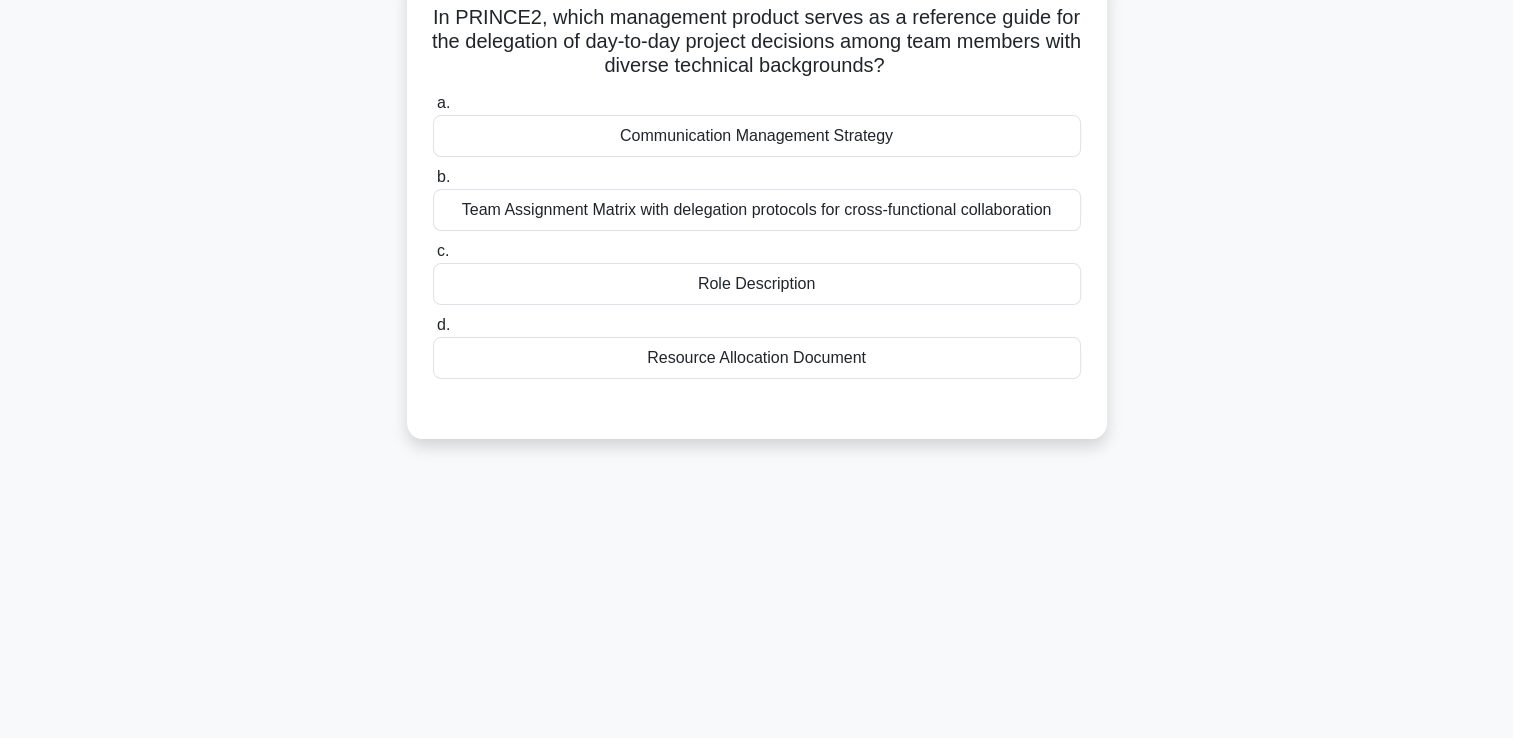 scroll, scrollTop: 142, scrollLeft: 0, axis: vertical 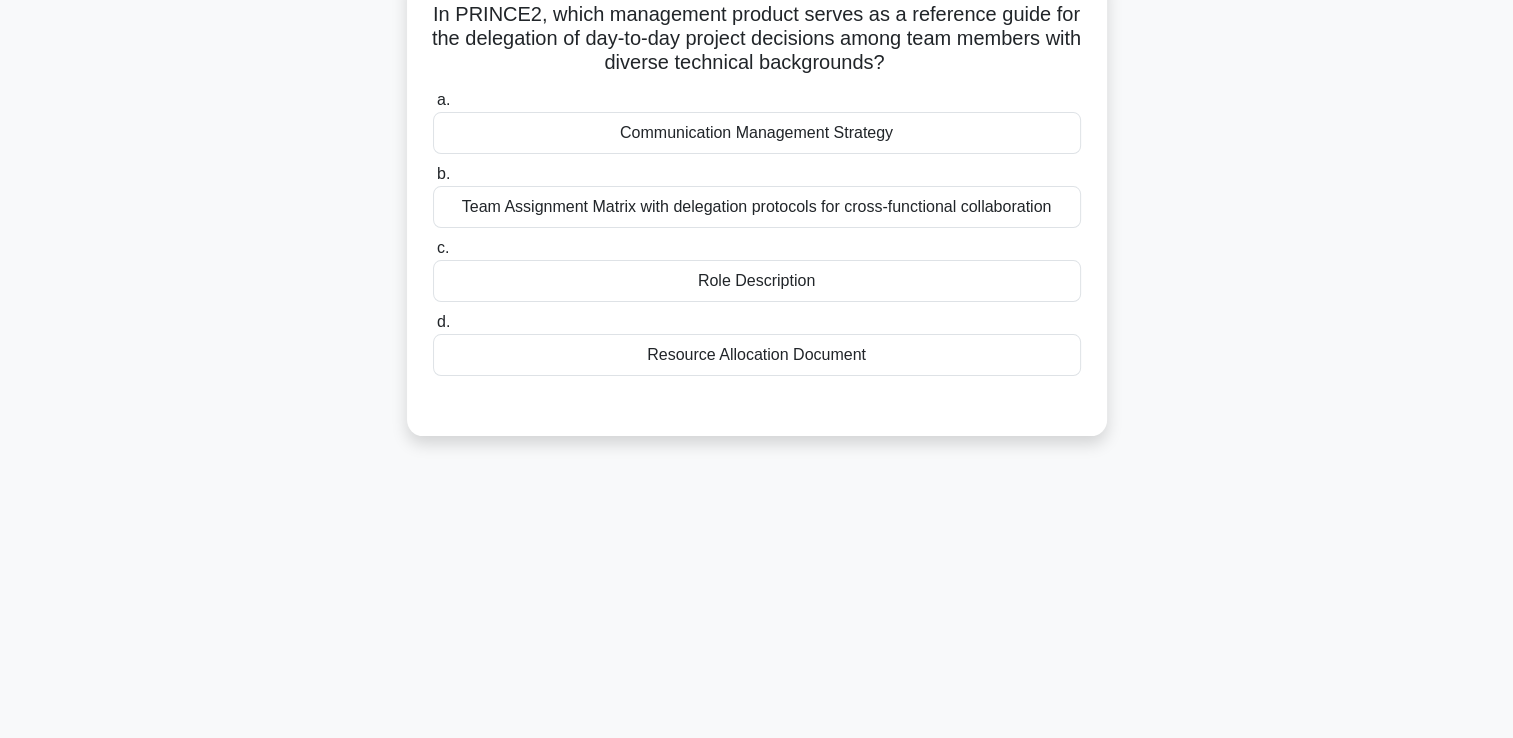 click on "Team Assignment Matrix with delegation protocols for cross-functional collaboration" at bounding box center (757, 207) 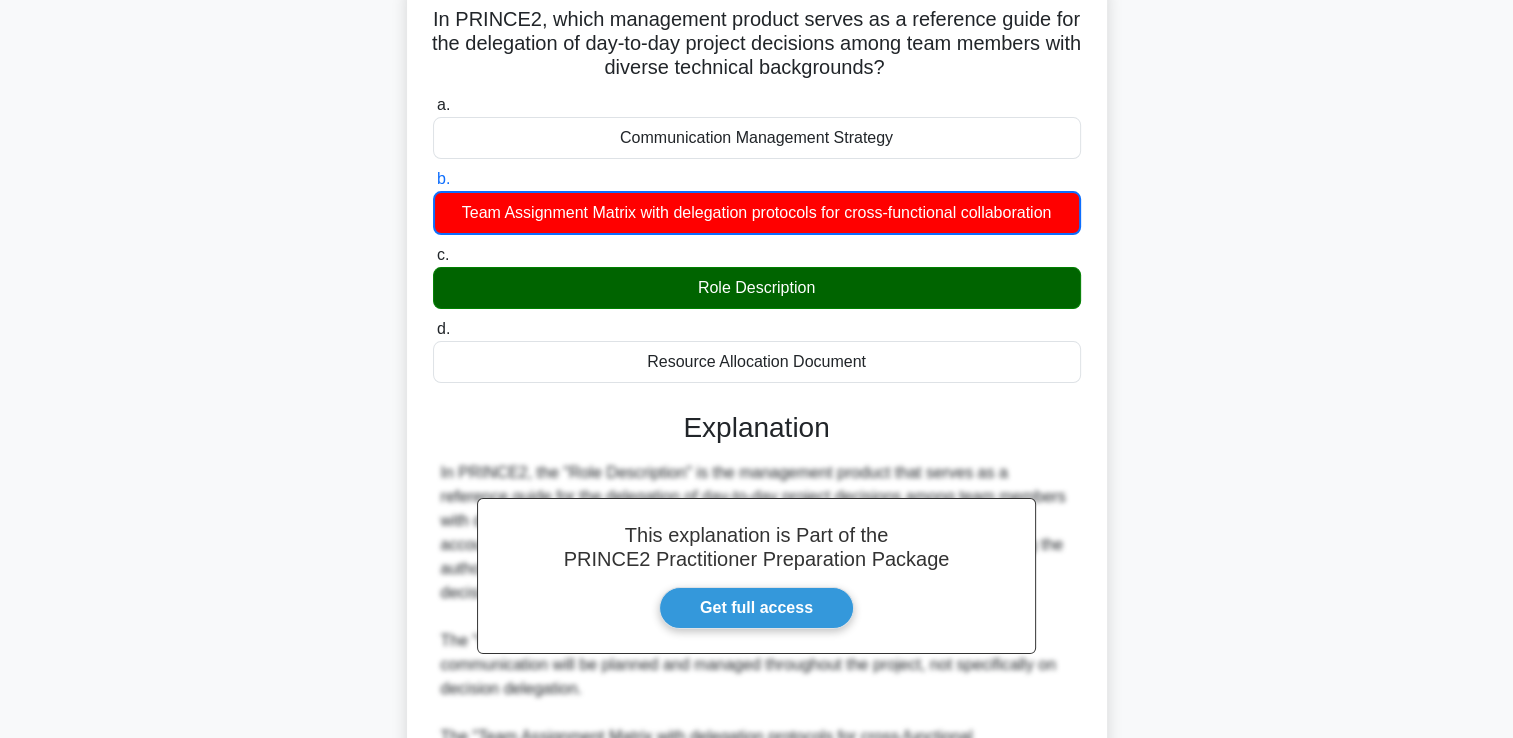 scroll, scrollTop: 495, scrollLeft: 0, axis: vertical 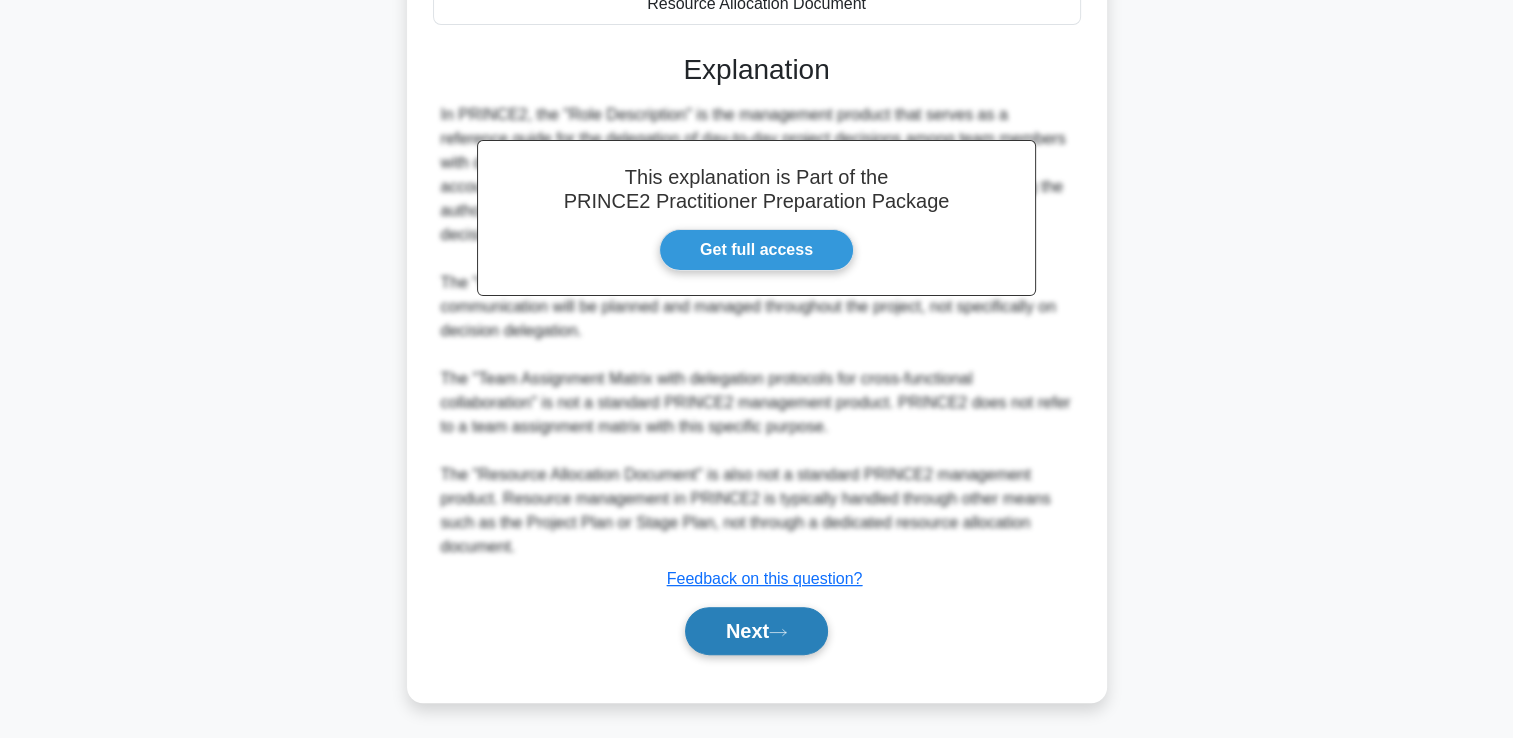 click 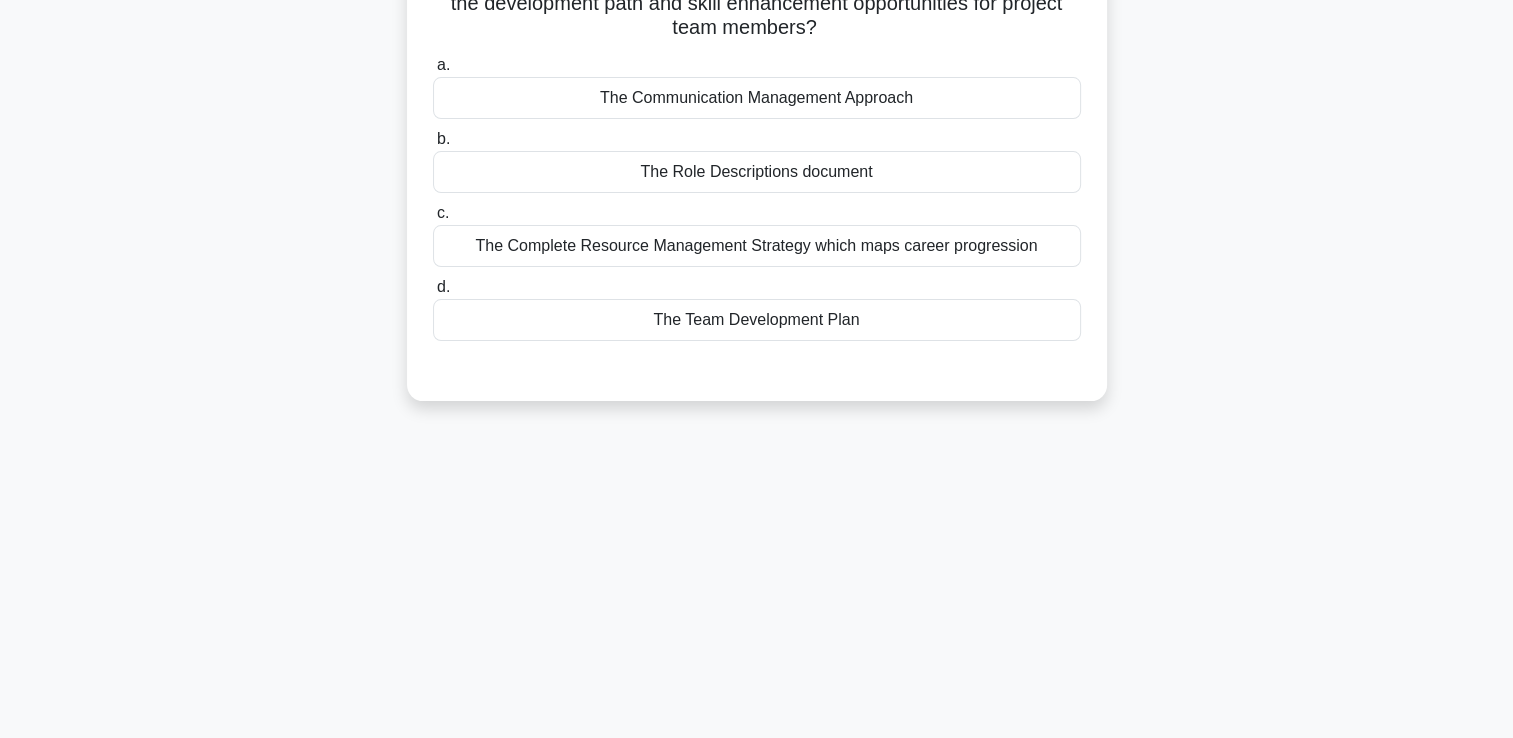 scroll, scrollTop: 142, scrollLeft: 0, axis: vertical 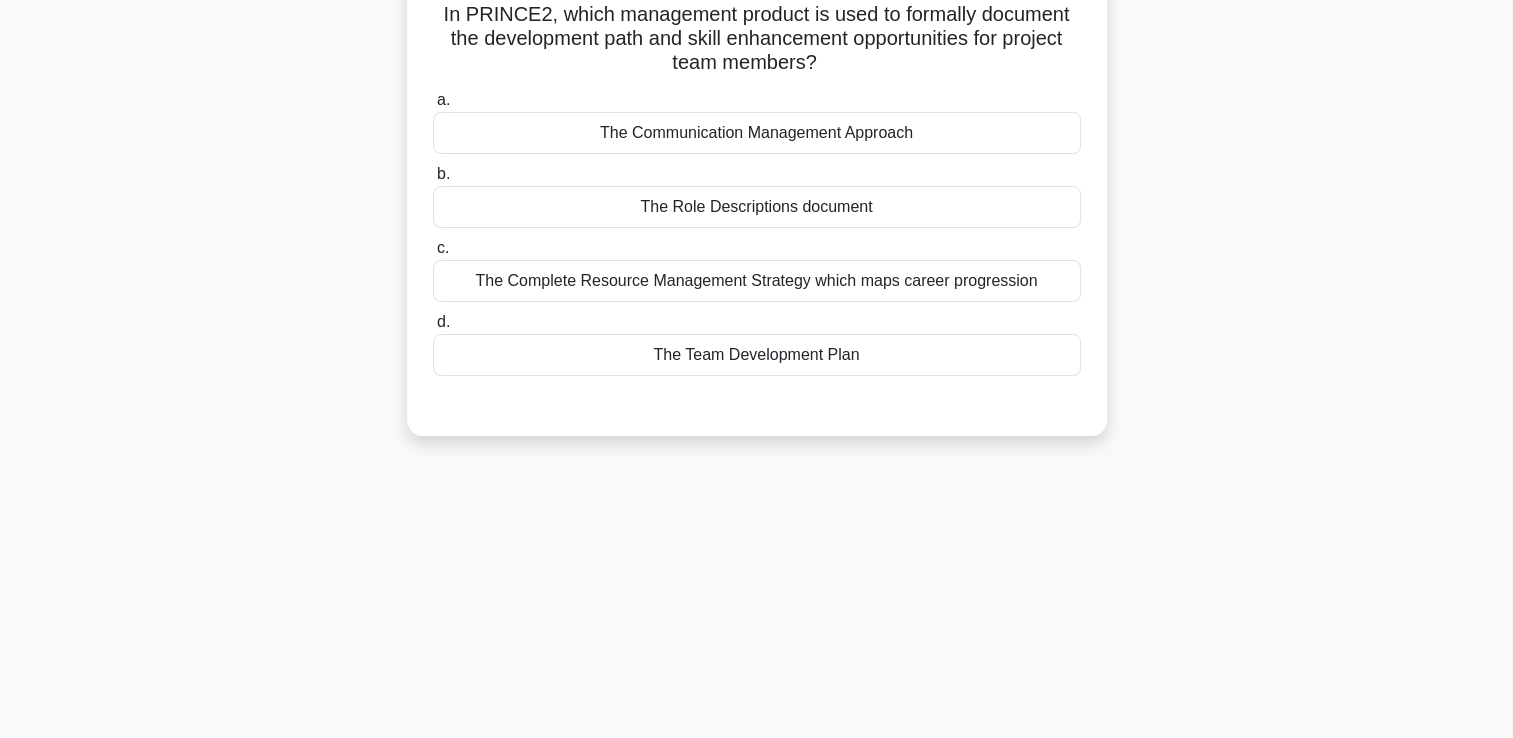click on "The Role Descriptions document" at bounding box center (757, 207) 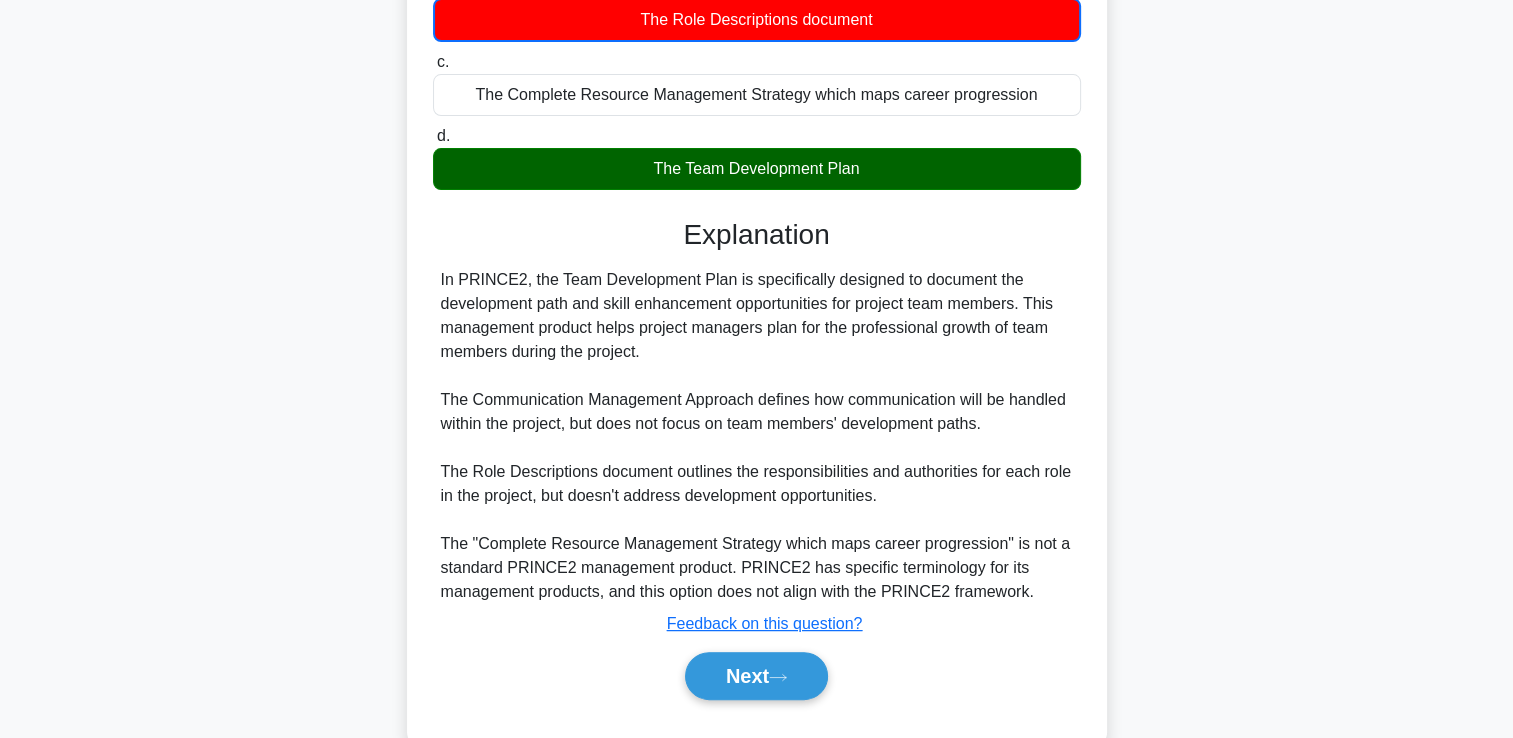 scroll, scrollTop: 375, scrollLeft: 0, axis: vertical 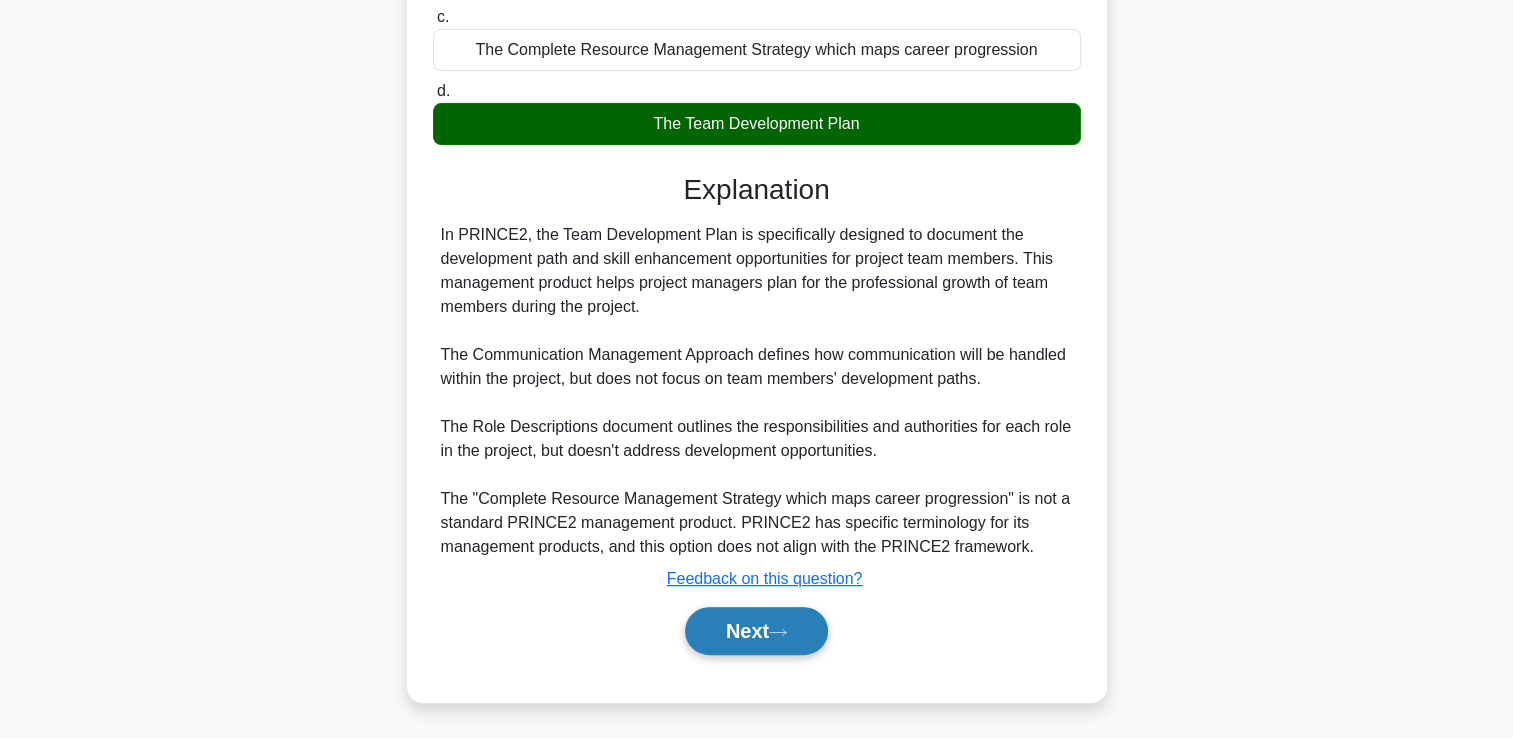 click on "Next" at bounding box center (756, 631) 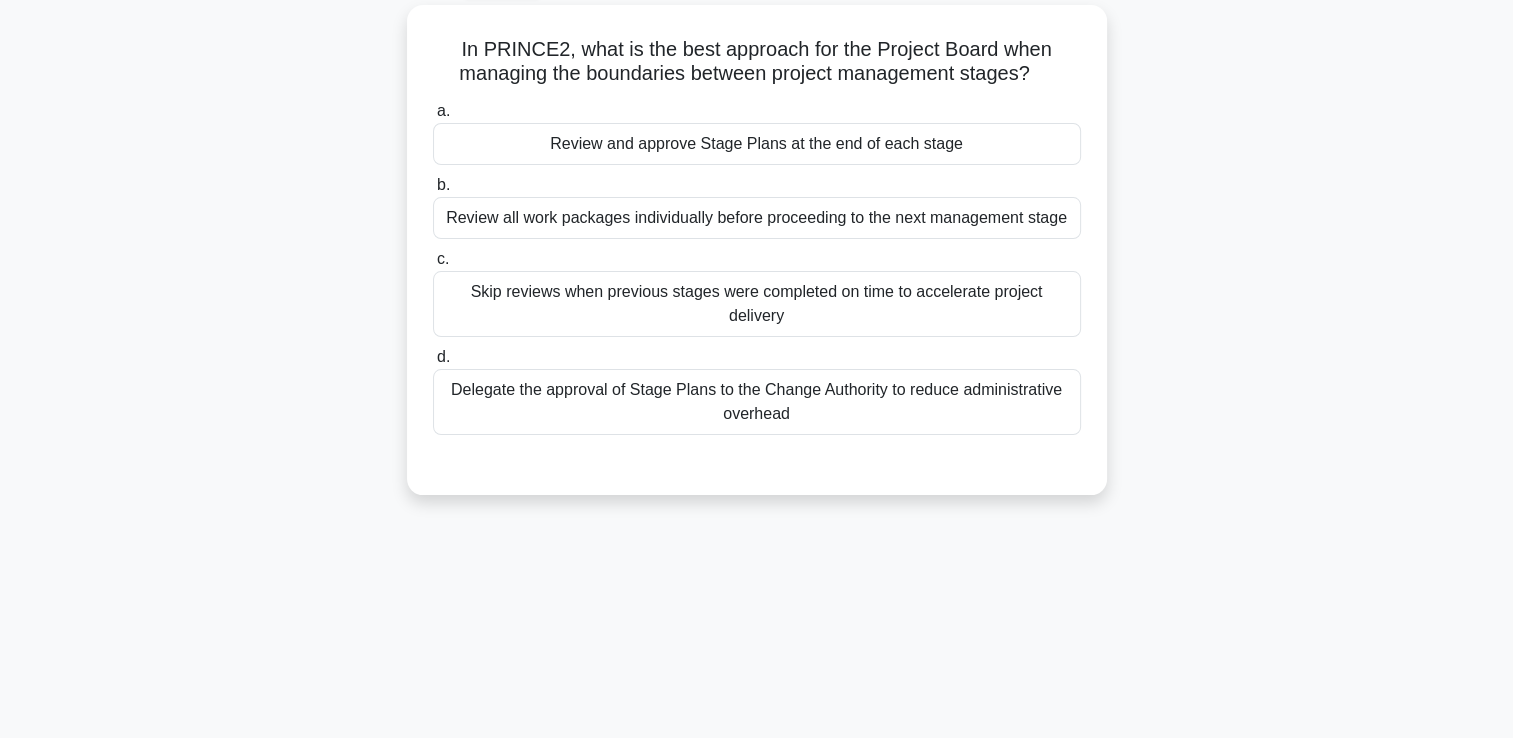 scroll, scrollTop: 102, scrollLeft: 0, axis: vertical 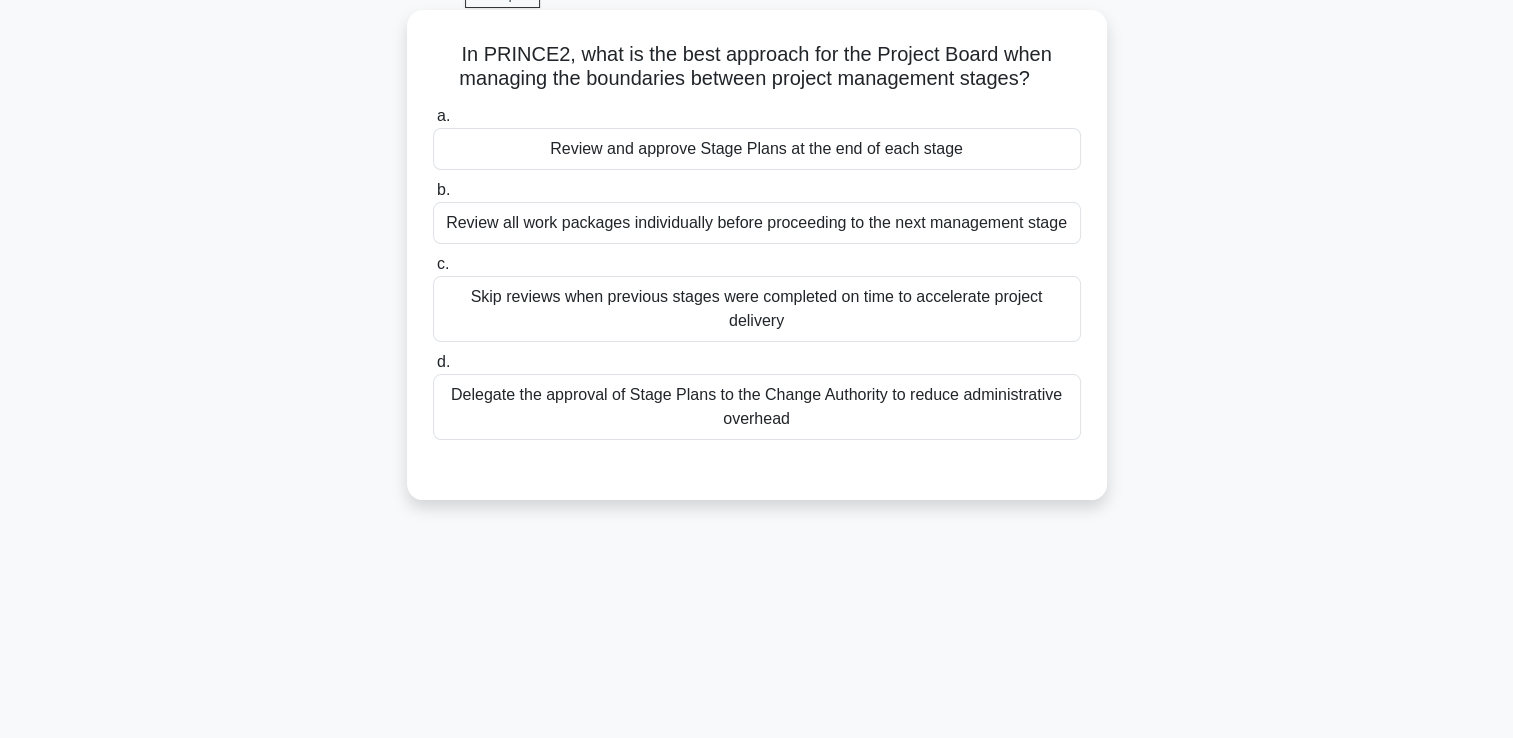 click on "Review and approve Stage Plans at the end of each stage" at bounding box center [757, 149] 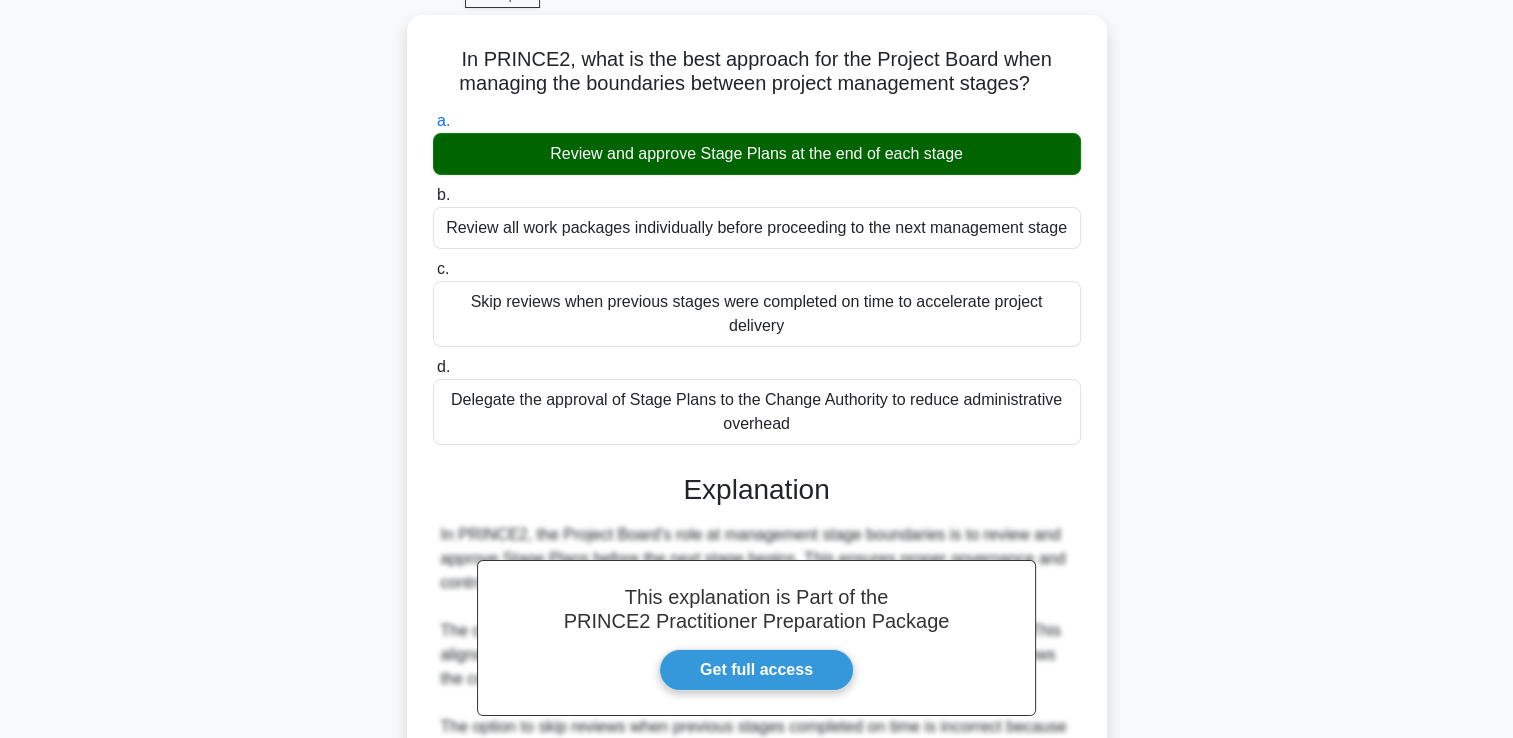 scroll, scrollTop: 469, scrollLeft: 0, axis: vertical 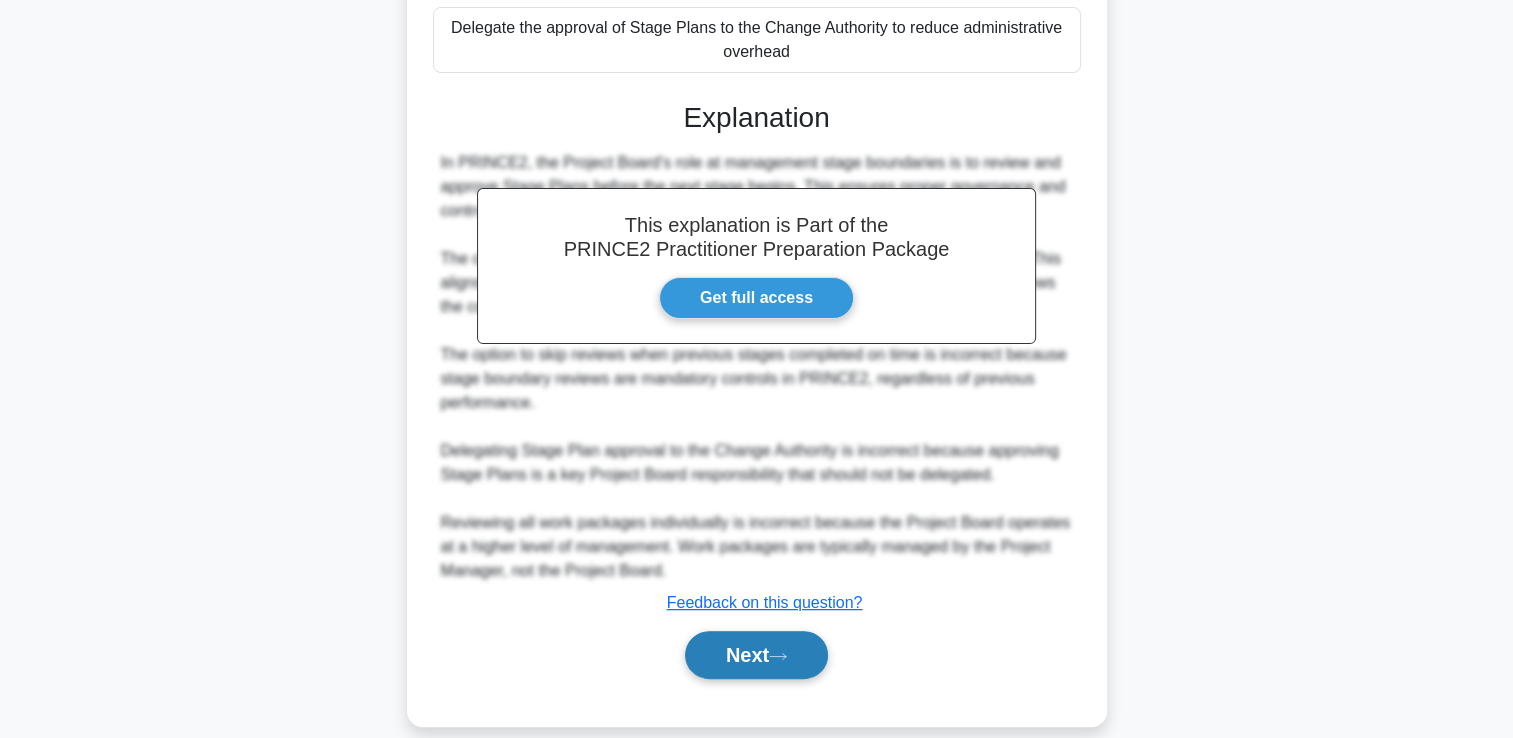 click on "Next" at bounding box center (756, 655) 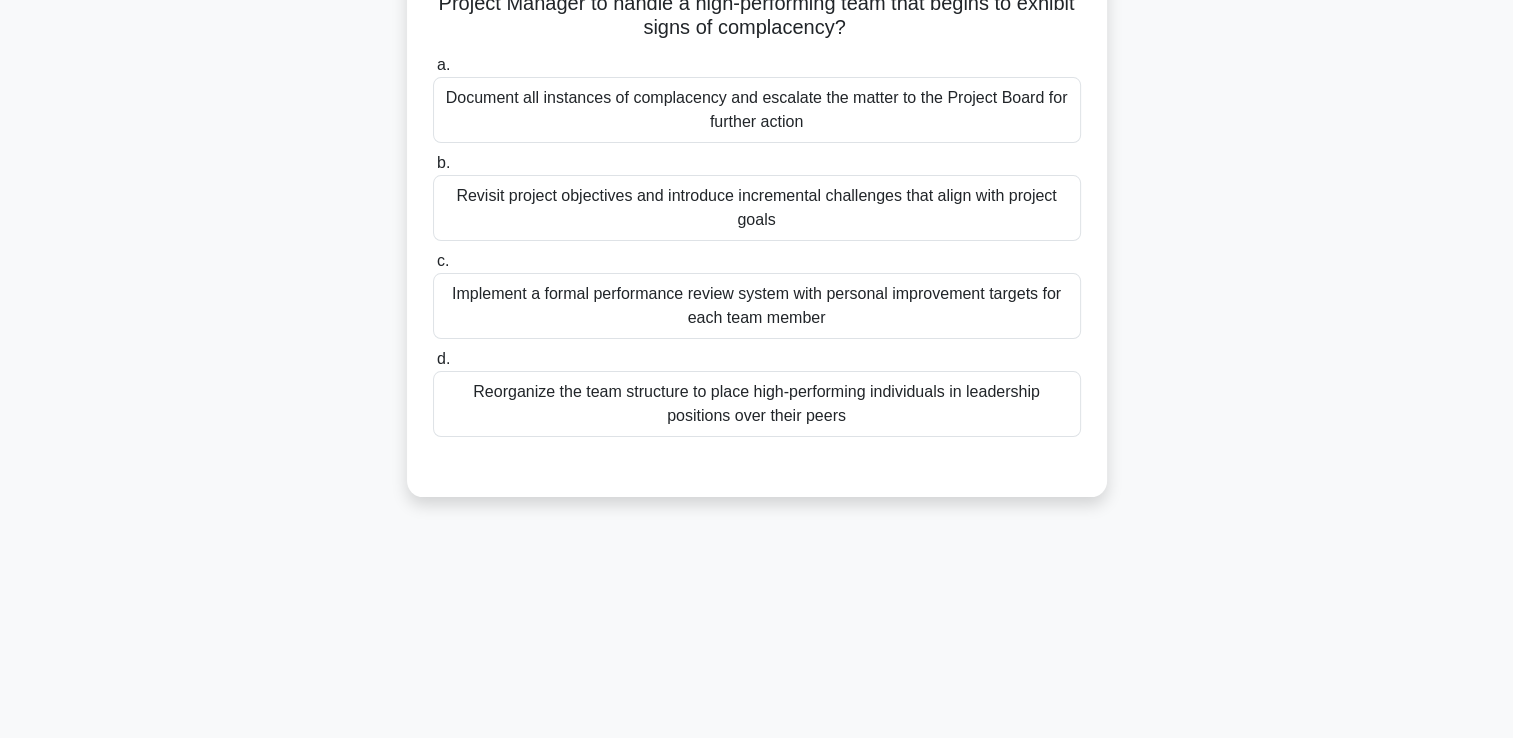 scroll, scrollTop: 142, scrollLeft: 0, axis: vertical 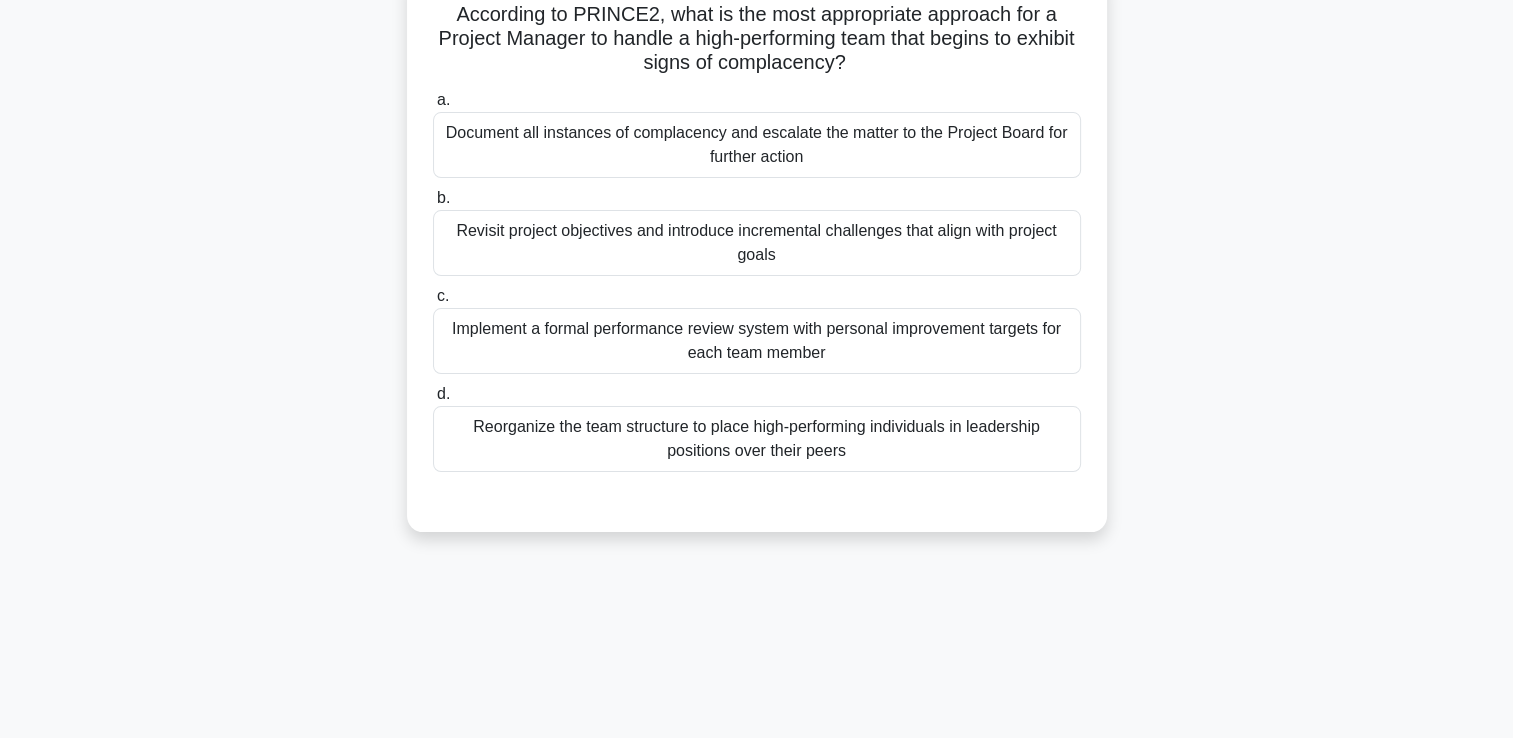 click on "Implement a formal performance review system with personal improvement targets for each team member" at bounding box center [757, 341] 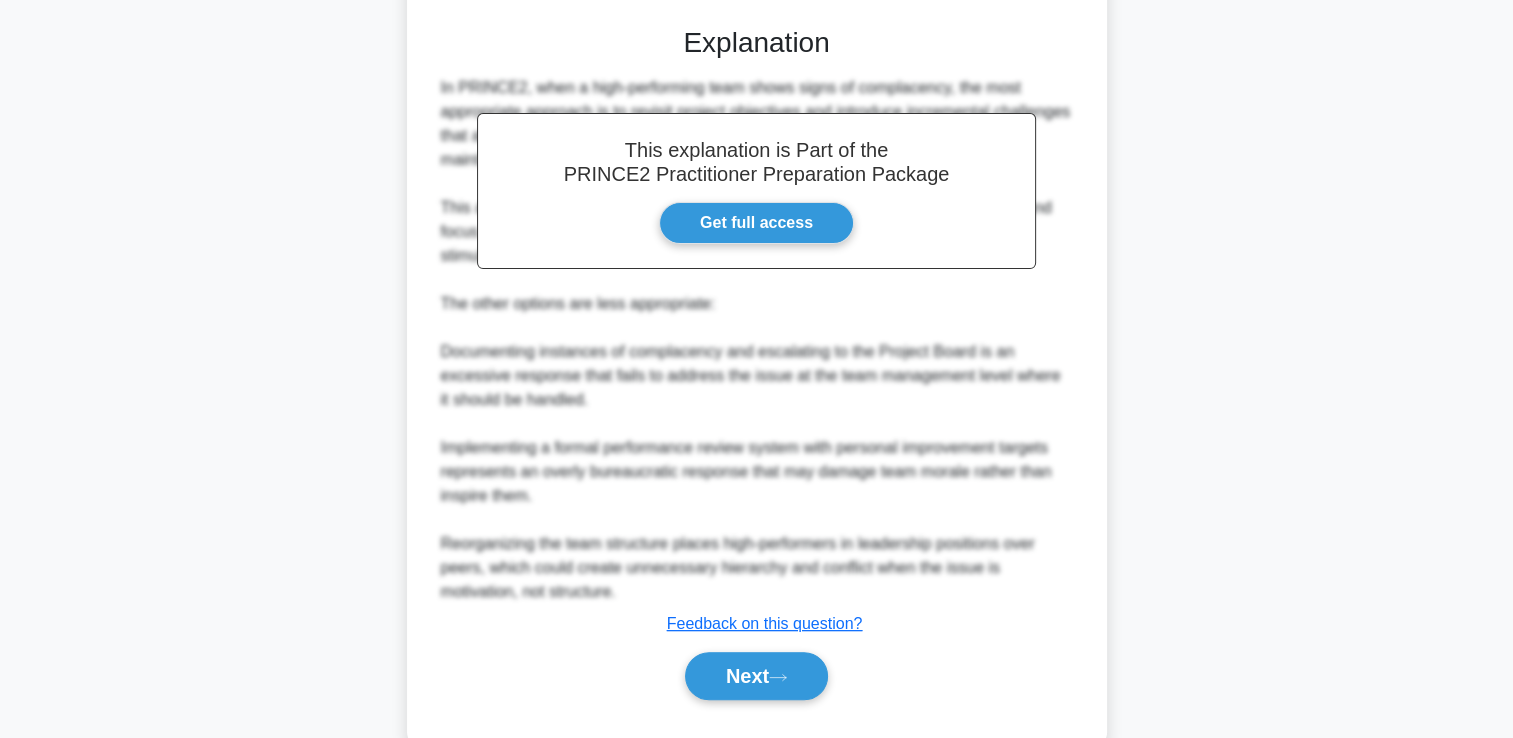 scroll, scrollTop: 647, scrollLeft: 0, axis: vertical 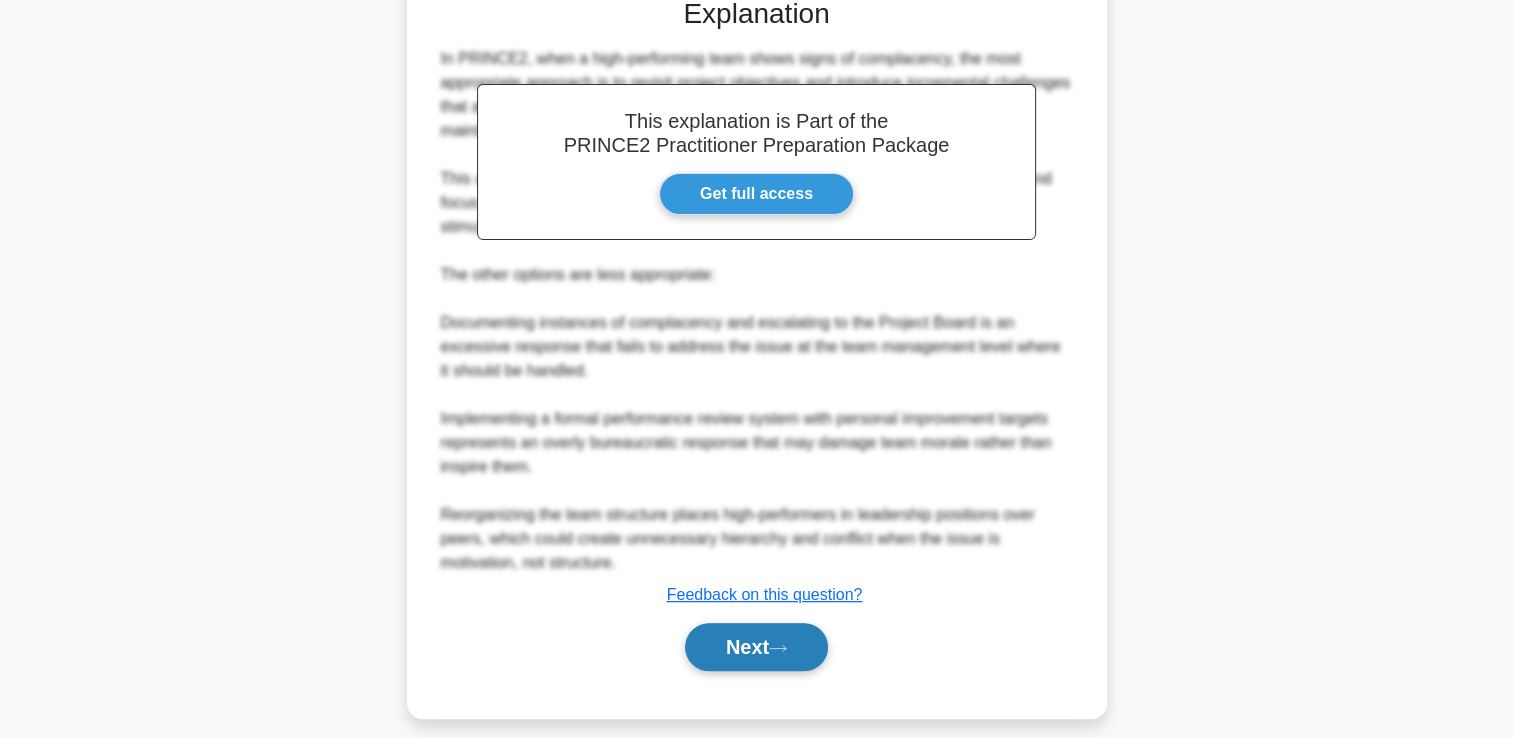 click on "Next" at bounding box center (756, 647) 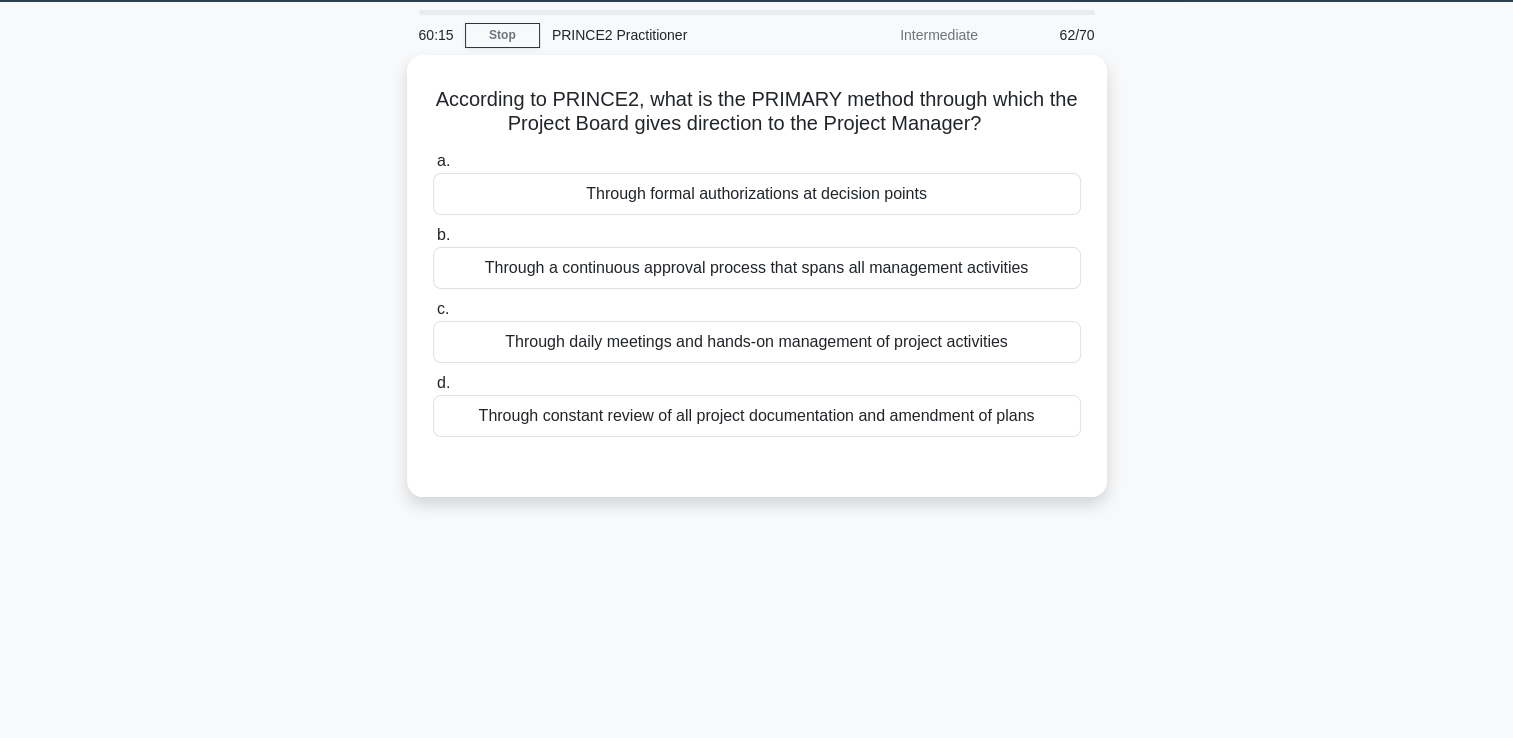 scroll, scrollTop: 102, scrollLeft: 0, axis: vertical 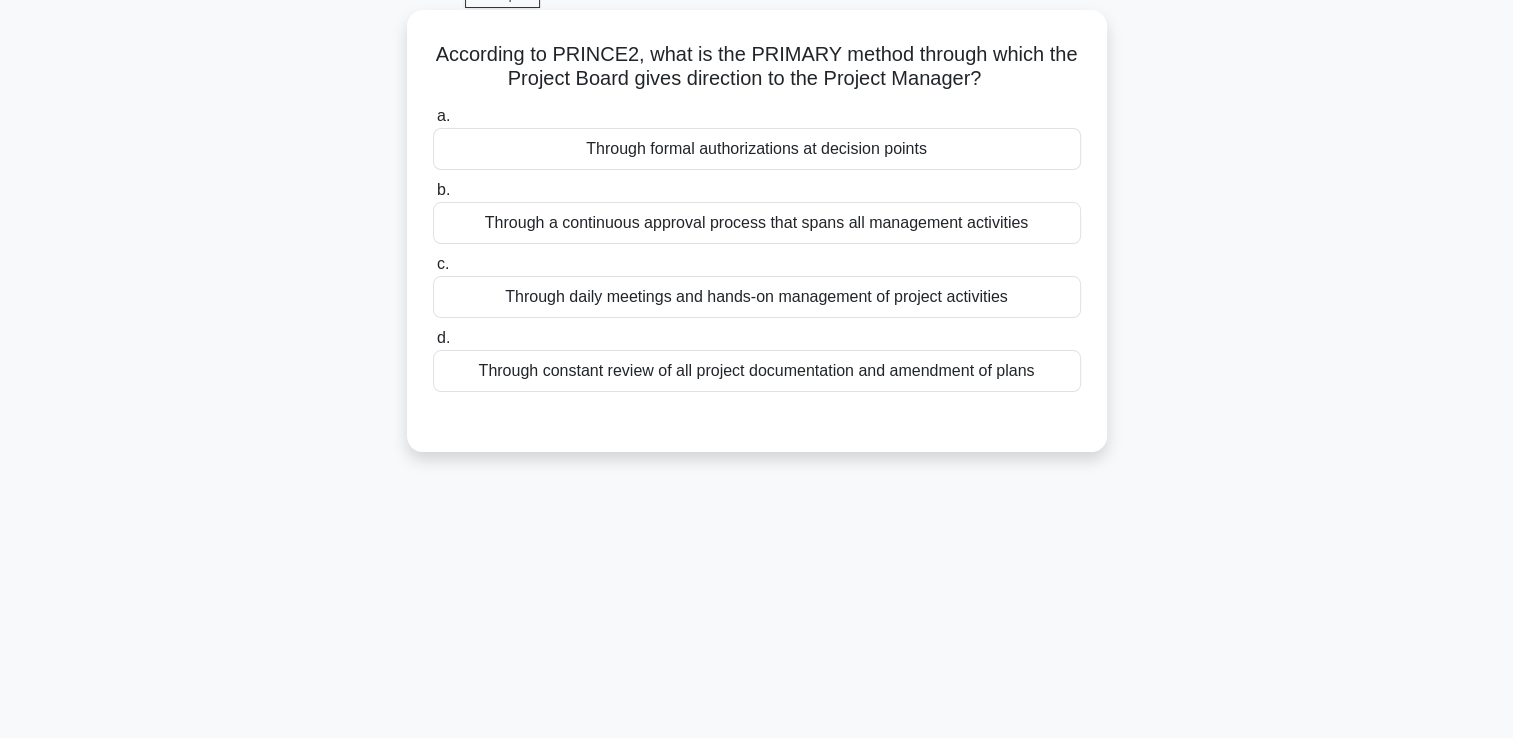 click on "Through formal authorizations at decision points" at bounding box center [757, 149] 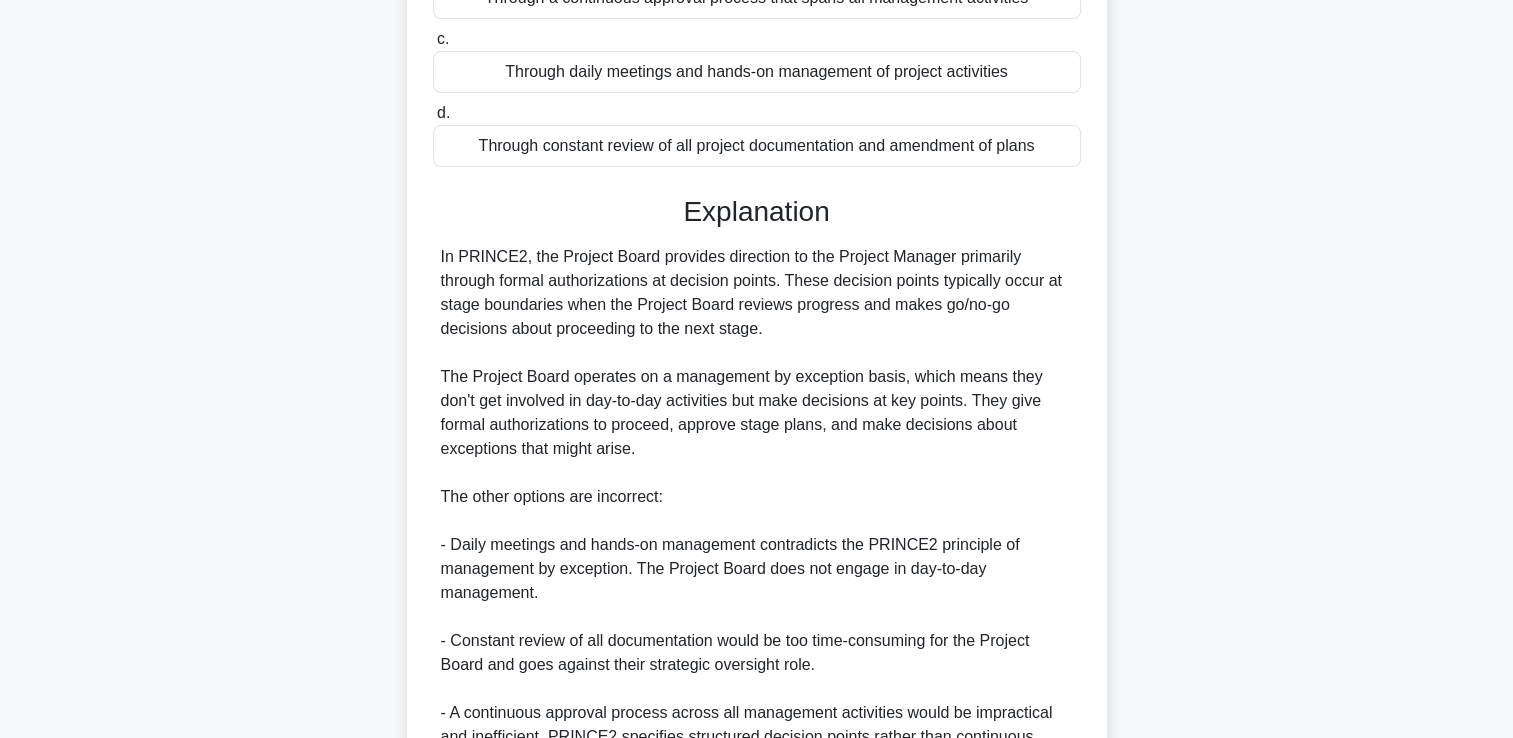 scroll, scrollTop: 541, scrollLeft: 0, axis: vertical 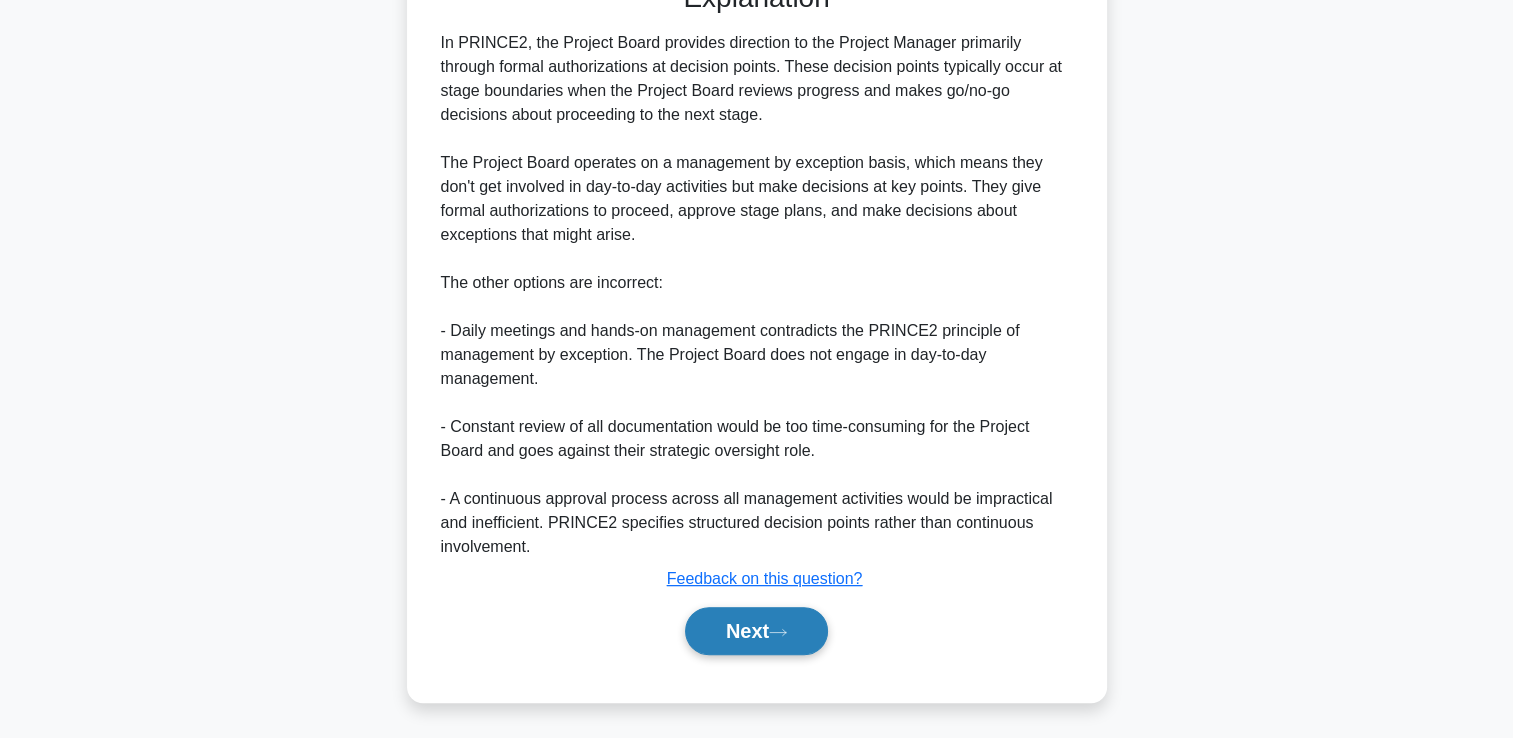 click on "Next" at bounding box center (756, 631) 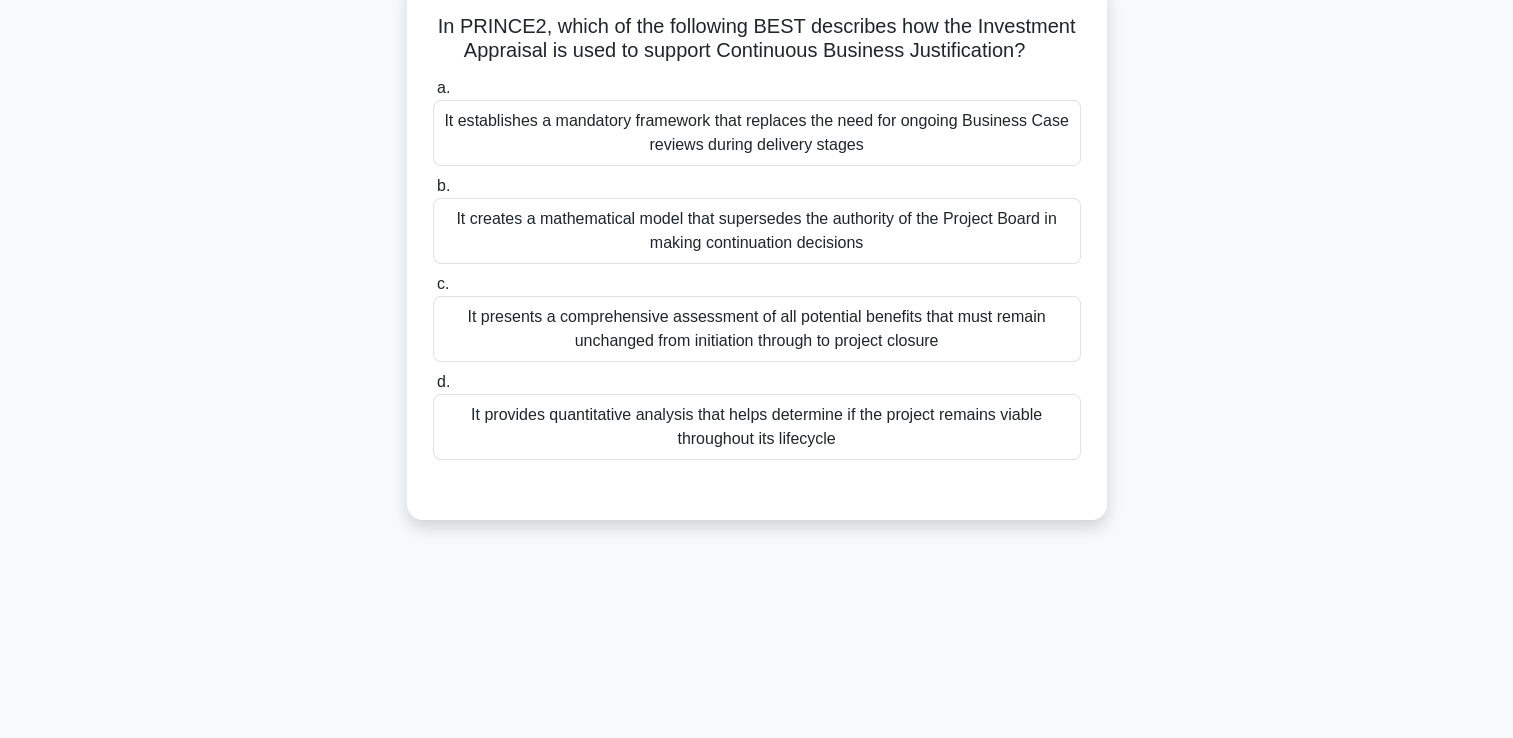 scroll, scrollTop: 102, scrollLeft: 0, axis: vertical 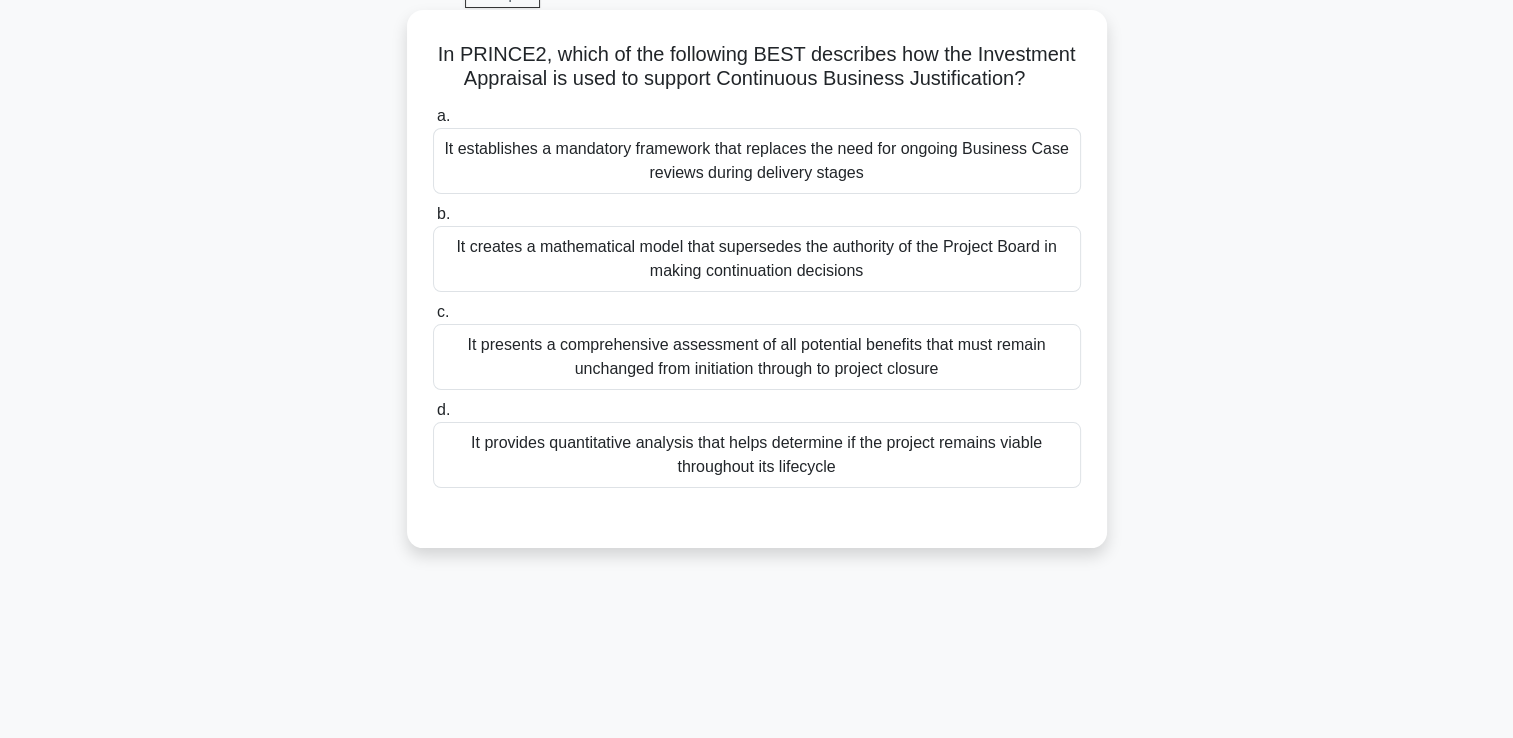 click on "It provides quantitative analysis that helps determine if the project remains viable throughout its lifecycle" at bounding box center [757, 455] 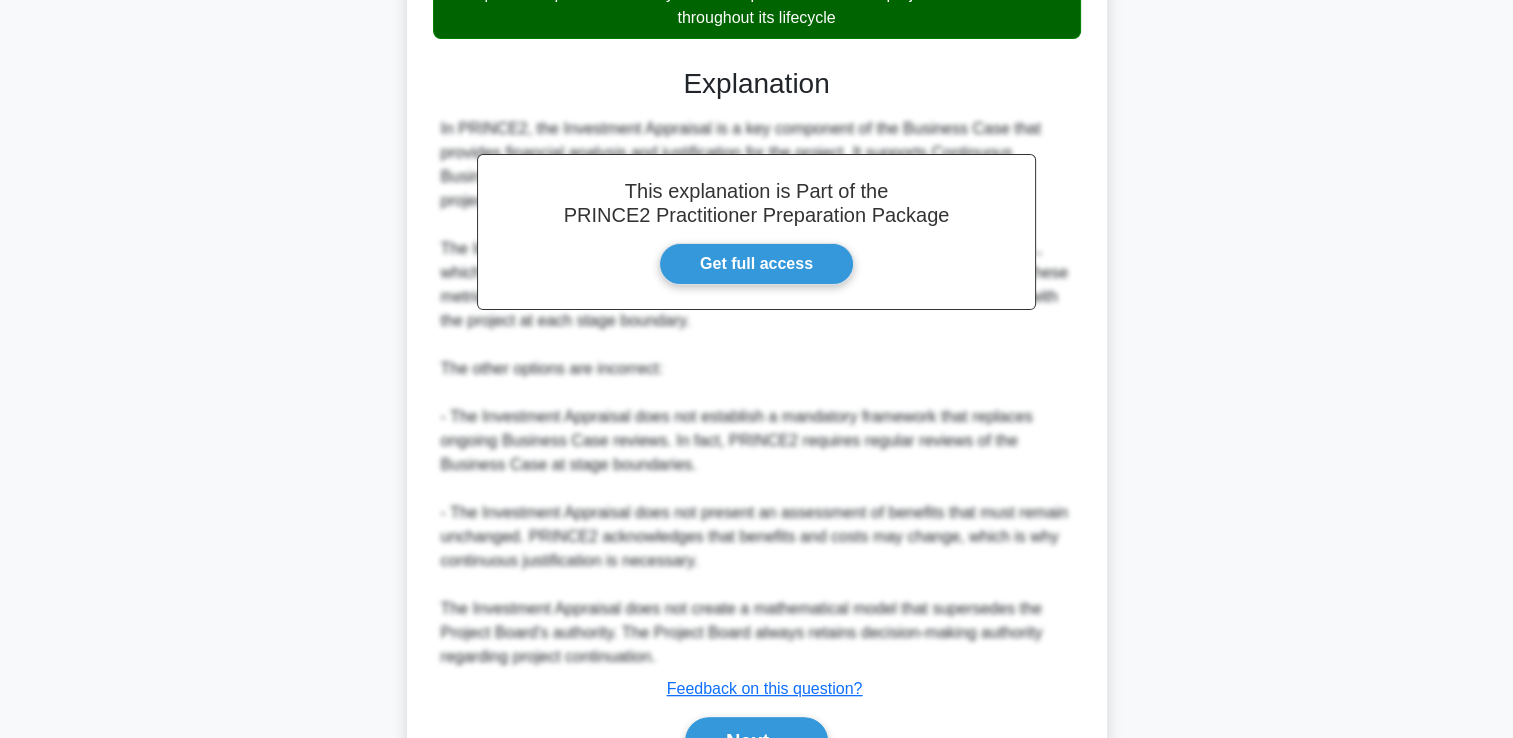 scroll, scrollTop: 661, scrollLeft: 0, axis: vertical 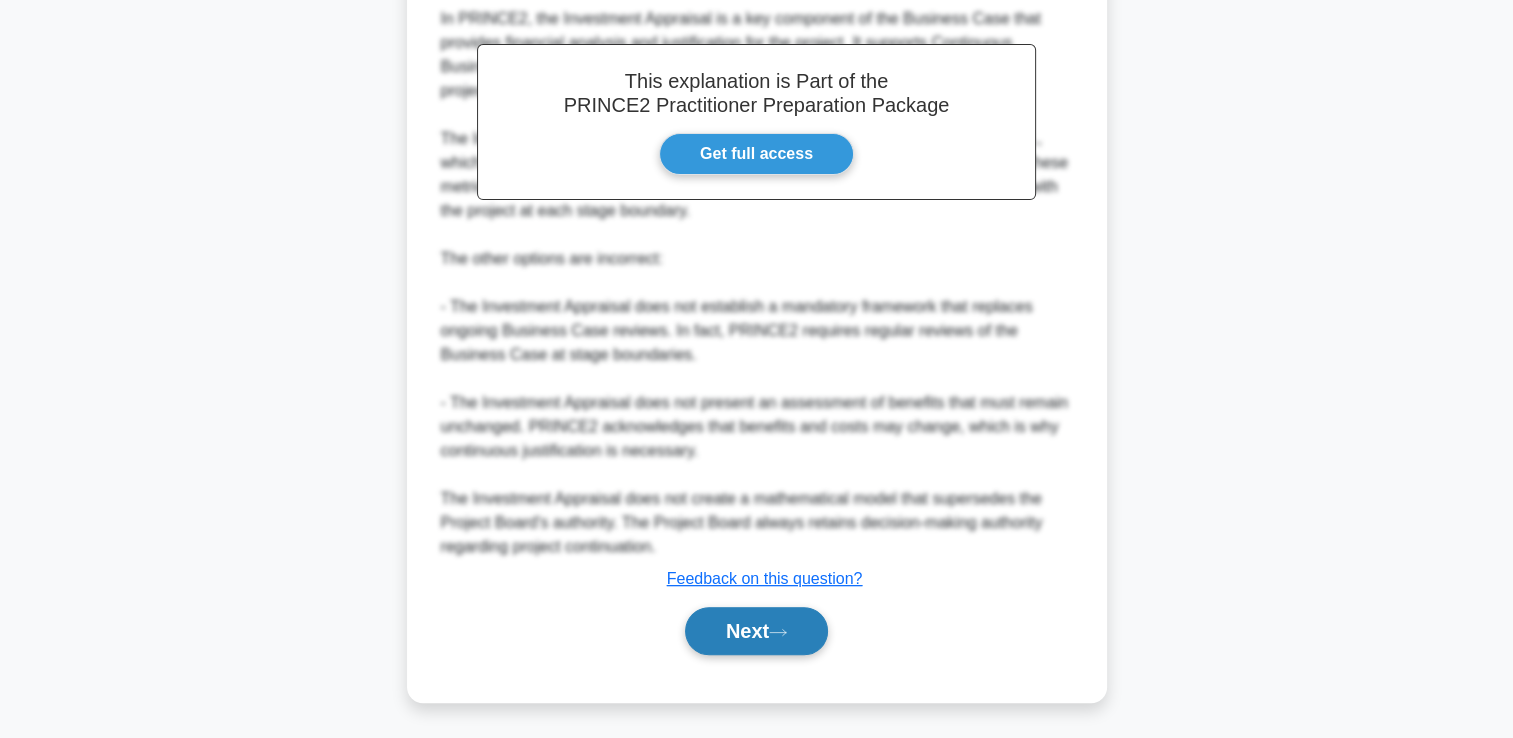 click on "Next" at bounding box center (756, 631) 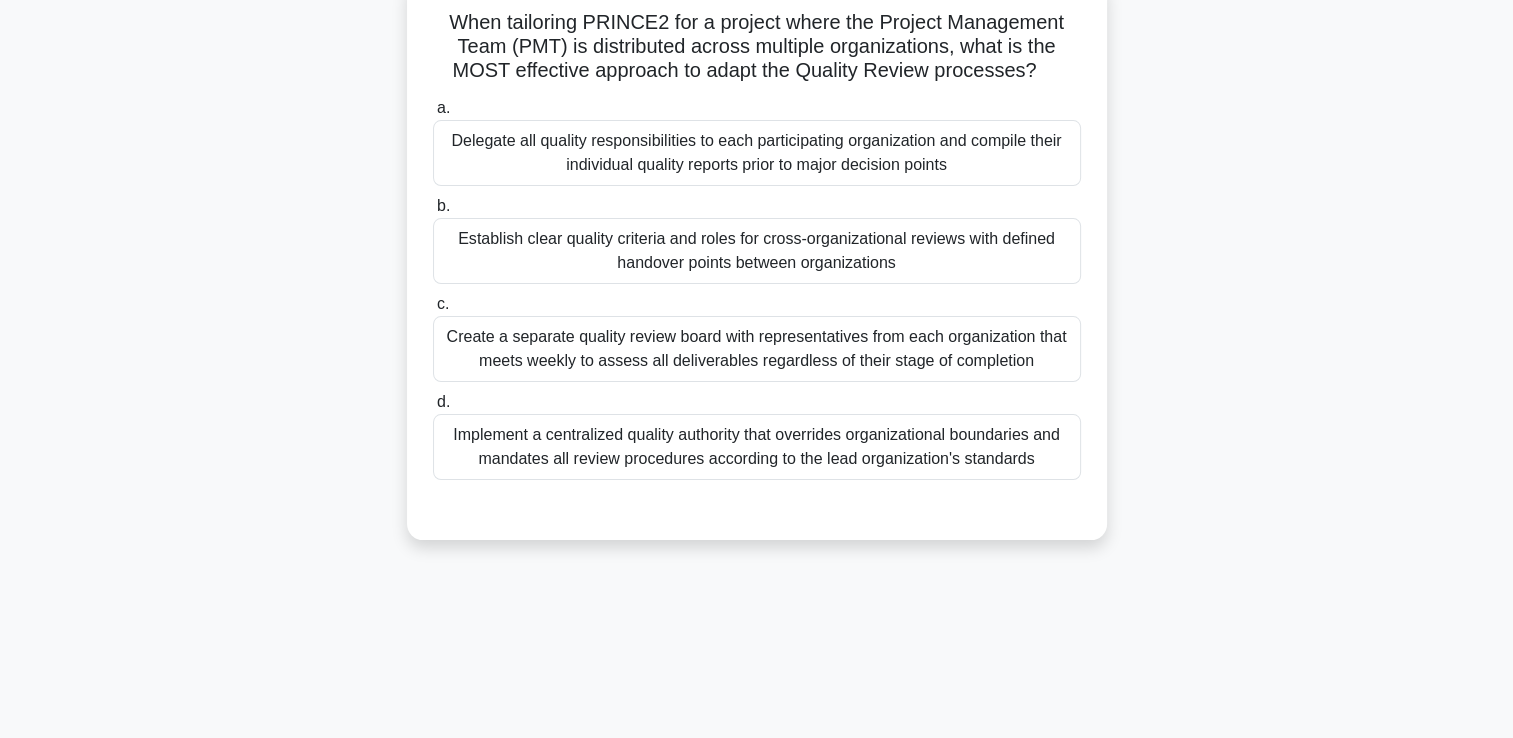 scroll, scrollTop: 102, scrollLeft: 0, axis: vertical 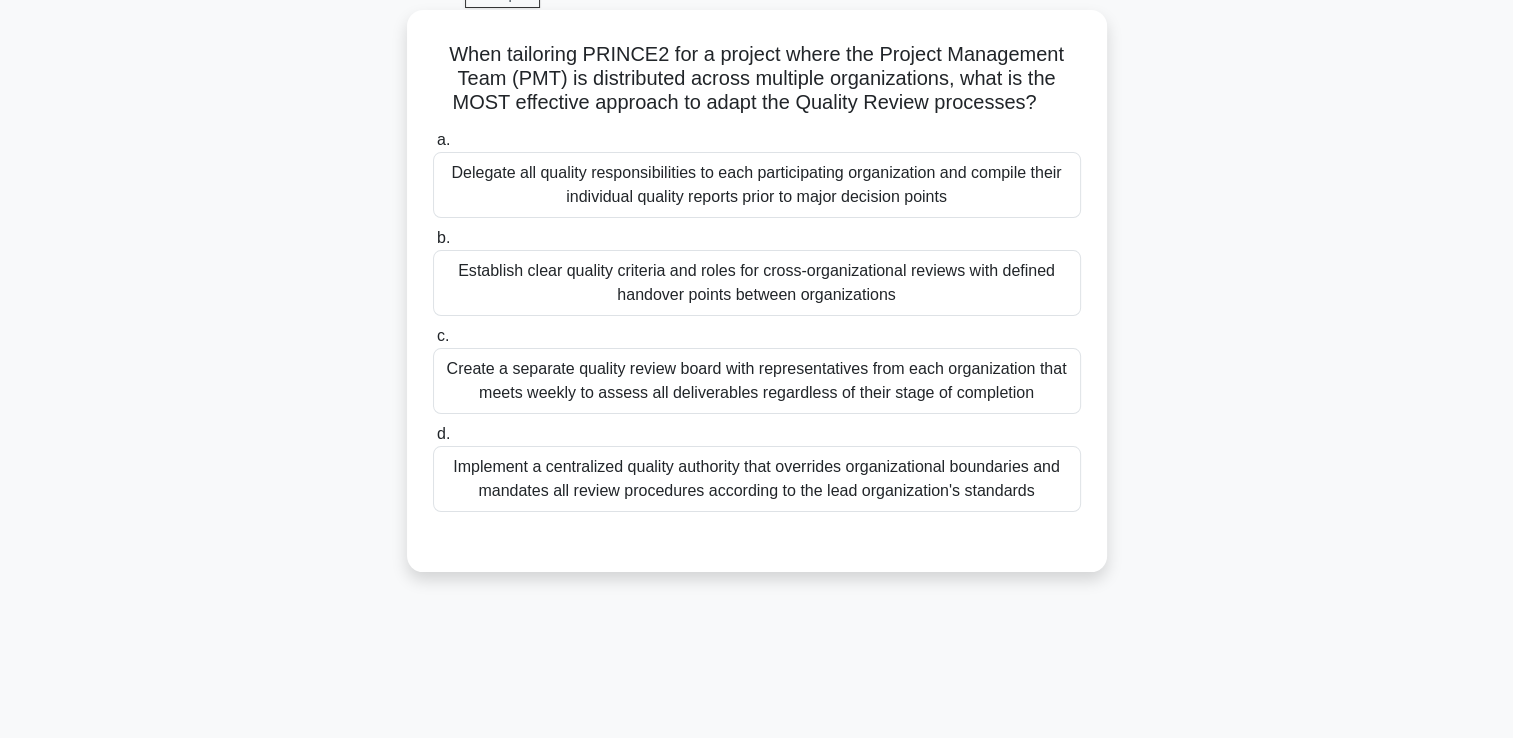 click on "Implement a centralized quality authority that overrides organizational boundaries and mandates all review procedures according to the lead organization's standards" at bounding box center [757, 479] 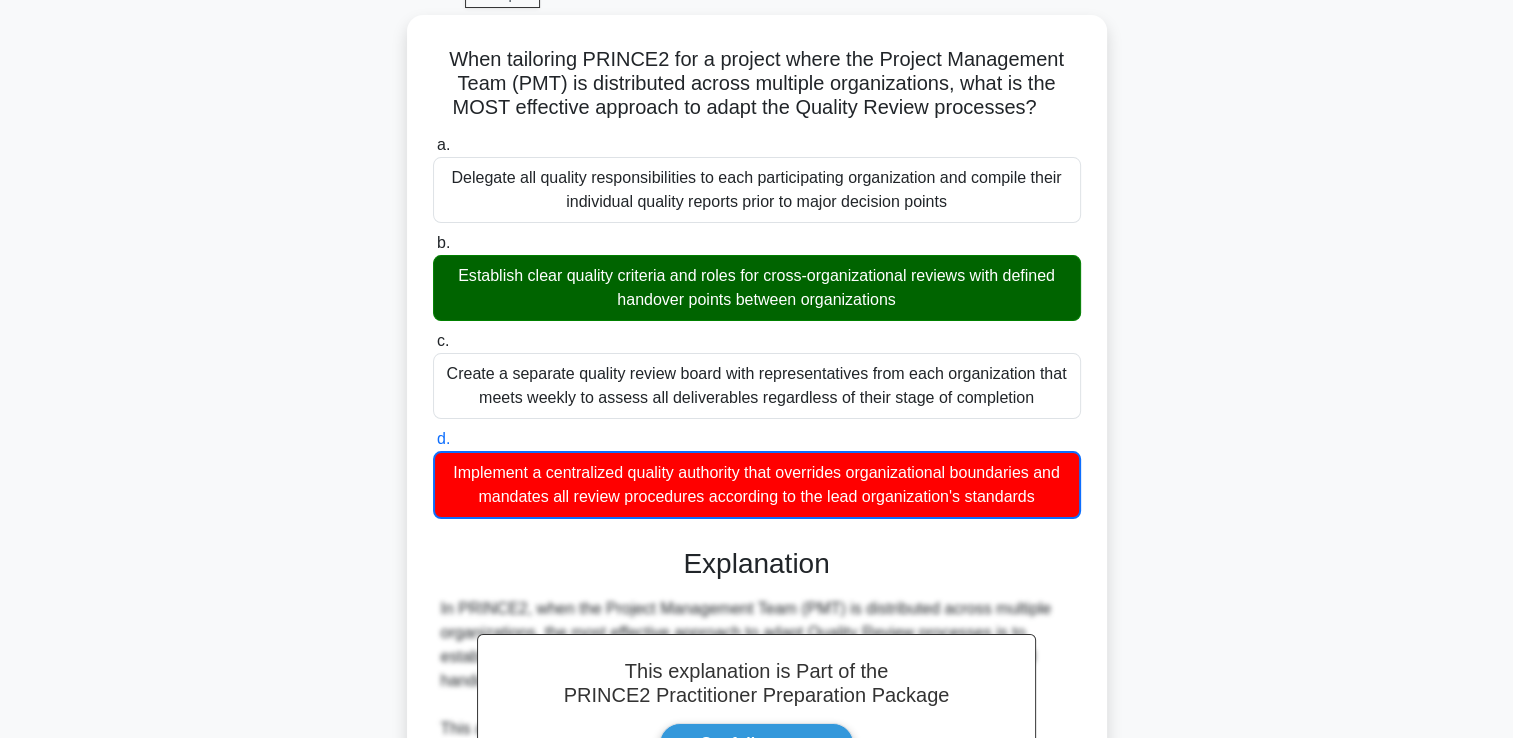 scroll, scrollTop: 711, scrollLeft: 0, axis: vertical 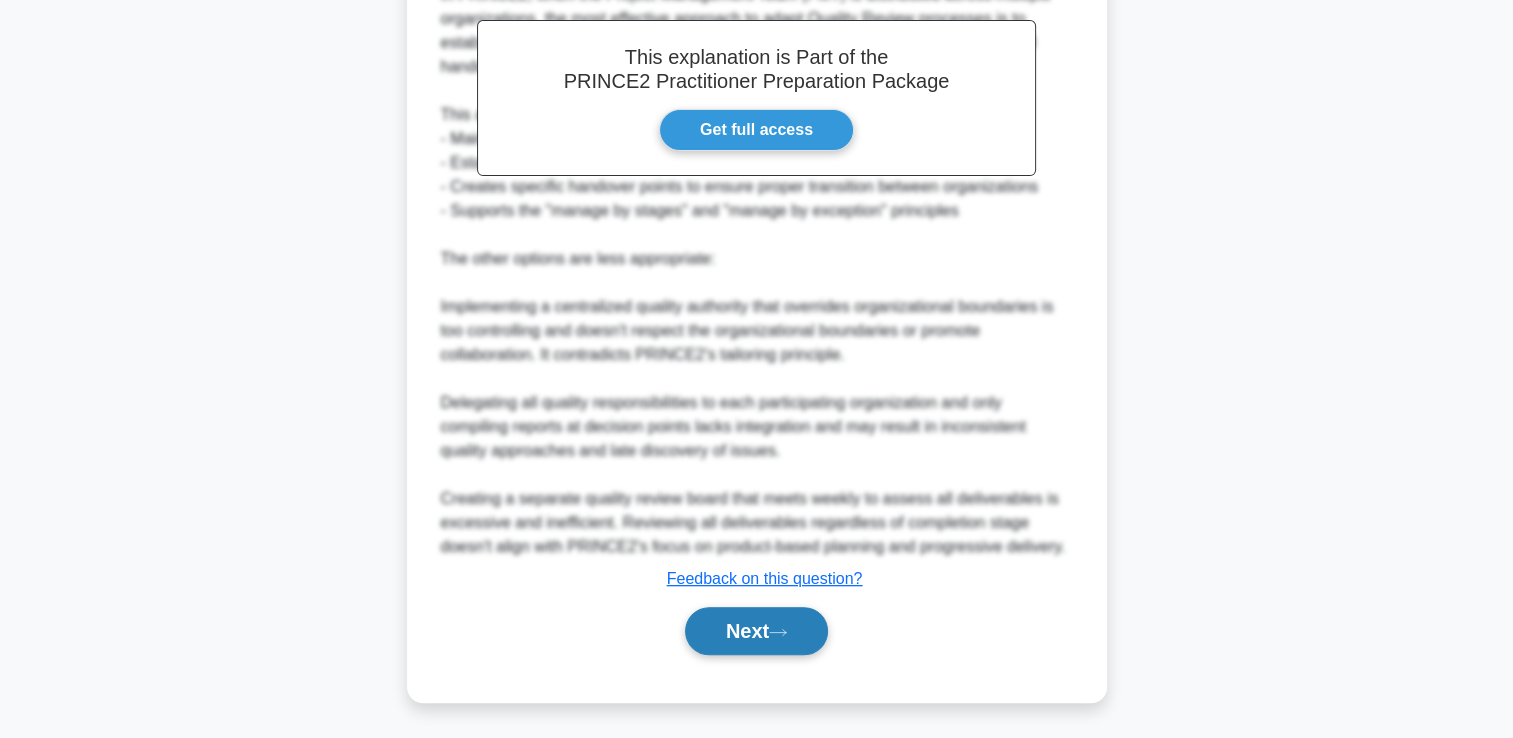 click on "Next" at bounding box center (756, 631) 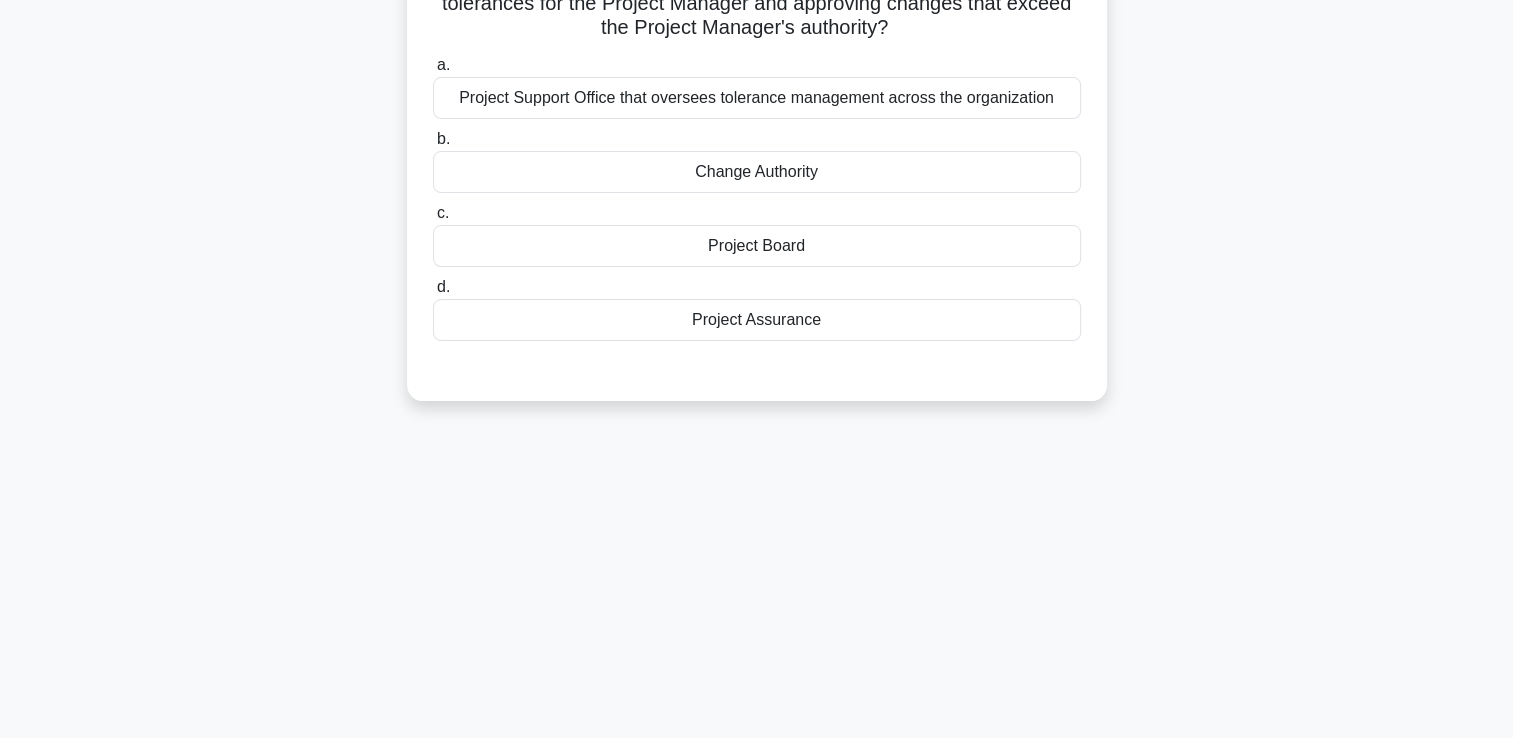 scroll, scrollTop: 142, scrollLeft: 0, axis: vertical 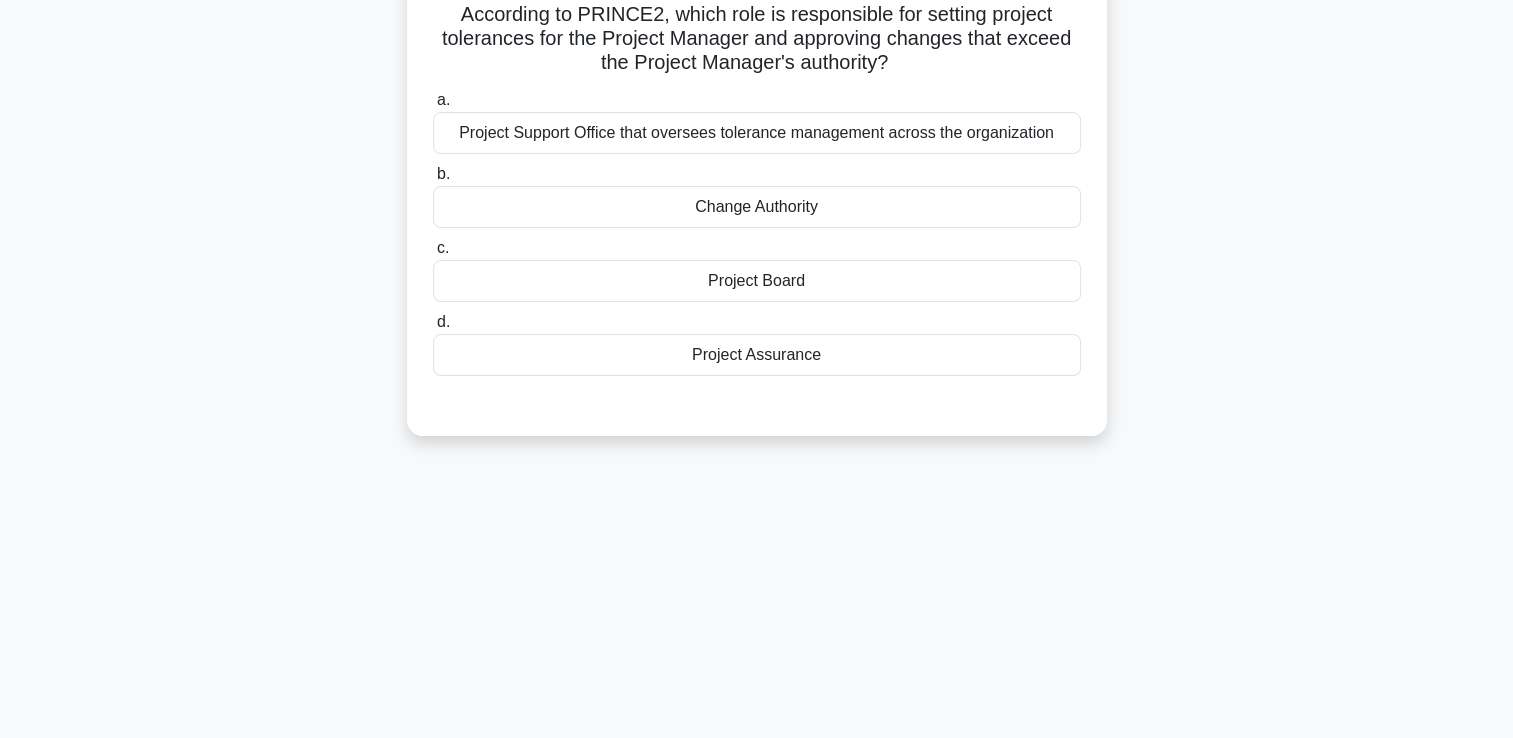 click on "c.
Project Board" at bounding box center (757, 269) 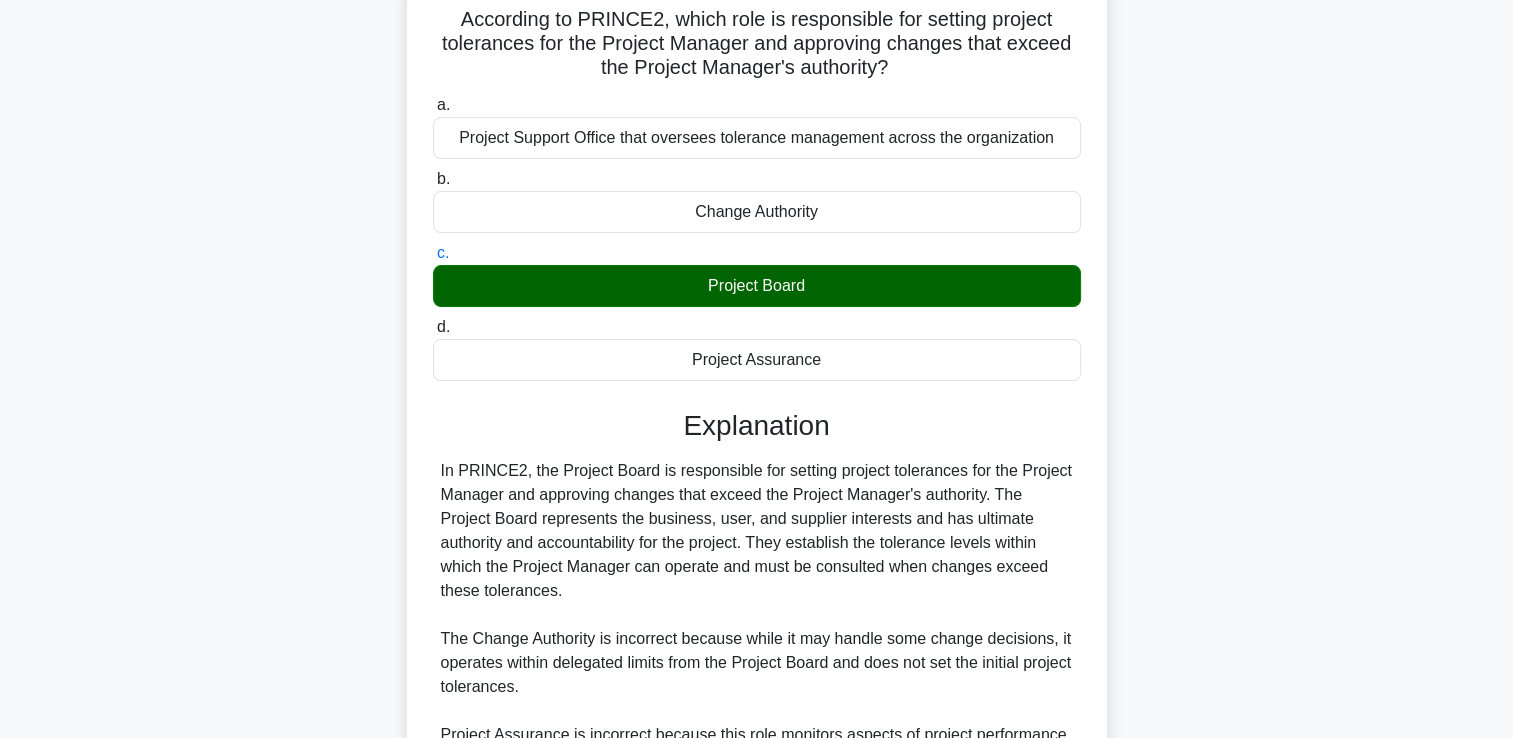 scroll, scrollTop: 469, scrollLeft: 0, axis: vertical 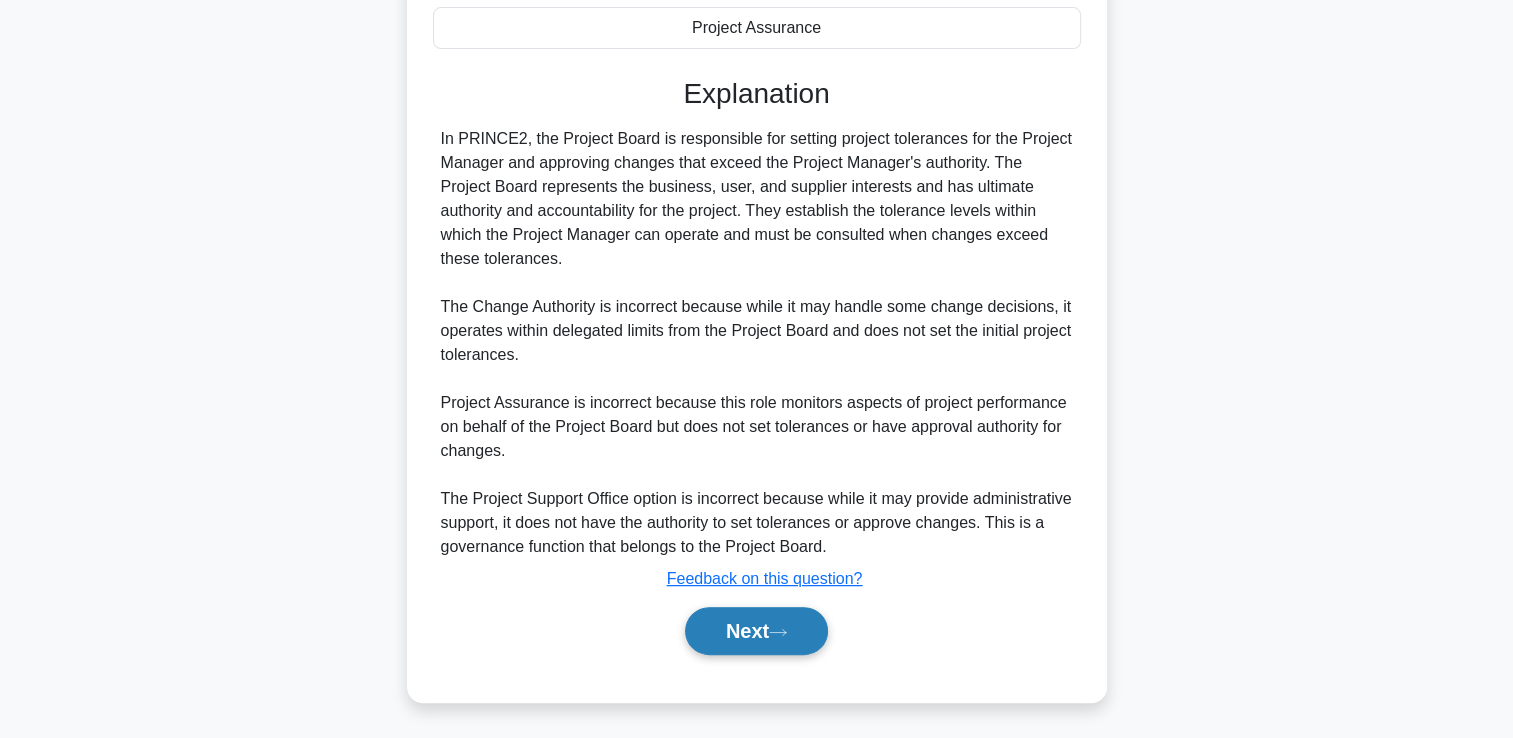 click on "Next" at bounding box center (756, 631) 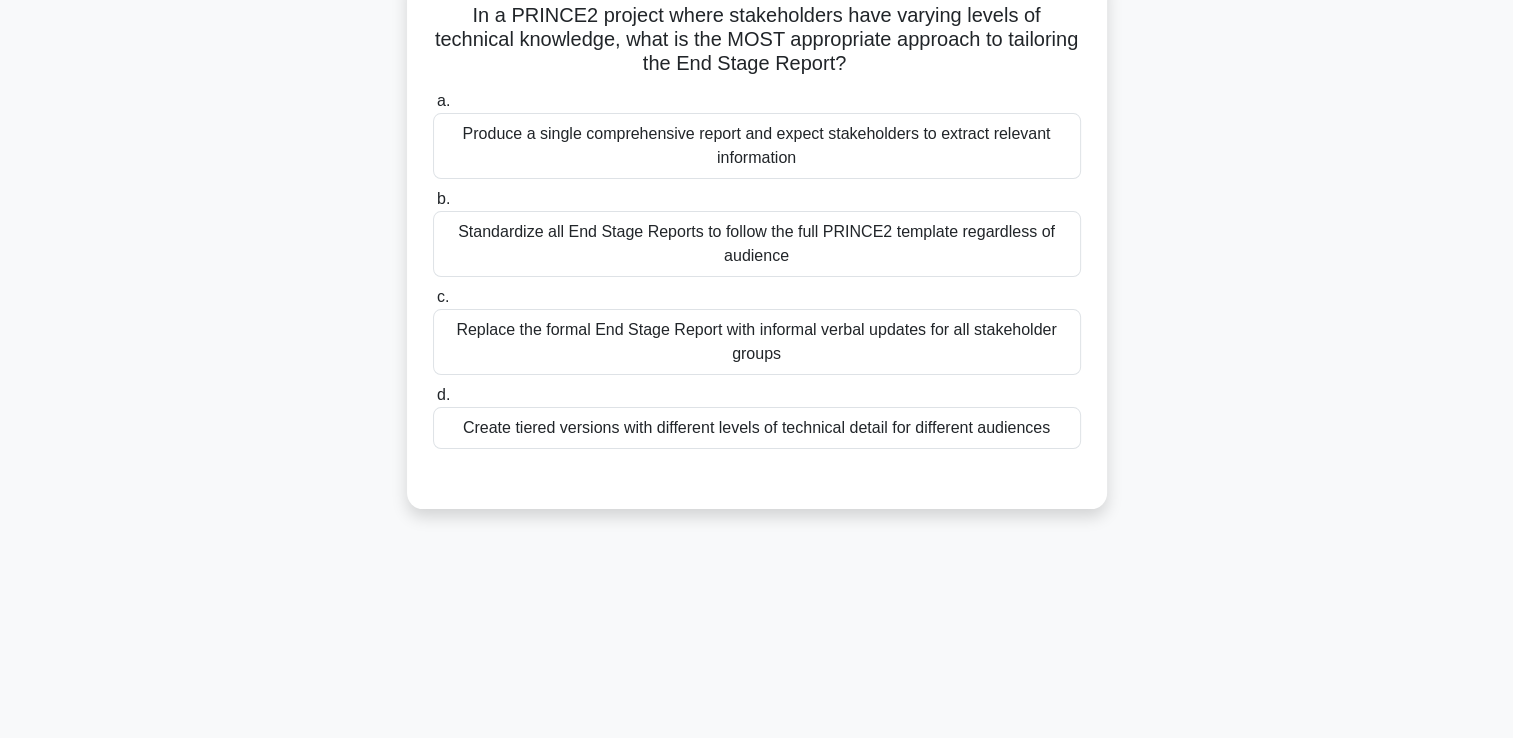 scroll, scrollTop: 142, scrollLeft: 0, axis: vertical 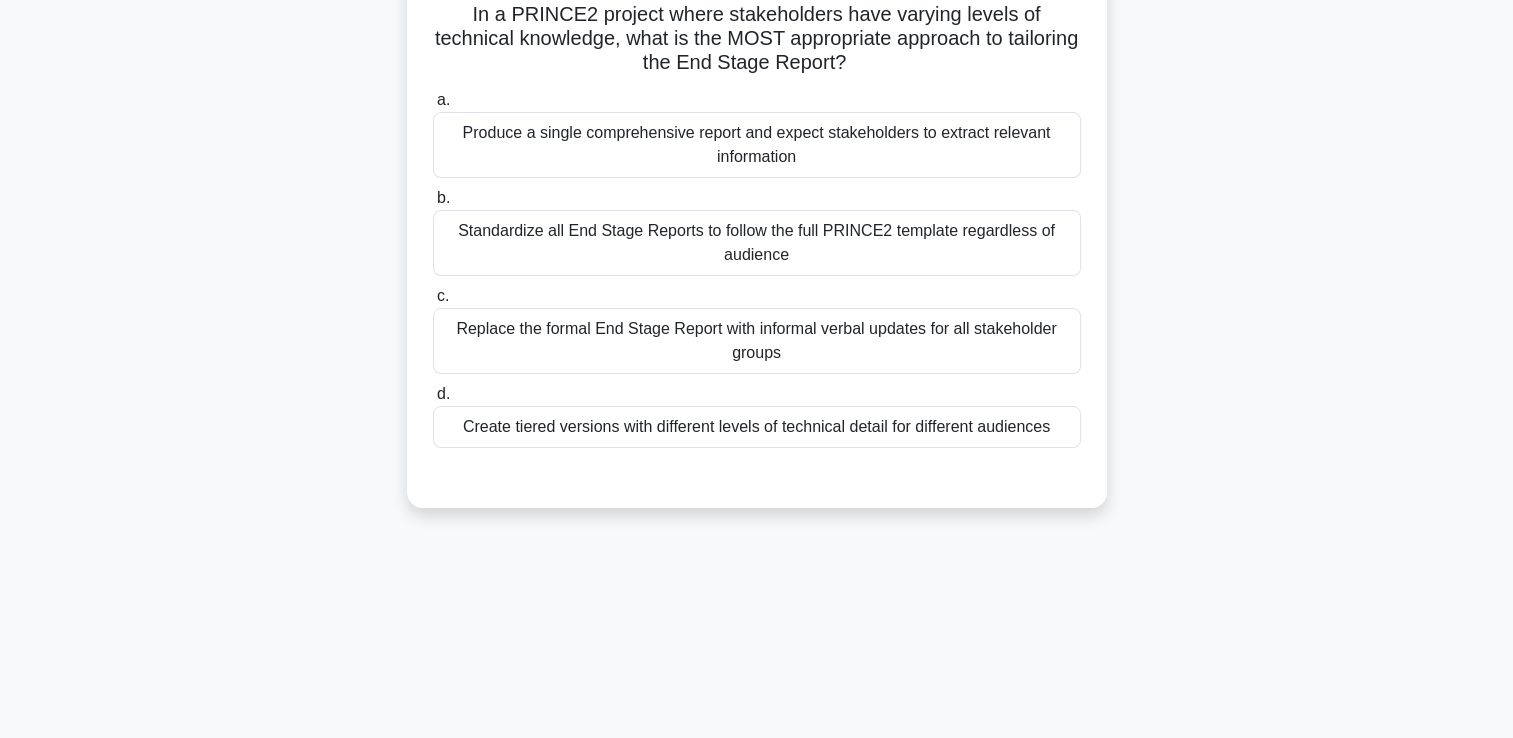 click on "Create tiered versions with different levels of technical detail for different audiences" at bounding box center (757, 427) 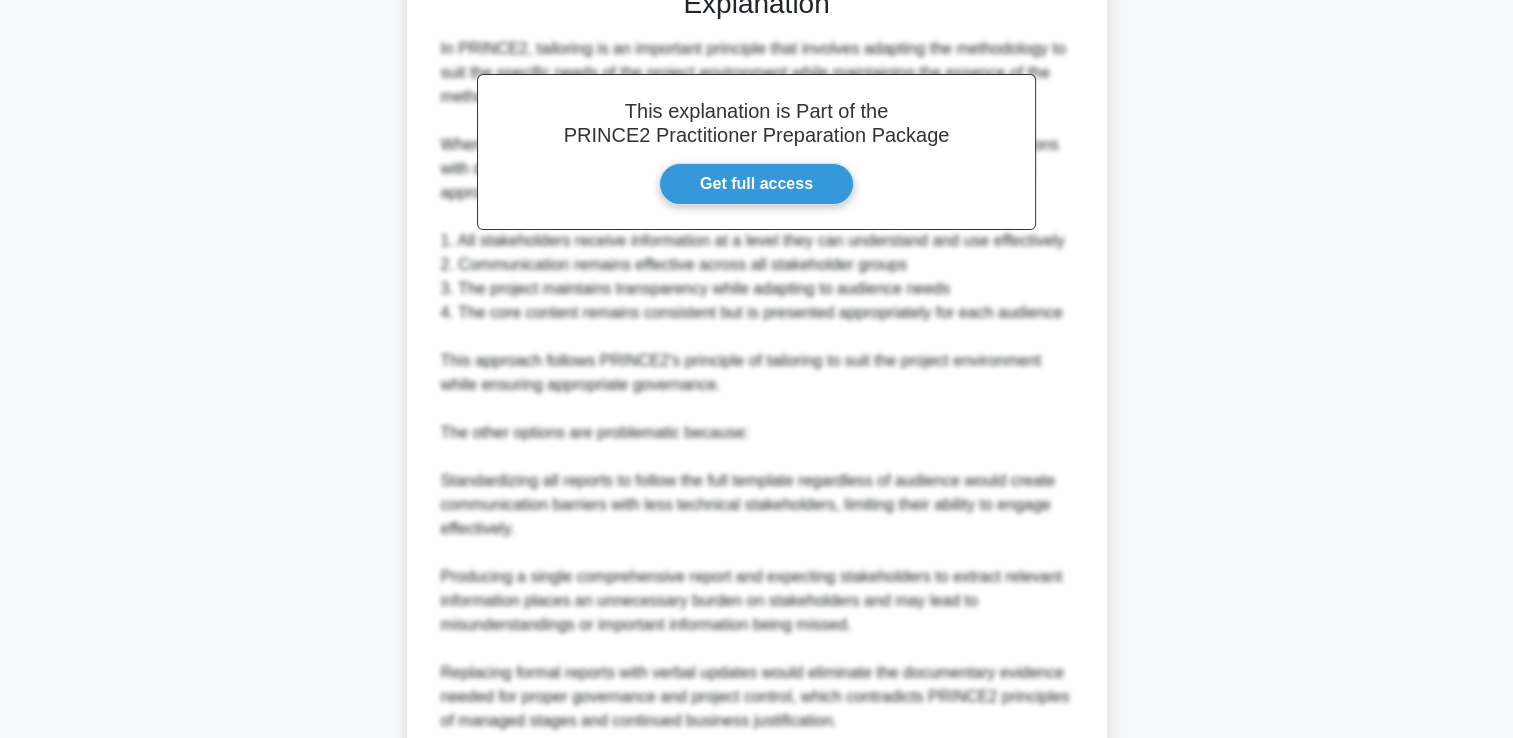 scroll, scrollTop: 684, scrollLeft: 0, axis: vertical 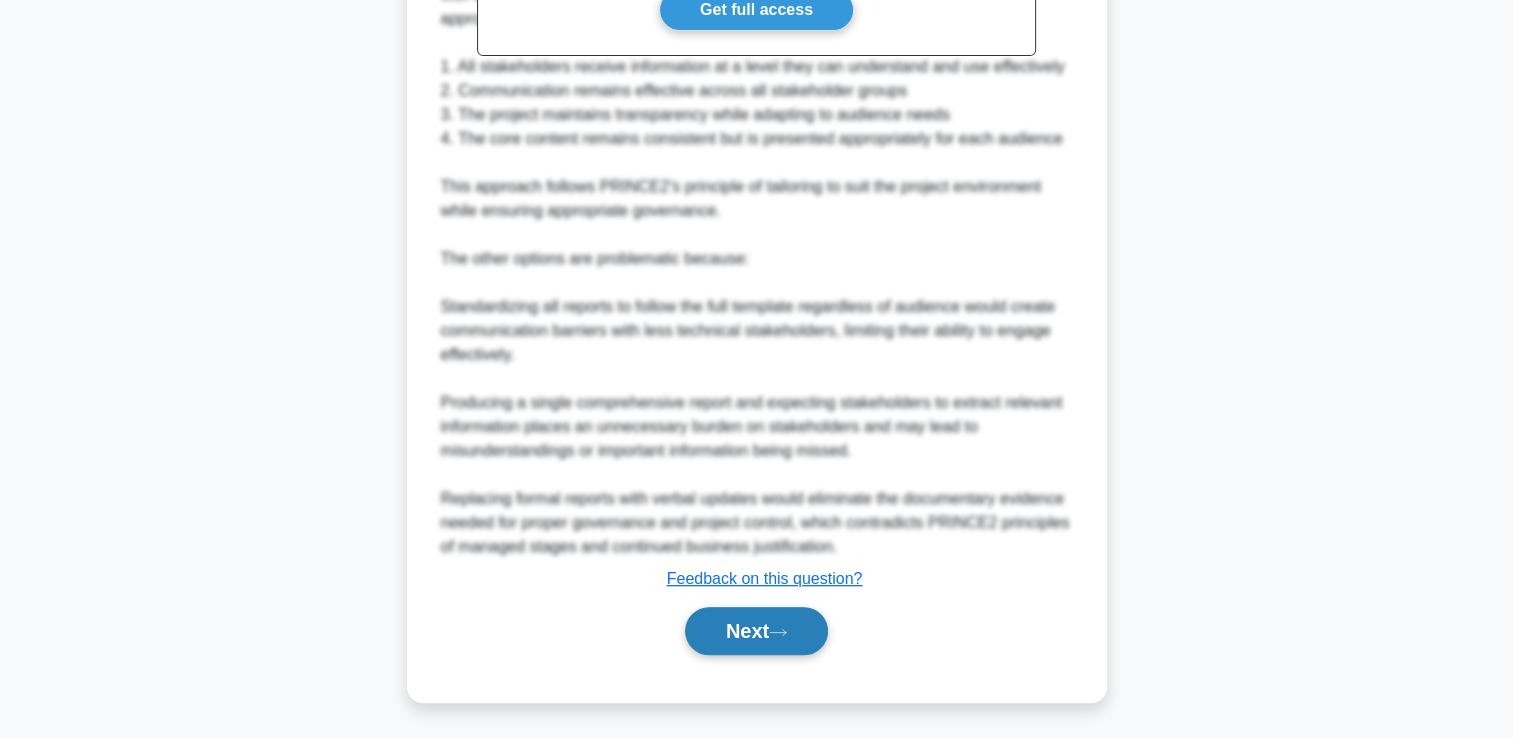 click on "Next" at bounding box center (756, 631) 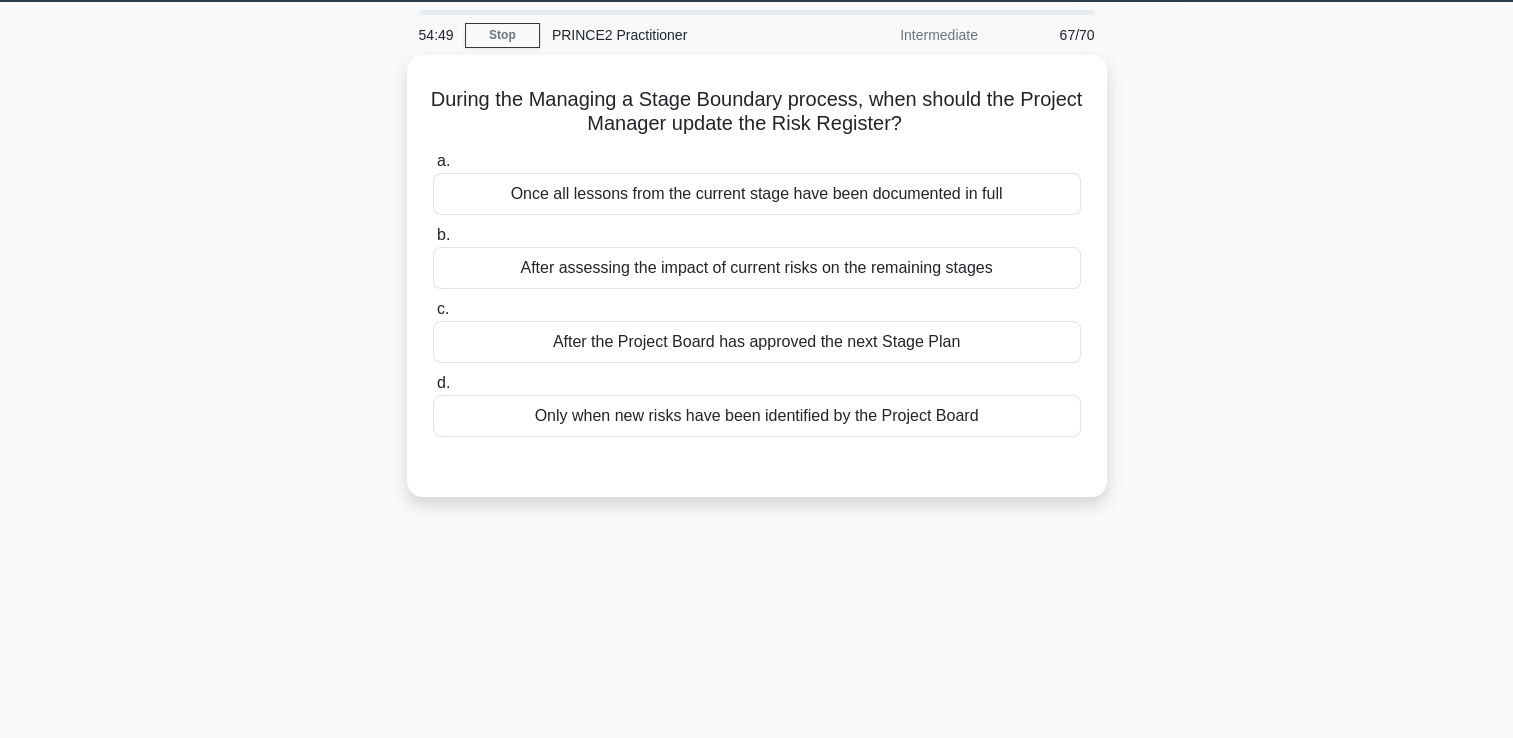 scroll, scrollTop: 102, scrollLeft: 0, axis: vertical 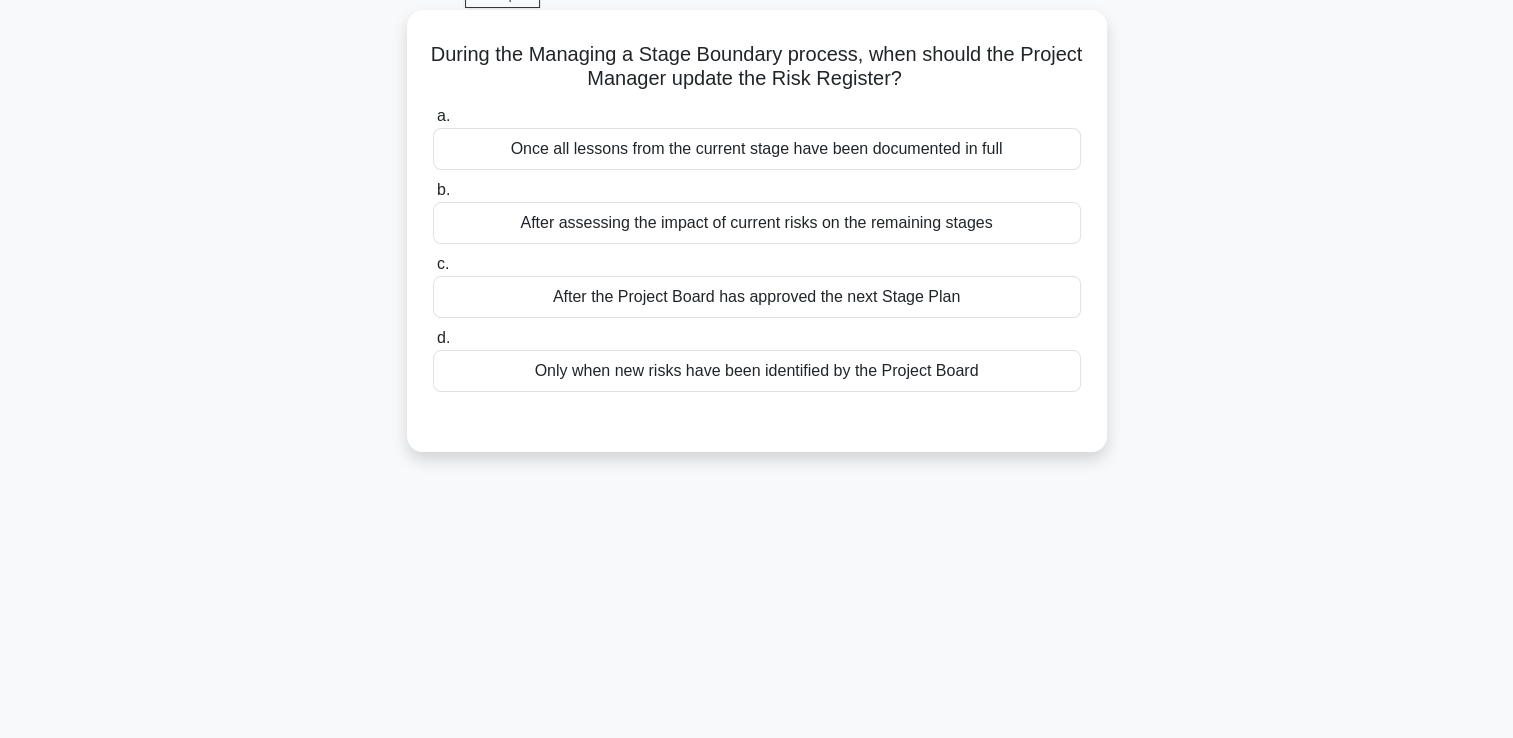 click on "After assessing the impact of current risks on the remaining stages" at bounding box center [757, 223] 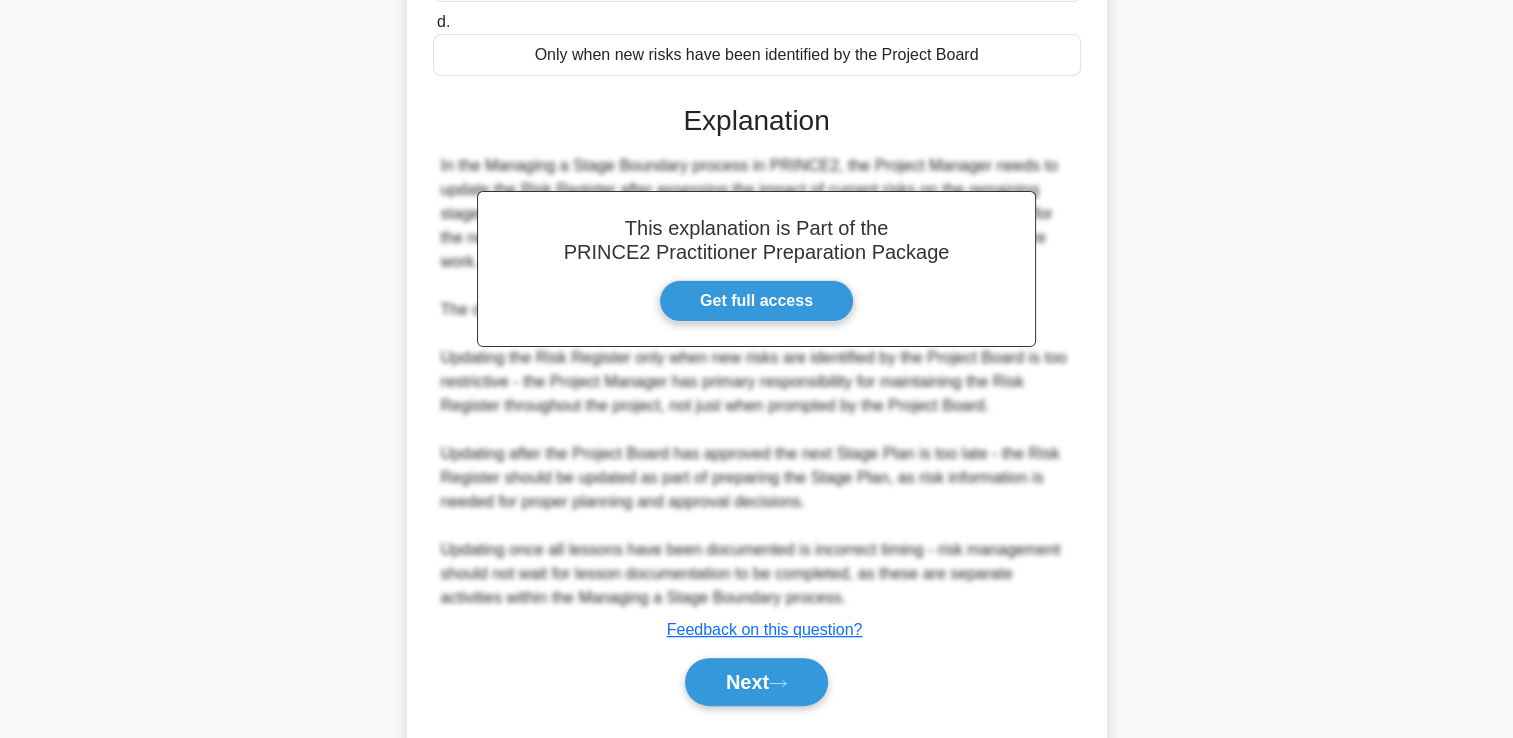 scroll, scrollTop: 469, scrollLeft: 0, axis: vertical 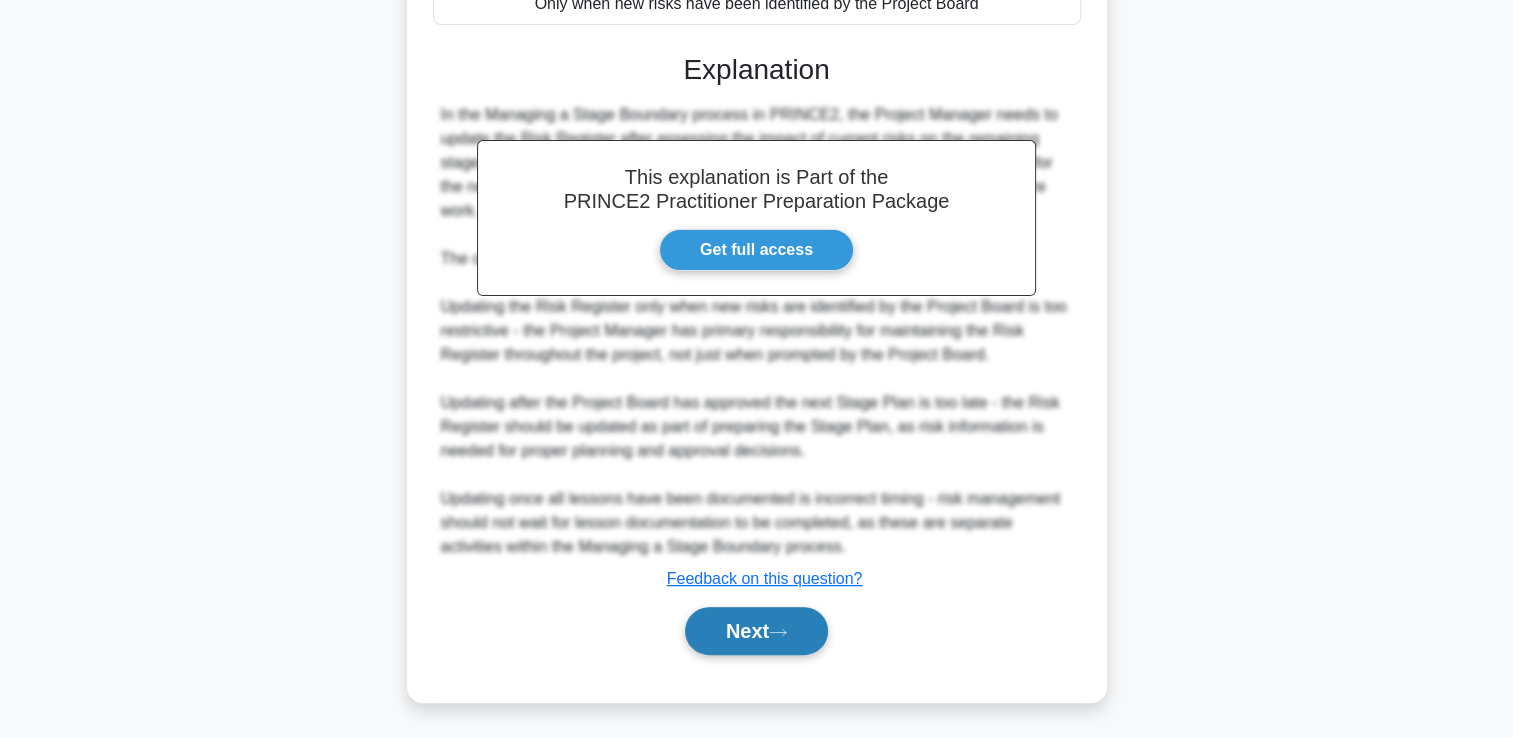 click on "Next" at bounding box center (756, 631) 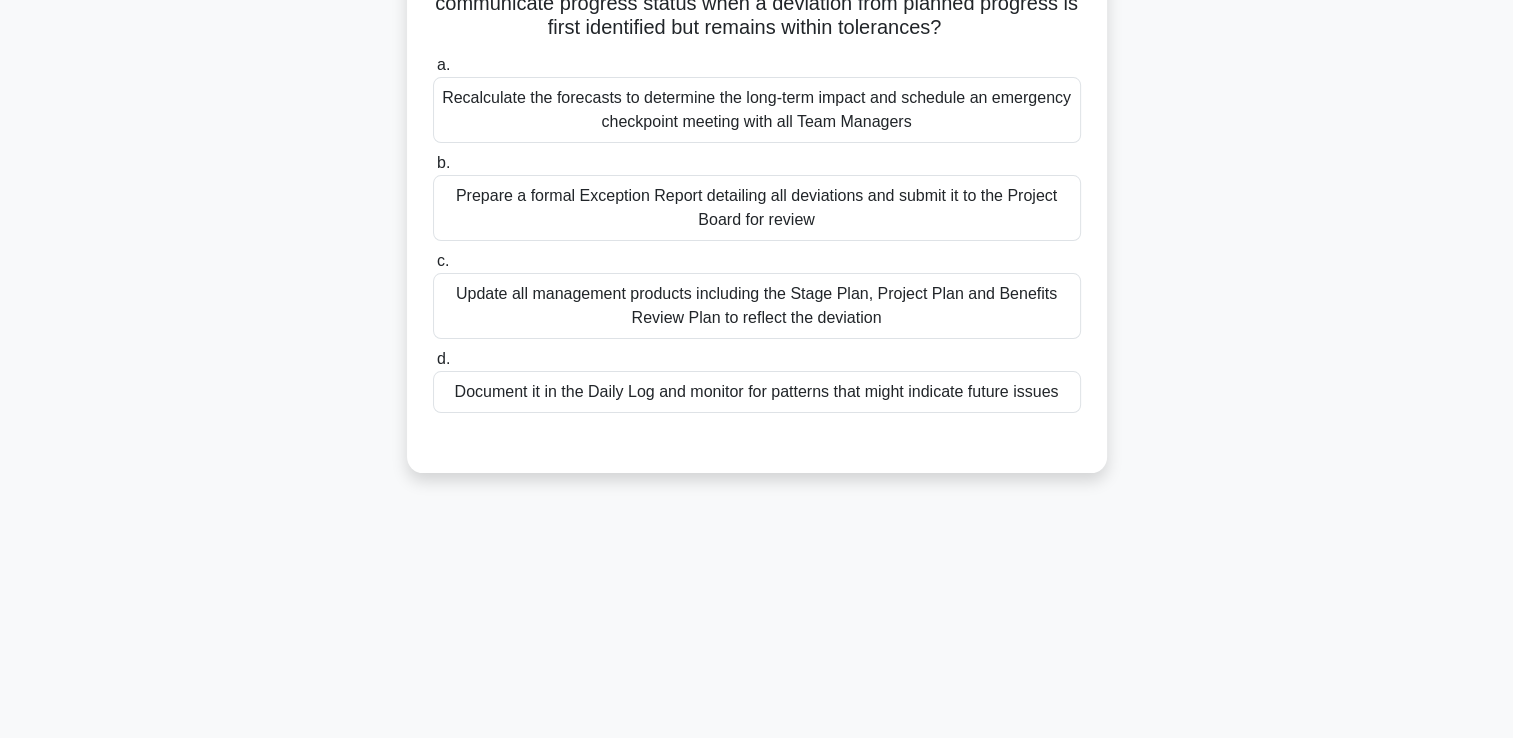 scroll, scrollTop: 142, scrollLeft: 0, axis: vertical 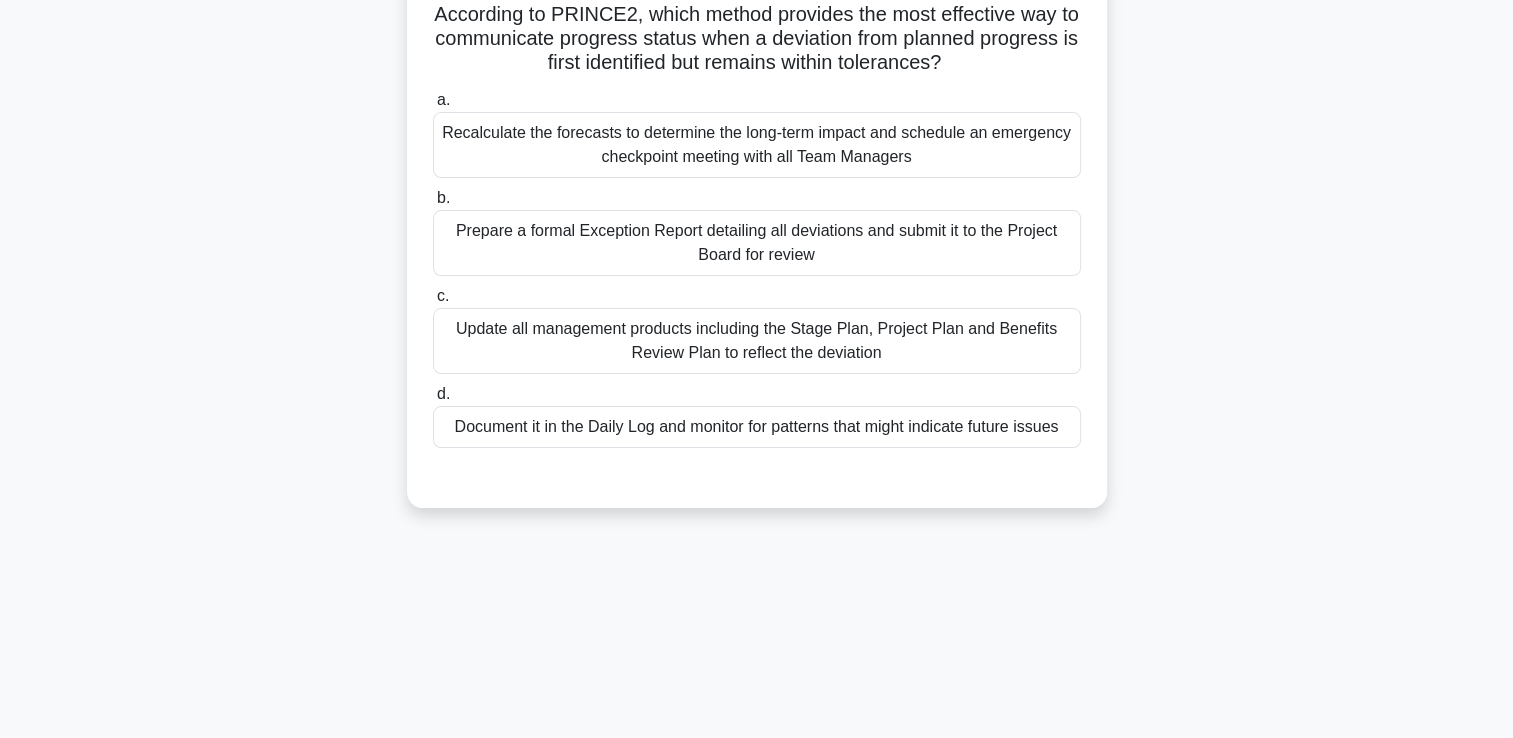 click on "Update all management products including the Stage Plan, Project Plan and Benefits Review Plan to reflect the deviation" at bounding box center (757, 341) 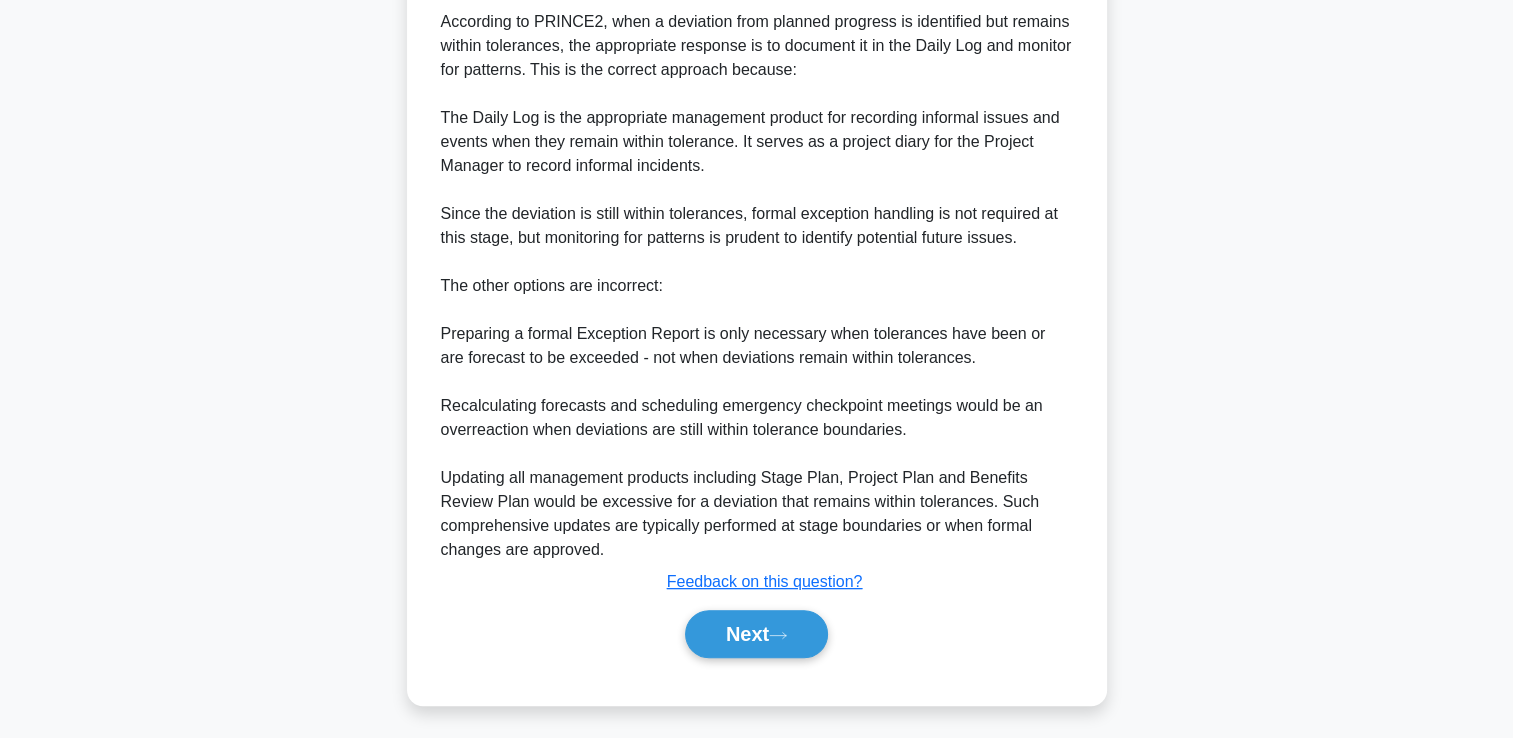 scroll, scrollTop: 687, scrollLeft: 0, axis: vertical 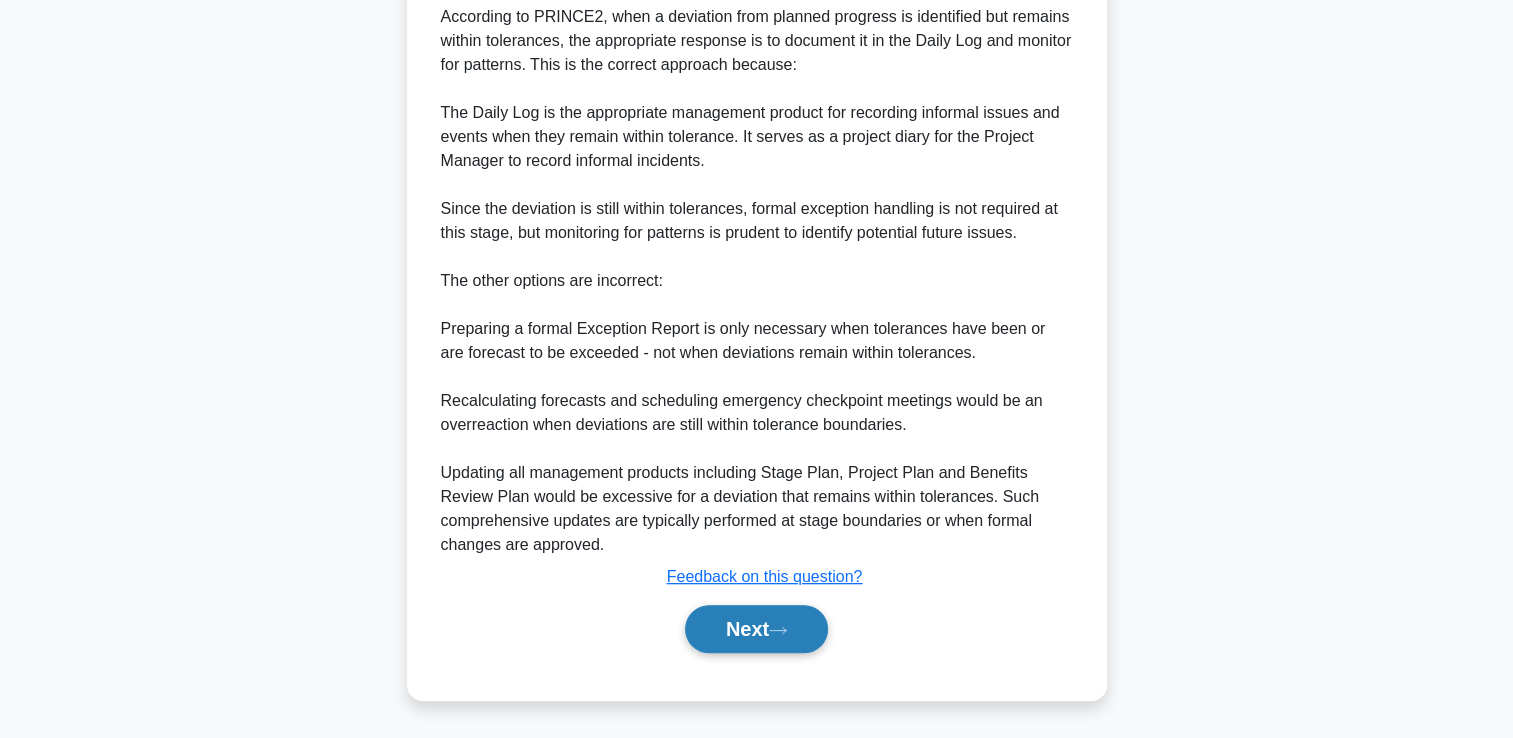 click on "Next" at bounding box center [756, 629] 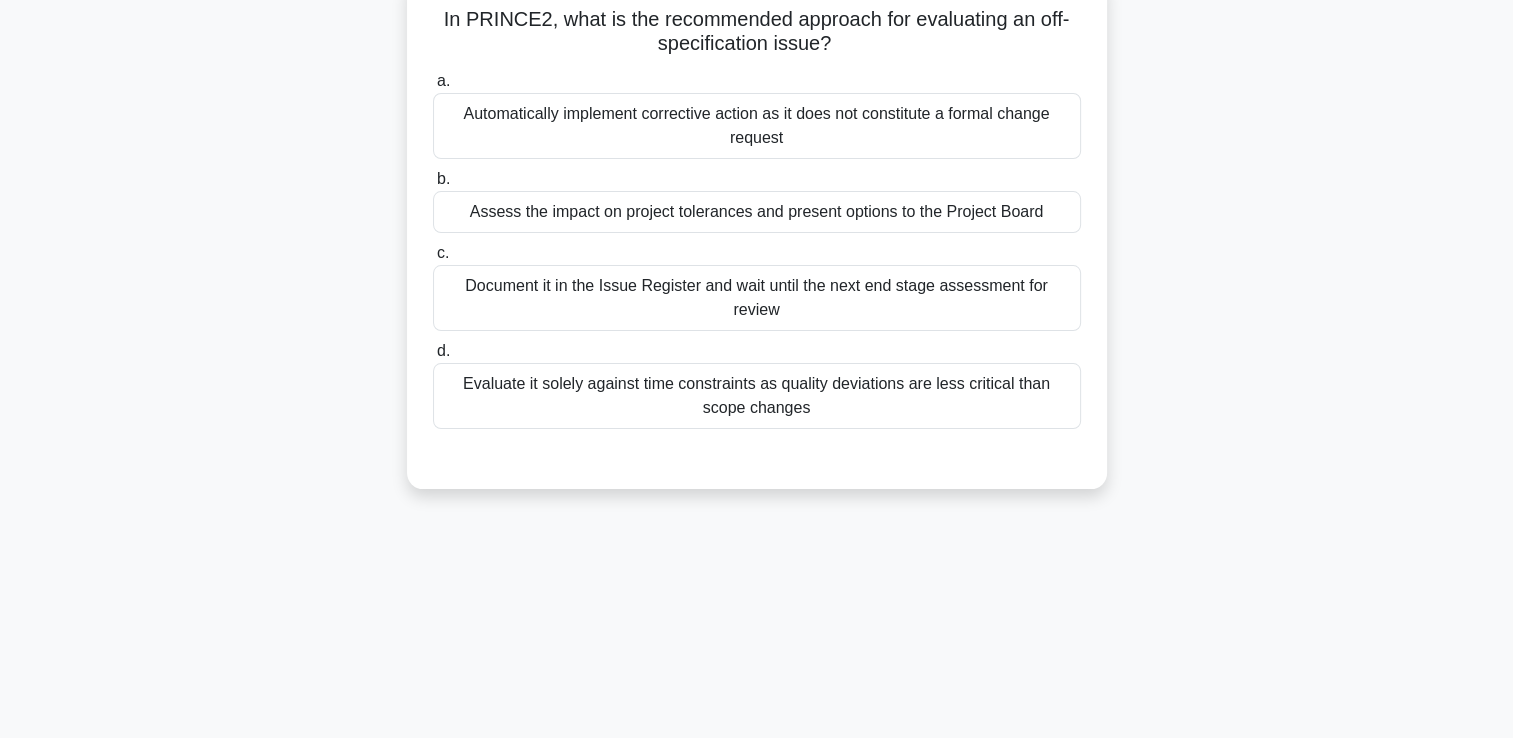 scroll, scrollTop: 102, scrollLeft: 0, axis: vertical 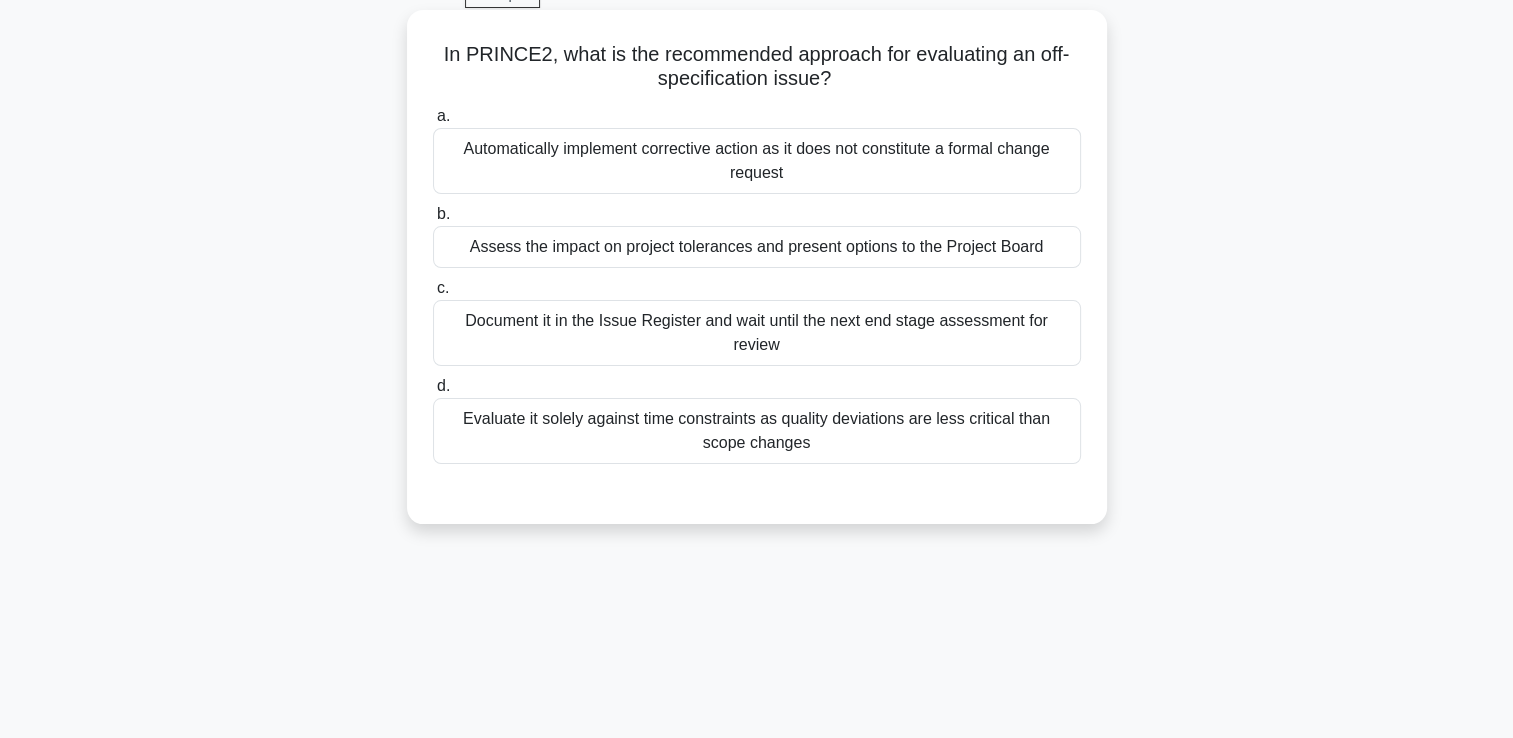 click on "a.
Automatically implement corrective action as it does not constitute a formal change request
b.
Assess the impact on project tolerances and present options to the Project Board
c. d." at bounding box center (757, 284) 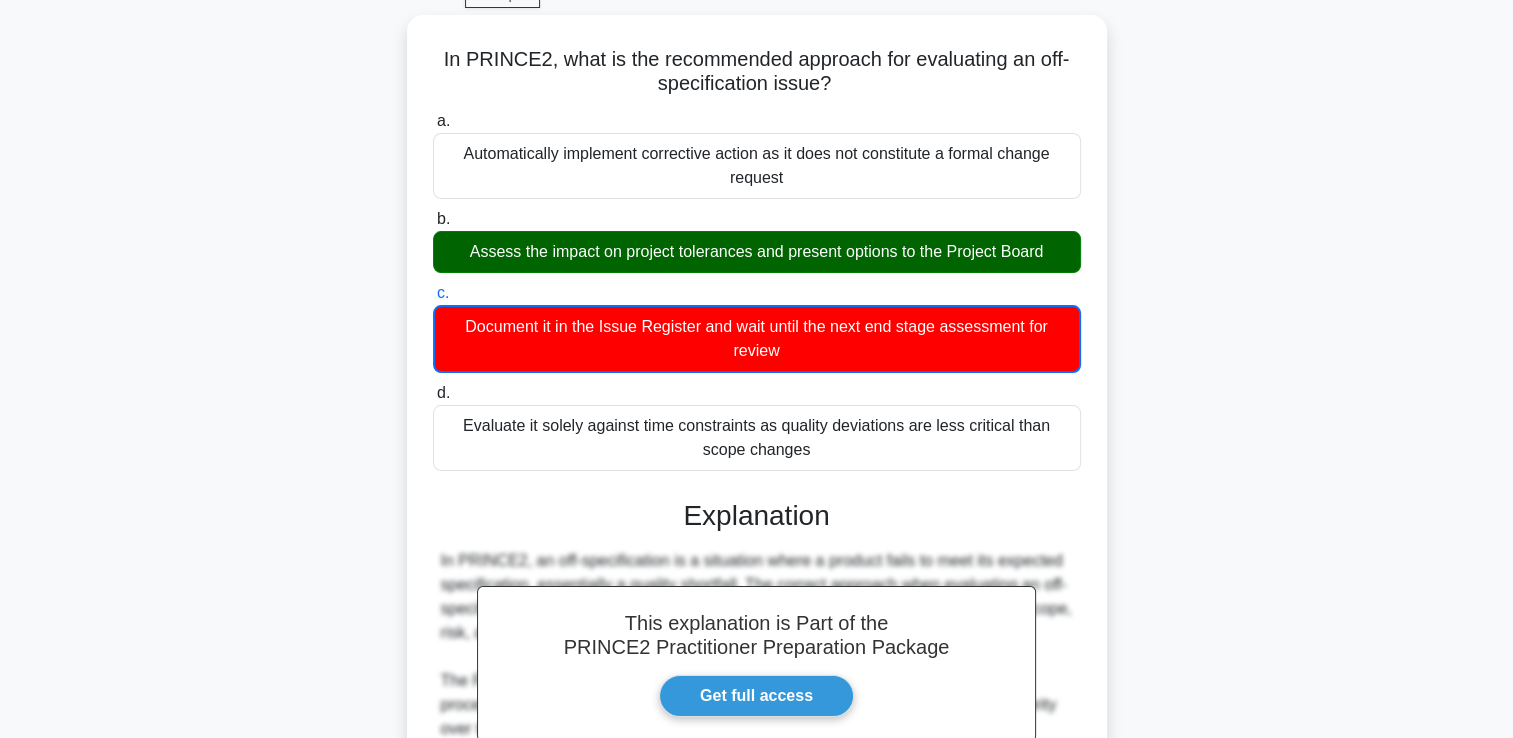 scroll, scrollTop: 591, scrollLeft: 0, axis: vertical 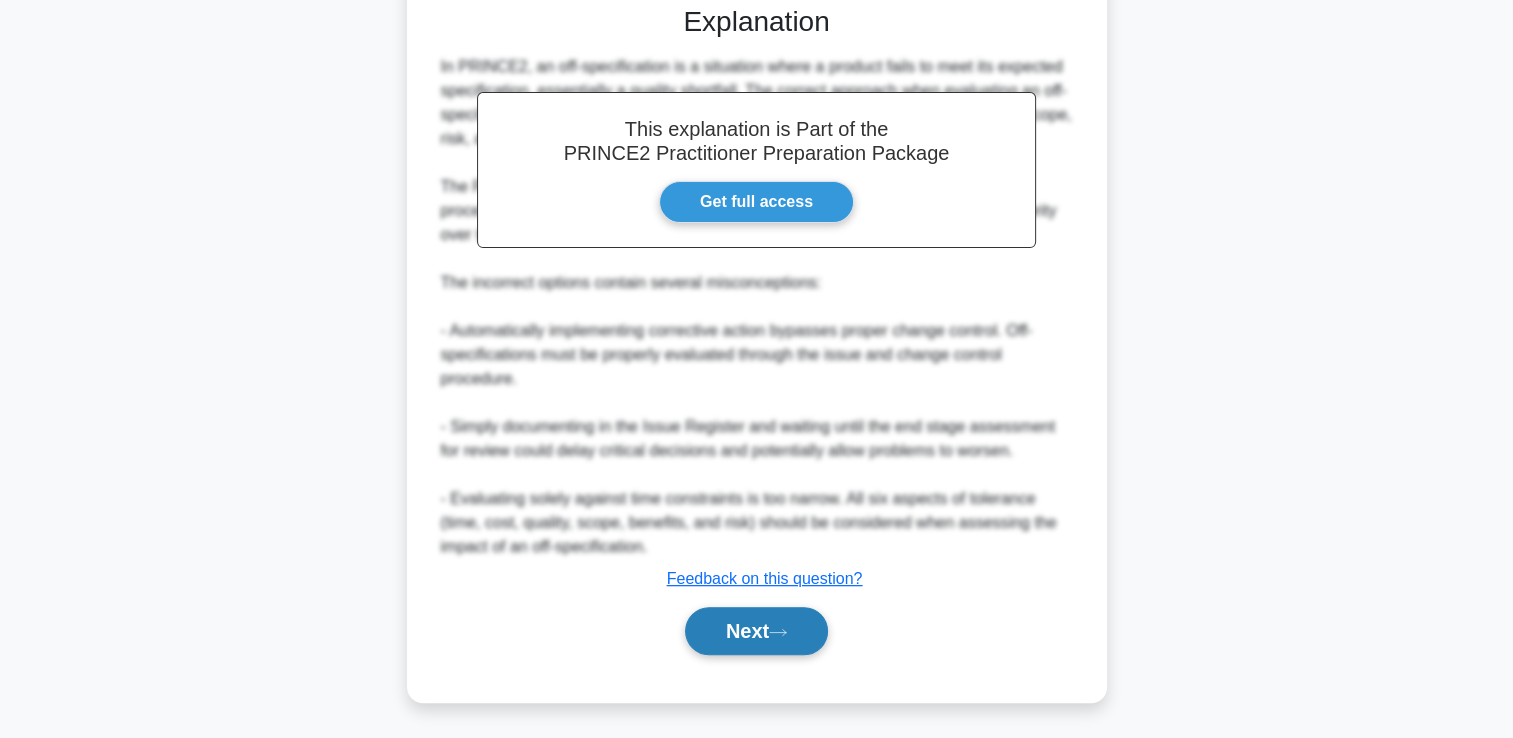 click on "Next" at bounding box center [756, 631] 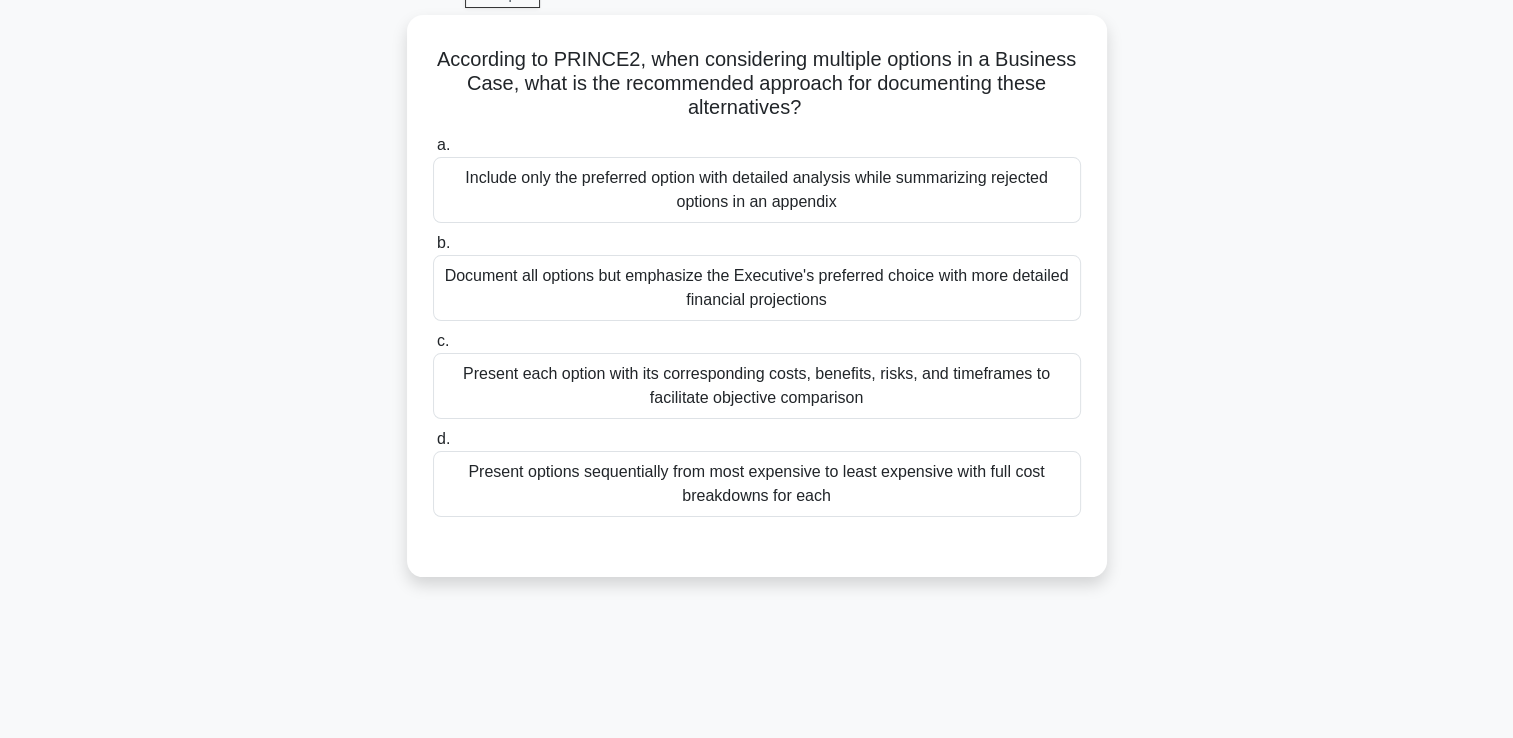 scroll, scrollTop: 142, scrollLeft: 0, axis: vertical 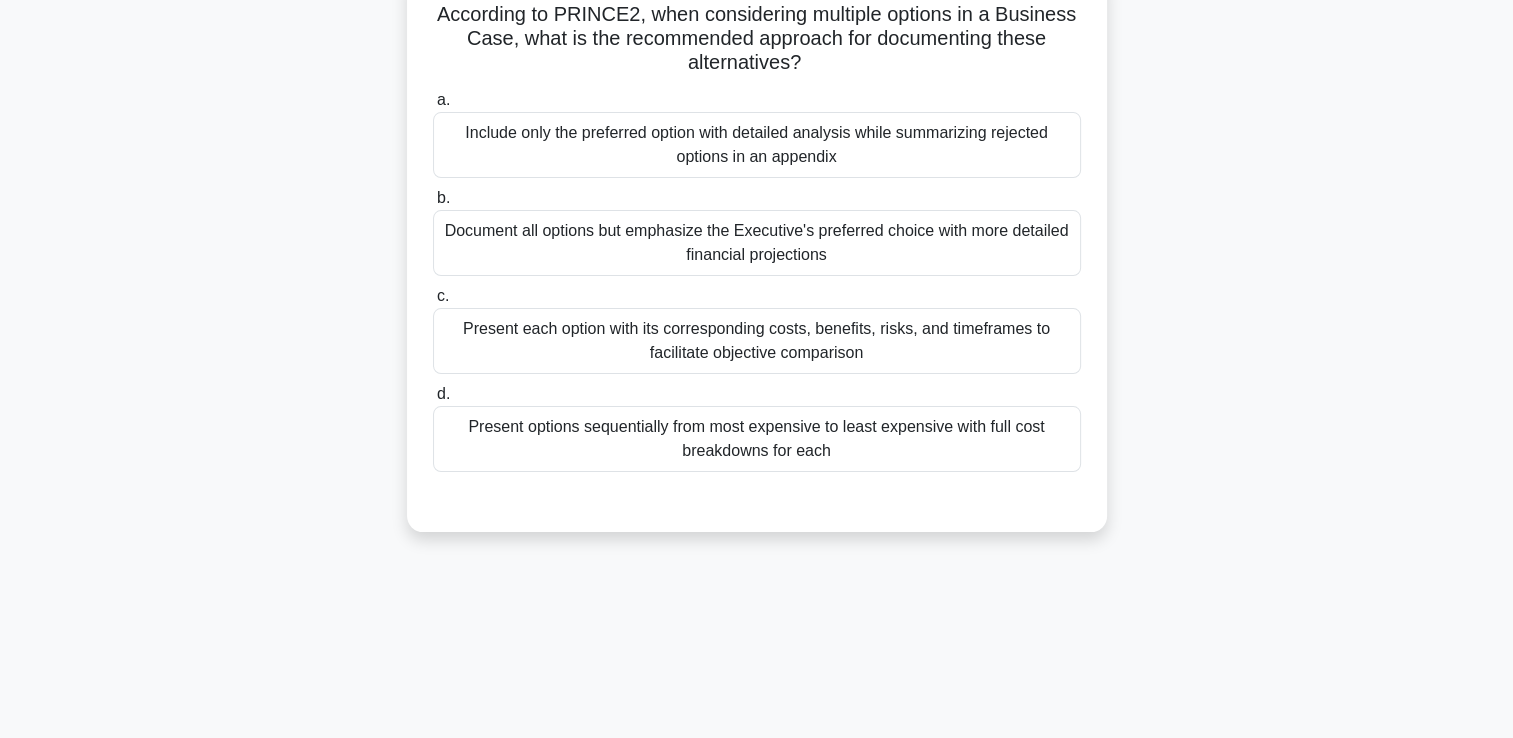 click on "Present each option with its corresponding costs, benefits, risks, and timeframes to facilitate objective comparison" at bounding box center (757, 341) 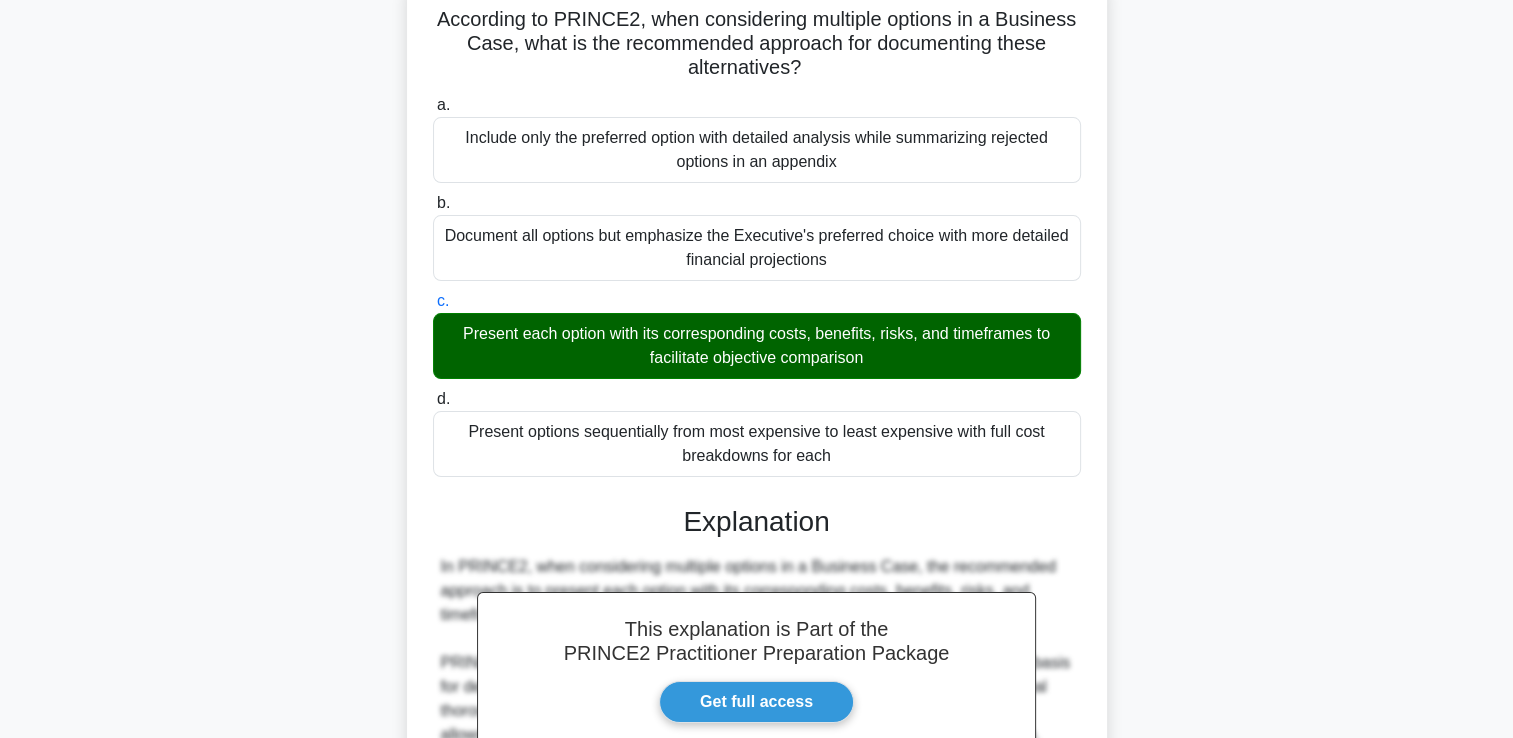 scroll, scrollTop: 661, scrollLeft: 0, axis: vertical 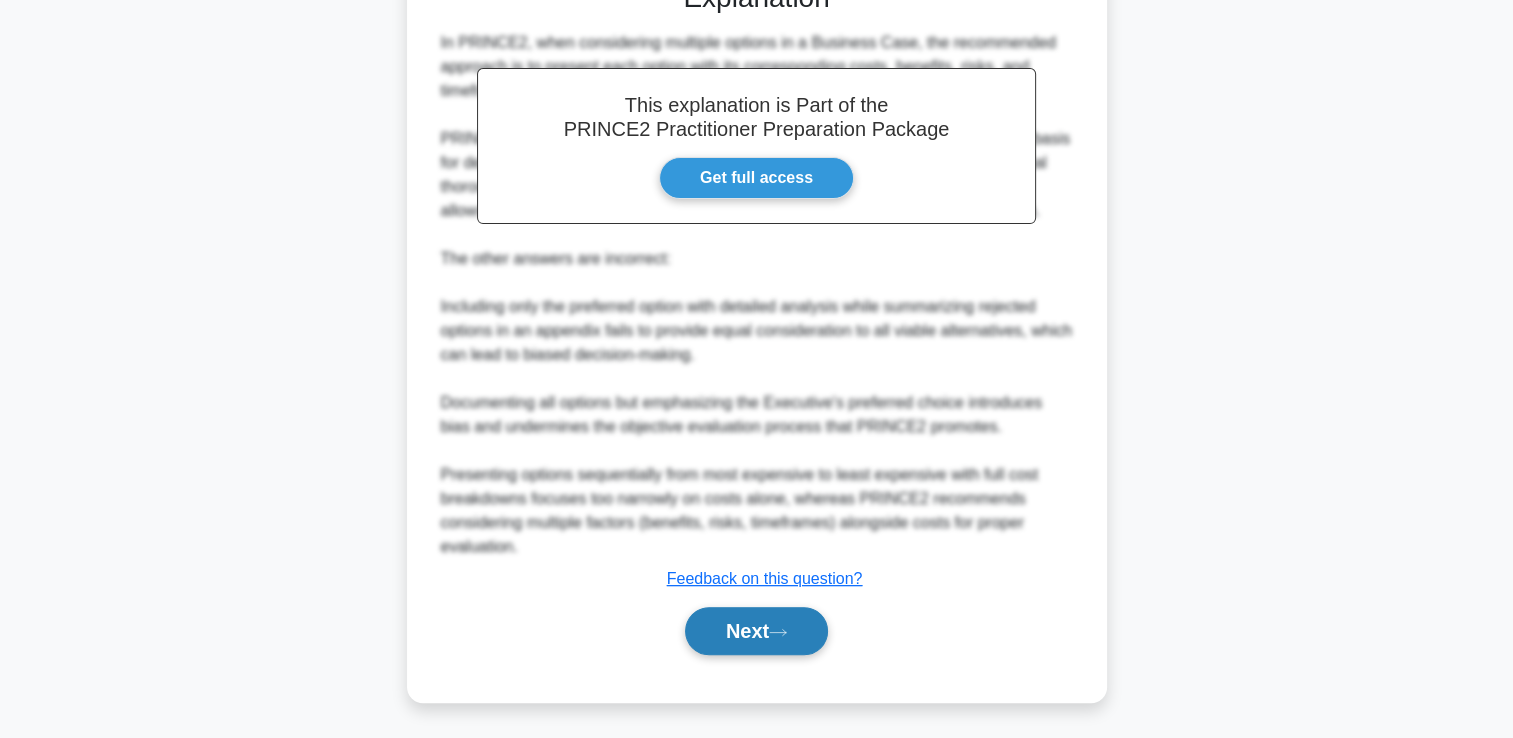 click 